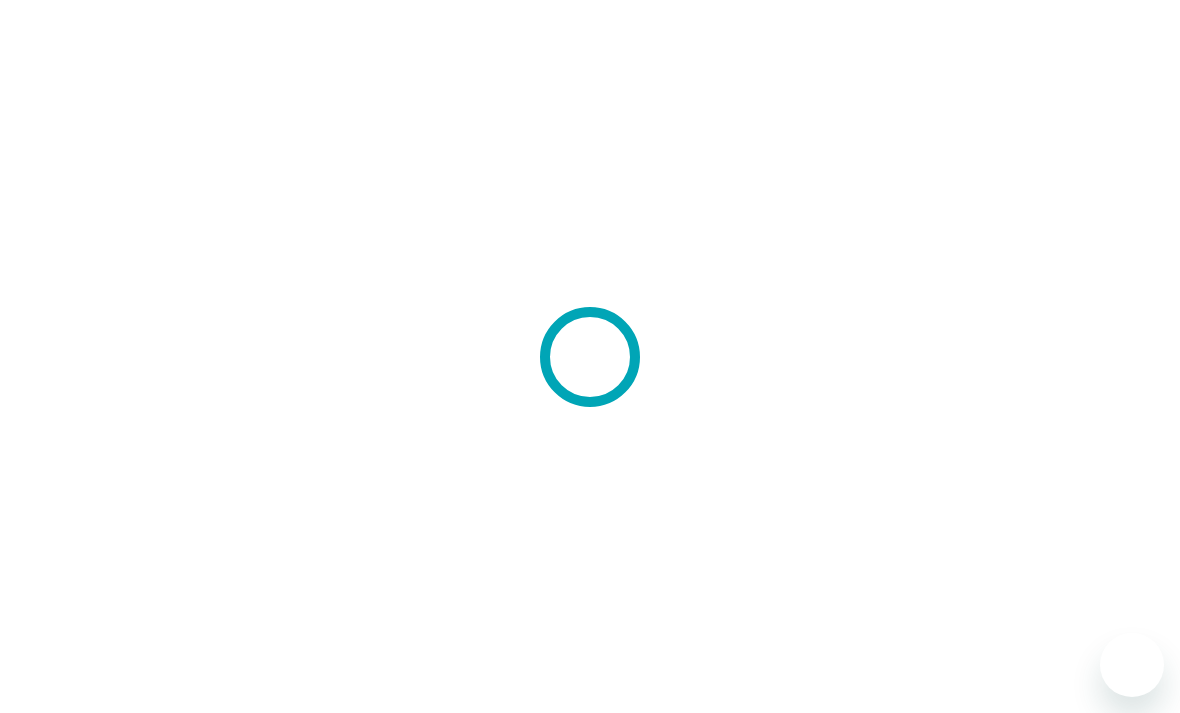 scroll, scrollTop: 0, scrollLeft: 0, axis: both 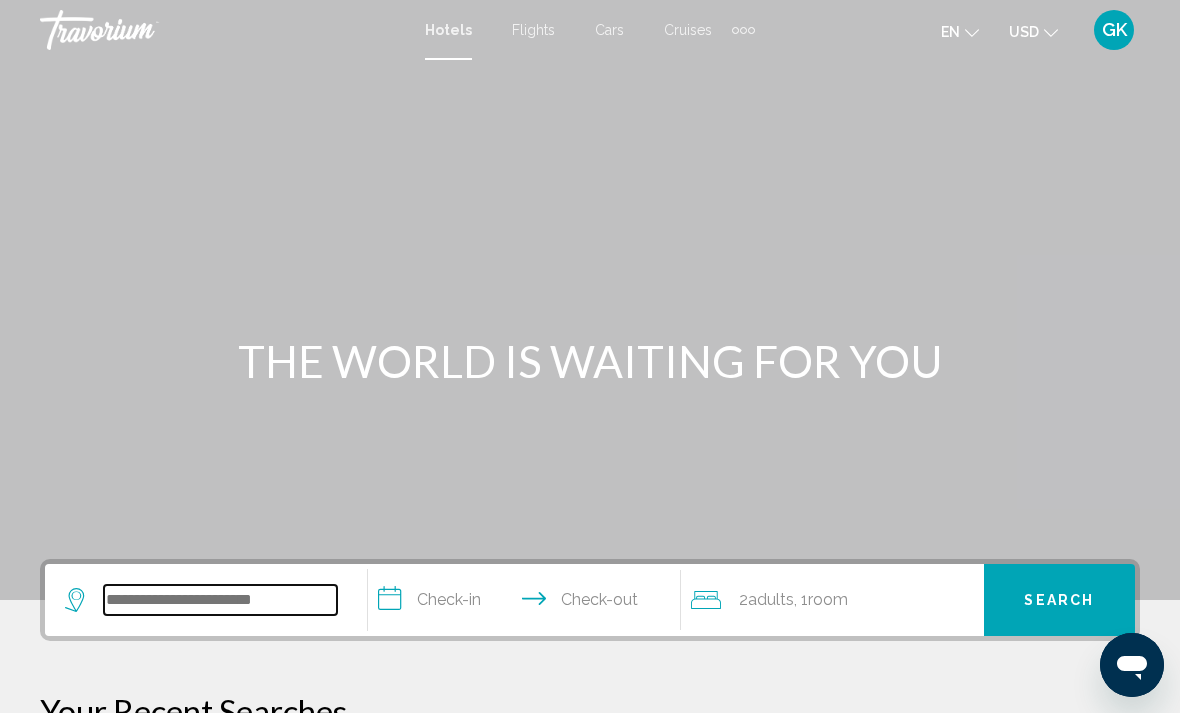 click at bounding box center (220, 600) 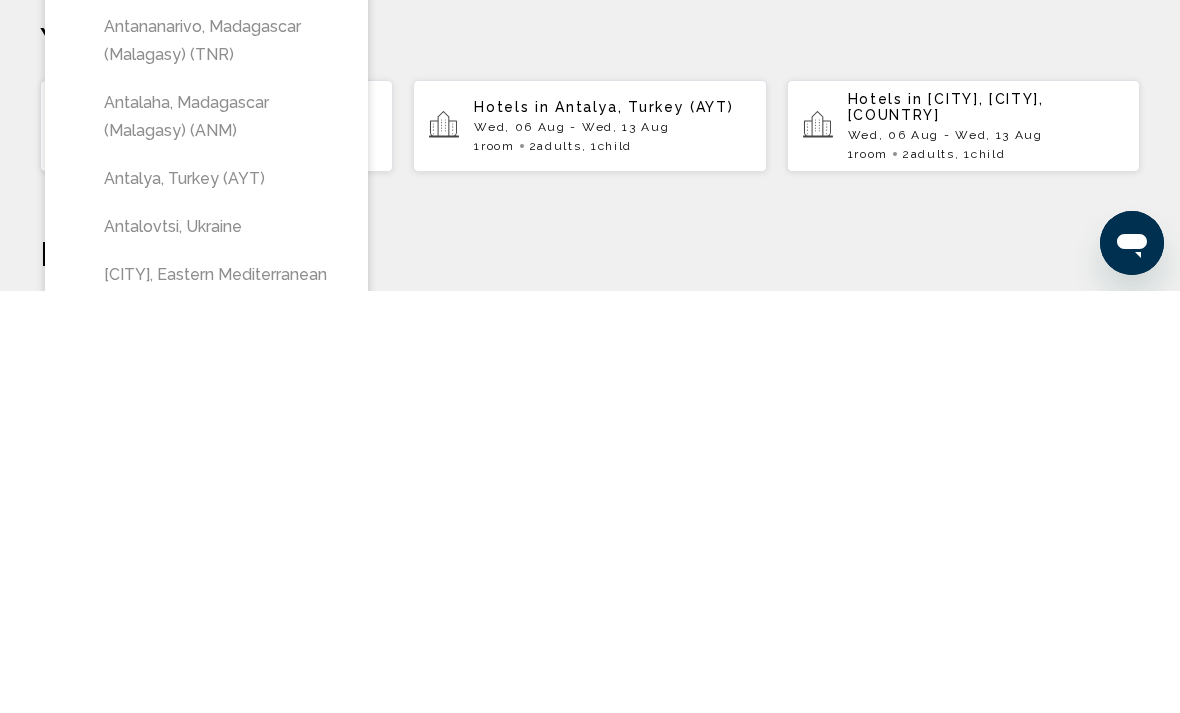 scroll, scrollTop: 255, scrollLeft: 0, axis: vertical 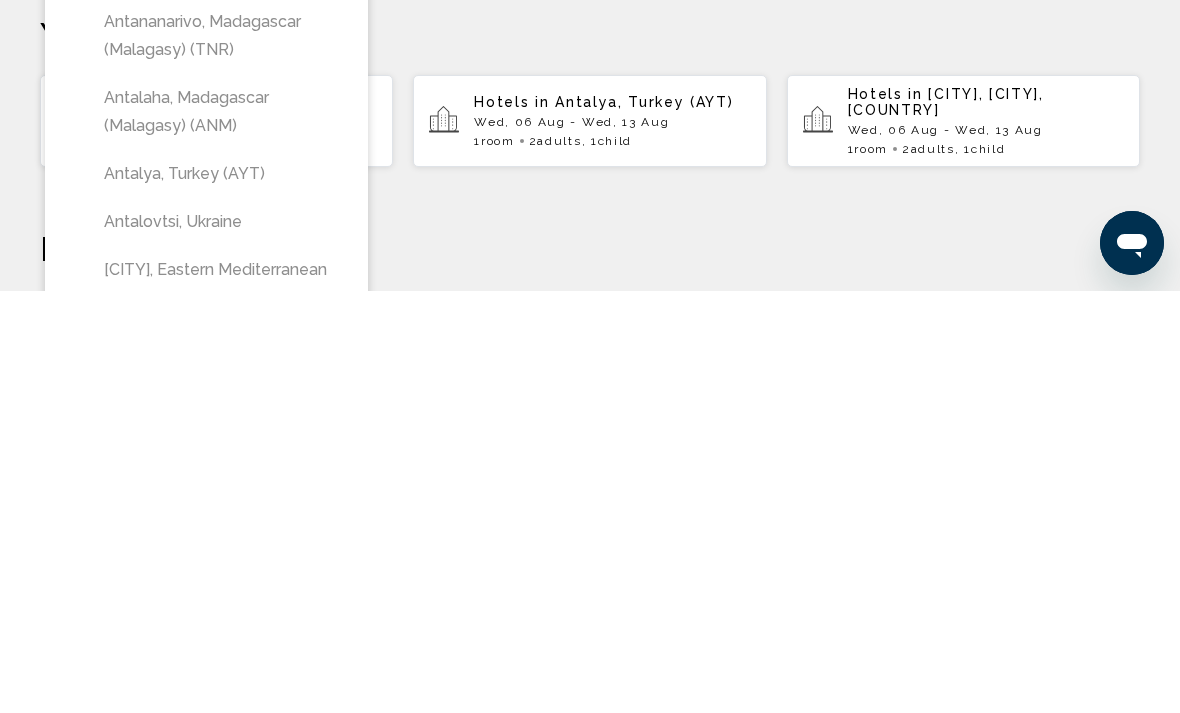 click on "Antalya, Turkey (AYT)" at bounding box center [221, 596] 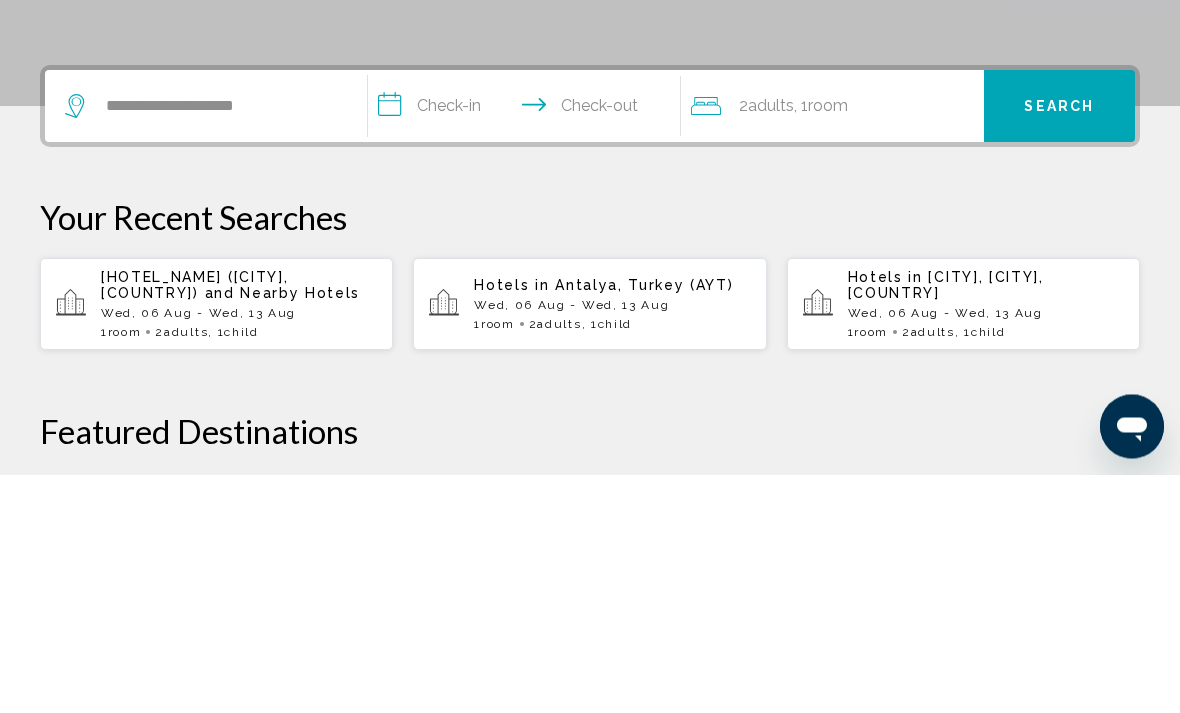 click on "**********" at bounding box center (528, 348) 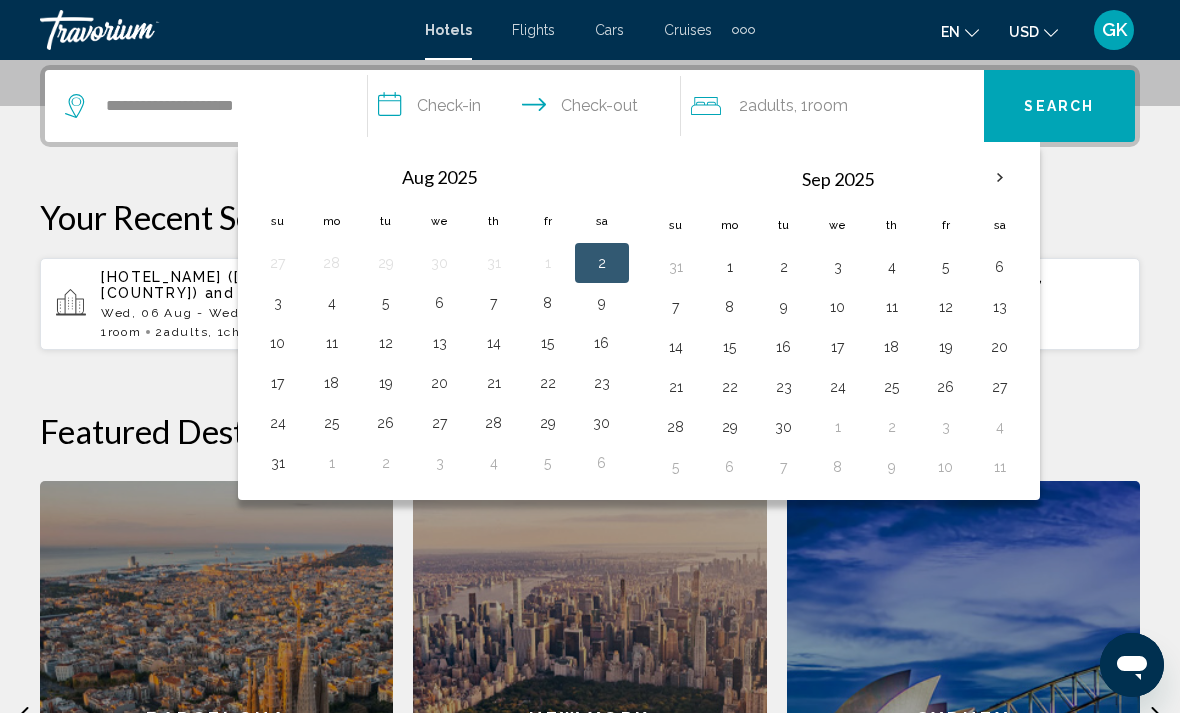 click on "6" at bounding box center [440, 303] 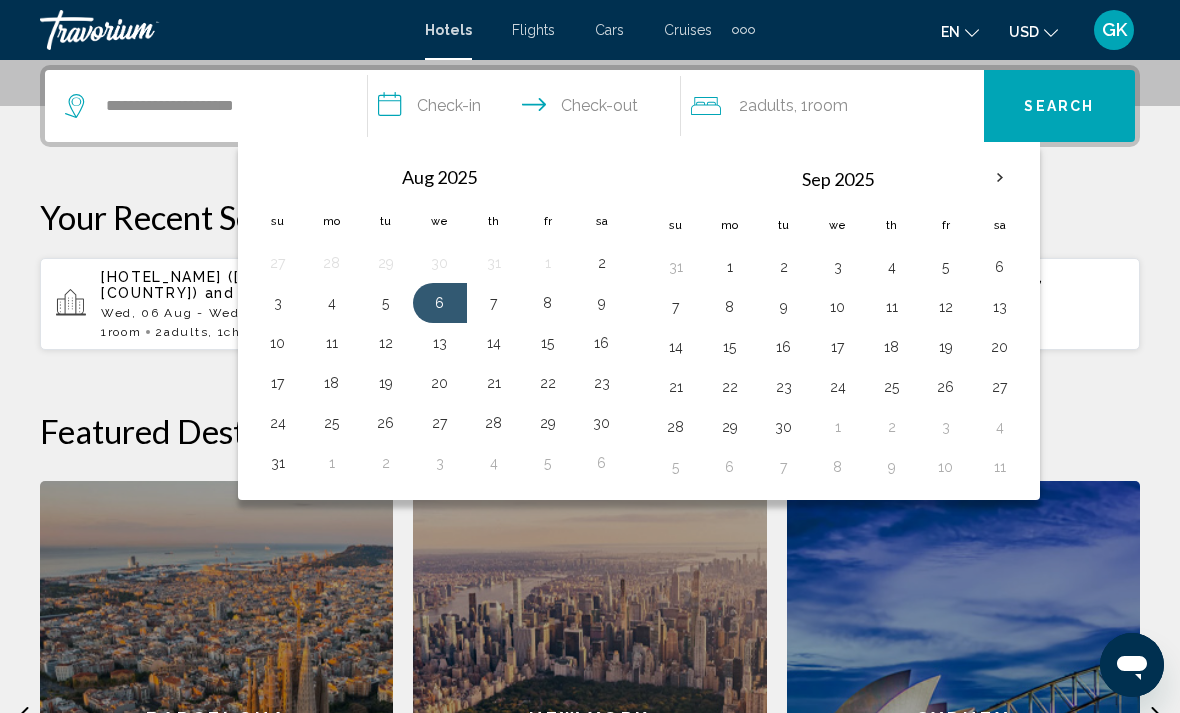 click on "7" at bounding box center [494, 303] 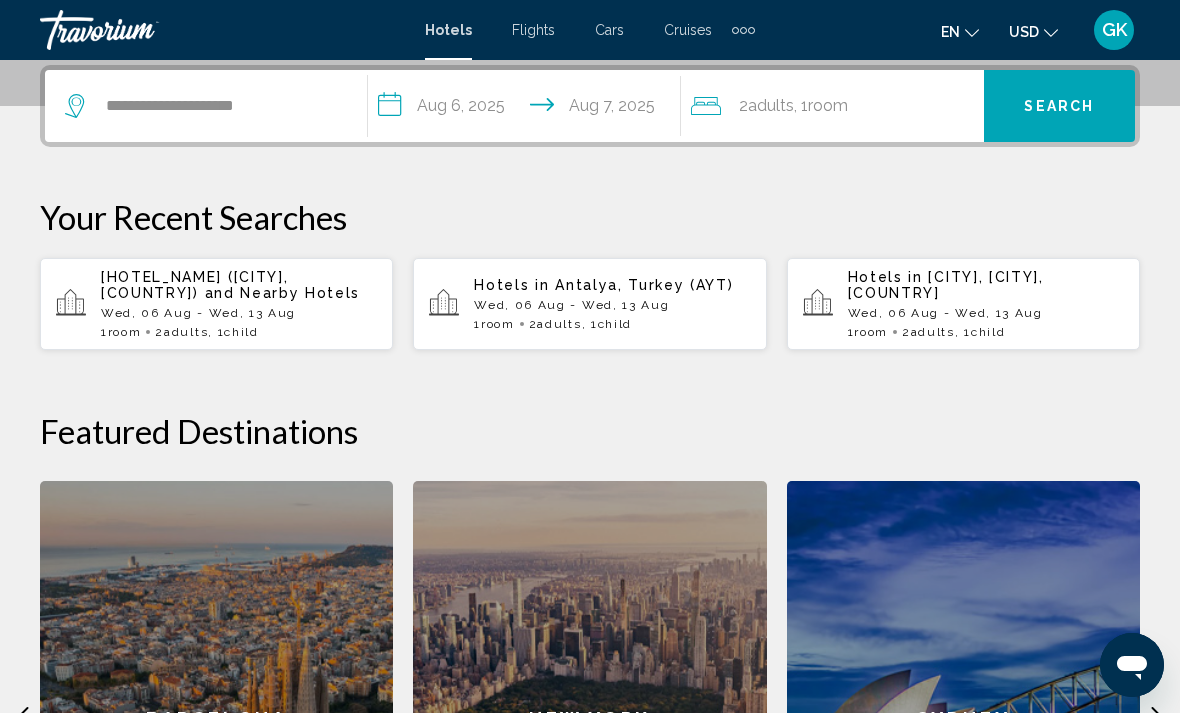 click on "**********" at bounding box center (528, 109) 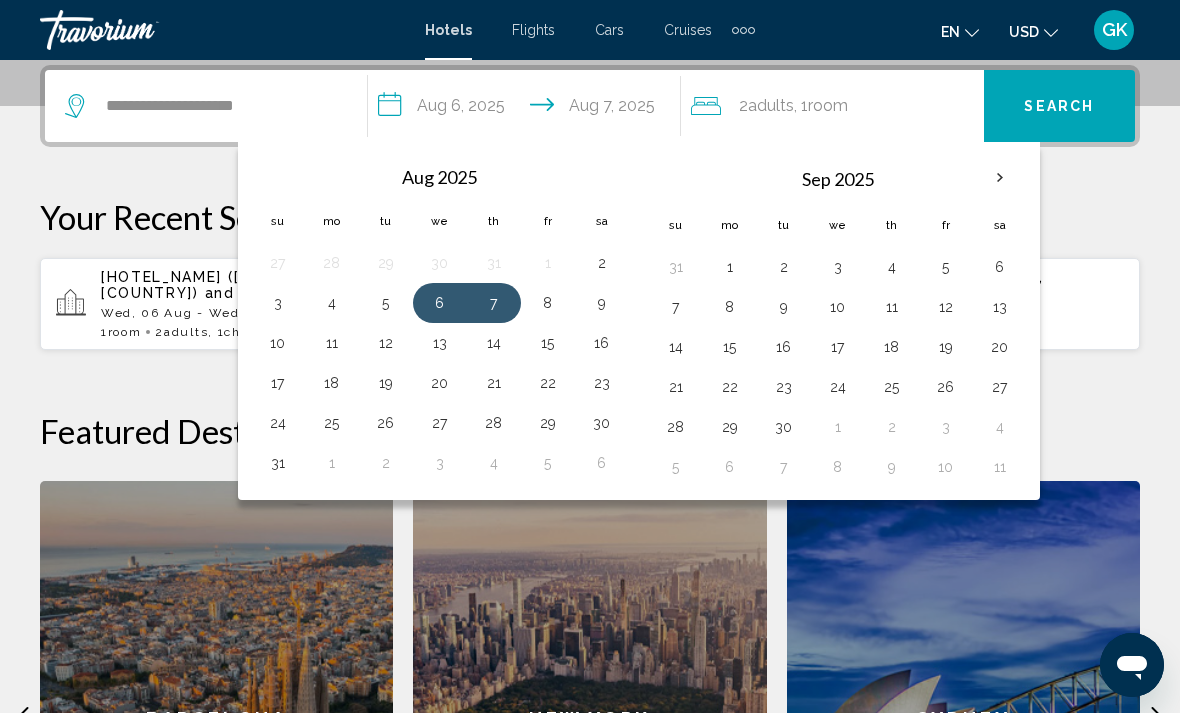 click on "7" at bounding box center [494, 303] 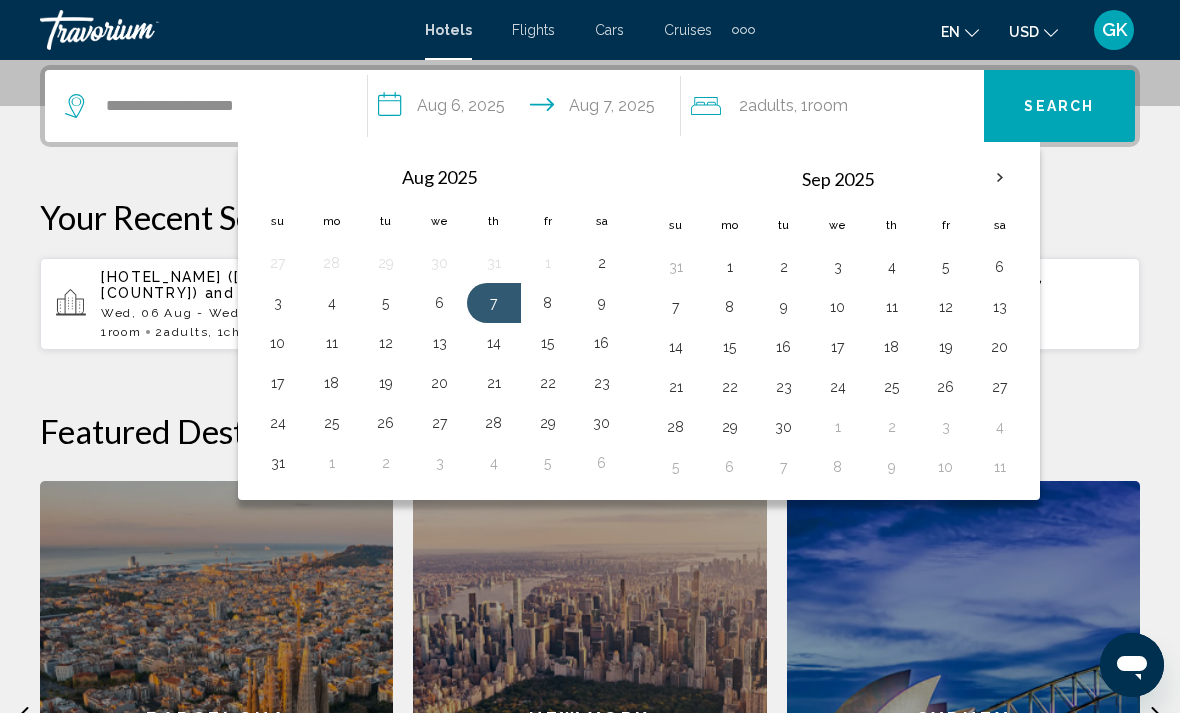 click on "14" at bounding box center [494, 343] 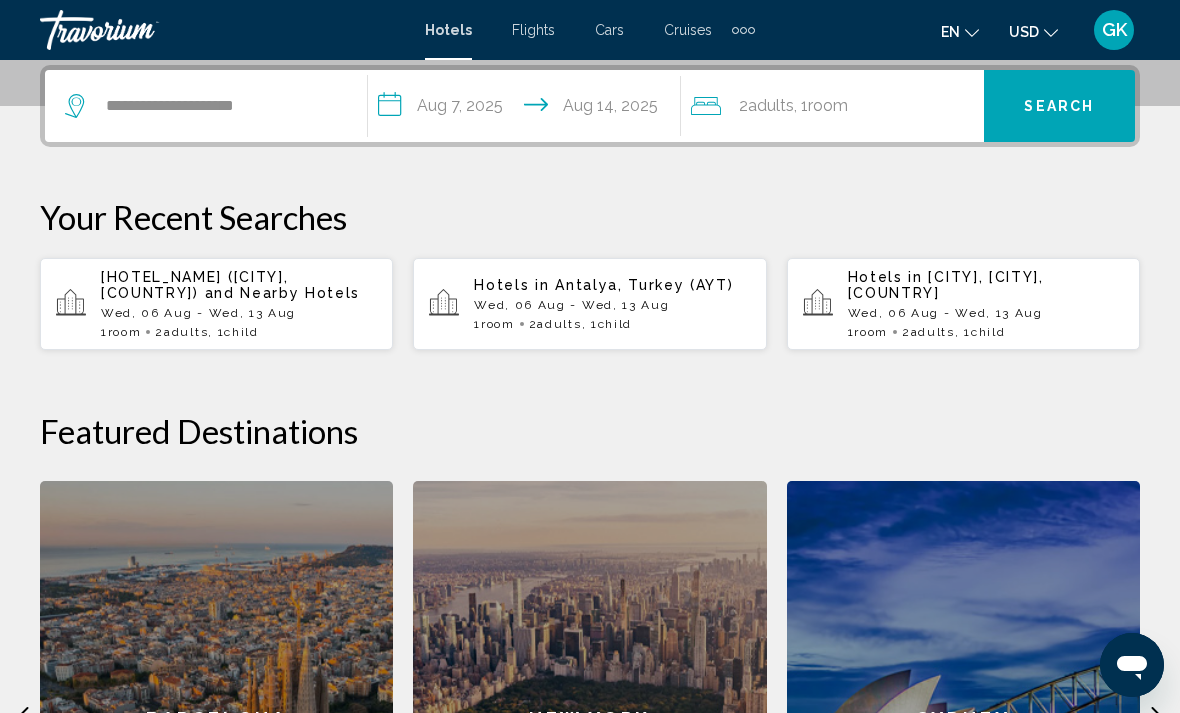 click on "Room" 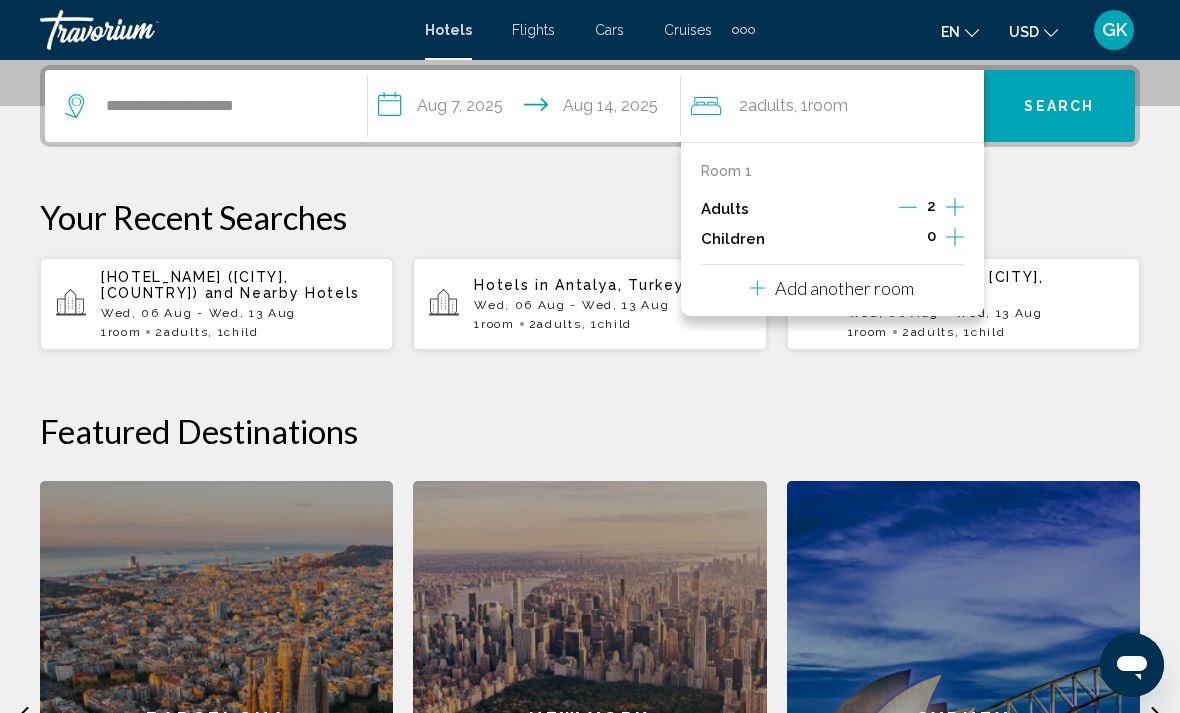 click 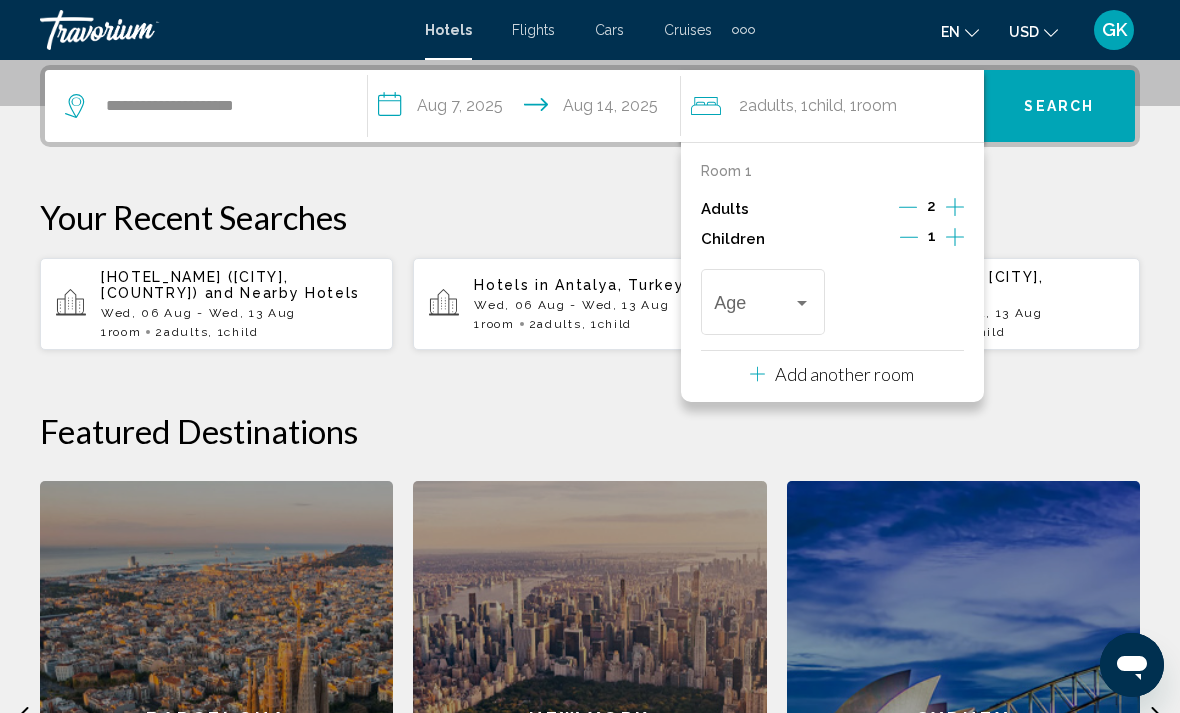 click at bounding box center [802, 303] 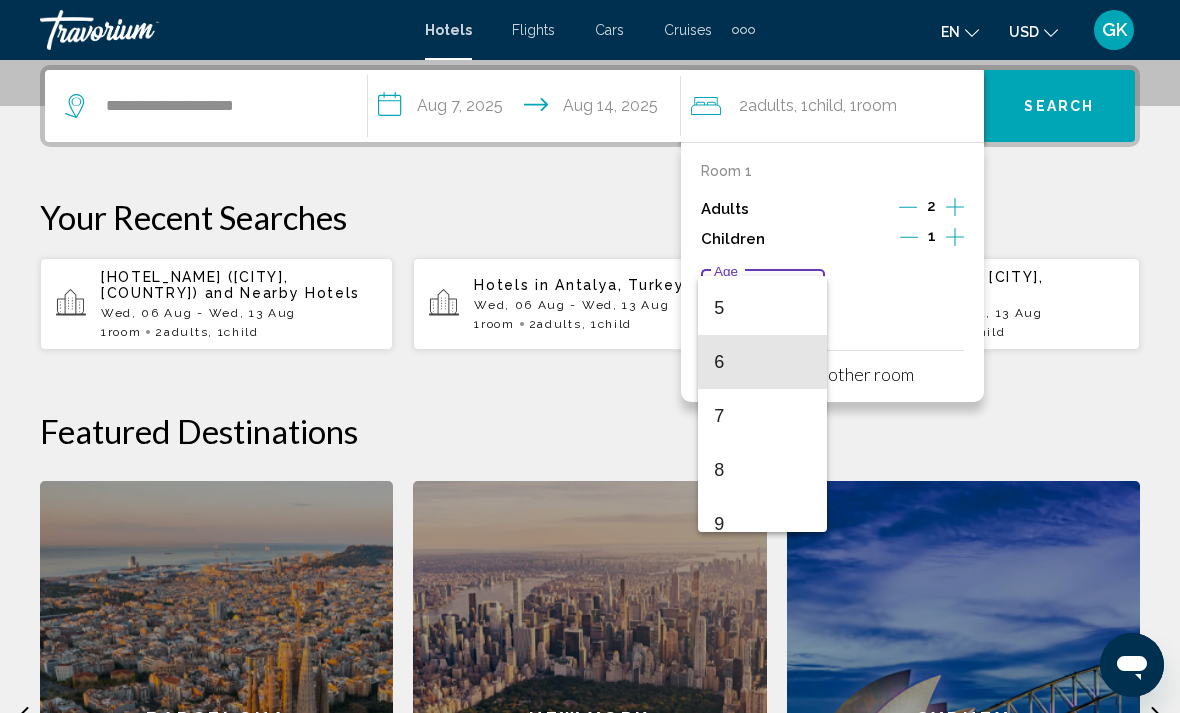 scroll, scrollTop: 267, scrollLeft: 0, axis: vertical 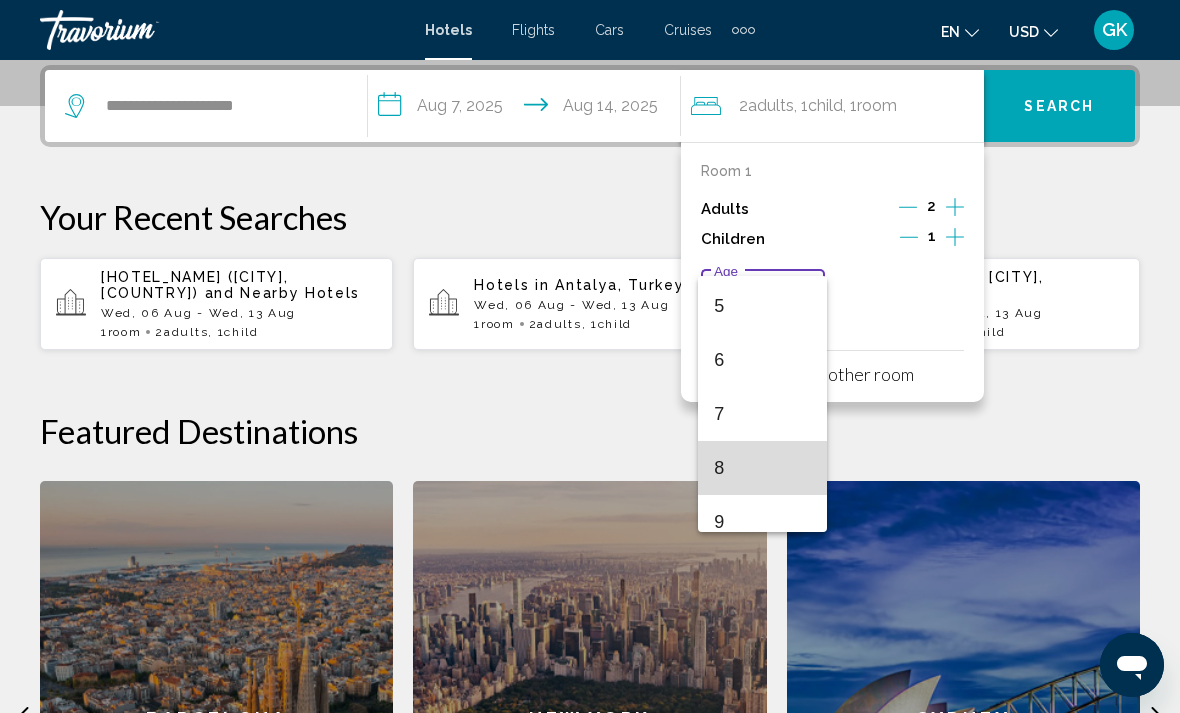 click on "8" at bounding box center (762, 468) 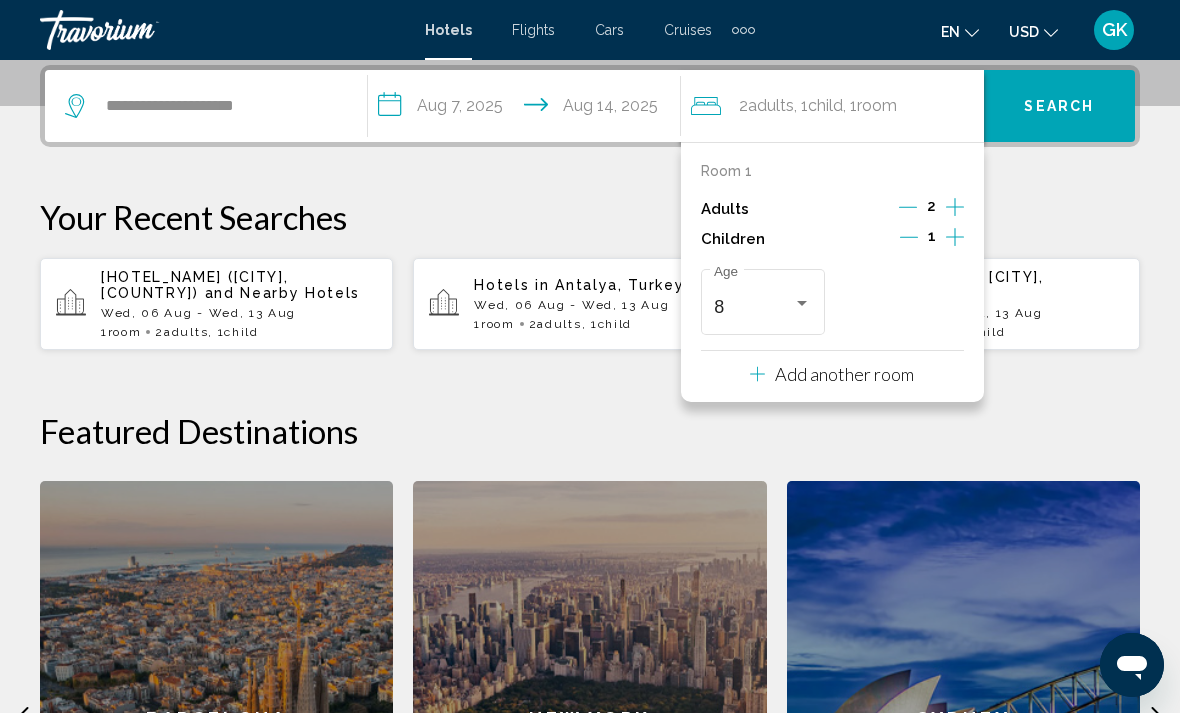 click on "Featured Destinations" 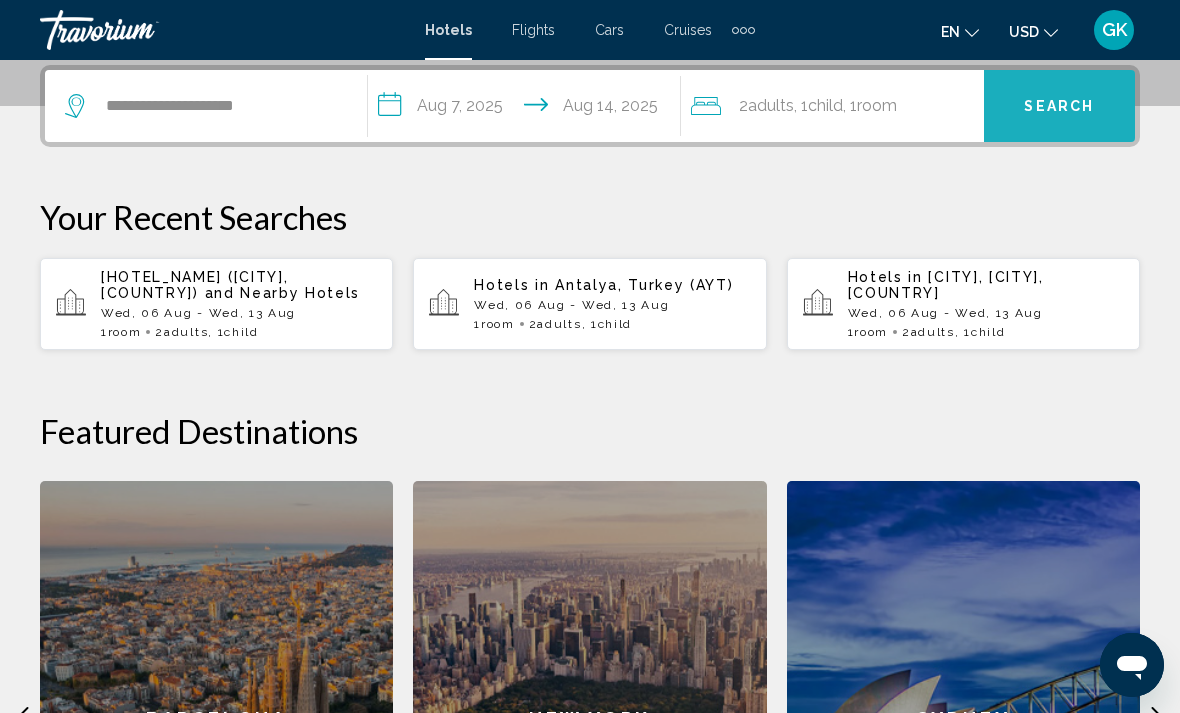 click on "Search" at bounding box center (1059, 107) 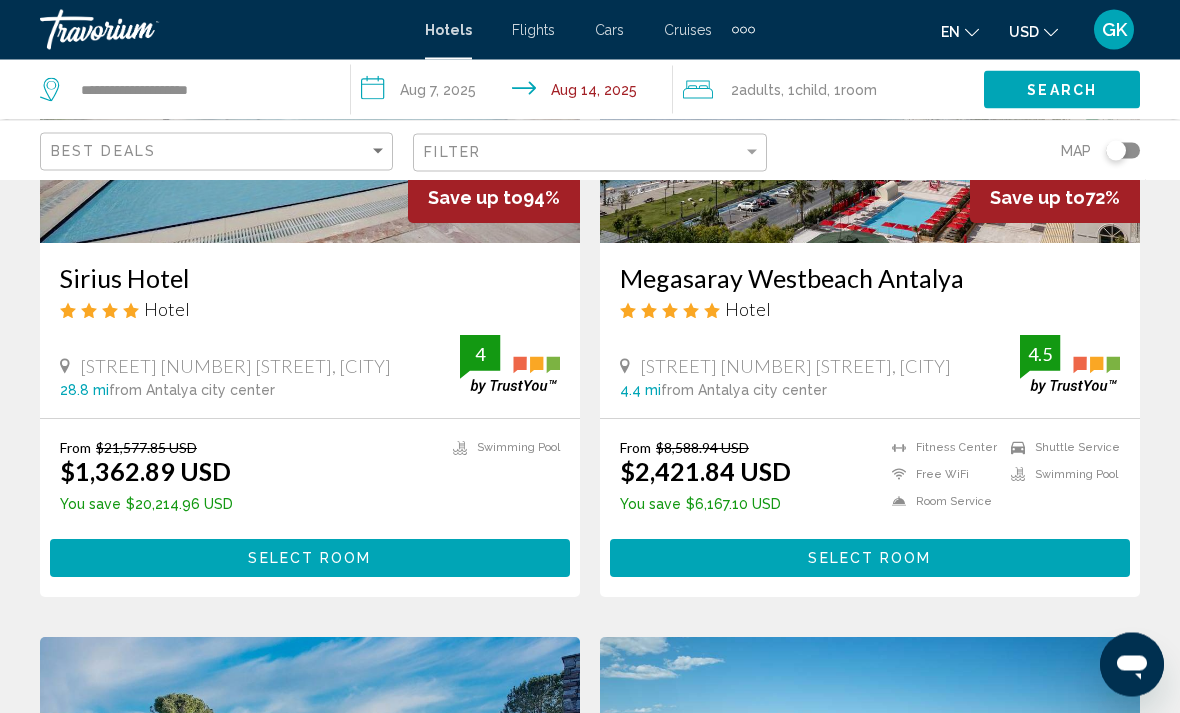 scroll, scrollTop: 327, scrollLeft: 0, axis: vertical 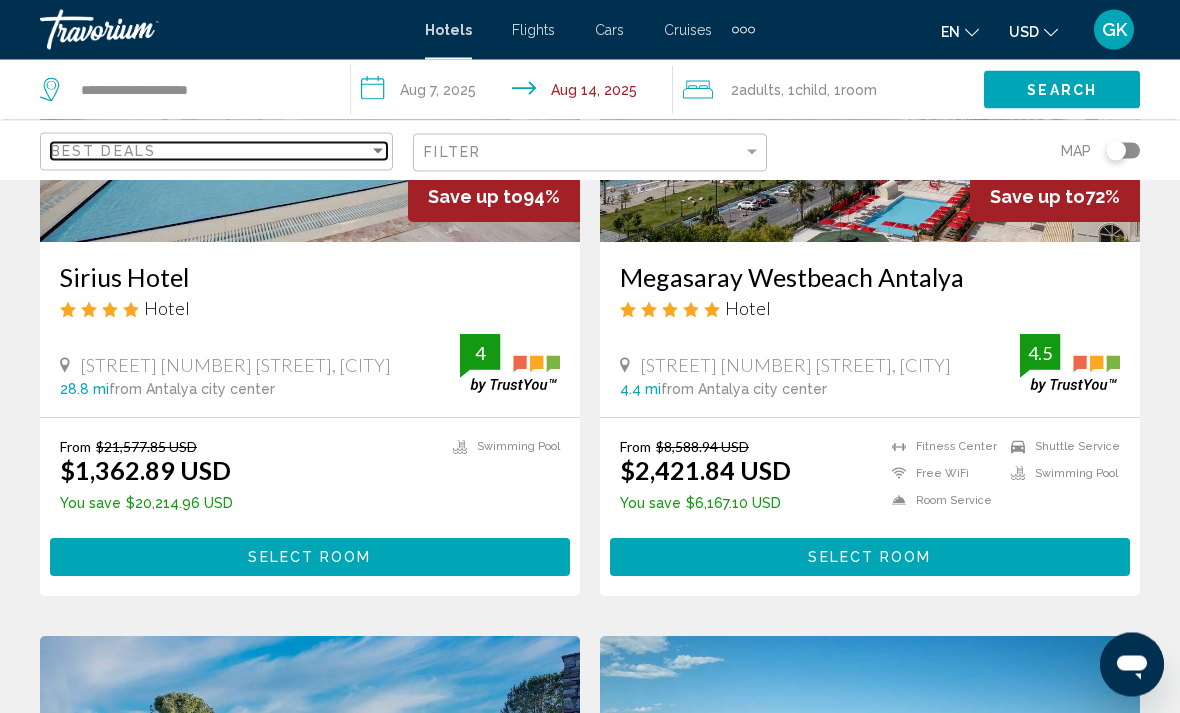 click on "Best Deals" at bounding box center (210, 151) 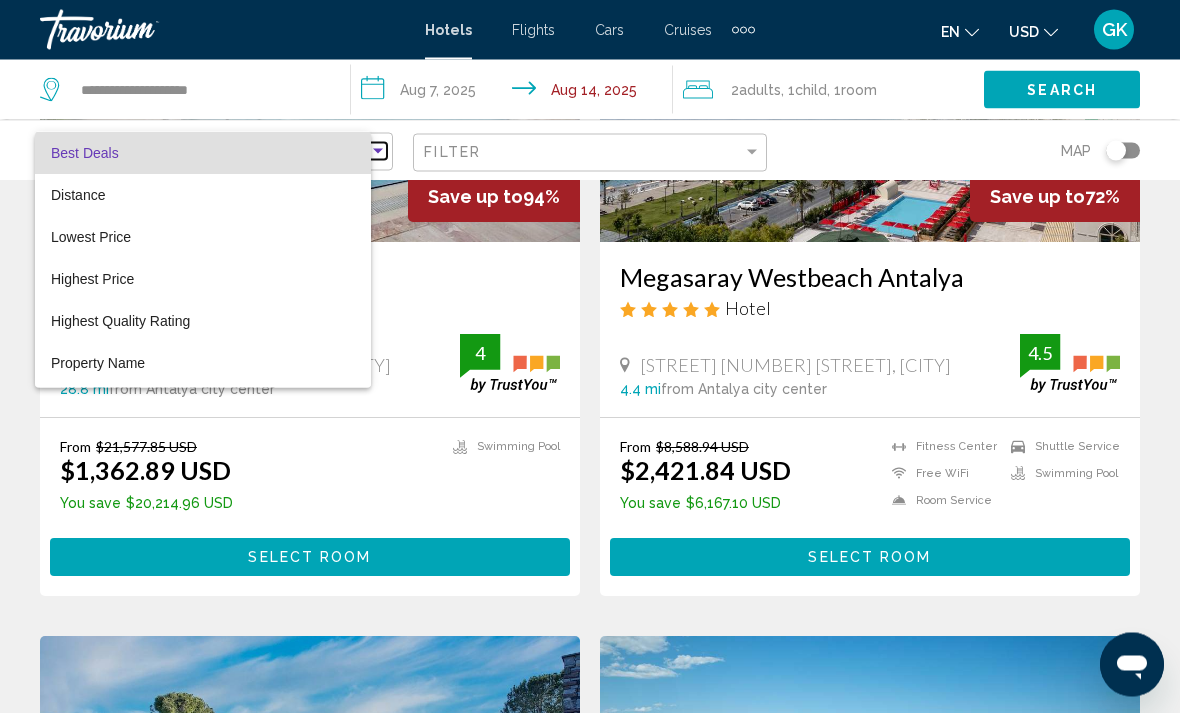 scroll, scrollTop: 328, scrollLeft: 0, axis: vertical 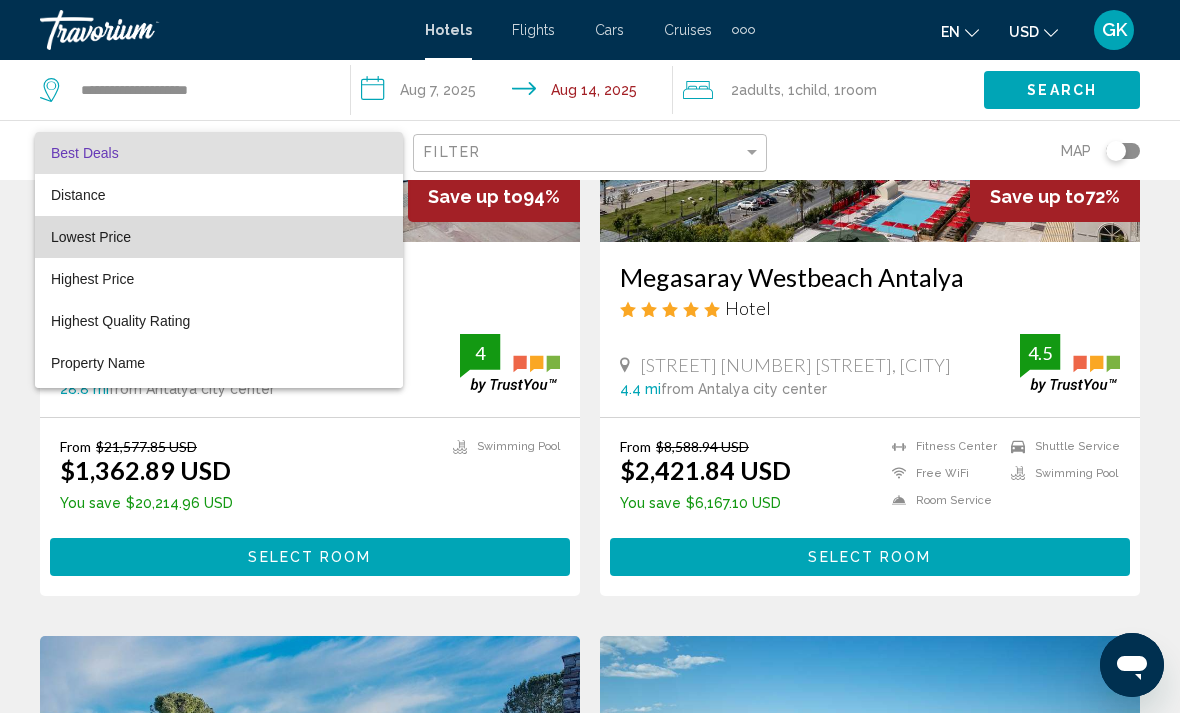 click on "Lowest Price" at bounding box center (91, 237) 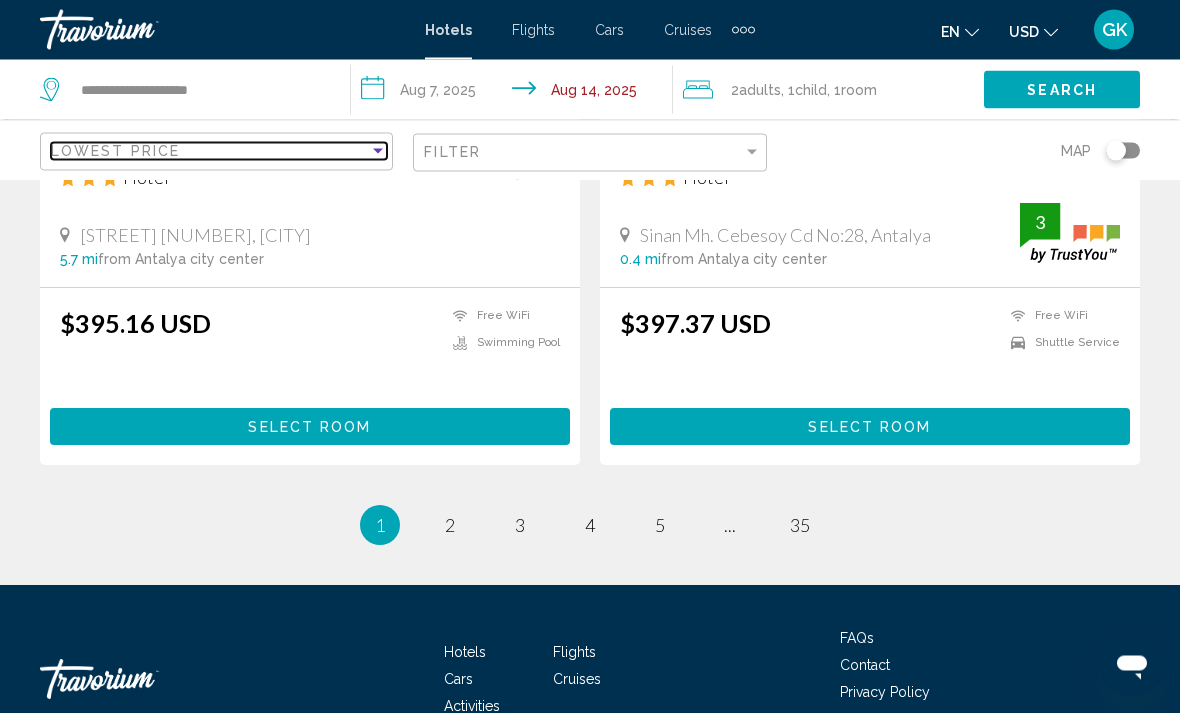 scroll, scrollTop: 4021, scrollLeft: 0, axis: vertical 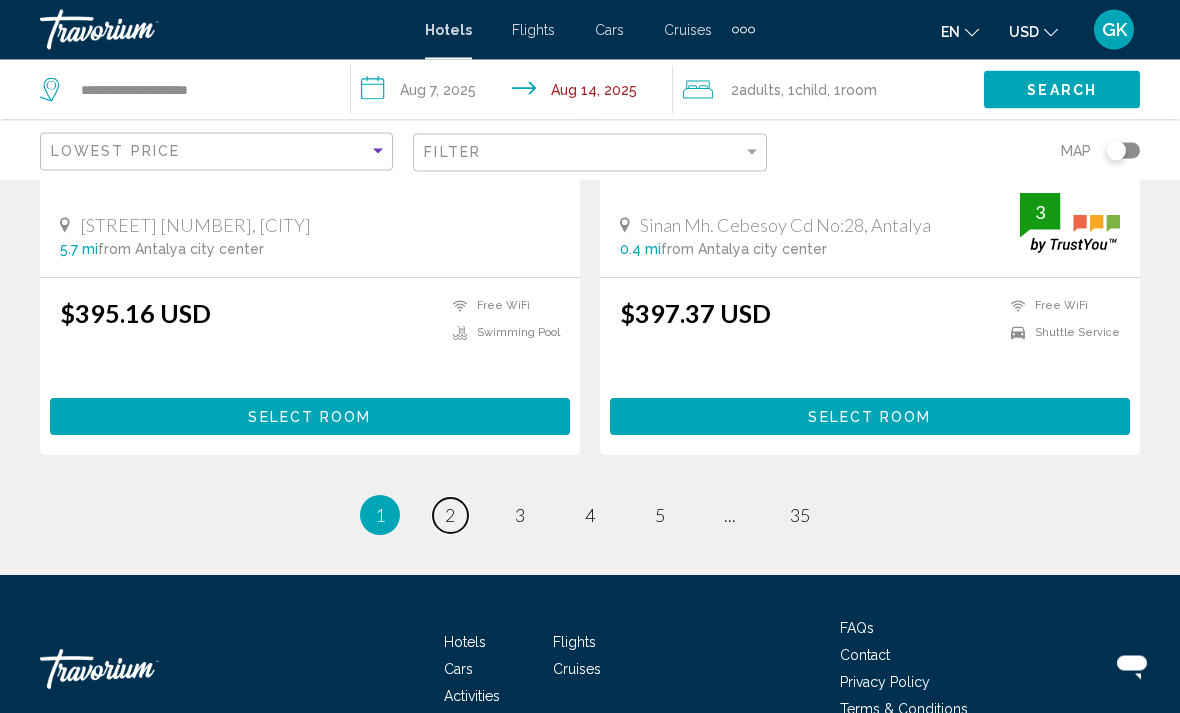 click on "page  2" at bounding box center (450, 516) 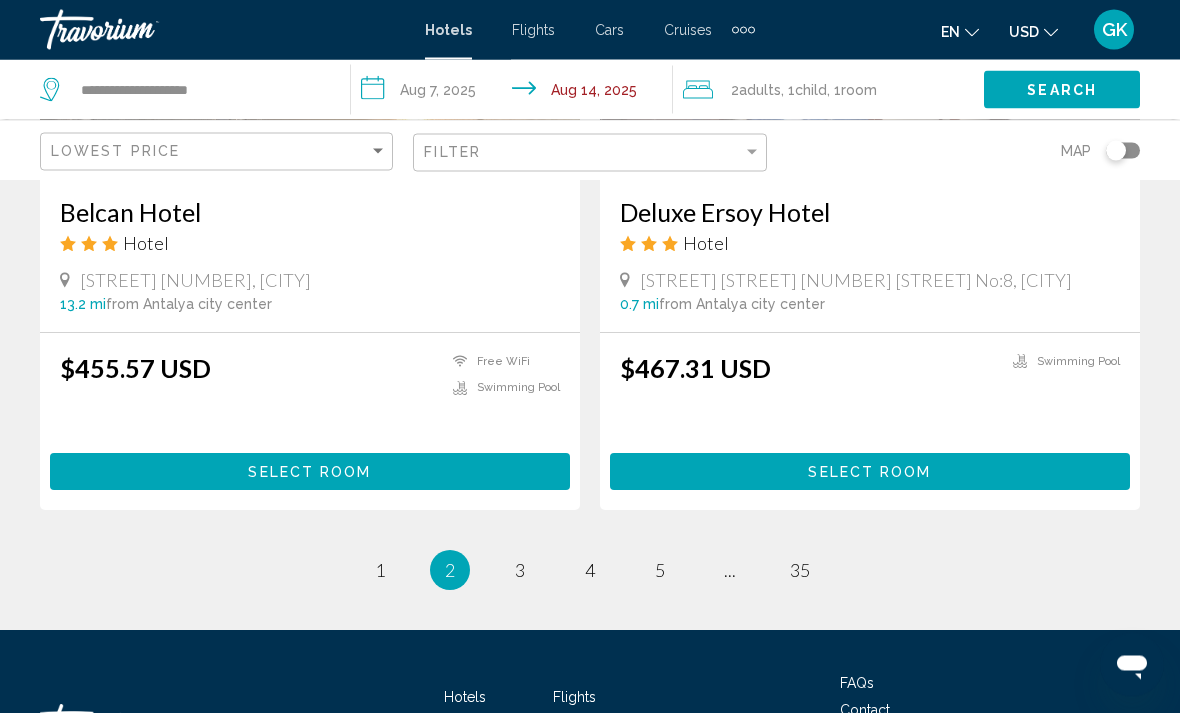 scroll, scrollTop: 3979, scrollLeft: 0, axis: vertical 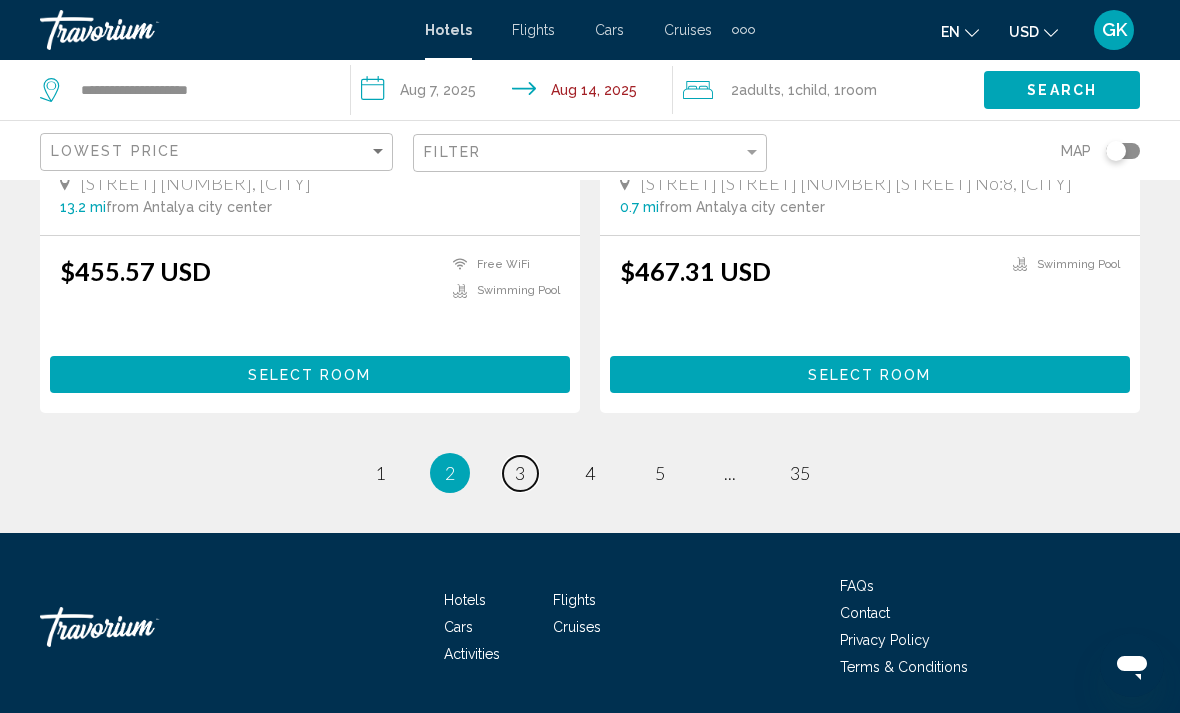 click on "page  3" at bounding box center [520, 473] 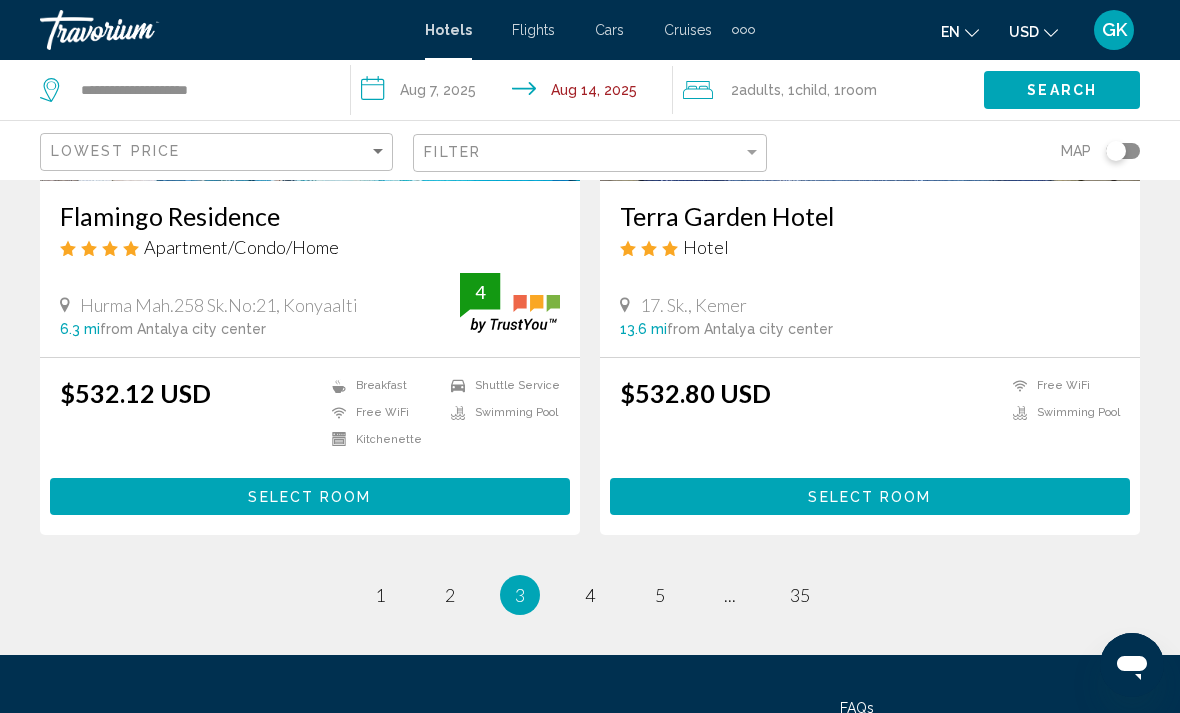 scroll, scrollTop: 3981, scrollLeft: 0, axis: vertical 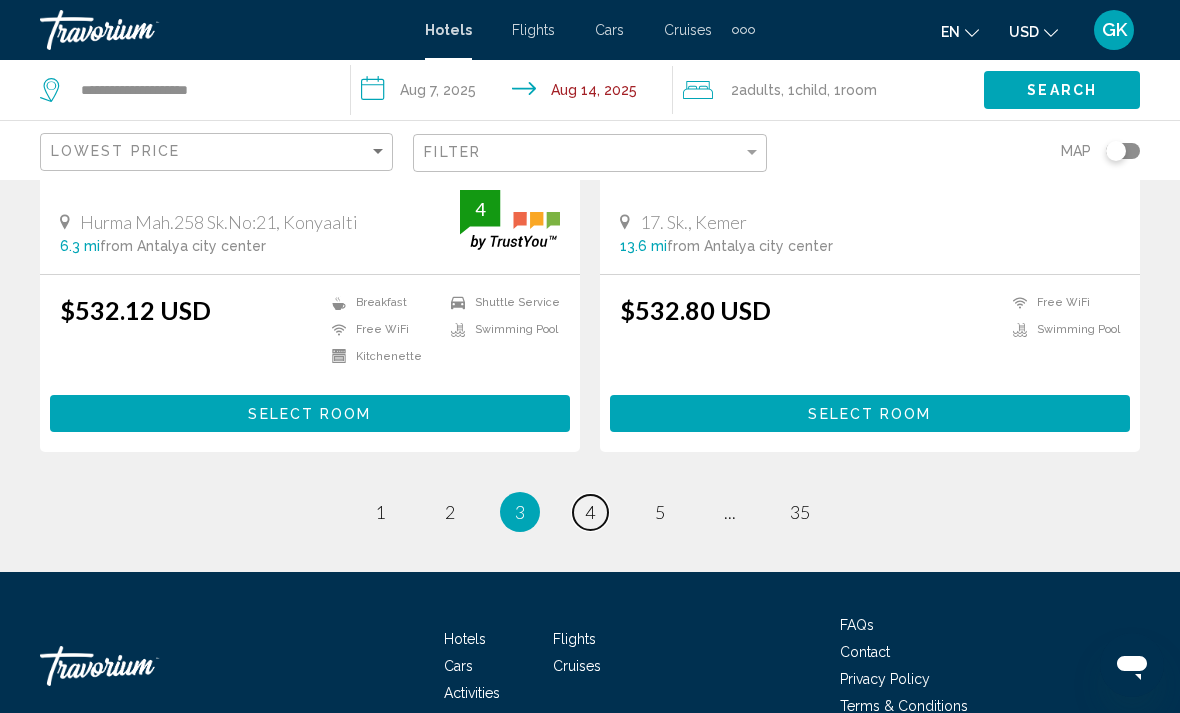 click on "page  4" at bounding box center (590, 512) 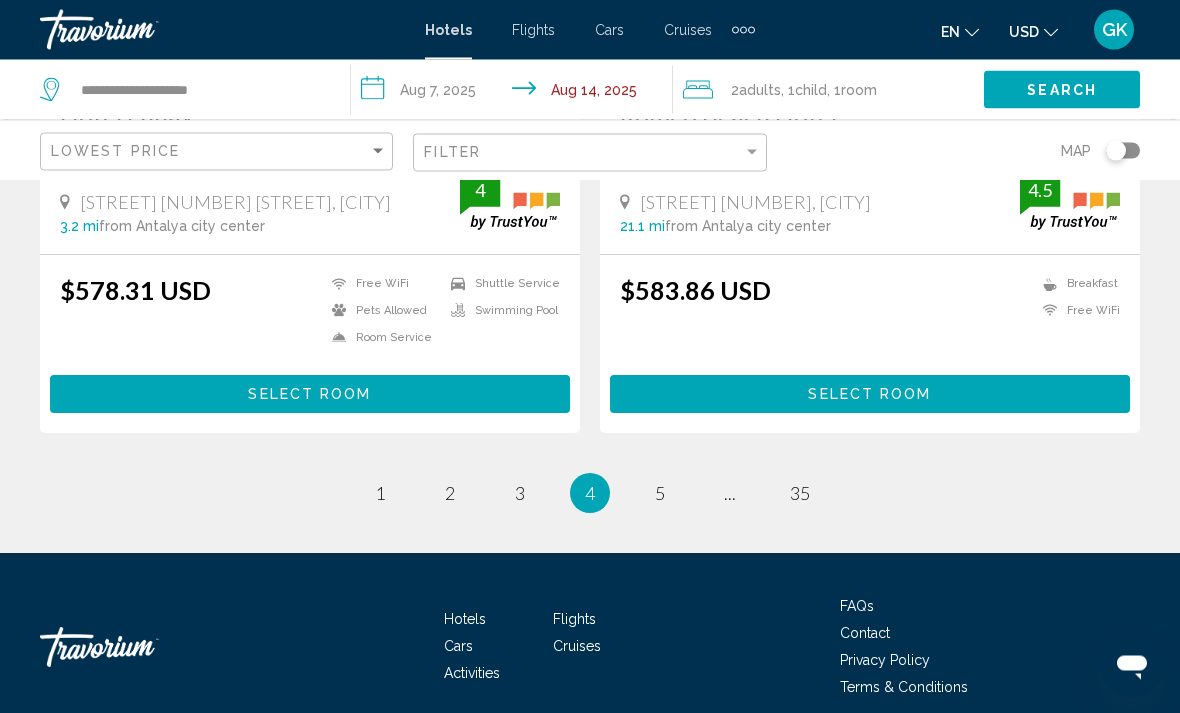 scroll, scrollTop: 4059, scrollLeft: 0, axis: vertical 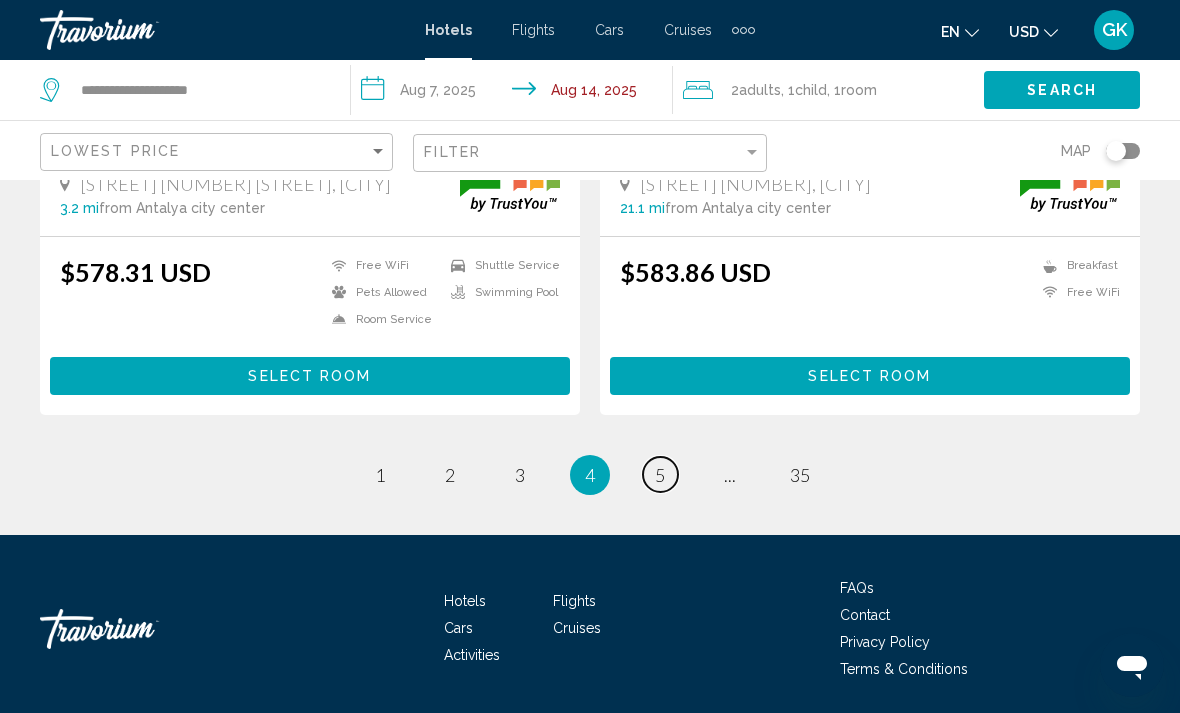 click on "5" at bounding box center (660, 475) 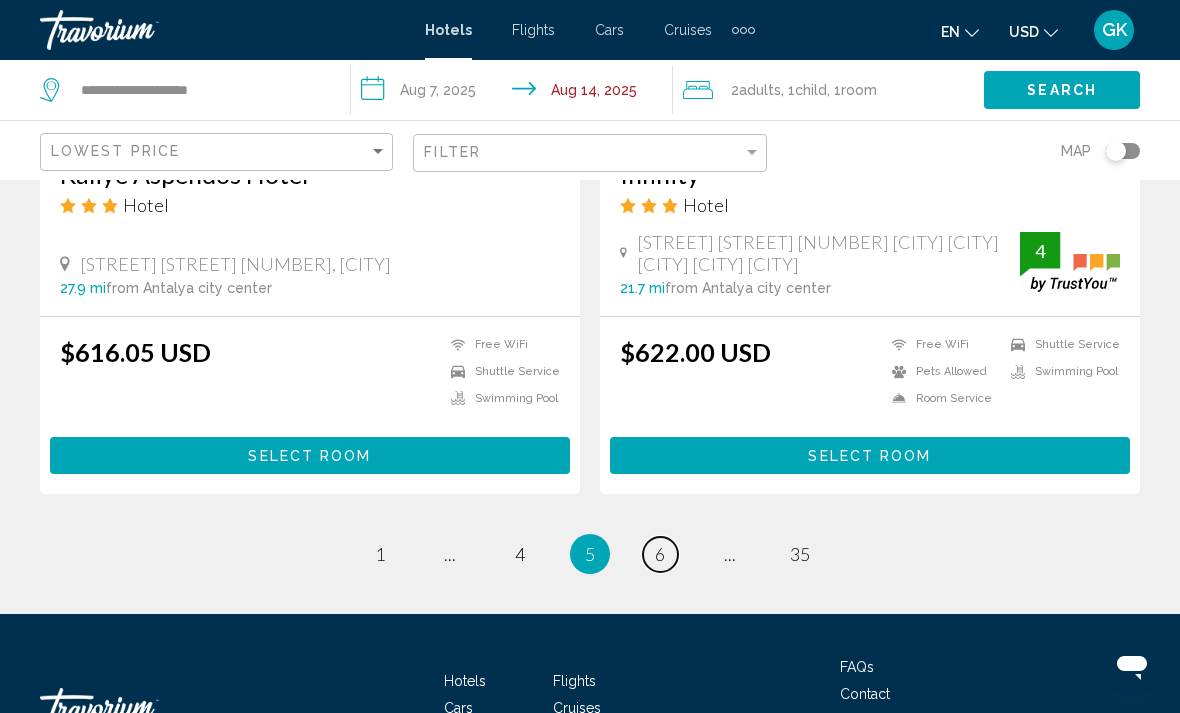 scroll, scrollTop: 4087, scrollLeft: 0, axis: vertical 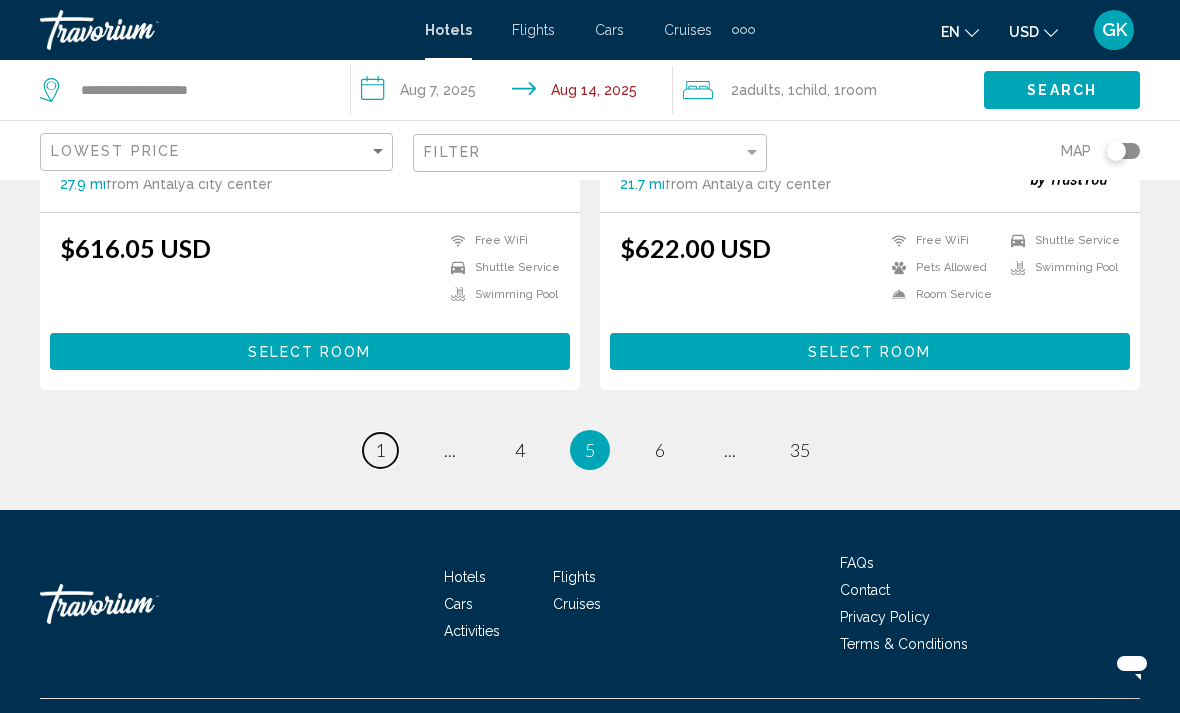 click on "1" at bounding box center [380, 450] 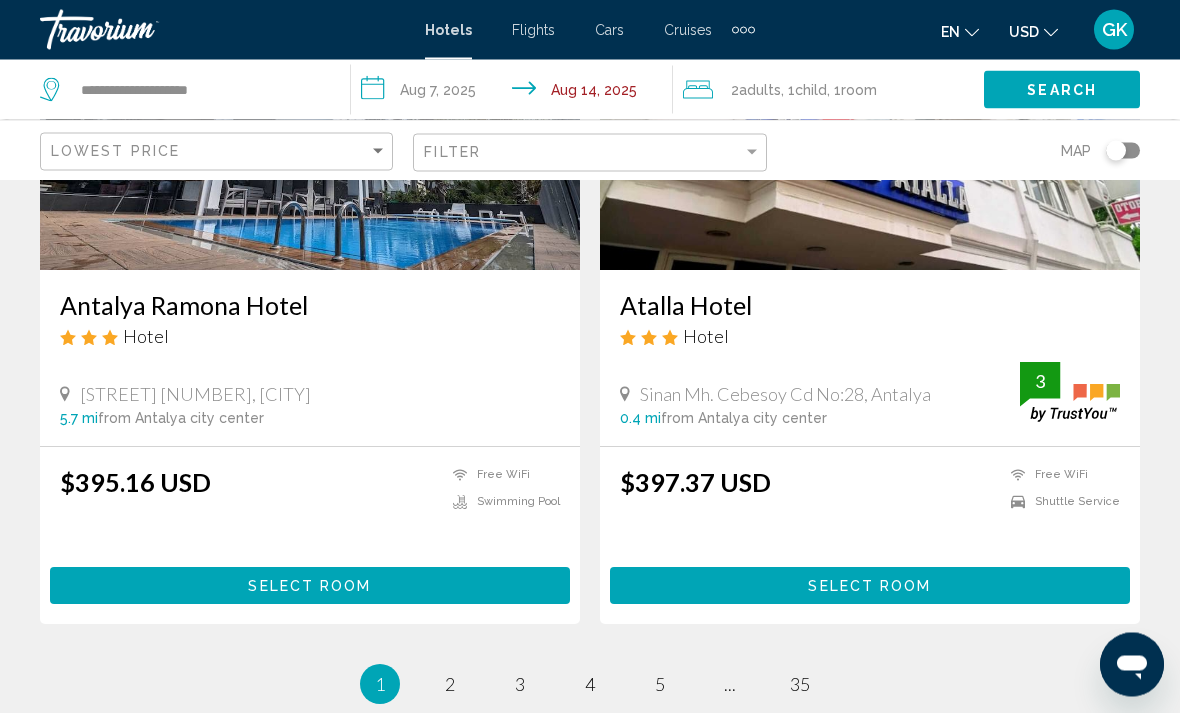 scroll, scrollTop: 3850, scrollLeft: 0, axis: vertical 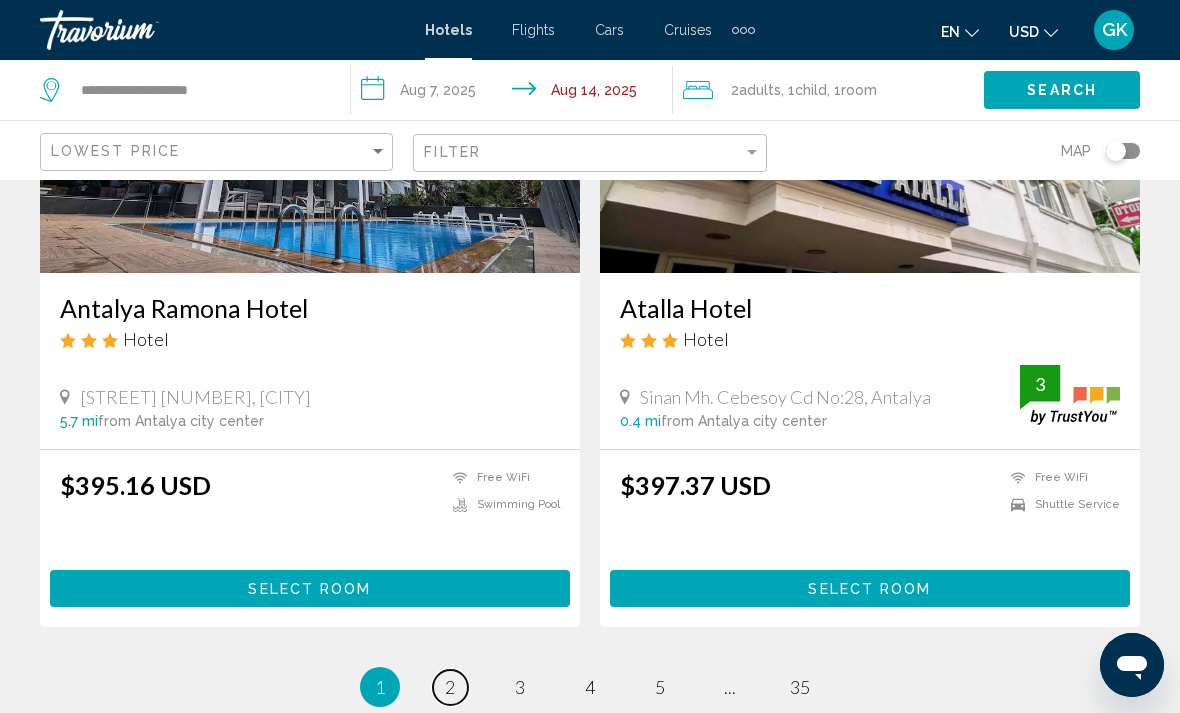 click on "page  2" at bounding box center (450, 687) 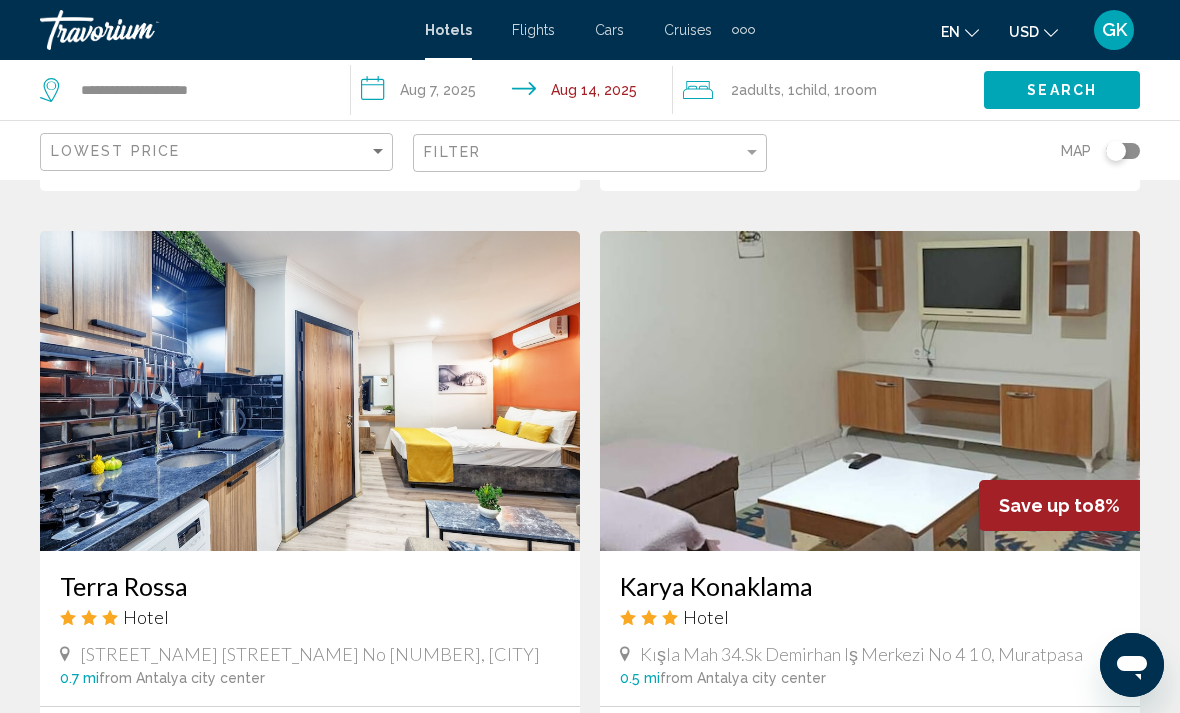 scroll, scrollTop: 1407, scrollLeft: 0, axis: vertical 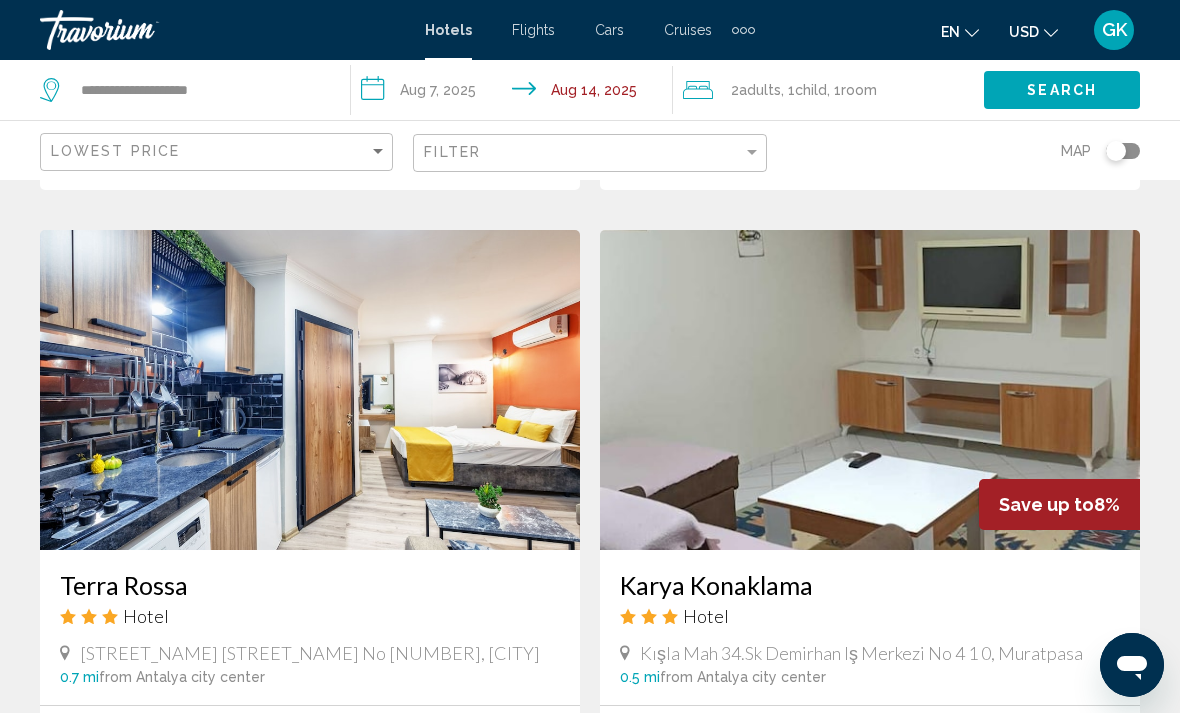 click at bounding box center (310, 390) 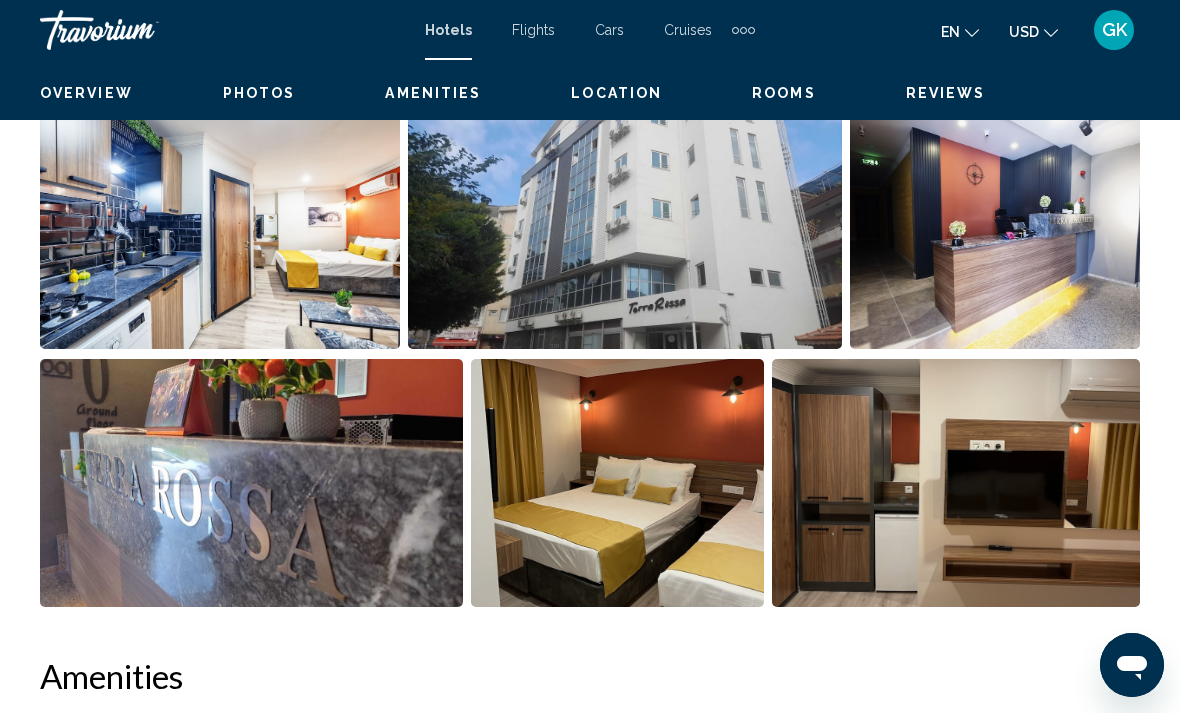 scroll, scrollTop: 0, scrollLeft: 0, axis: both 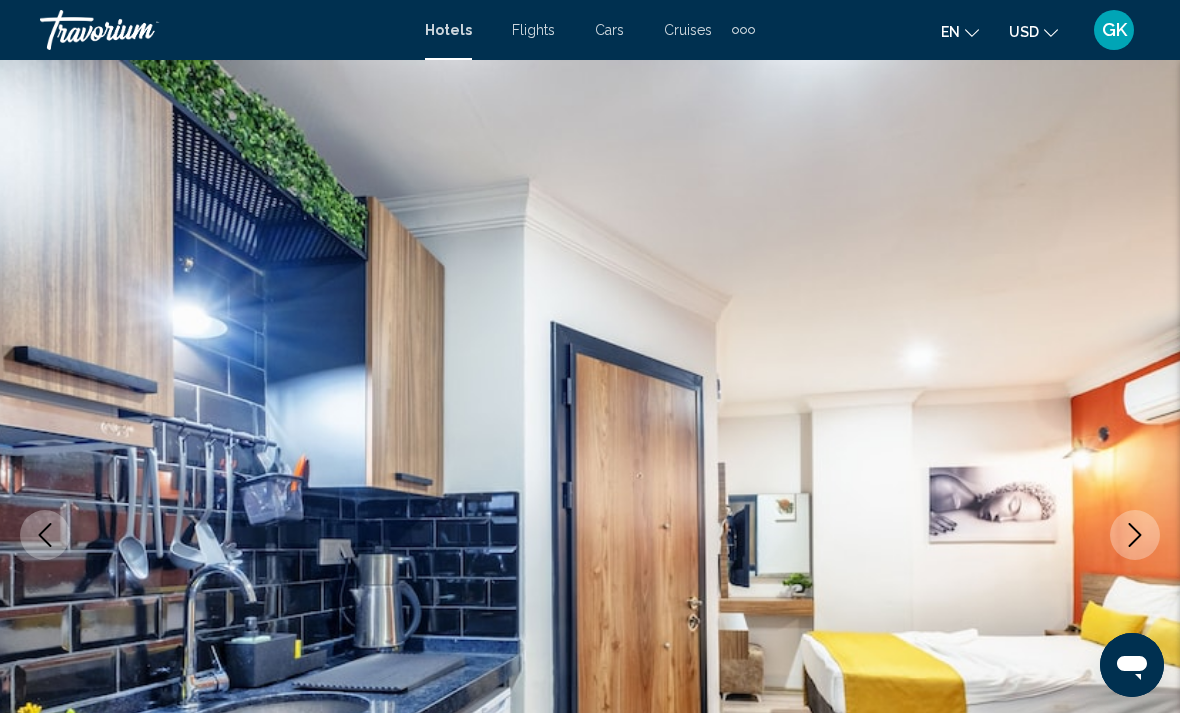 click at bounding box center (1135, 535) 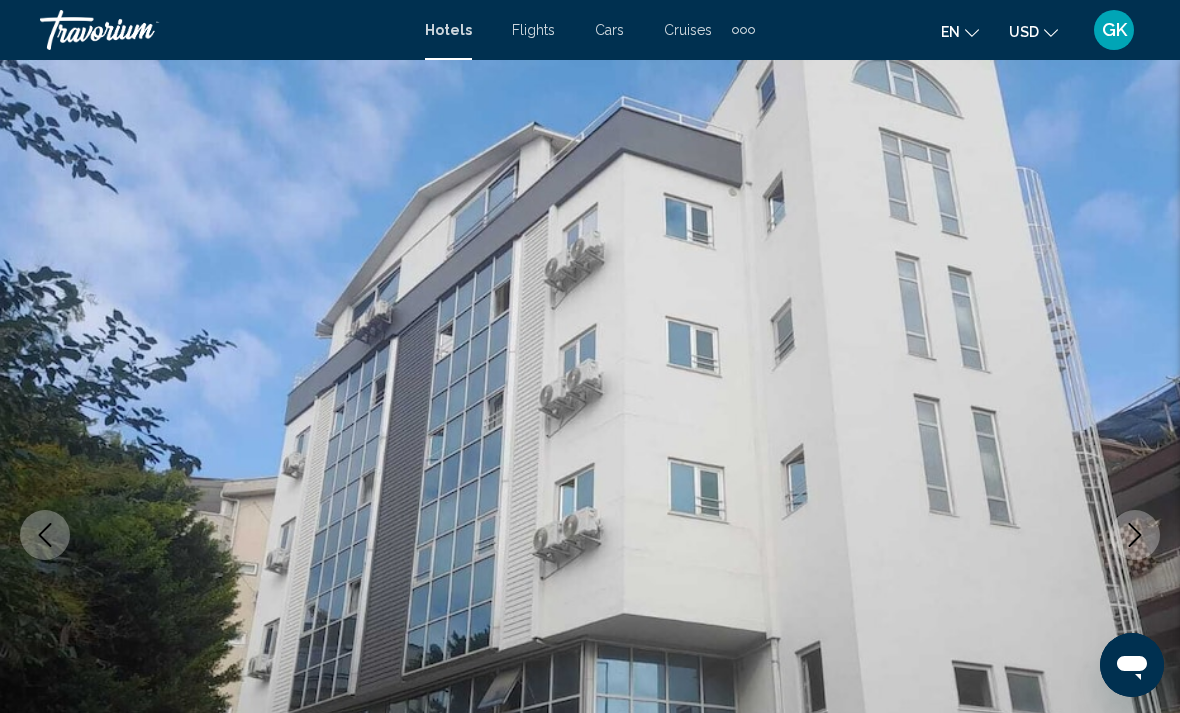 click at bounding box center [1135, 535] 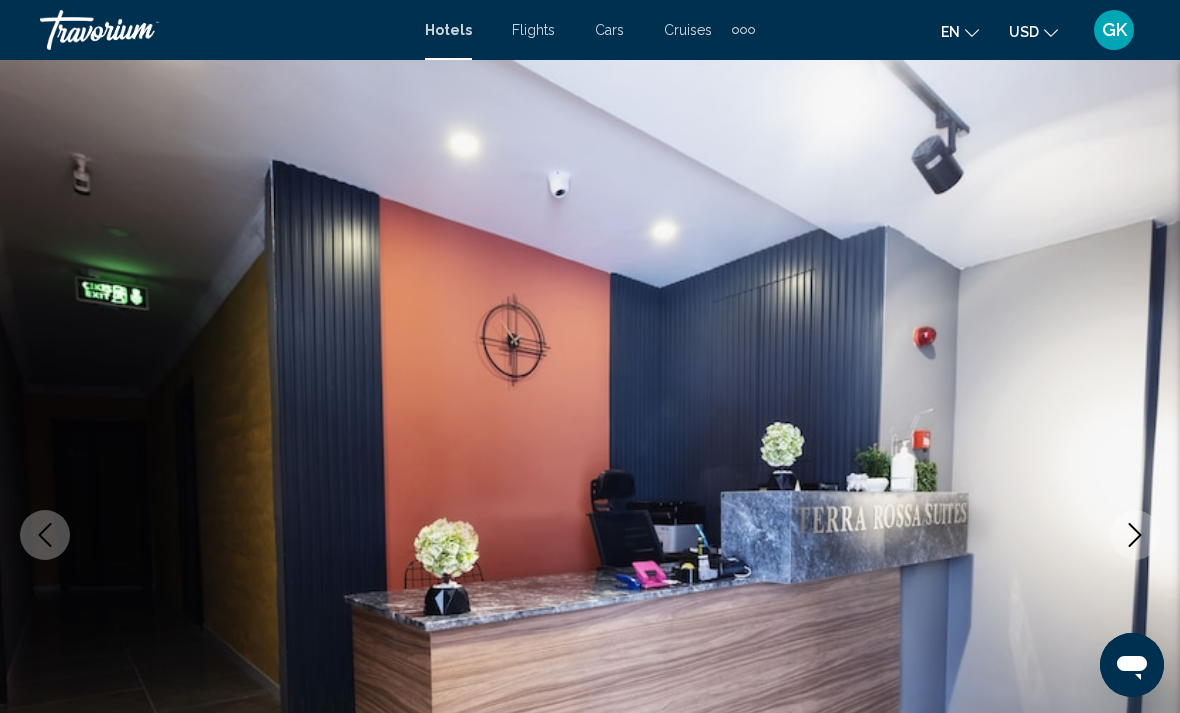 click at bounding box center [1135, 535] 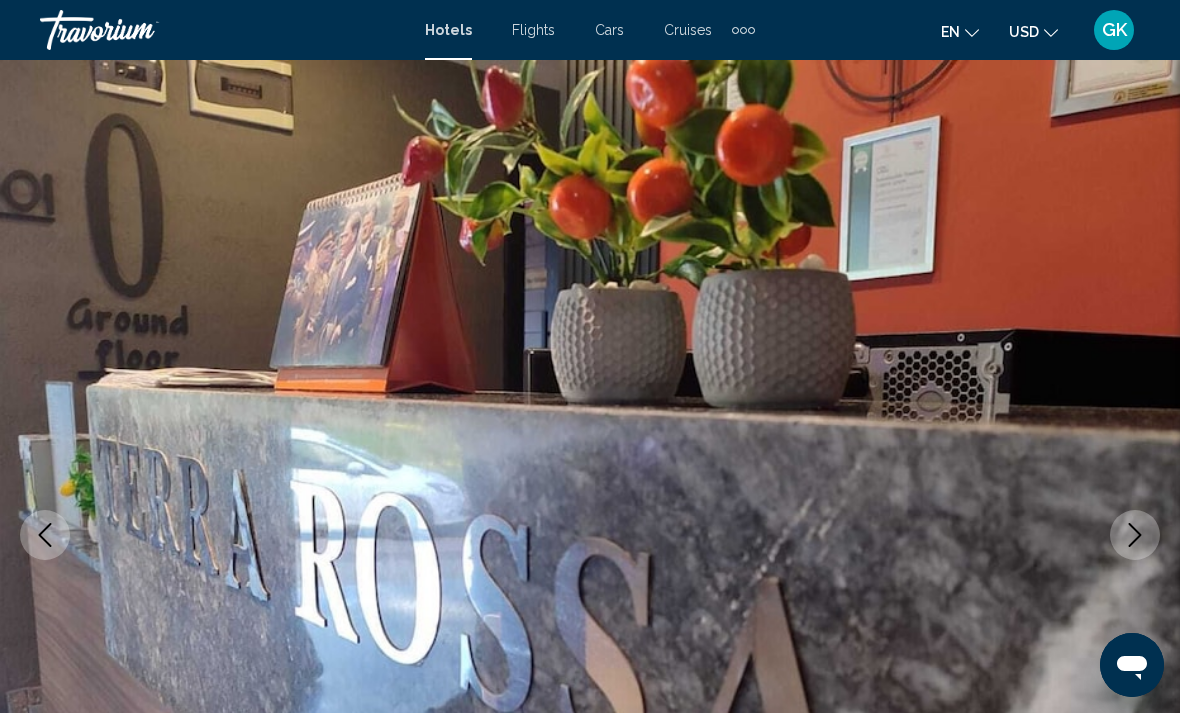 click at bounding box center [1135, 535] 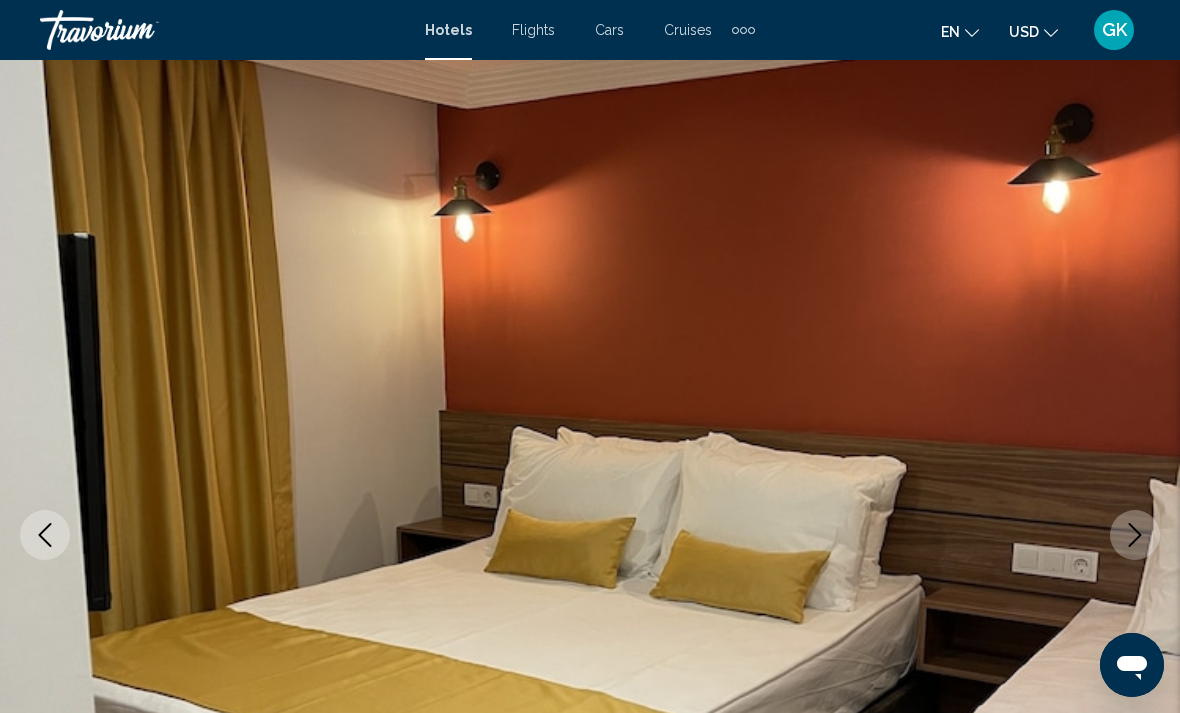 click at bounding box center (1135, 535) 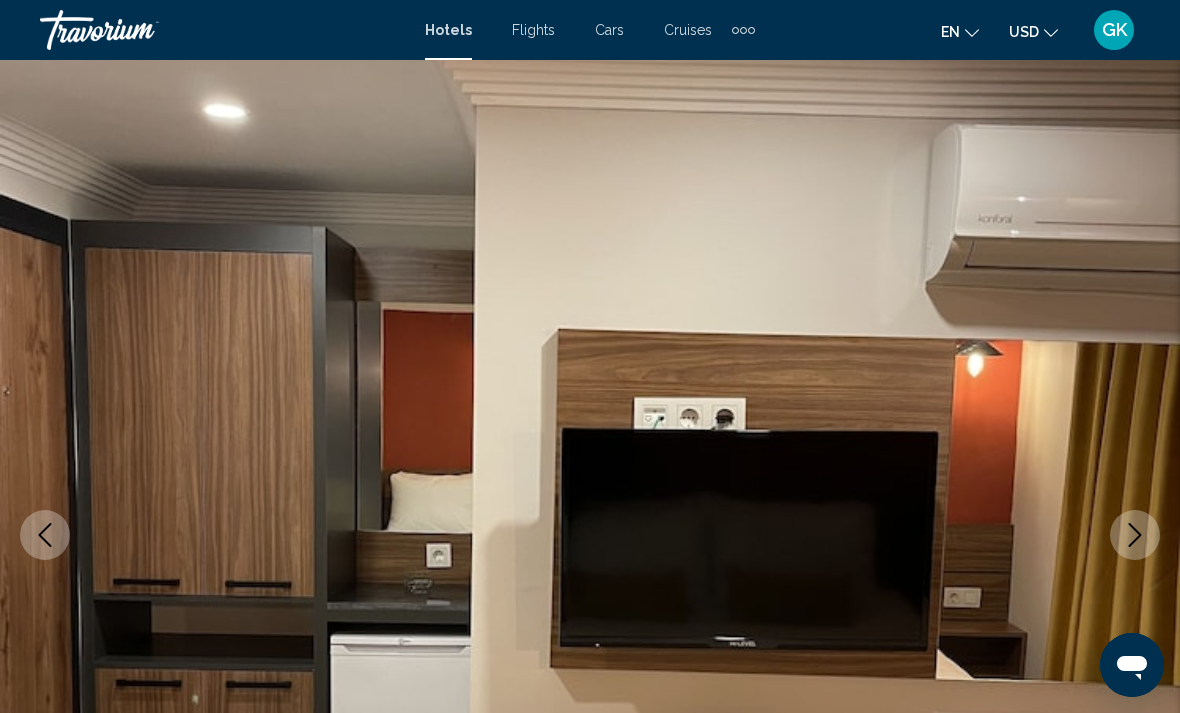 click at bounding box center (590, 535) 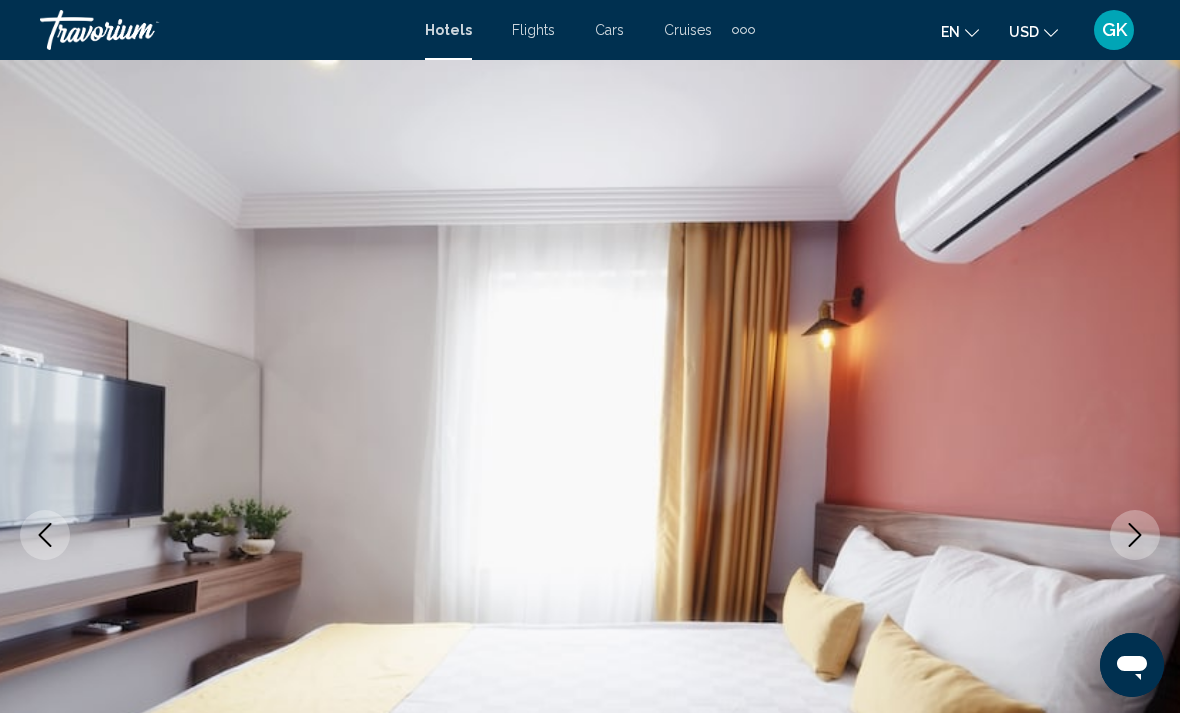 click at bounding box center [1135, 535] 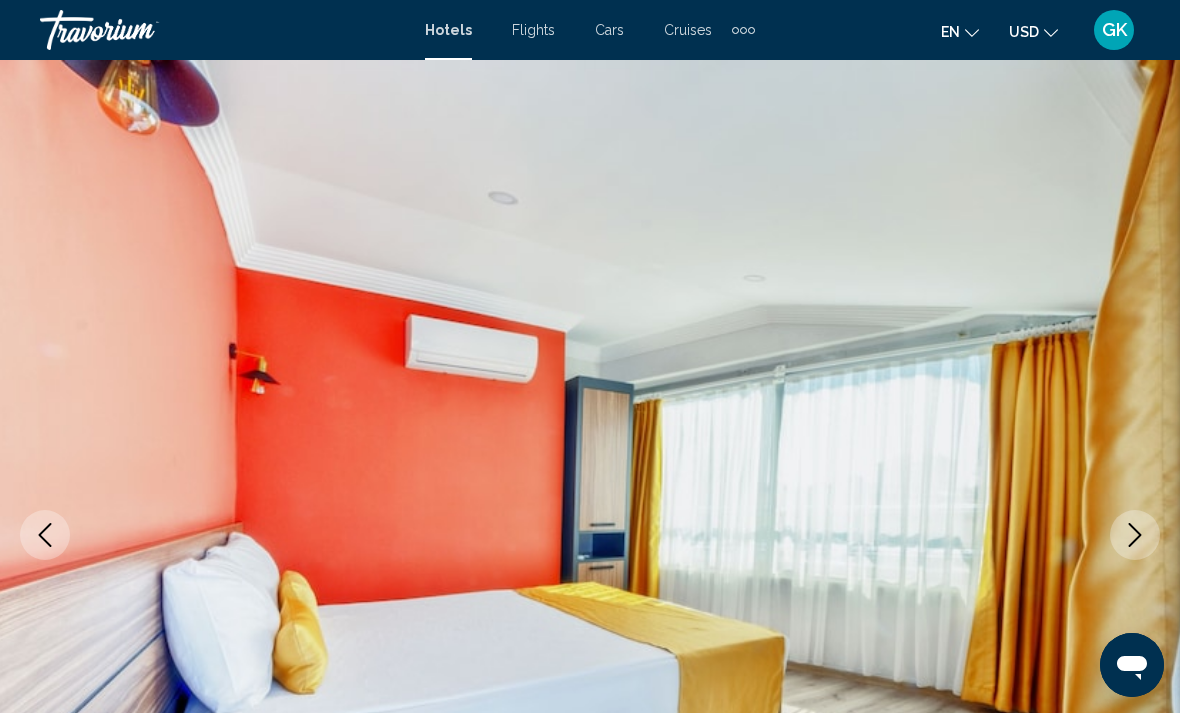 click at bounding box center [1135, 535] 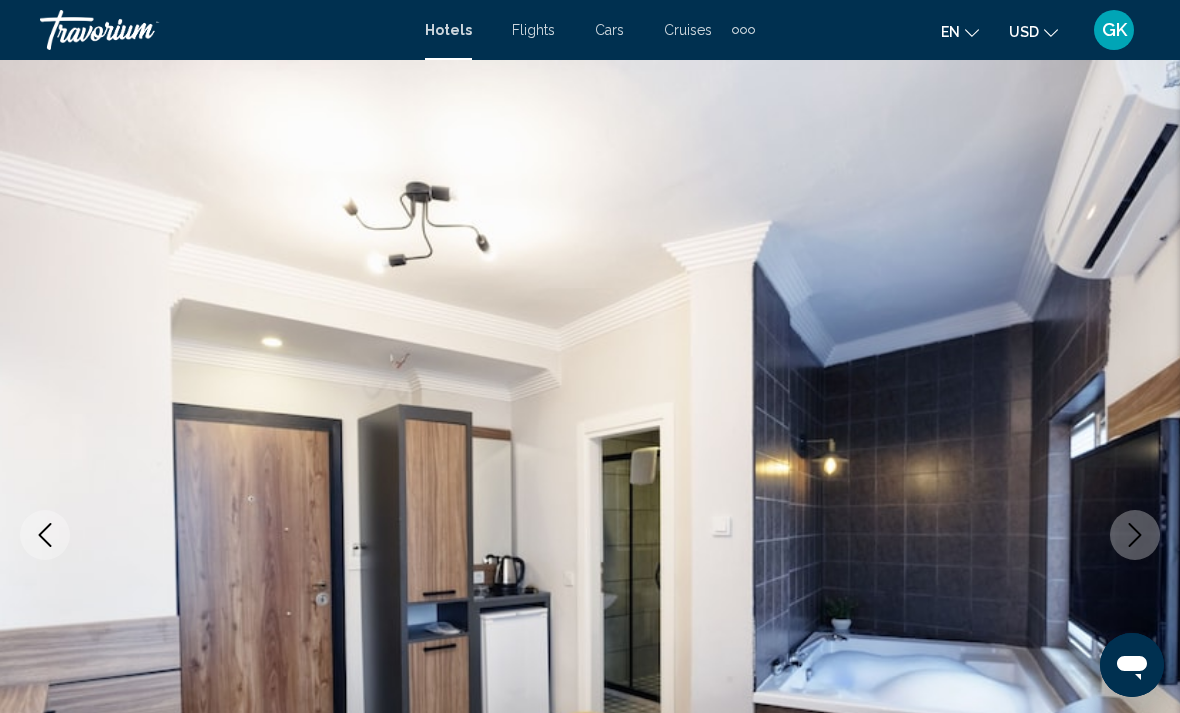 click at bounding box center (1135, 535) 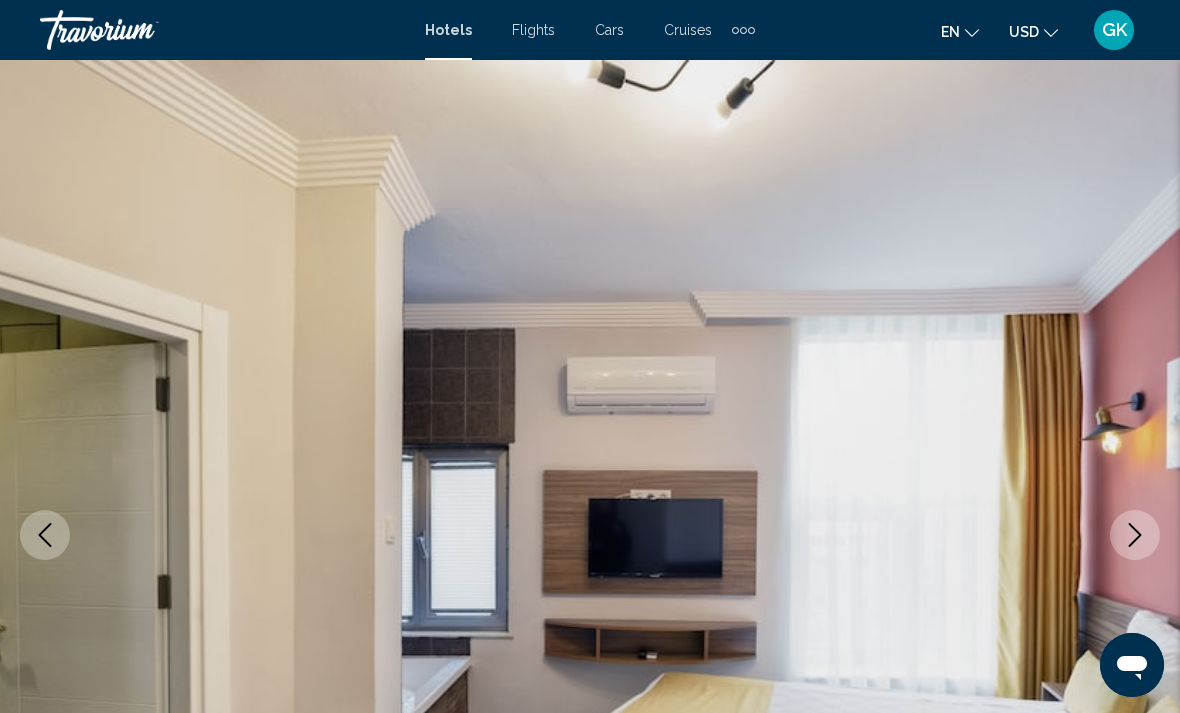 click at bounding box center (590, 535) 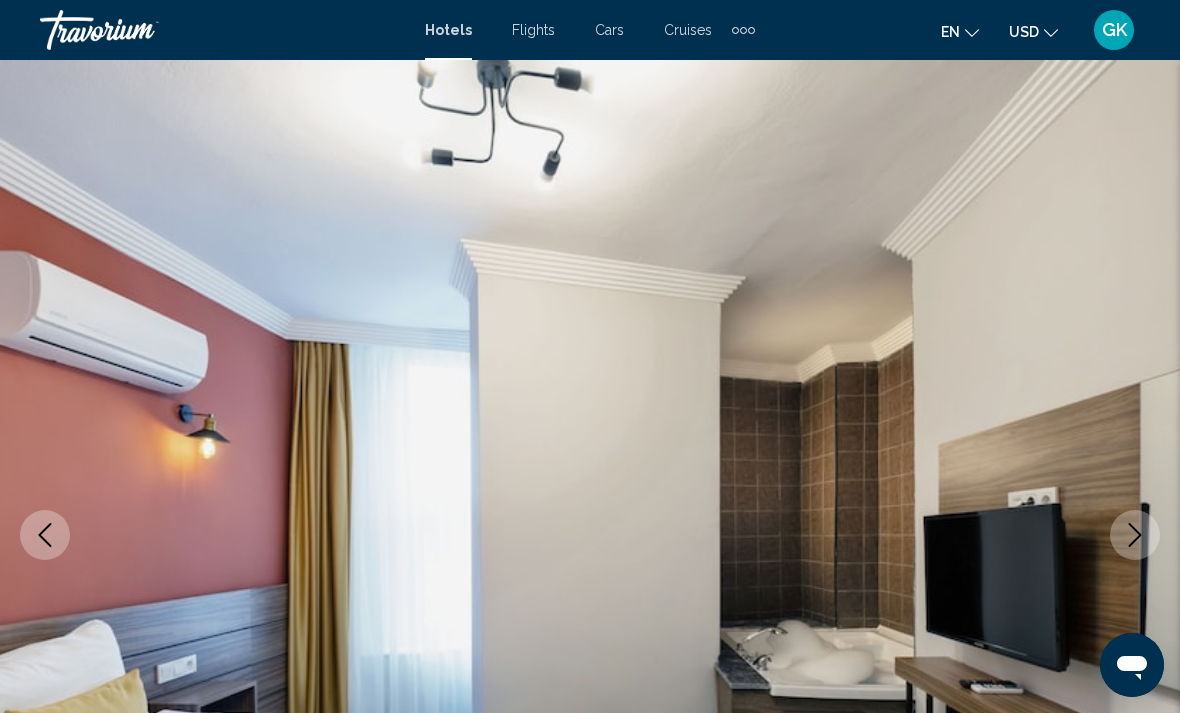 click at bounding box center [590, 535] 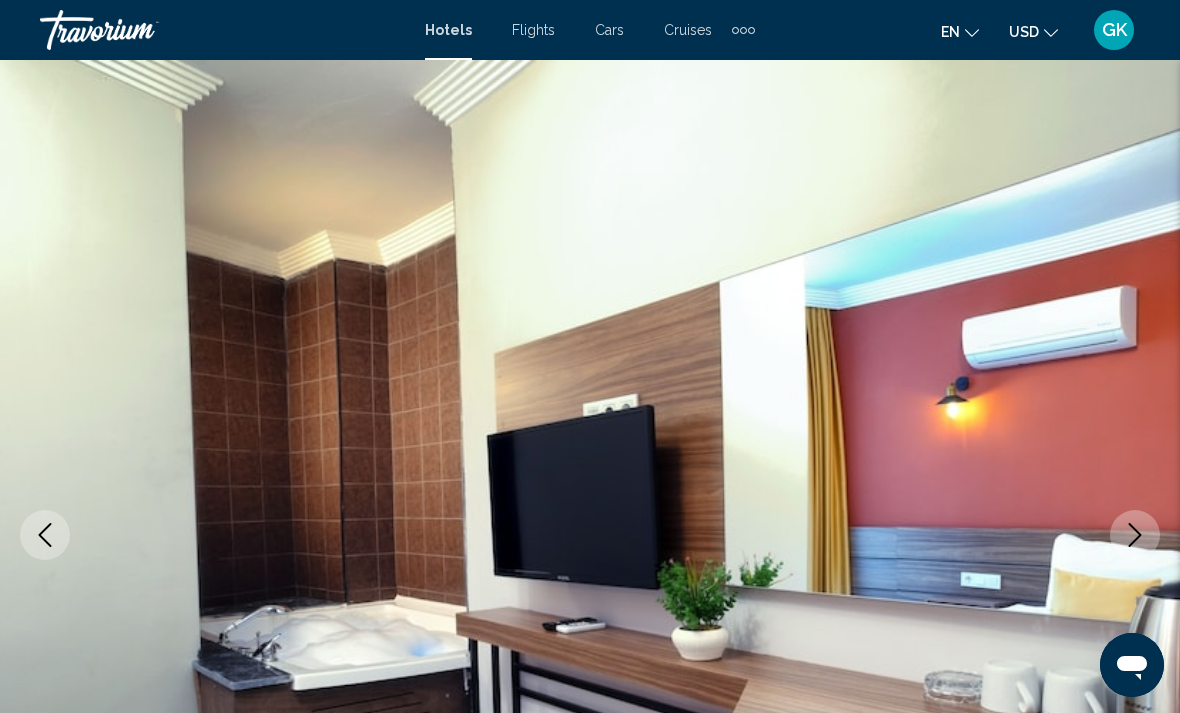 click 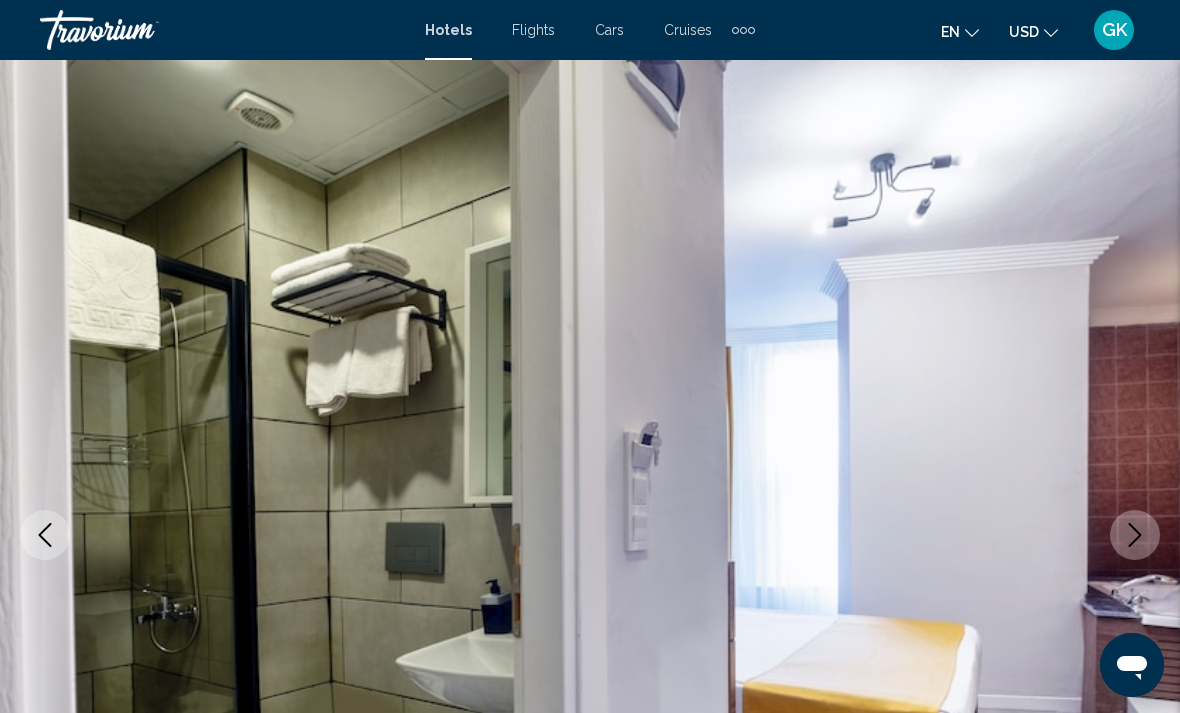 click 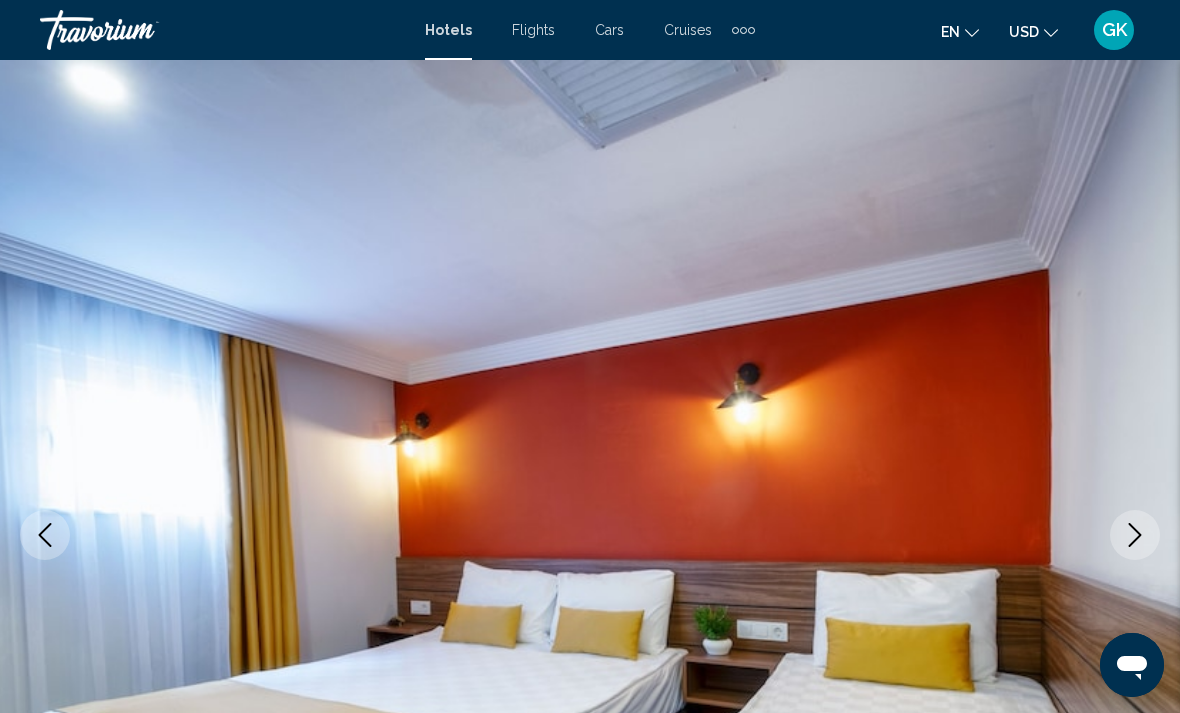 click at bounding box center (1135, 535) 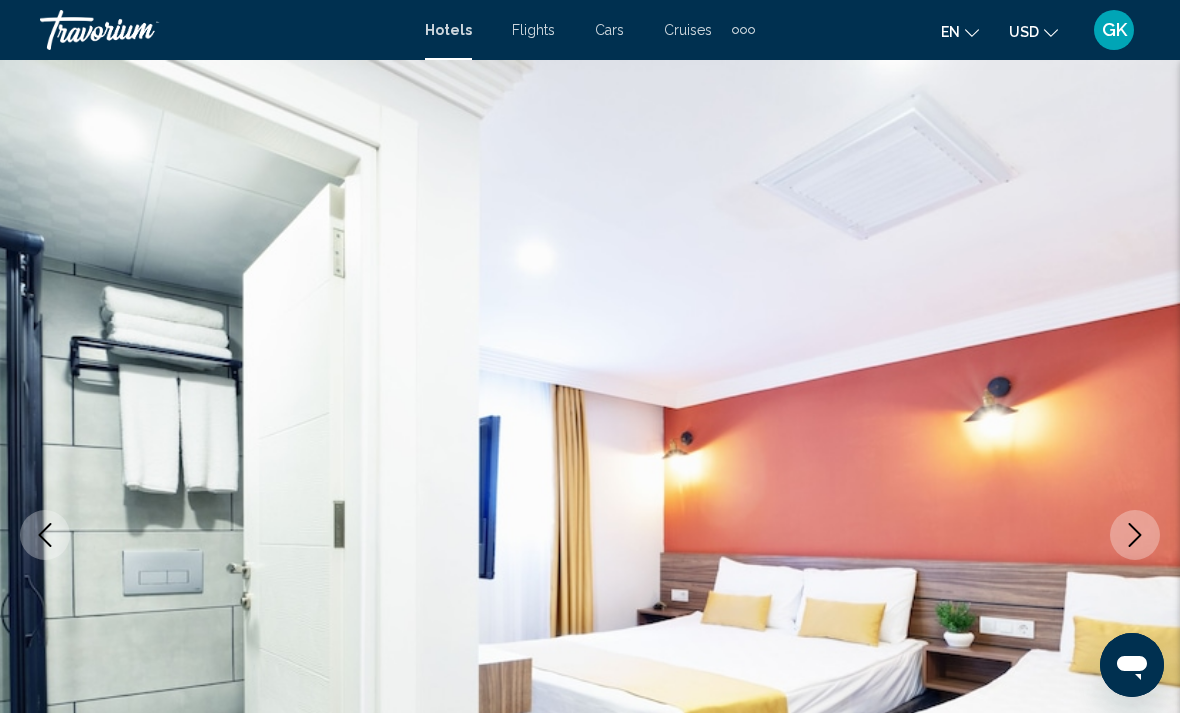 click 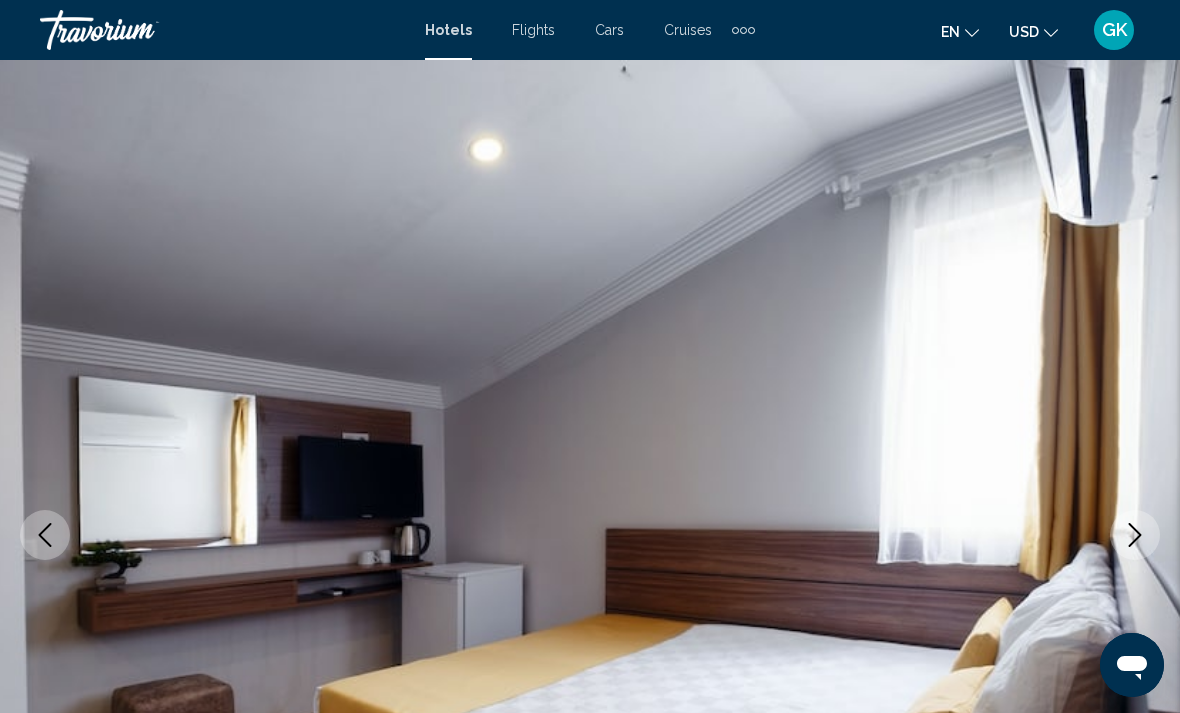 click at bounding box center [1135, 535] 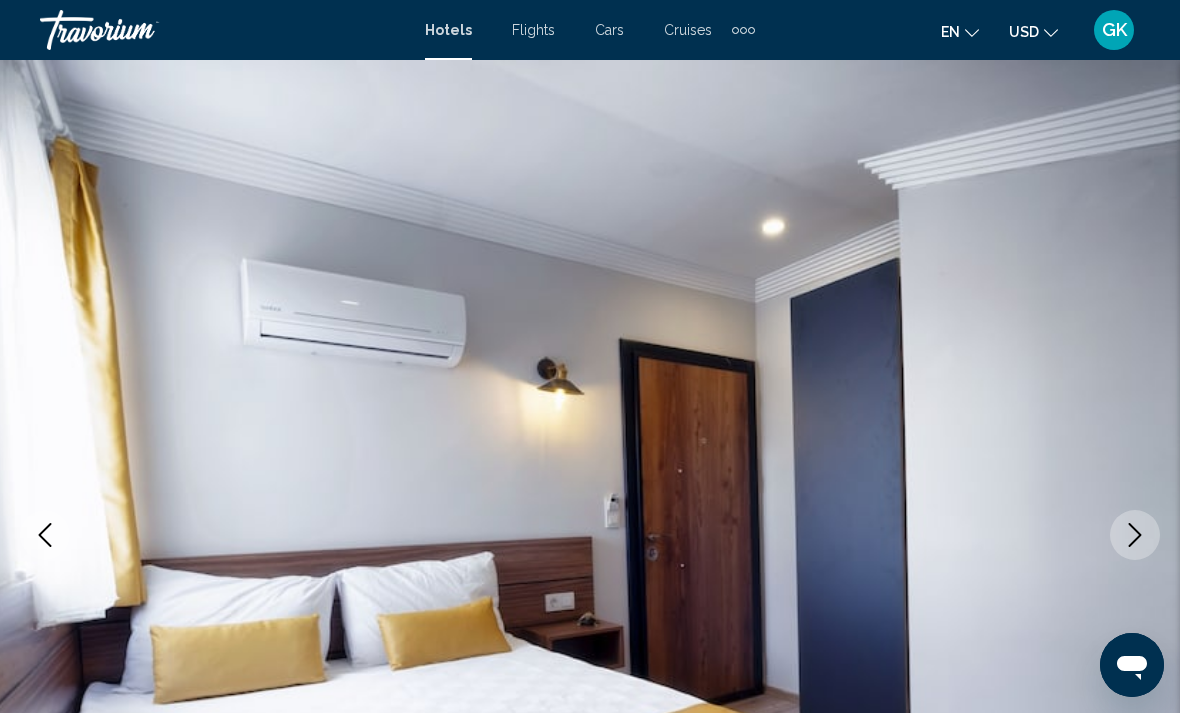click at bounding box center (1135, 535) 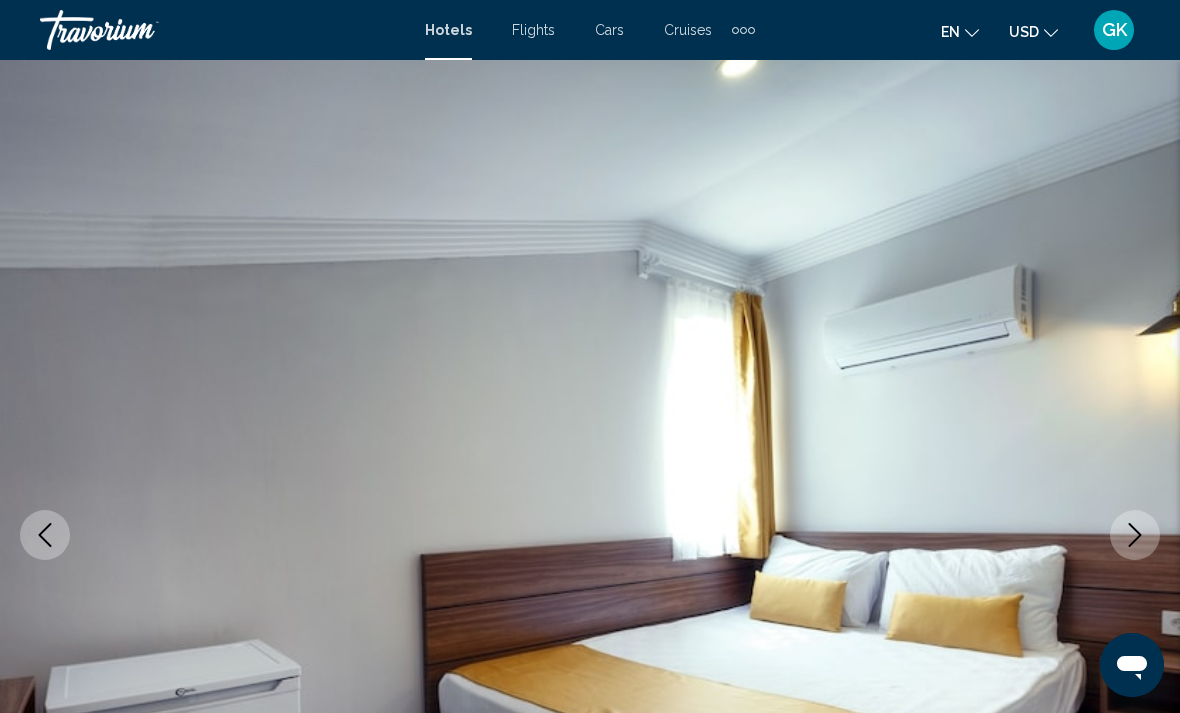 click 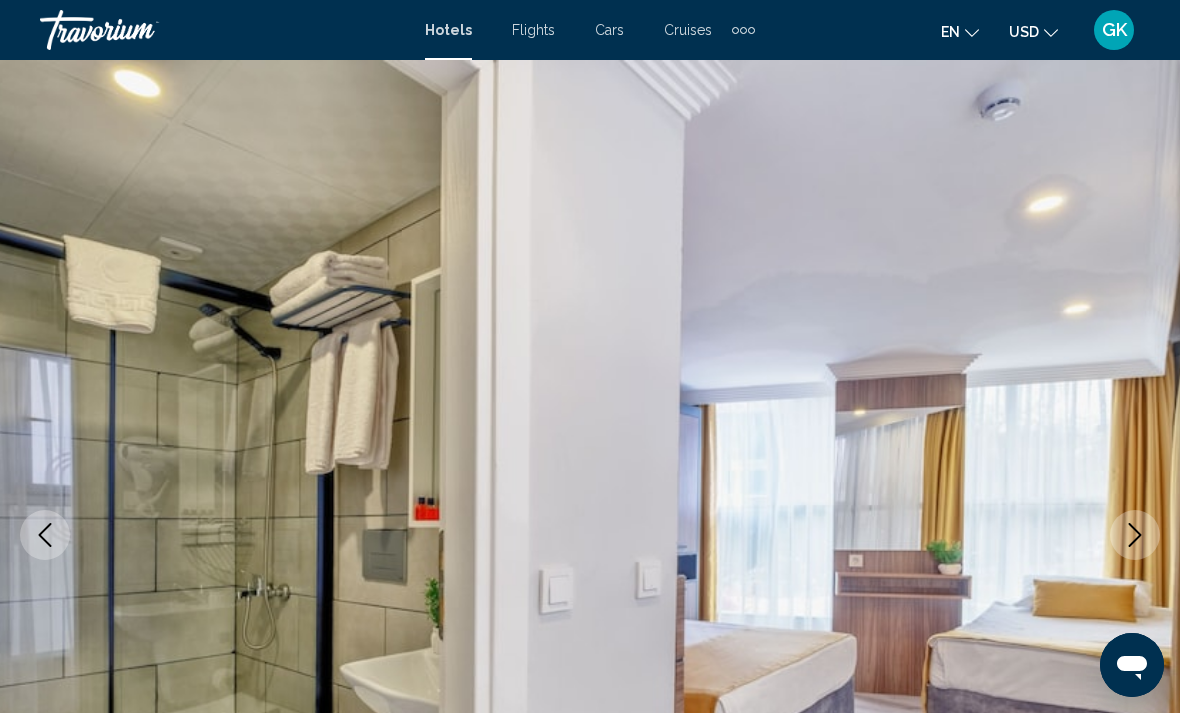 click at bounding box center [1135, 535] 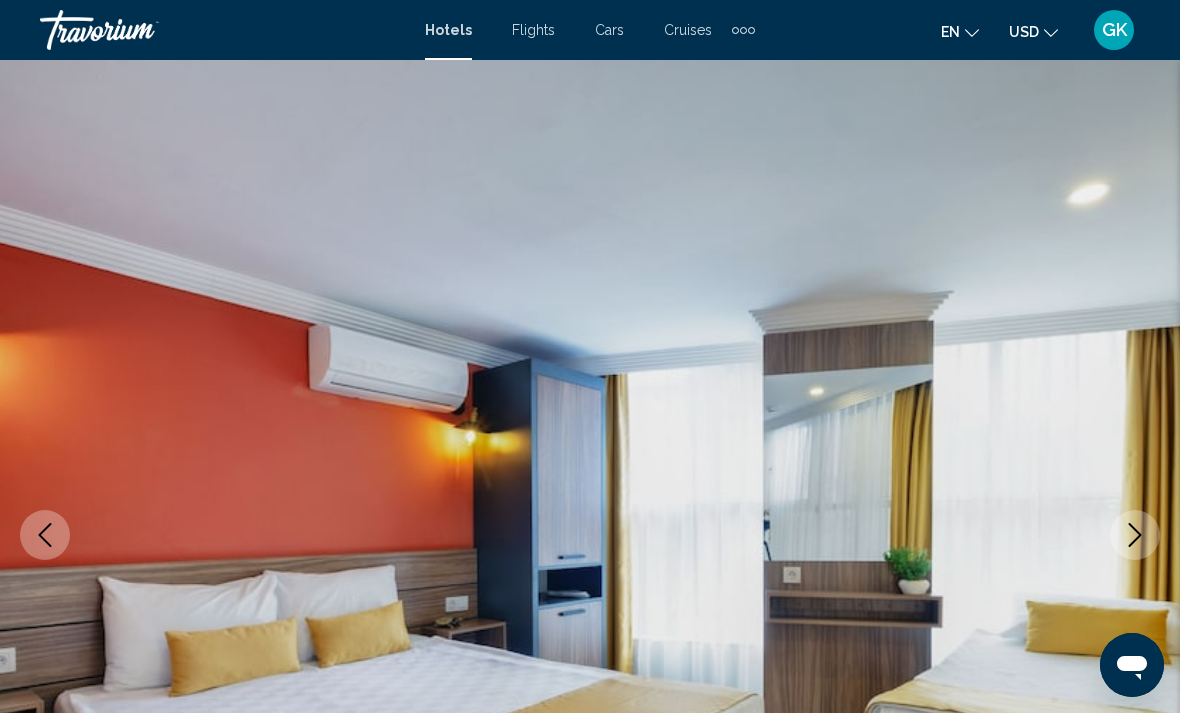 click at bounding box center [1135, 535] 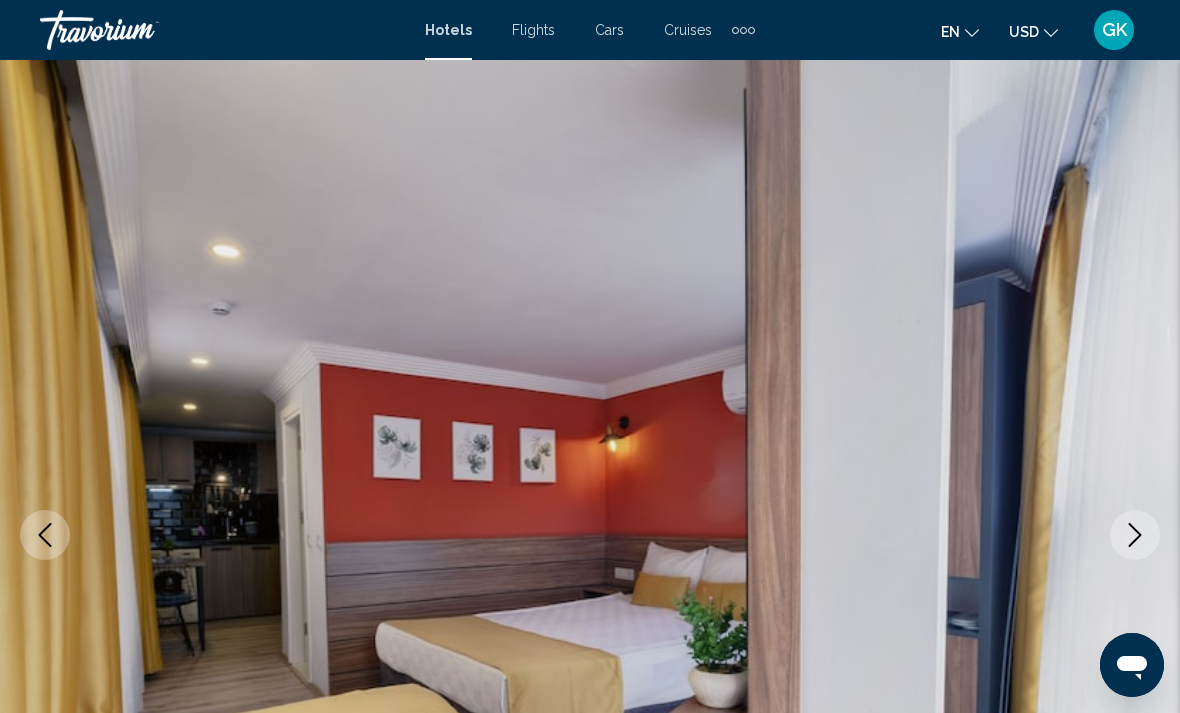 click at bounding box center (1135, 535) 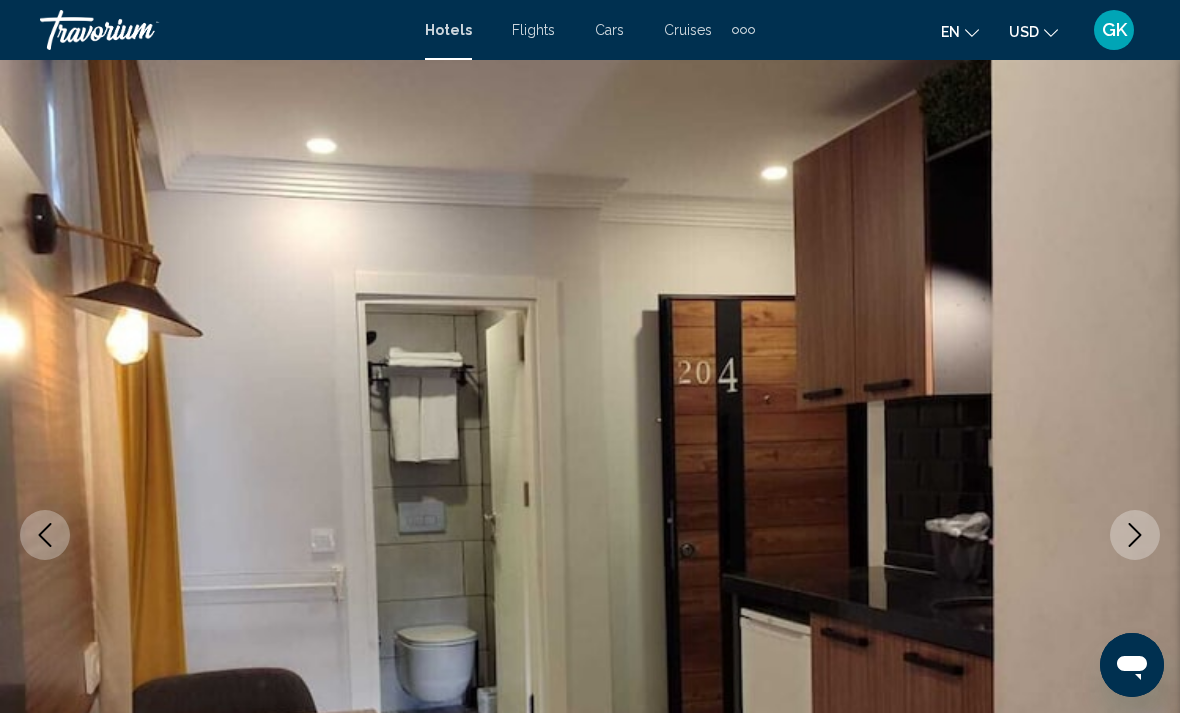 click at bounding box center [1135, 535] 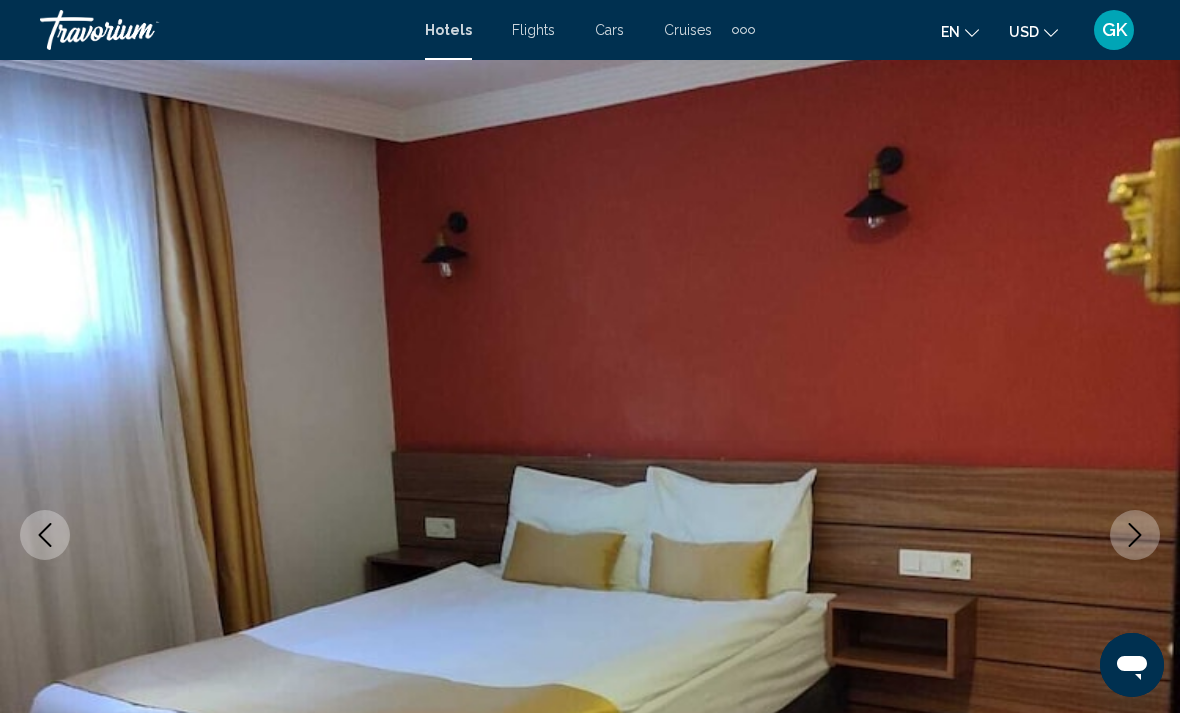 click 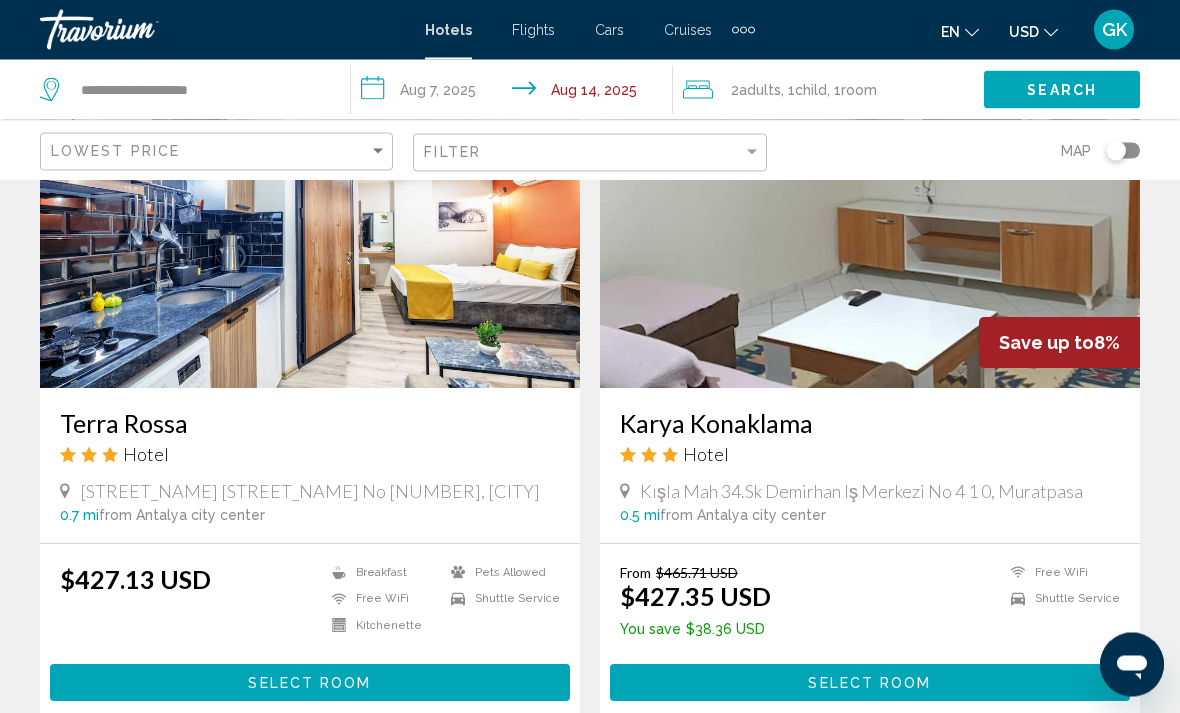 scroll, scrollTop: 1568, scrollLeft: 0, axis: vertical 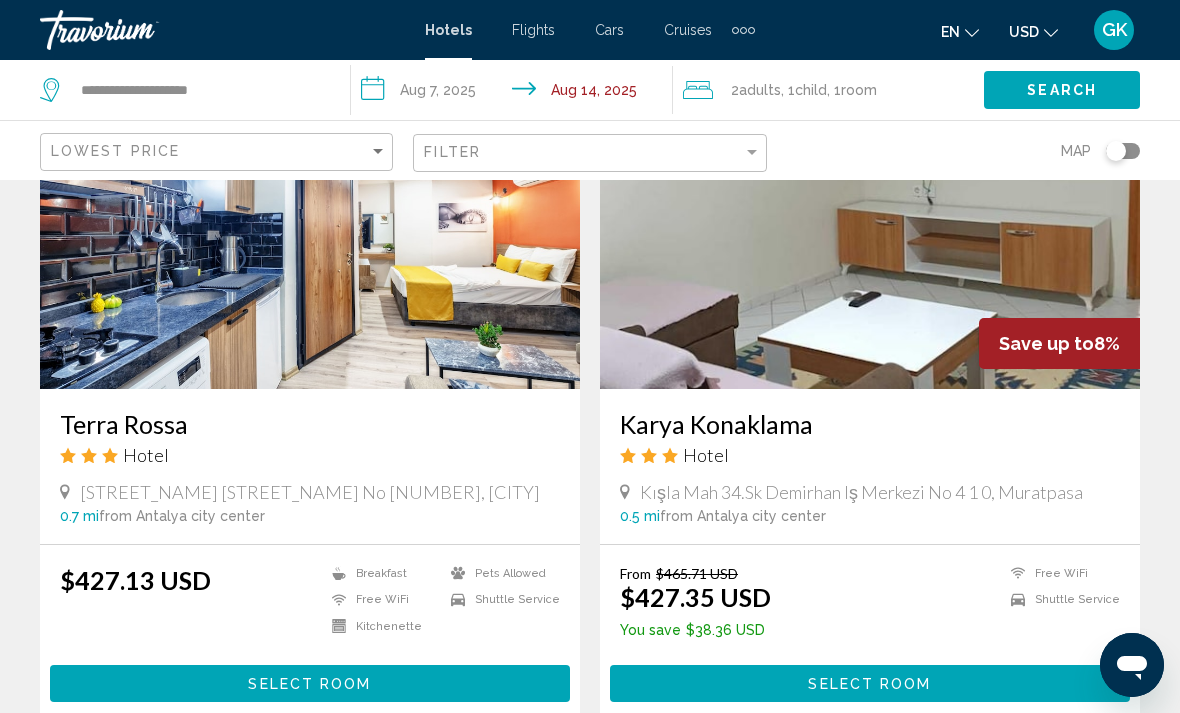 click on "Terra Rossa" at bounding box center [310, 424] 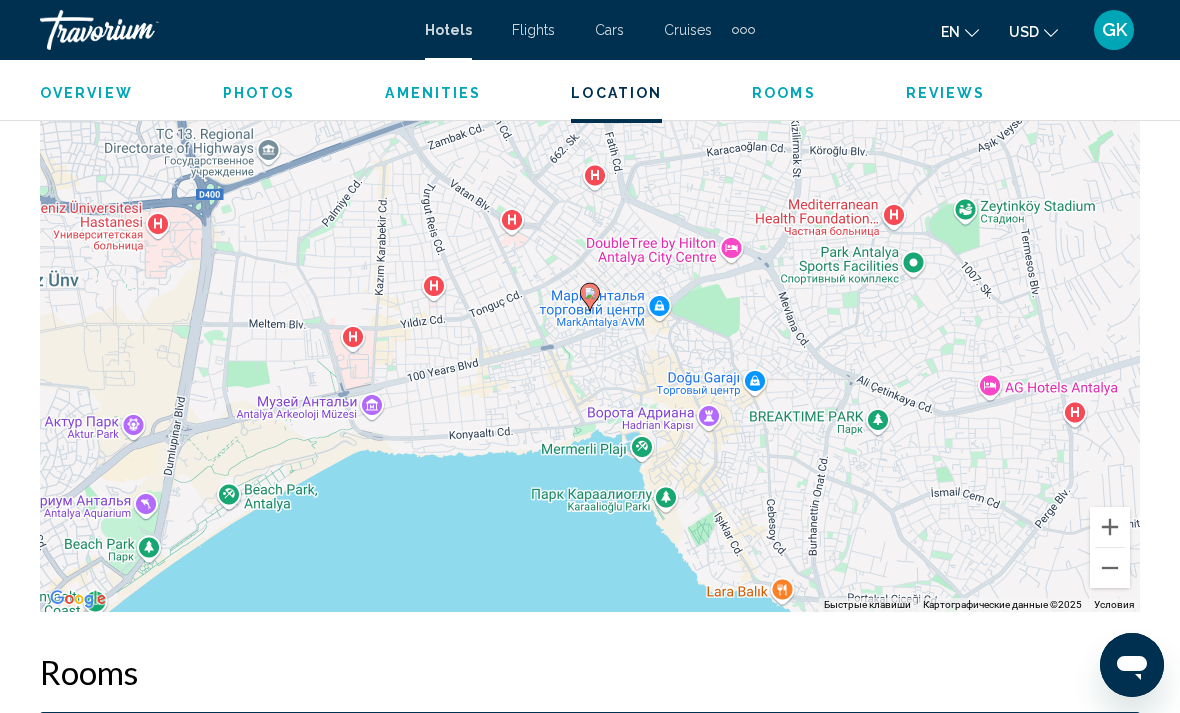 scroll, scrollTop: 2369, scrollLeft: 0, axis: vertical 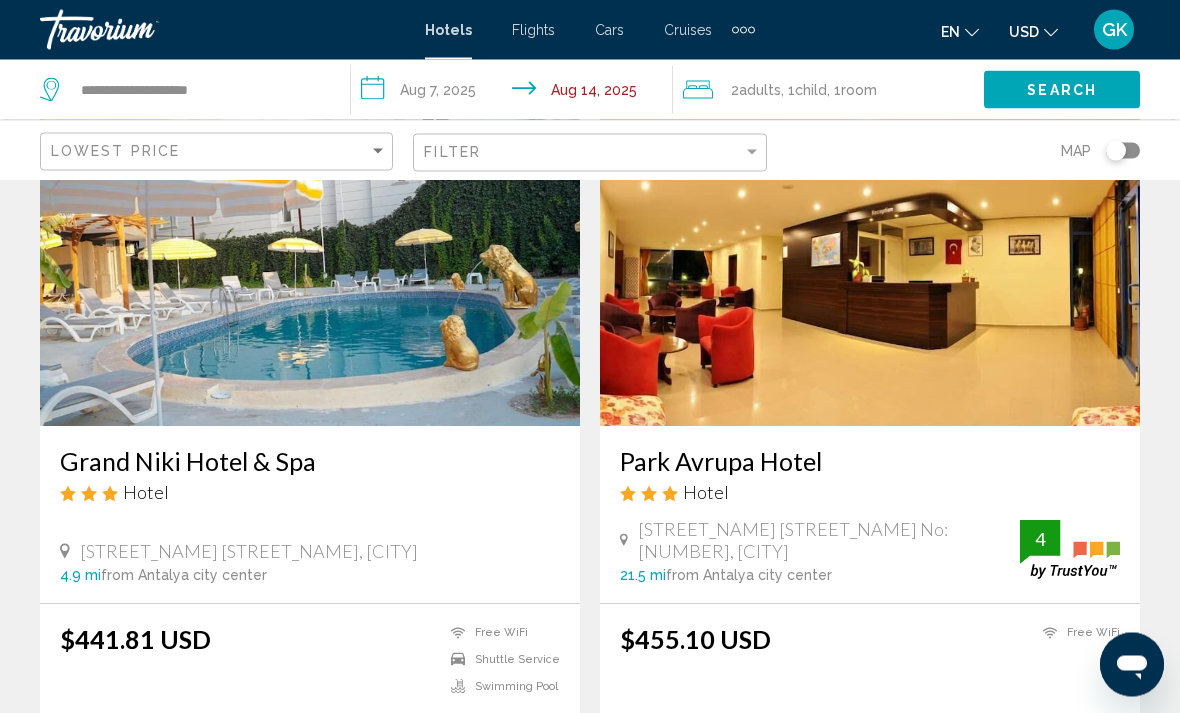 click on "Grand Niki Hotel & Spa" at bounding box center (310, 462) 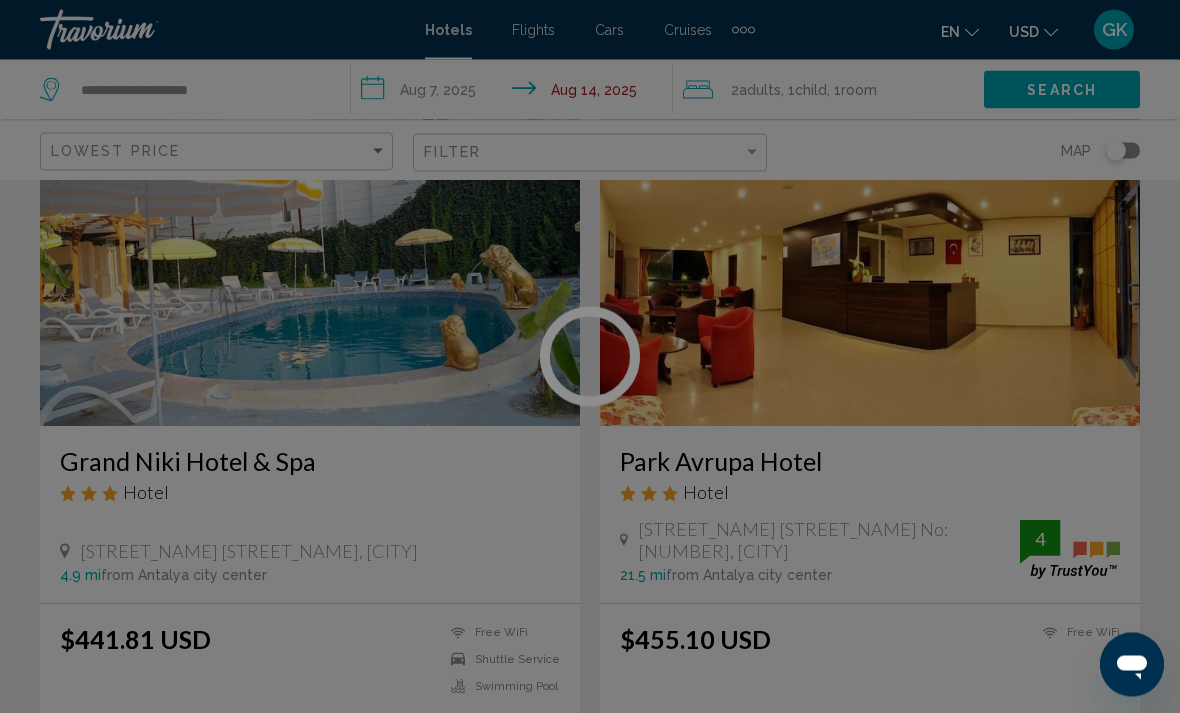 scroll, scrollTop: 2917, scrollLeft: 0, axis: vertical 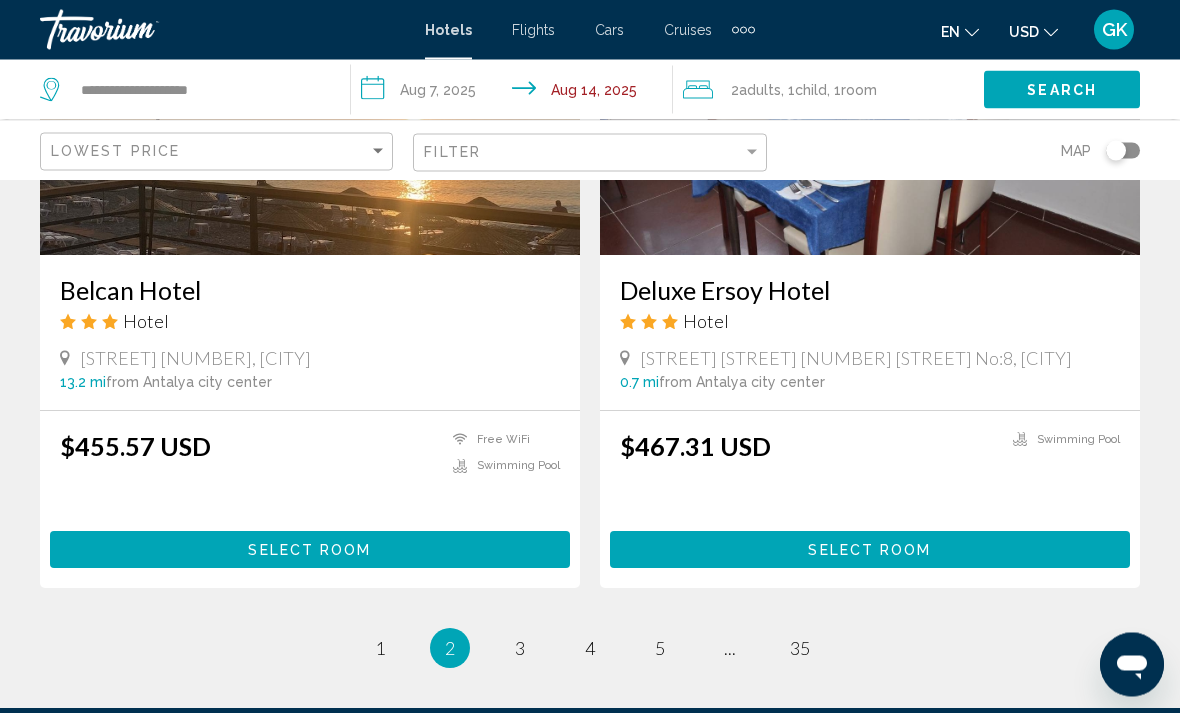 click on "Belcan Hotel" at bounding box center (310, 291) 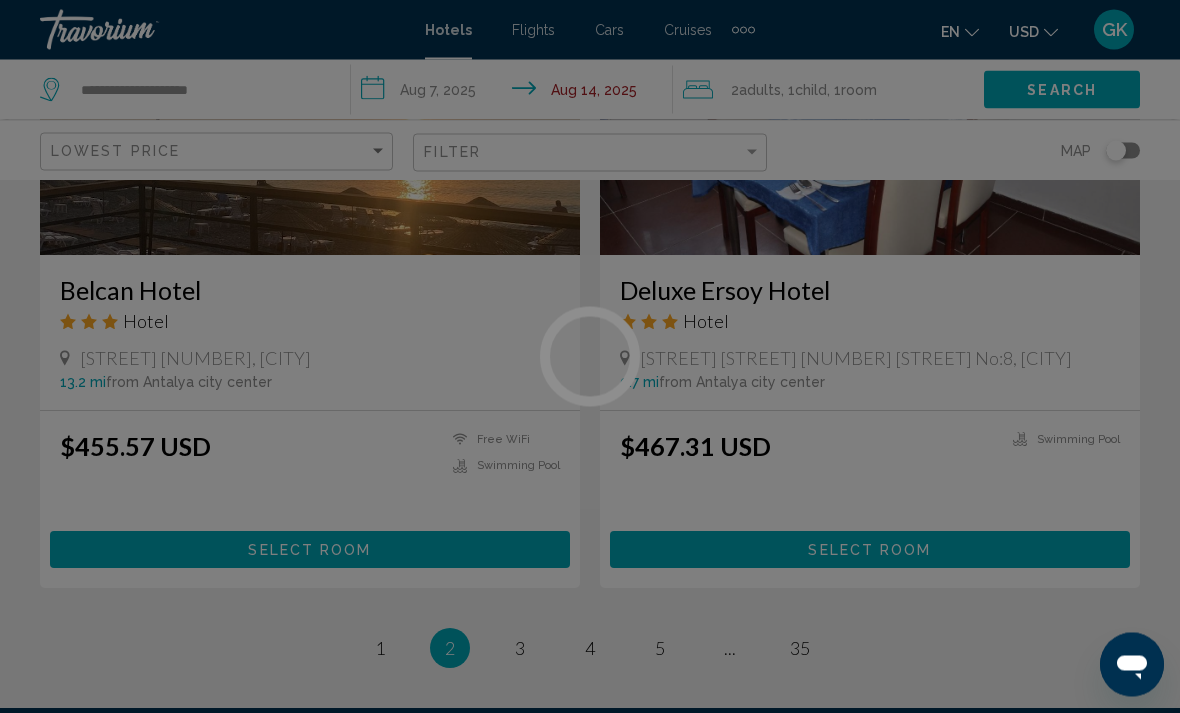 scroll, scrollTop: 3804, scrollLeft: 0, axis: vertical 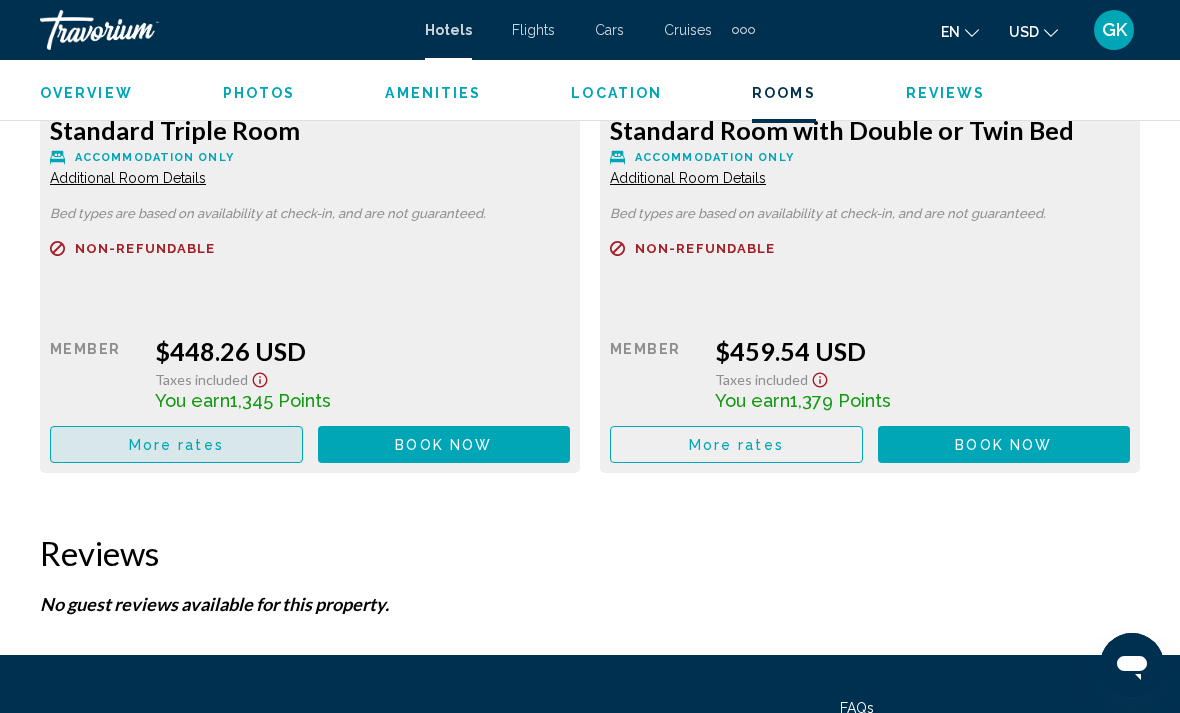 click on "More rates" at bounding box center [176, 444] 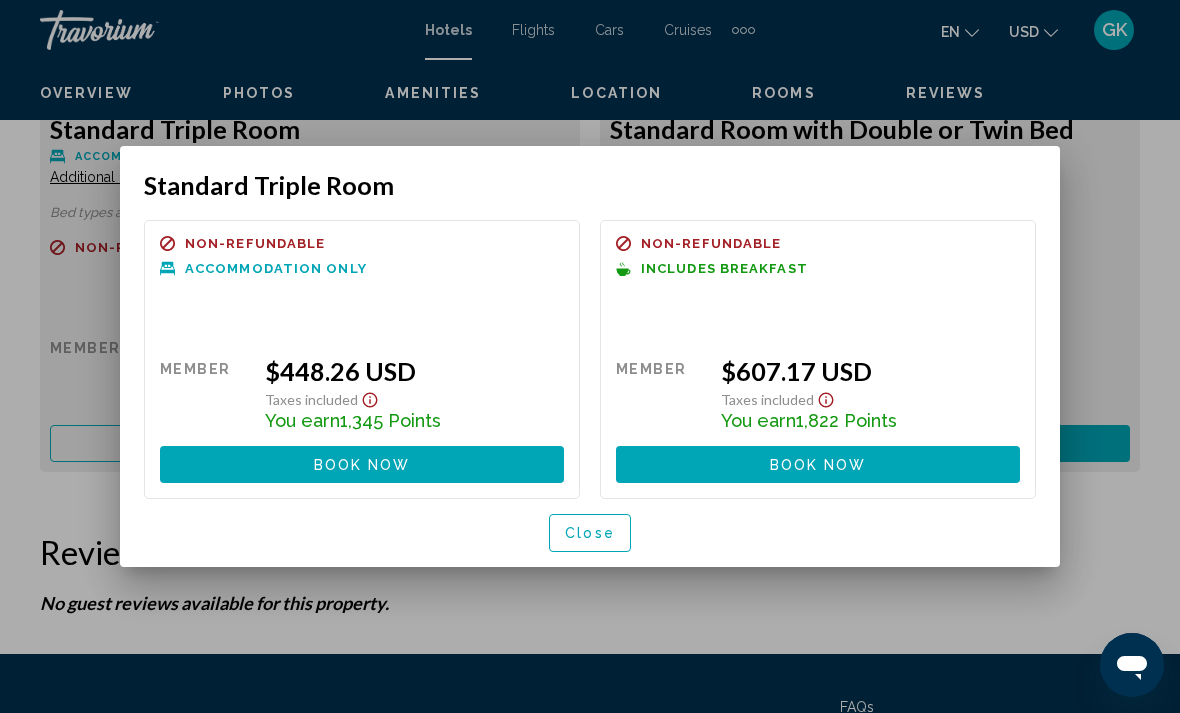 scroll, scrollTop: 0, scrollLeft: 0, axis: both 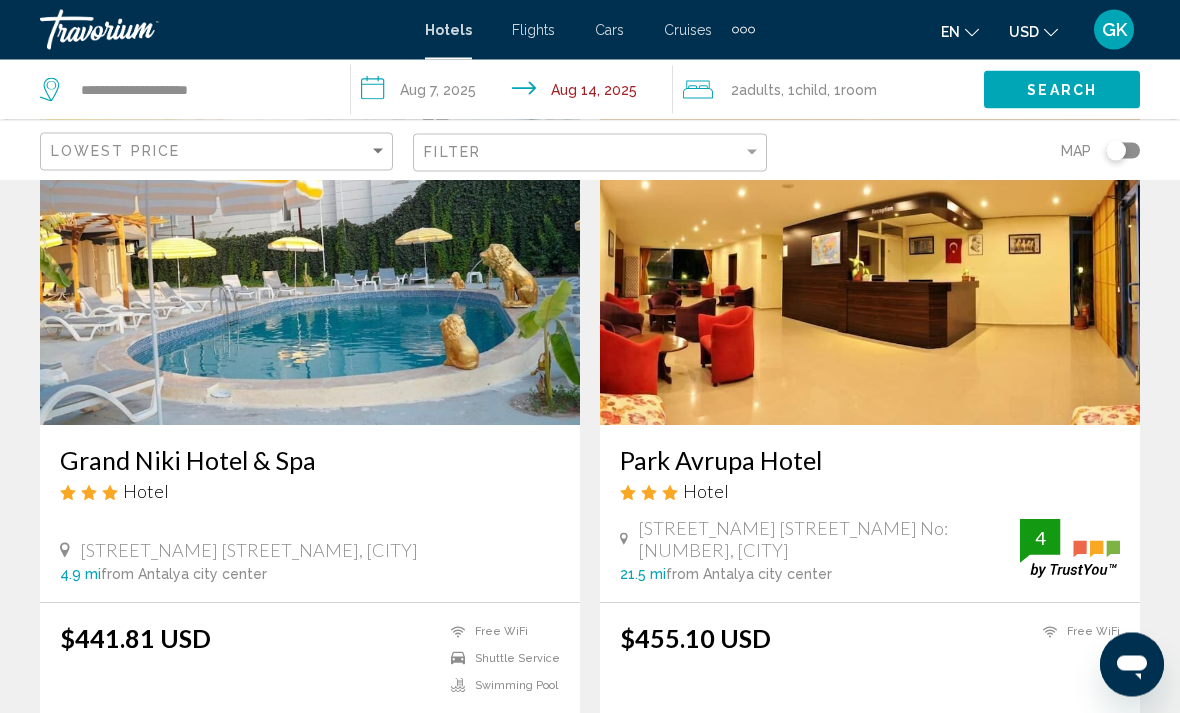 click on "Grand Niki Hotel & Spa" at bounding box center [310, 461] 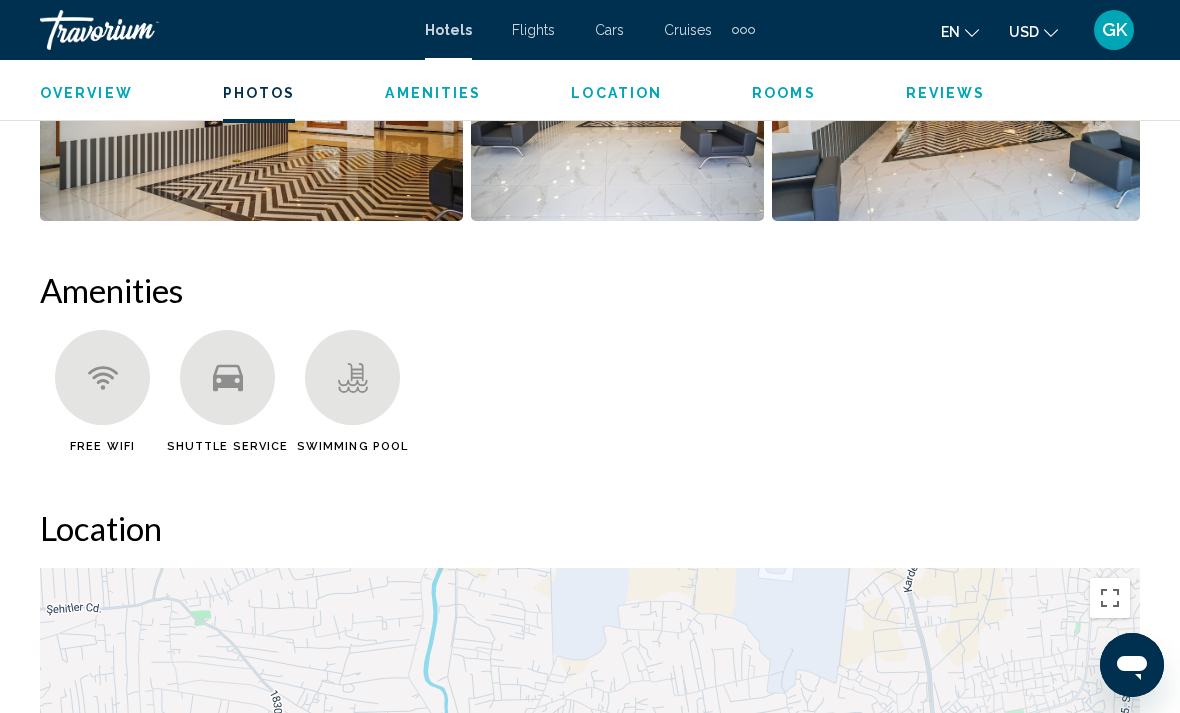 scroll, scrollTop: 1782, scrollLeft: 0, axis: vertical 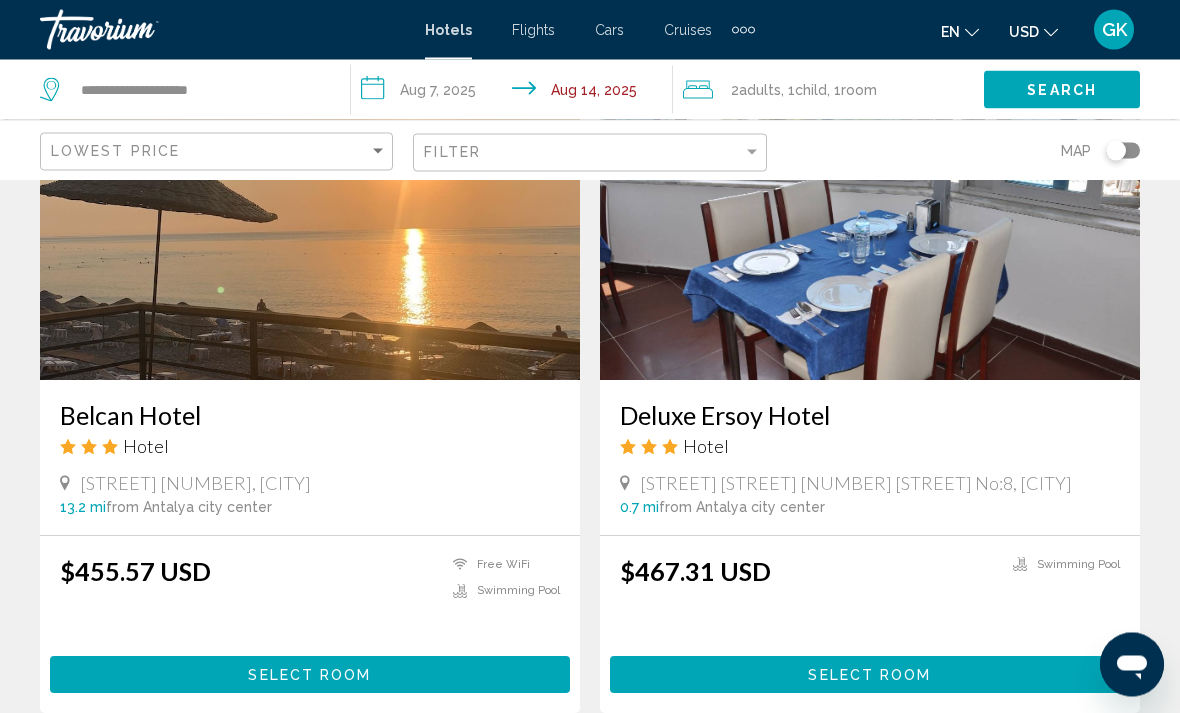 click on "Belcan Hotel" at bounding box center (310, 416) 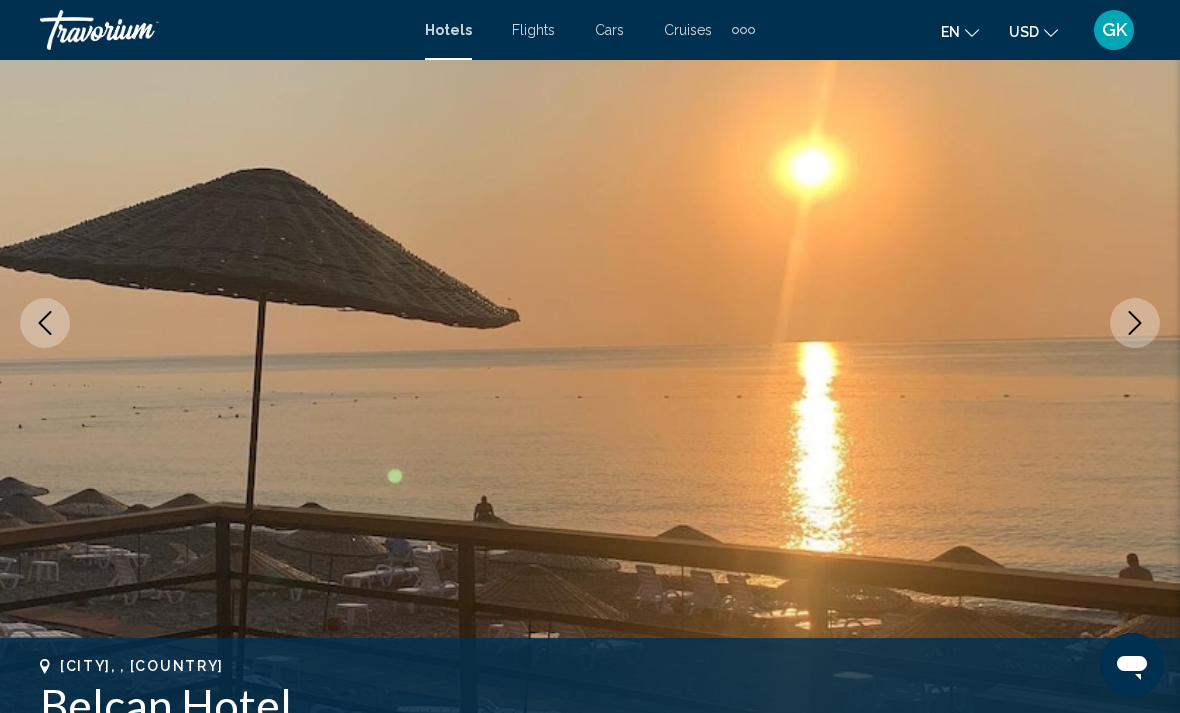 scroll, scrollTop: 267, scrollLeft: 0, axis: vertical 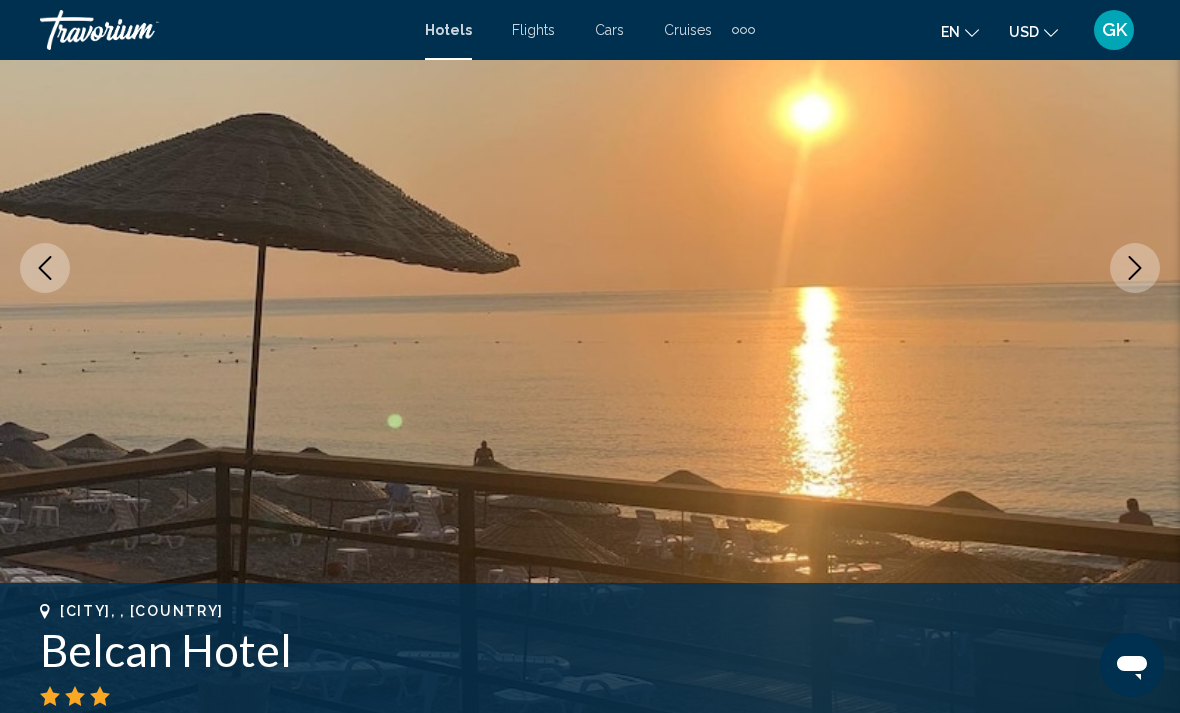 click 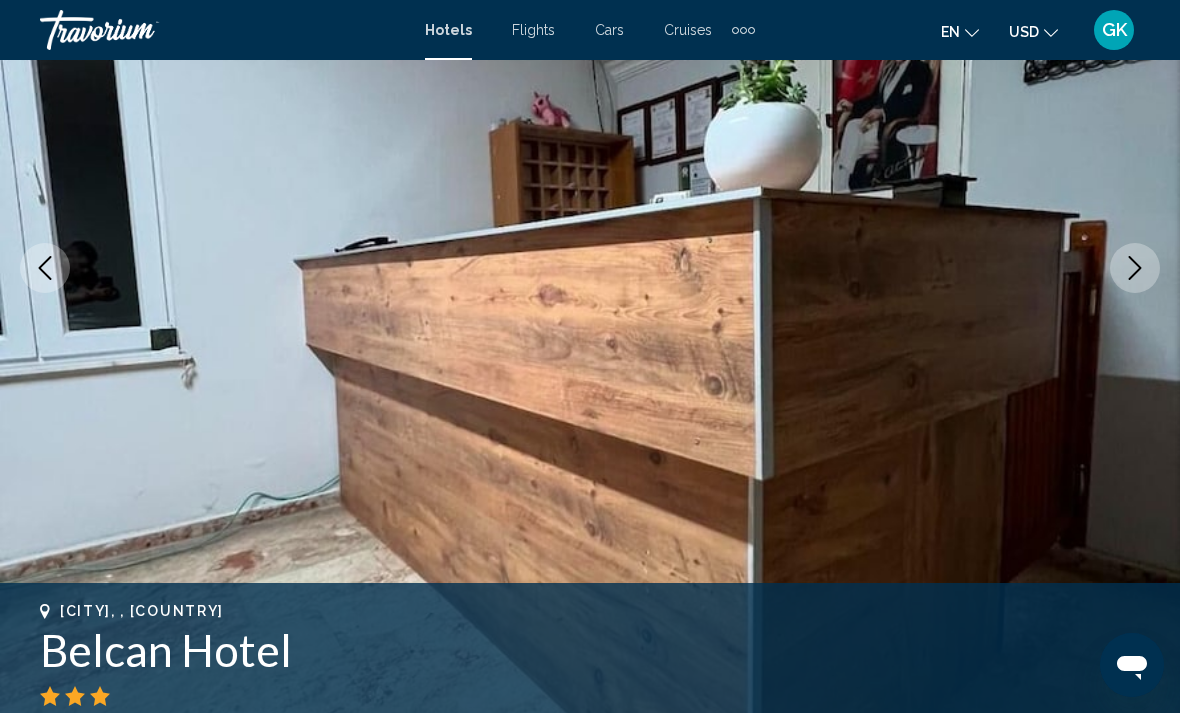 click 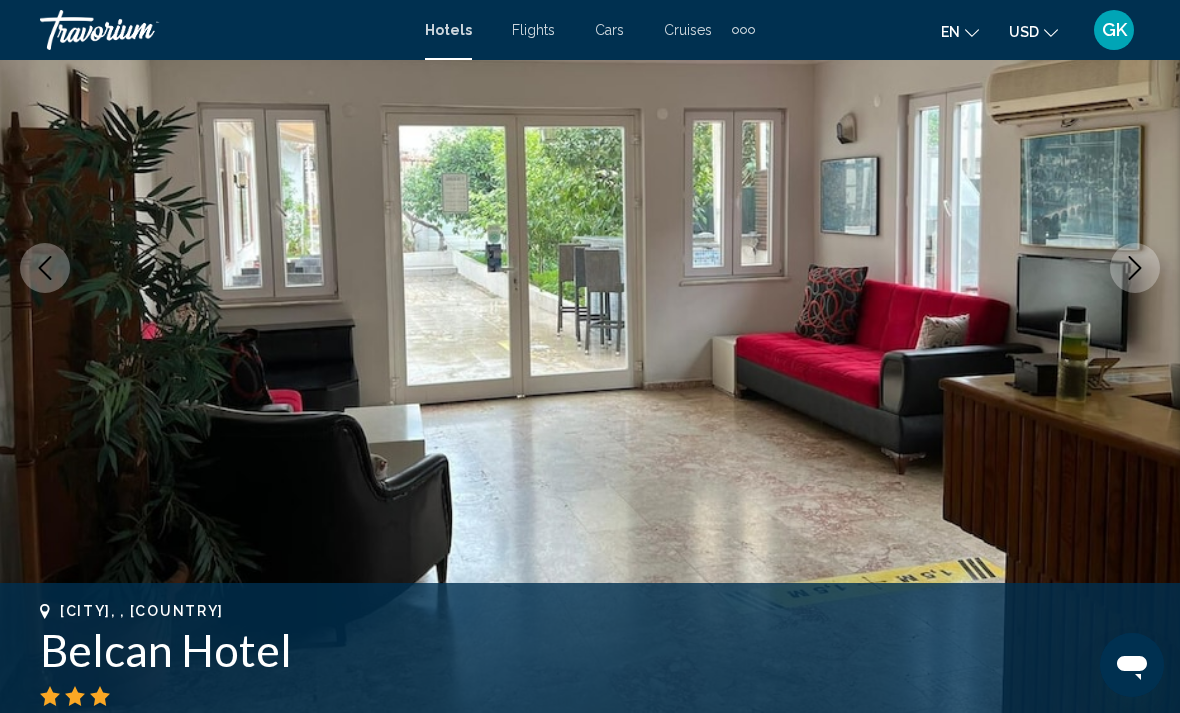 click at bounding box center (1135, 268) 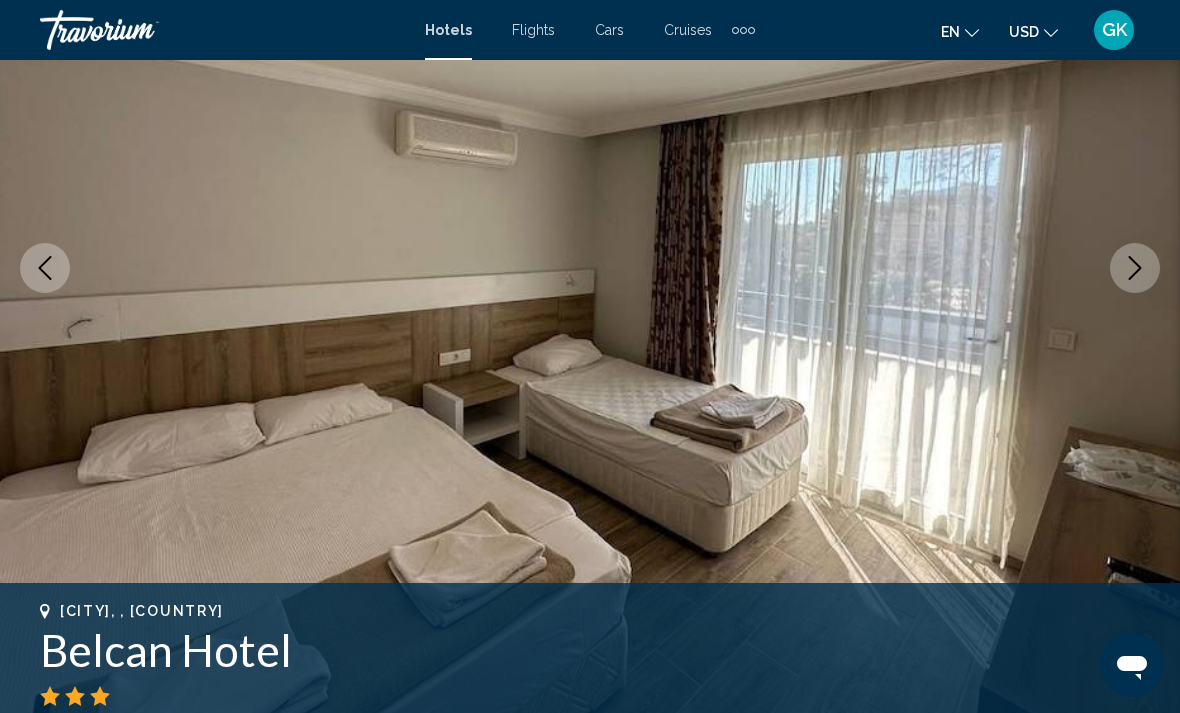 click 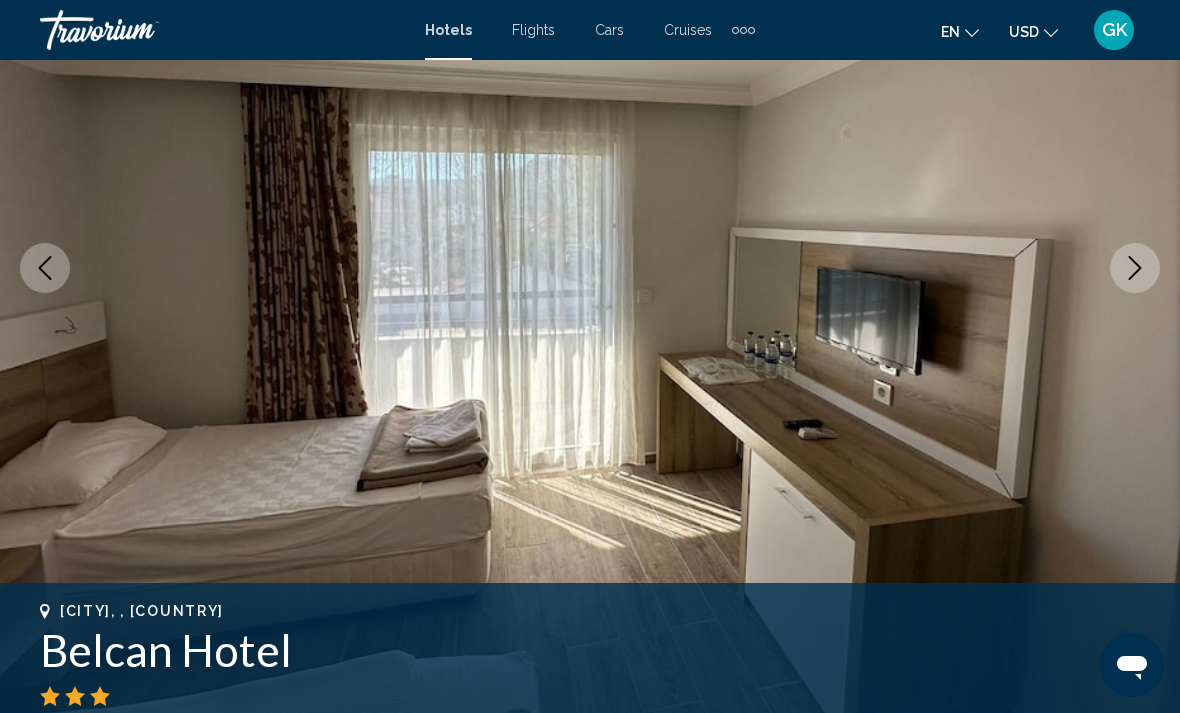 click 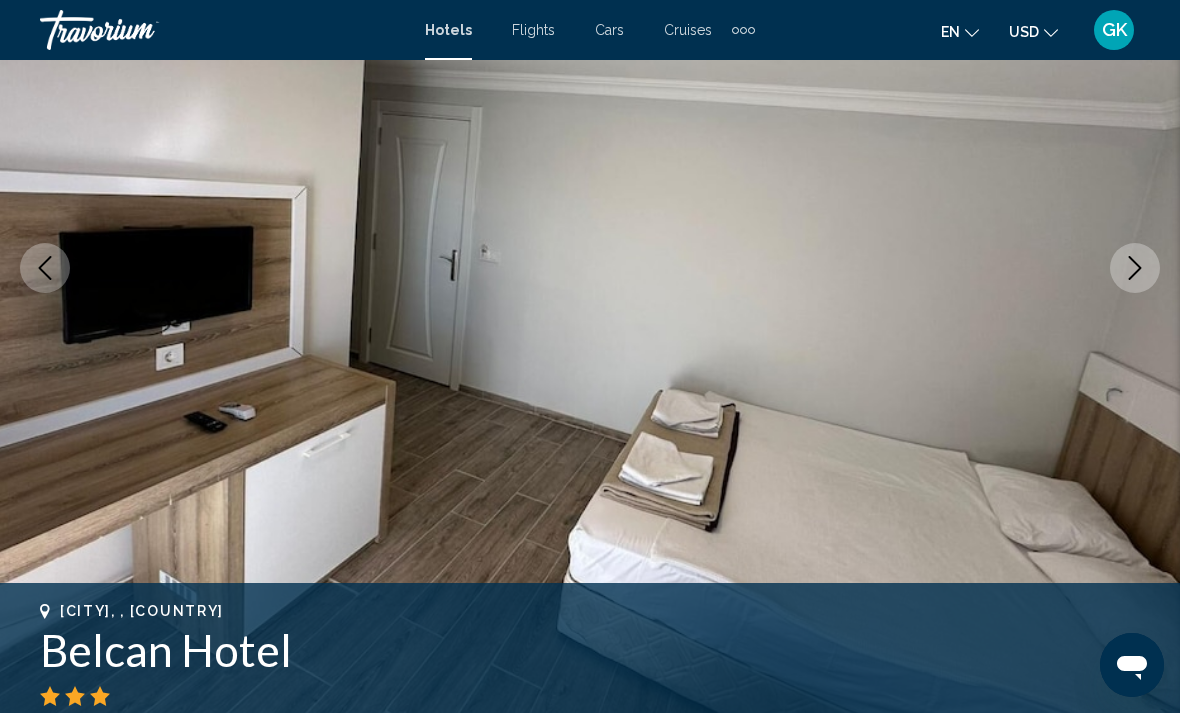 click 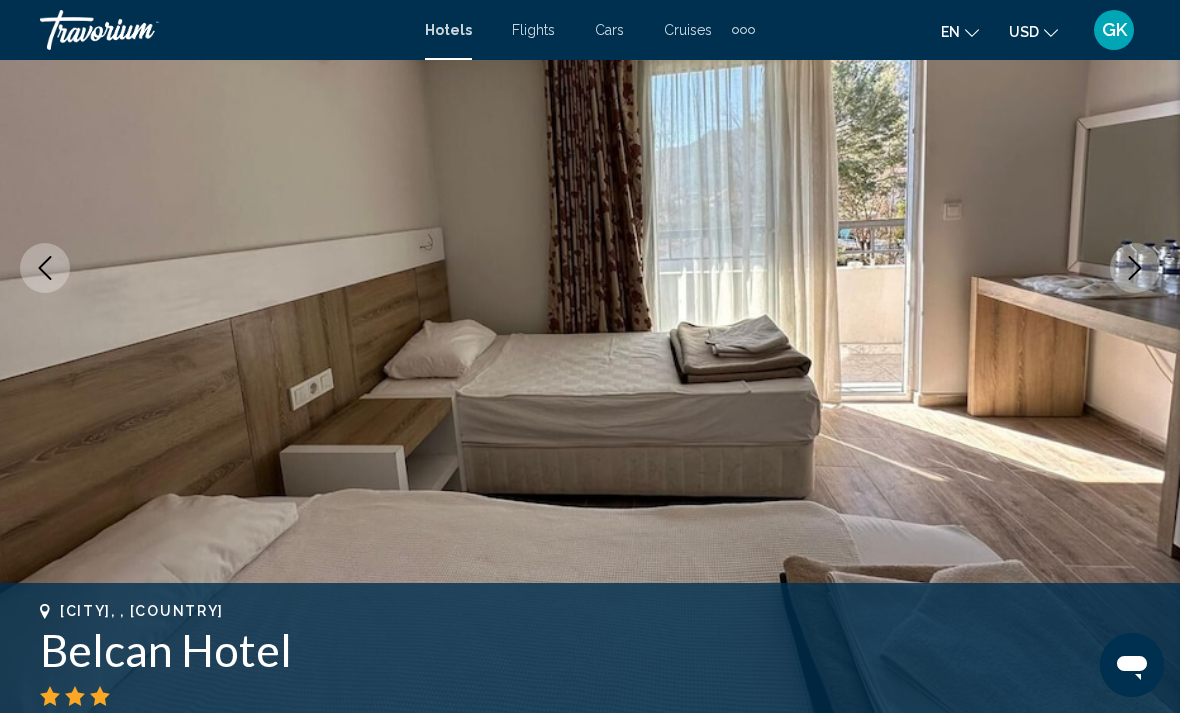 click 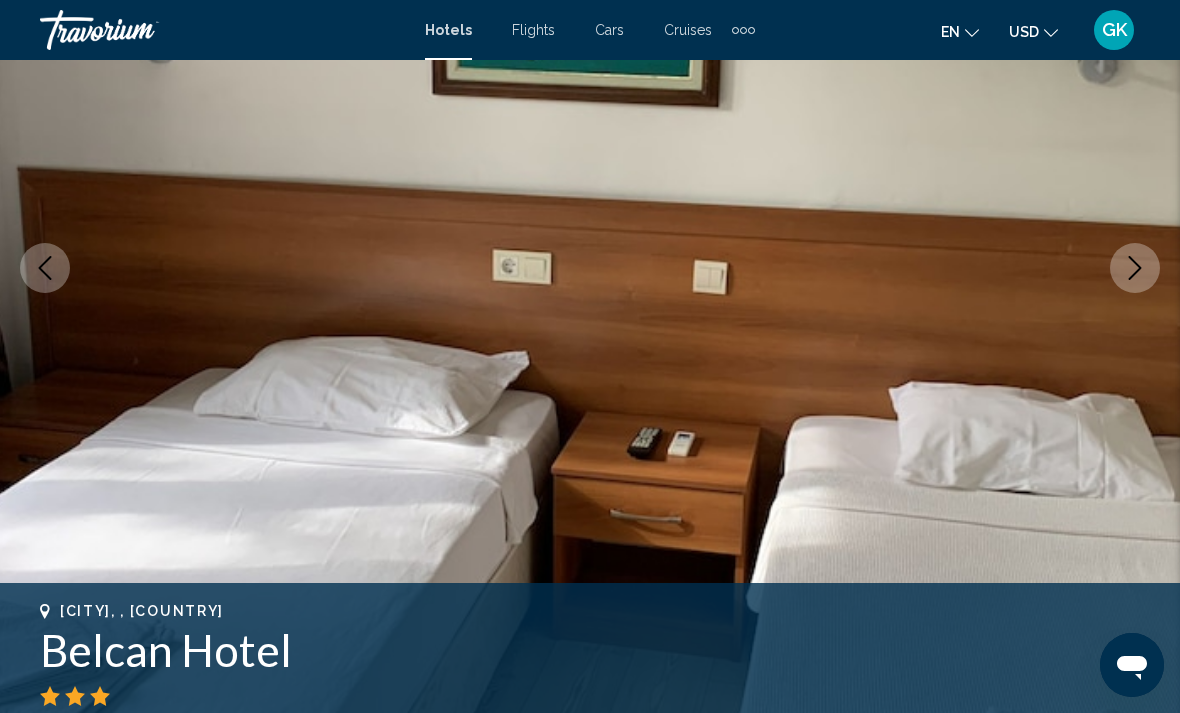 click 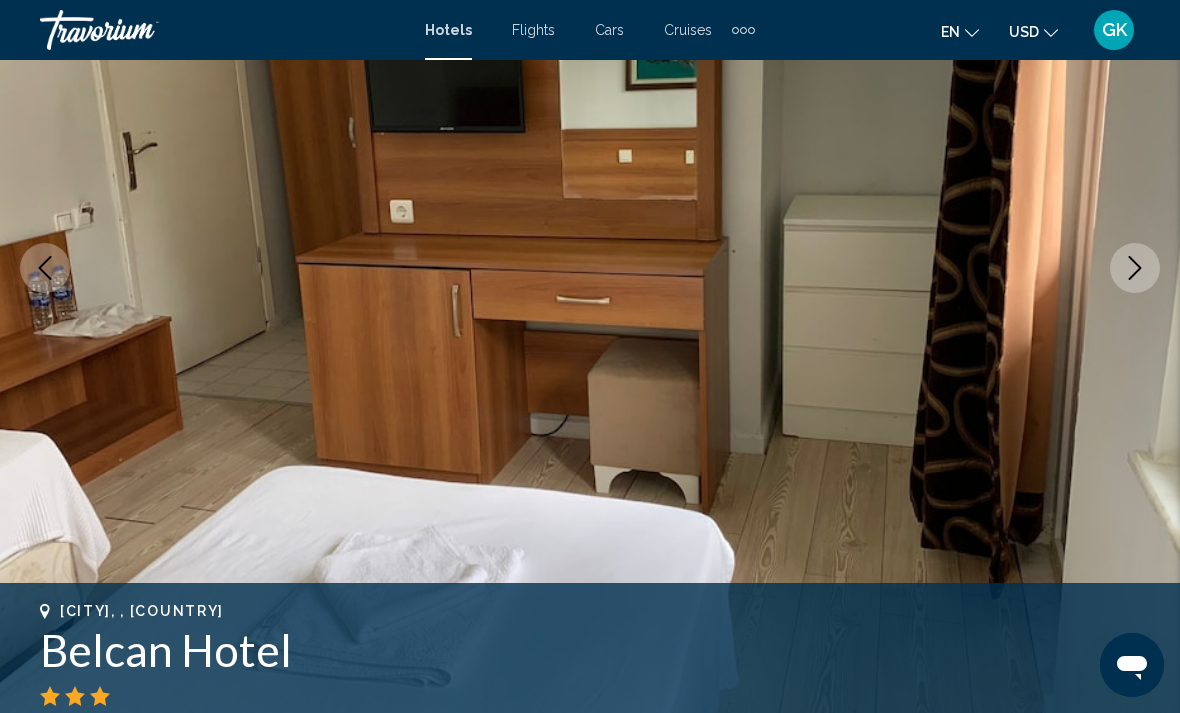click 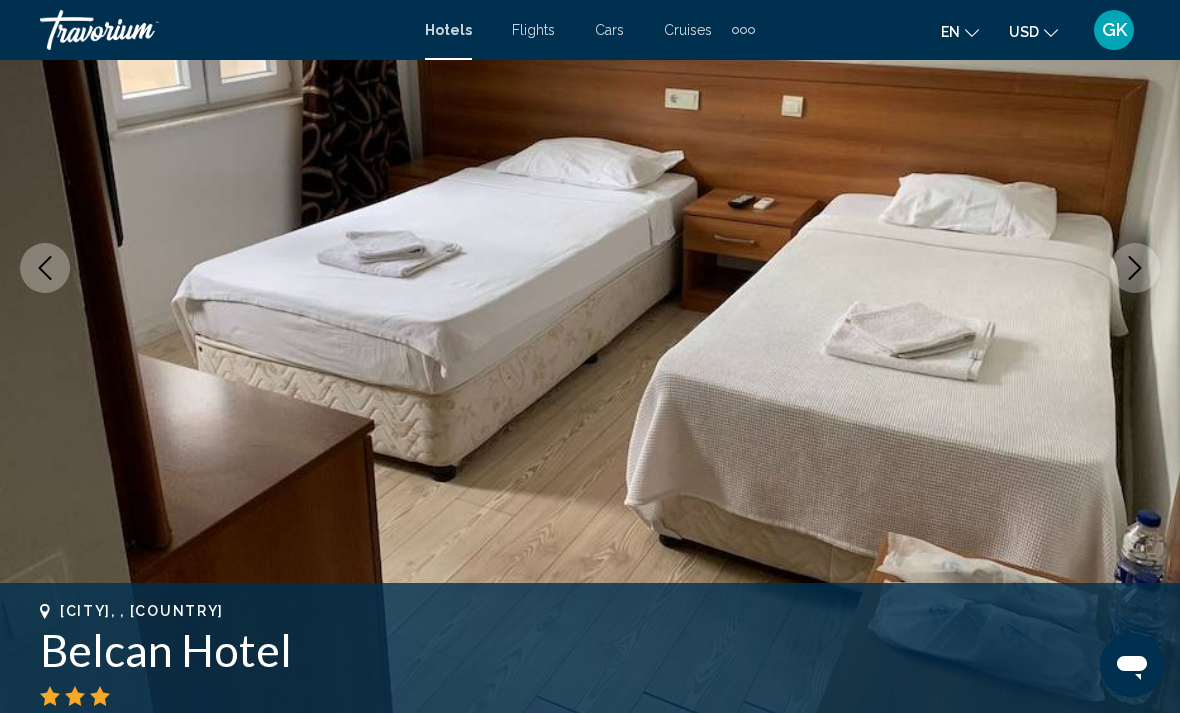 click 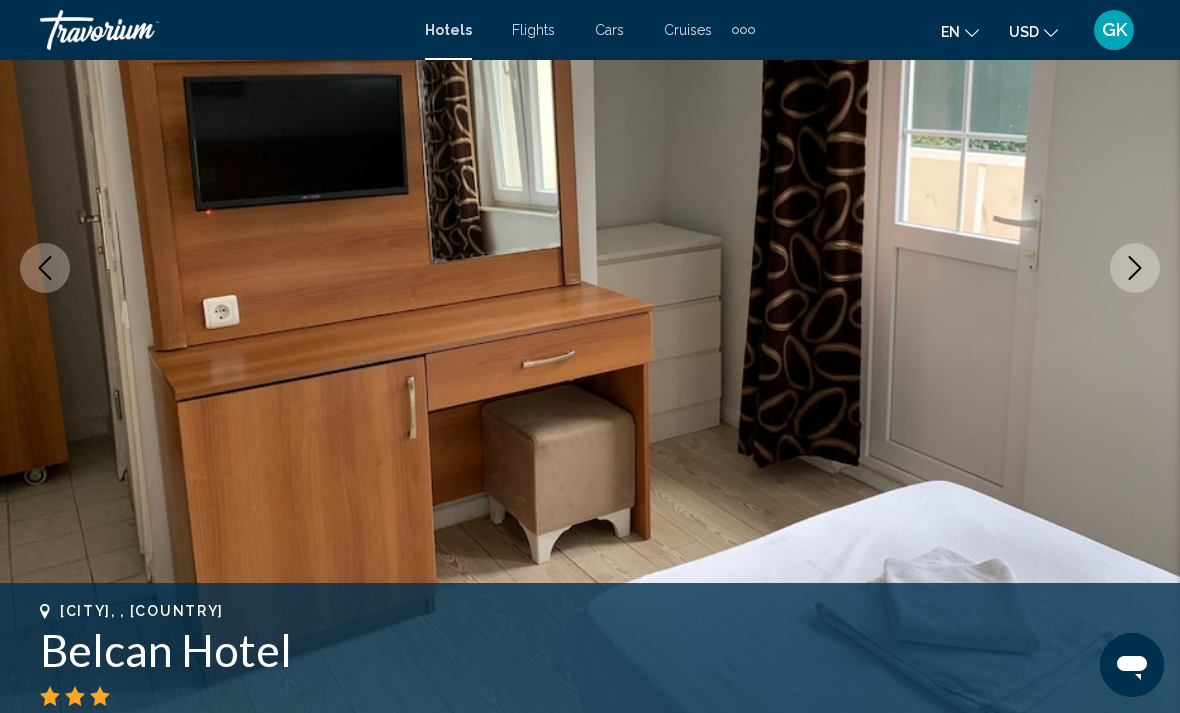 click 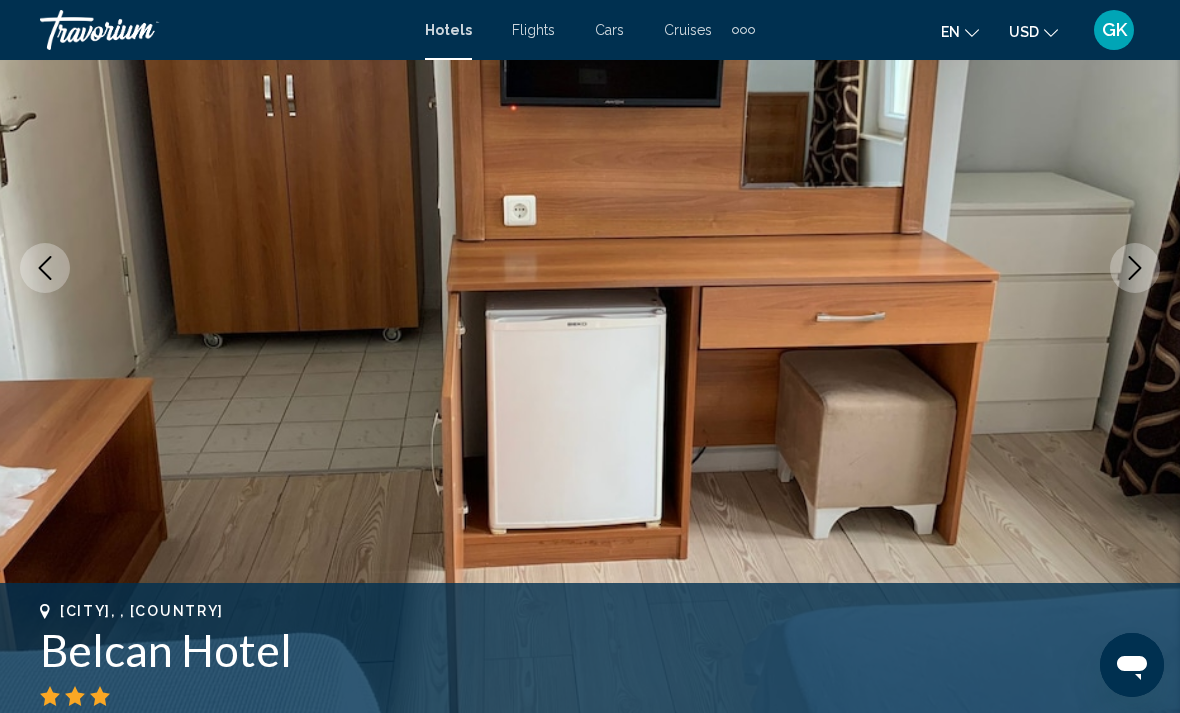 click 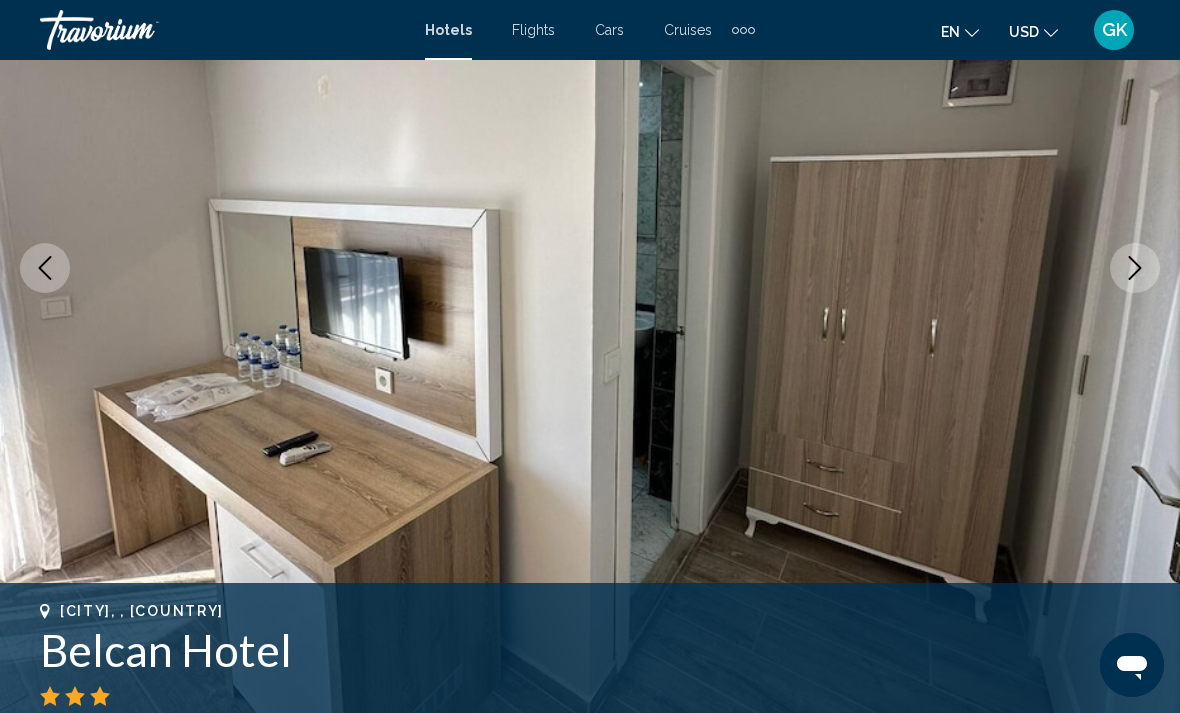 click 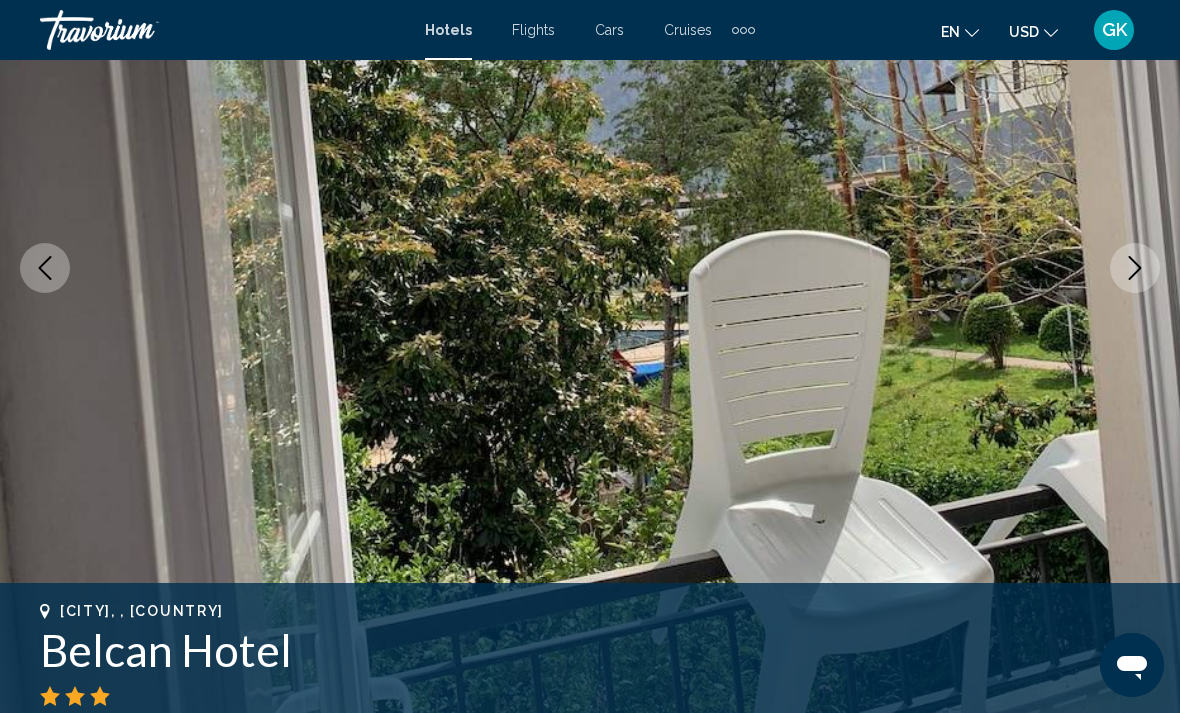 click 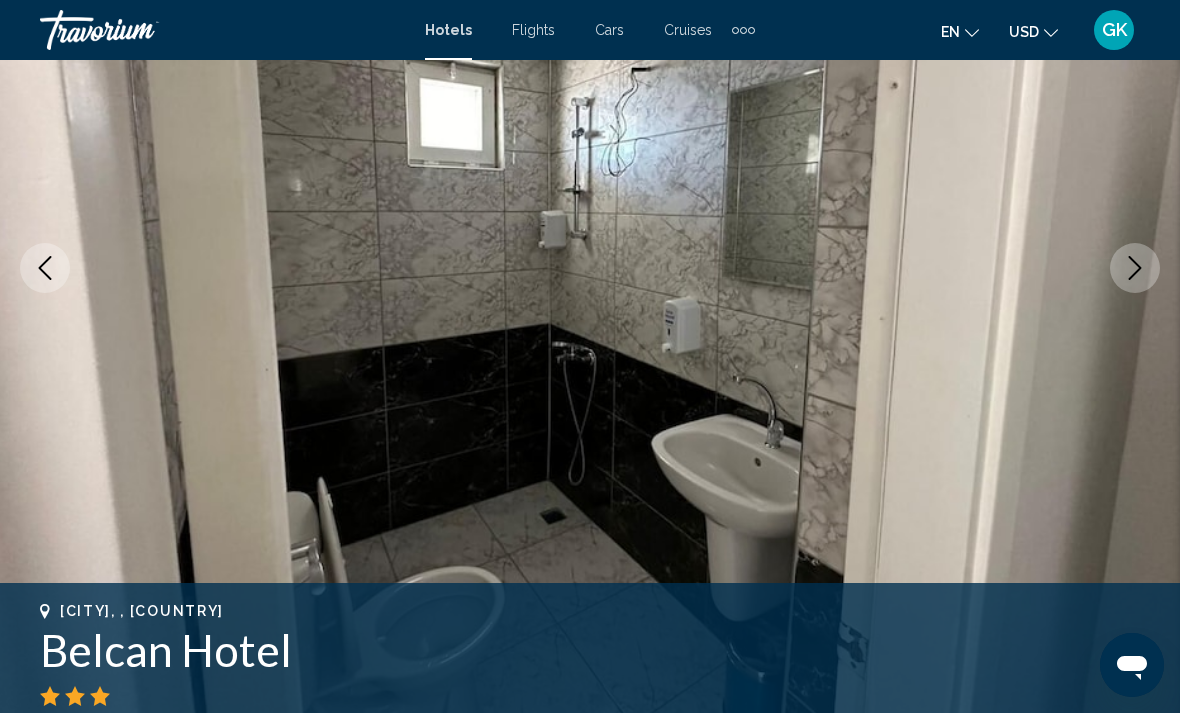 click at bounding box center [1135, 268] 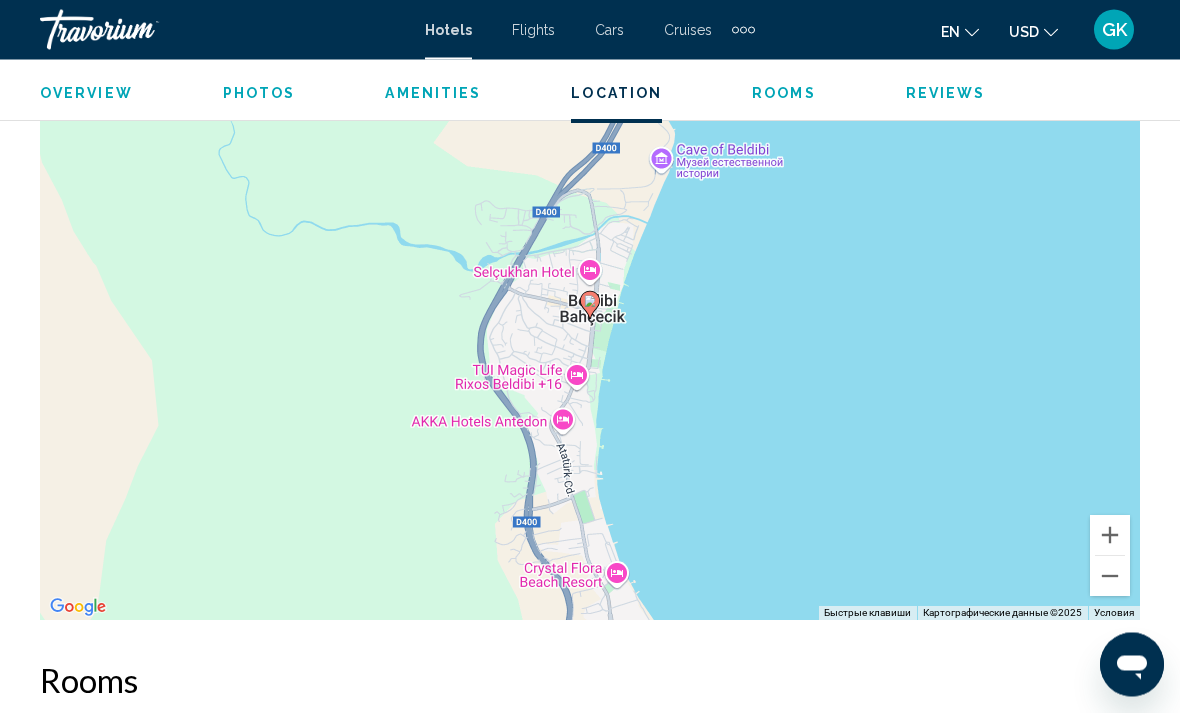 scroll, scrollTop: 2346, scrollLeft: 0, axis: vertical 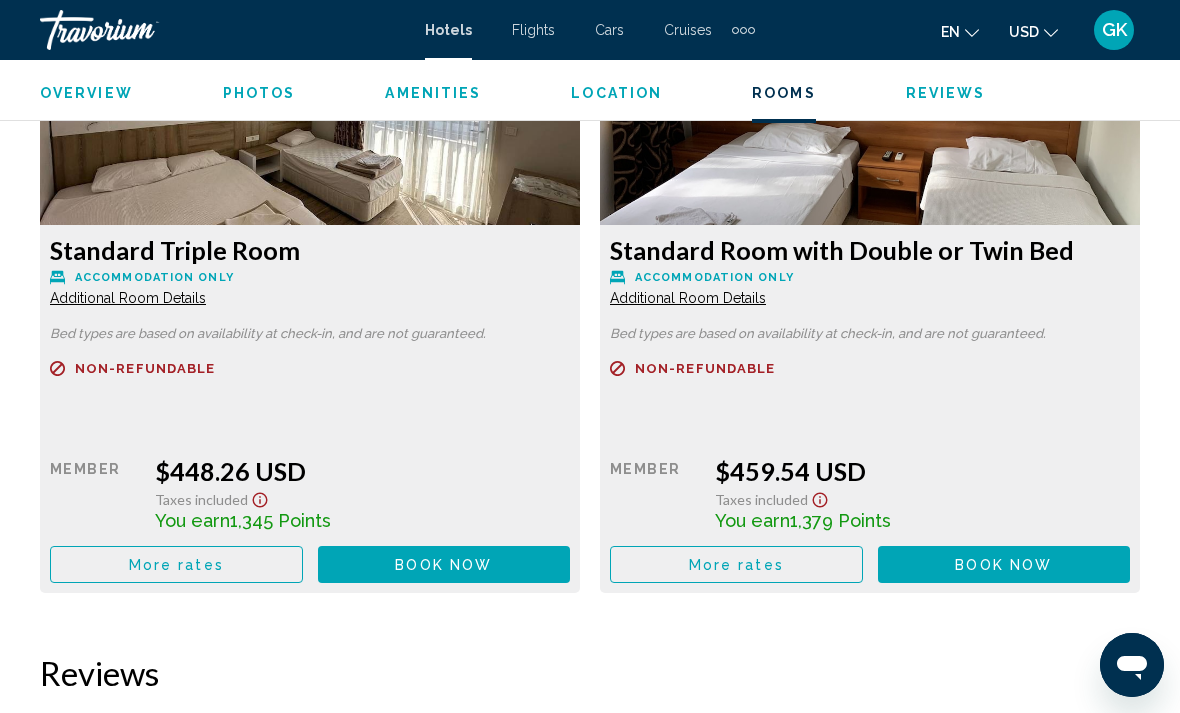 click on "More rates" at bounding box center [176, 565] 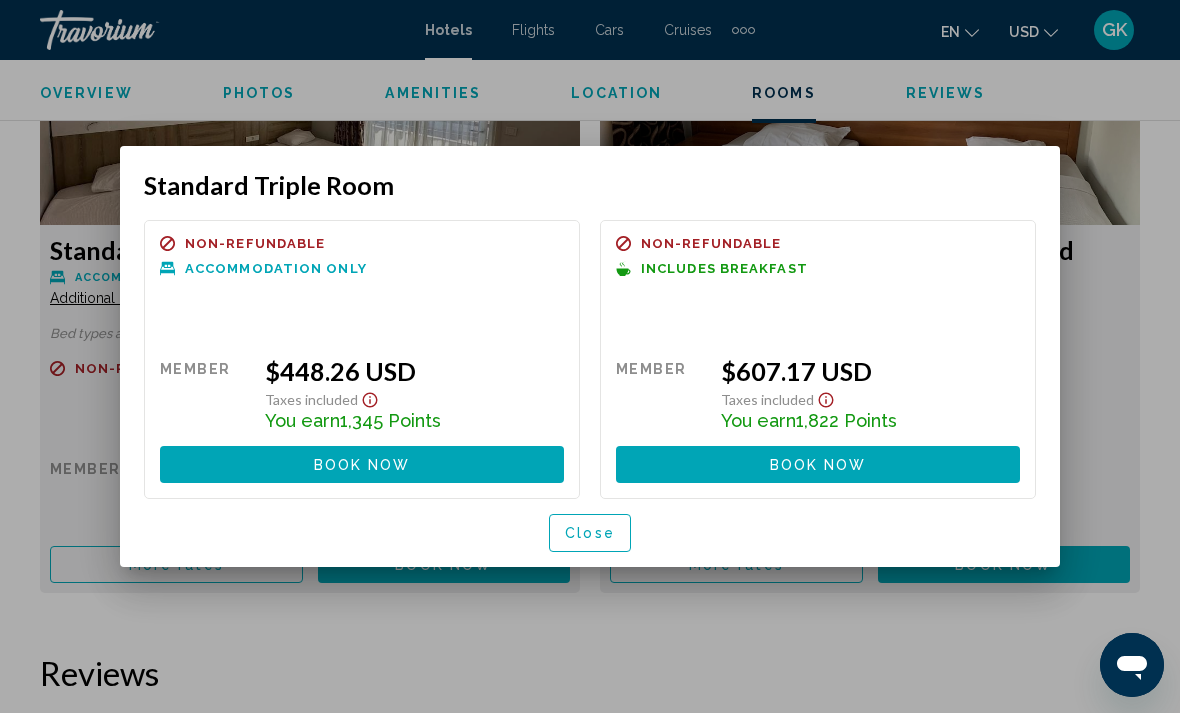 click at bounding box center [590, 356] 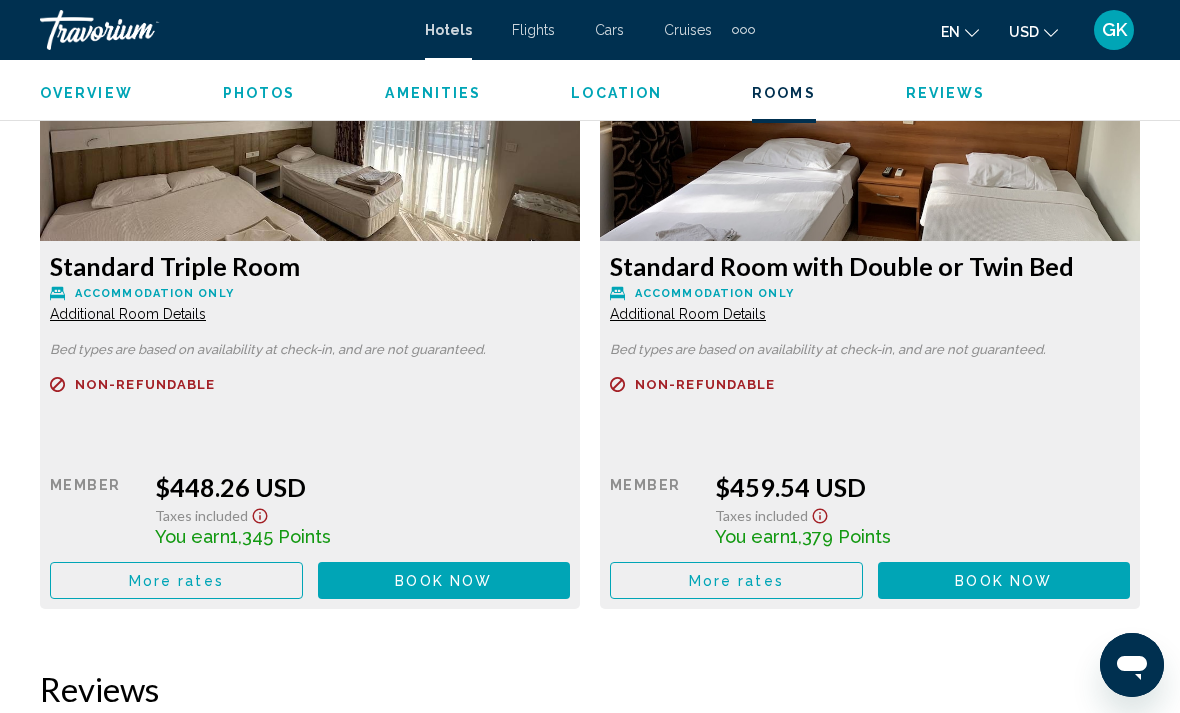 scroll, scrollTop: 3192, scrollLeft: 0, axis: vertical 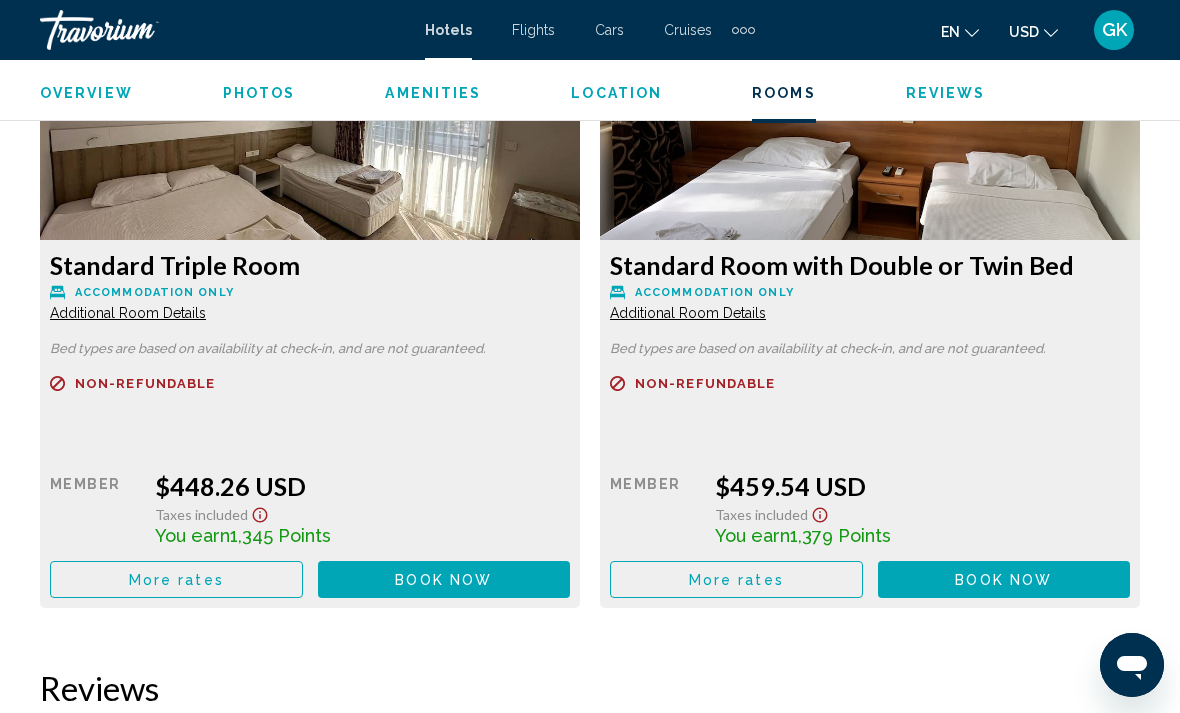 click on "More rates" at bounding box center (176, 580) 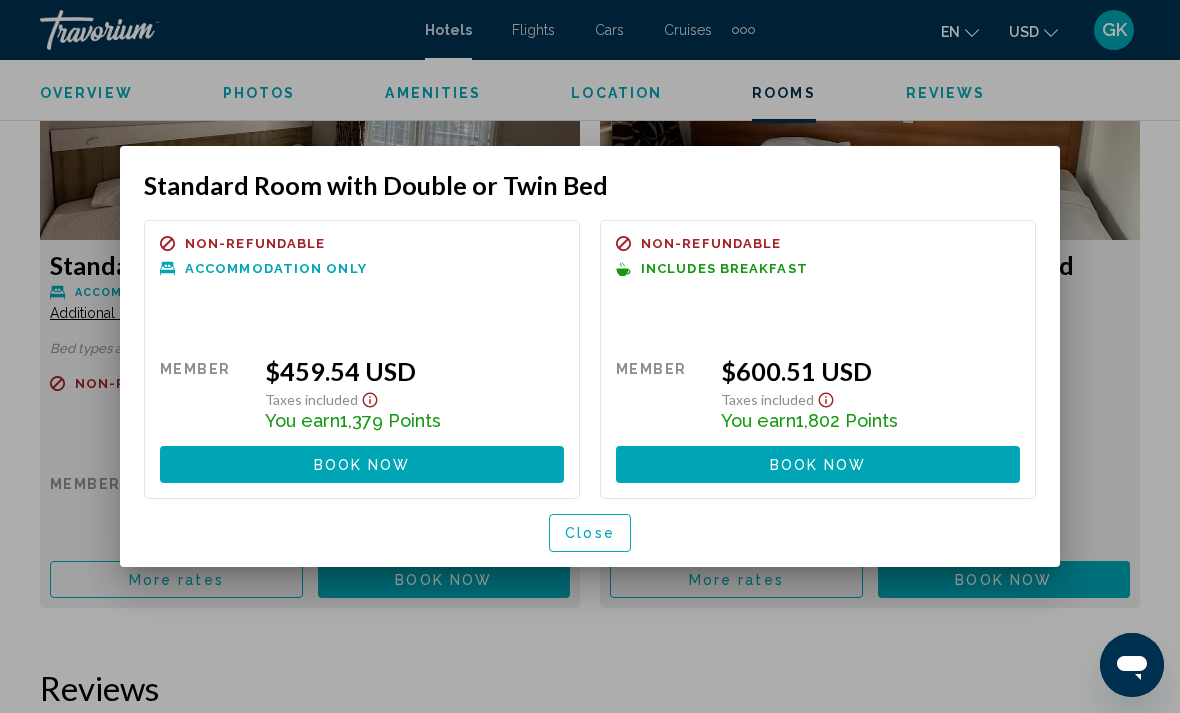 click at bounding box center [590, 356] 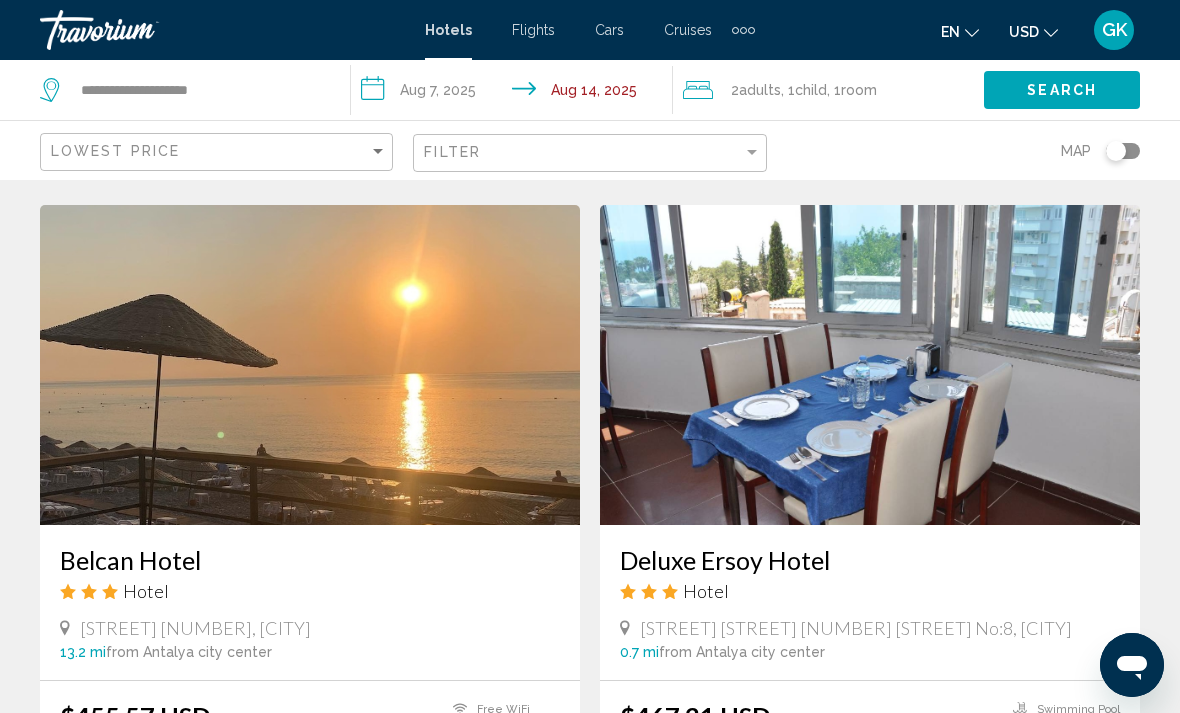 scroll, scrollTop: 3979, scrollLeft: 0, axis: vertical 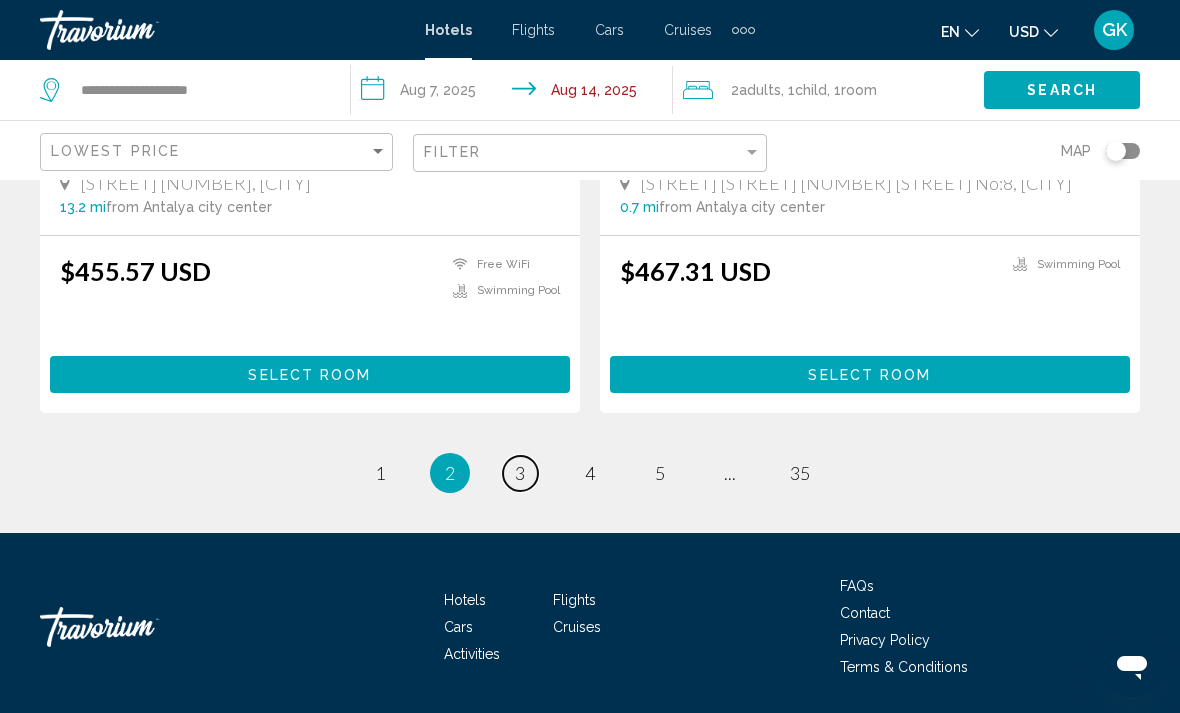 click on "3" at bounding box center (520, 473) 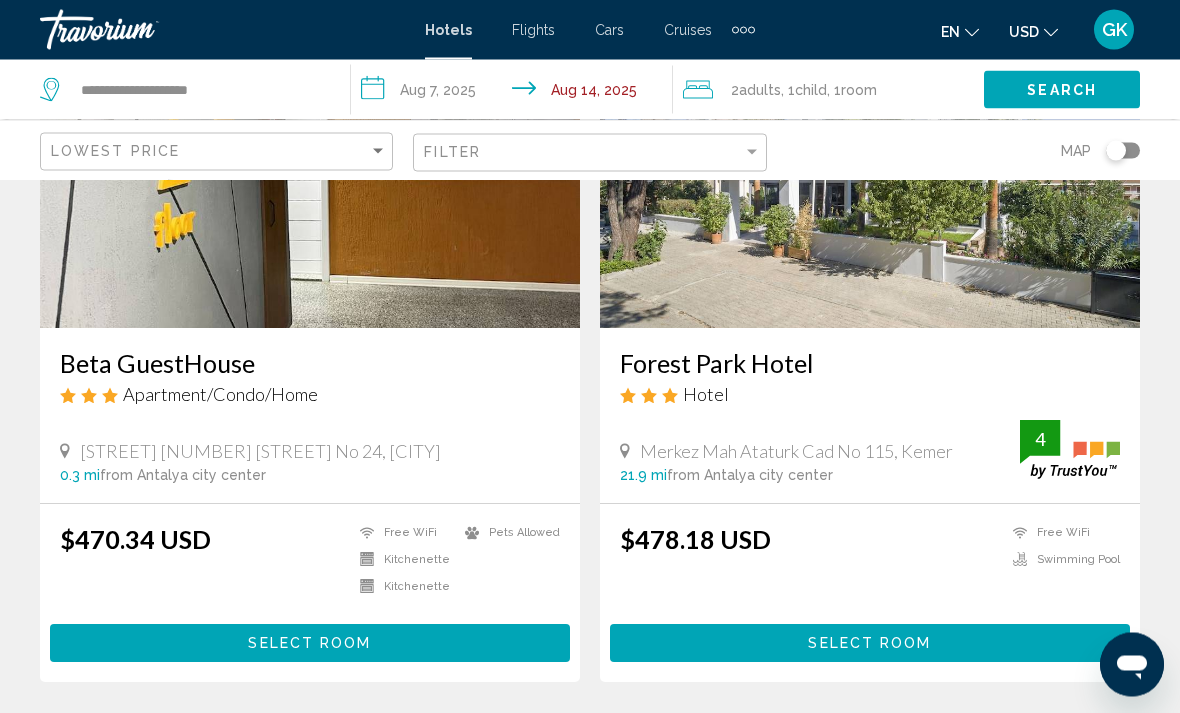 scroll, scrollTop: 237, scrollLeft: 0, axis: vertical 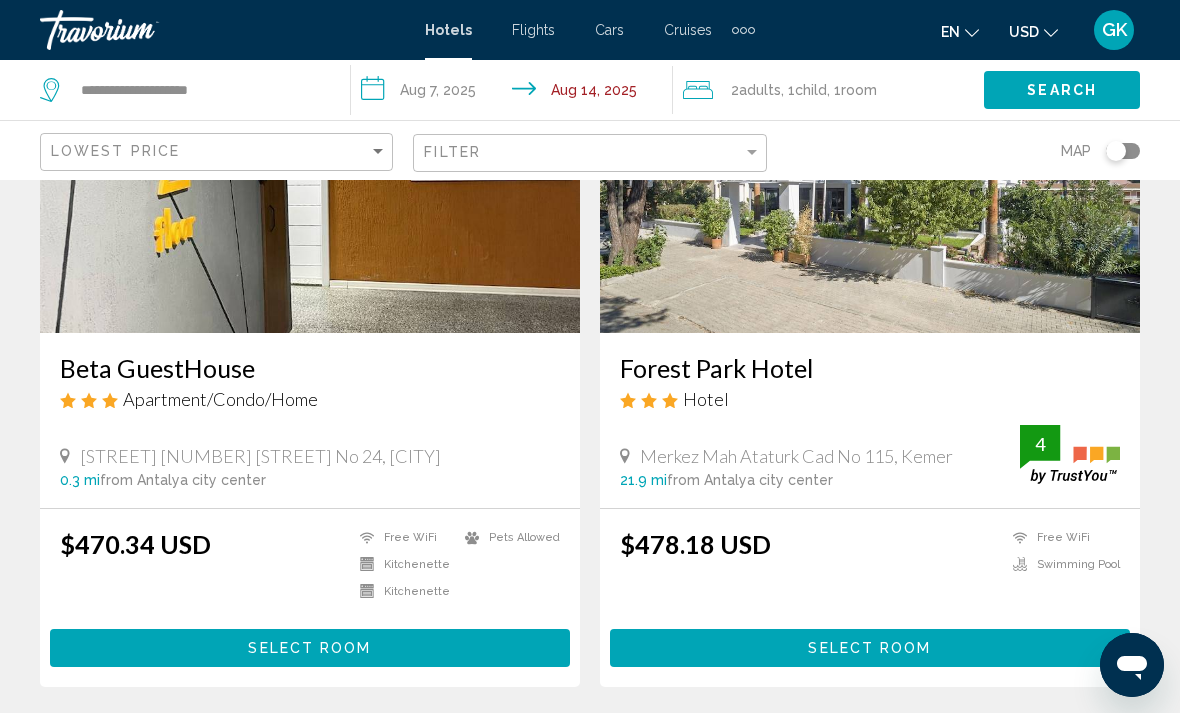 click on "Forest Park Hotel" at bounding box center [870, 368] 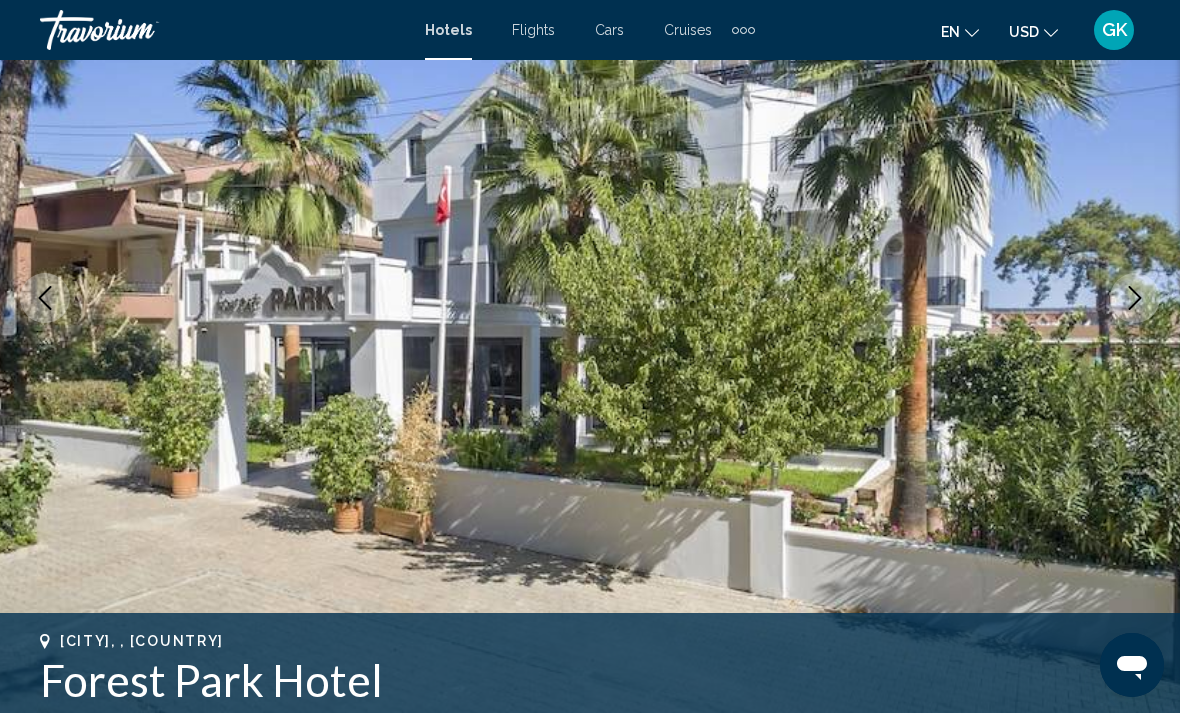 scroll, scrollTop: 0, scrollLeft: 0, axis: both 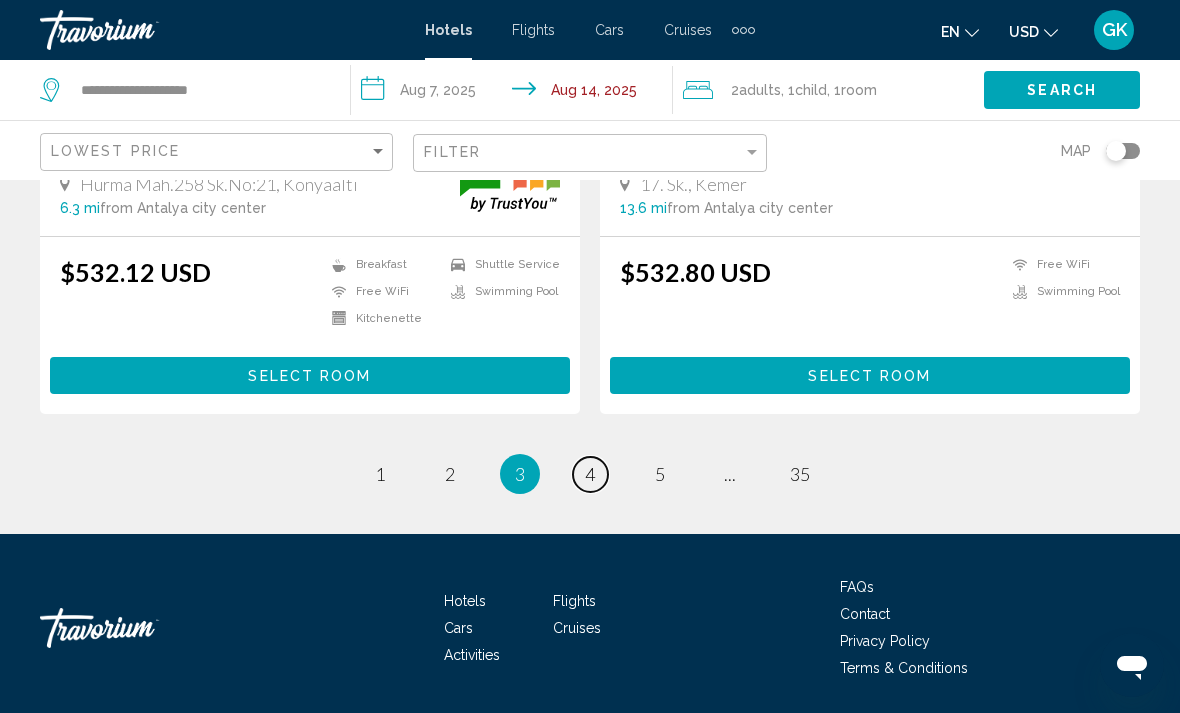 click on "4" at bounding box center (590, 474) 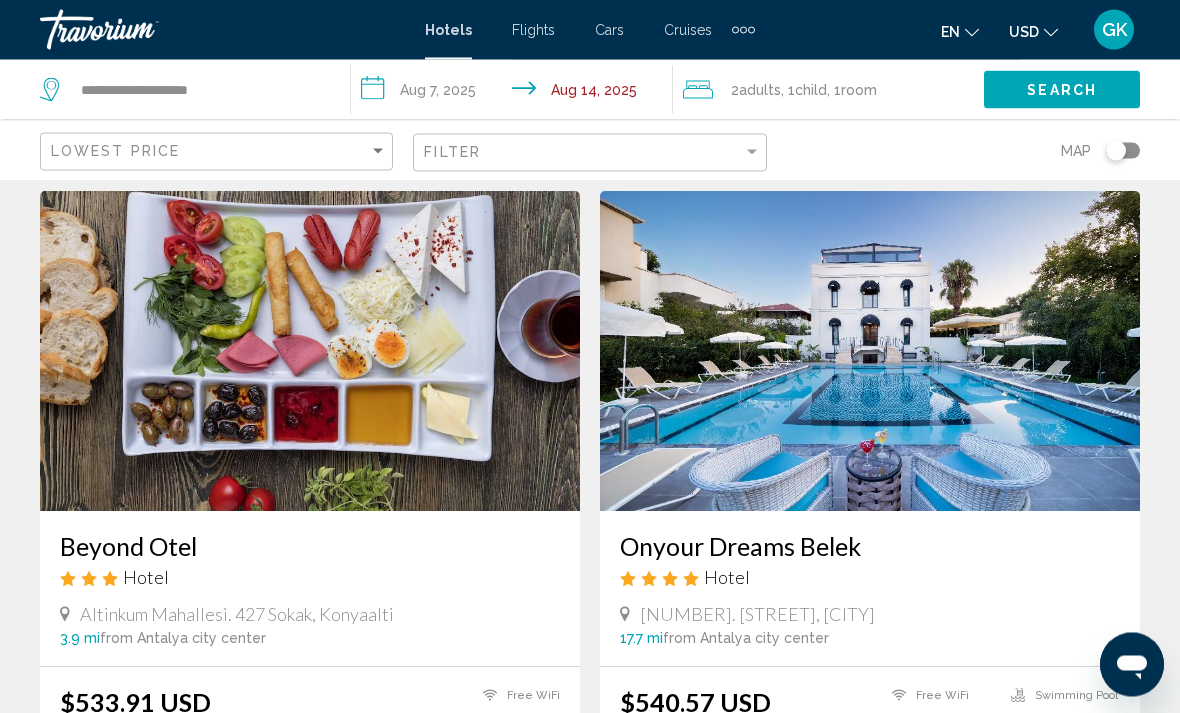 scroll, scrollTop: 59, scrollLeft: 0, axis: vertical 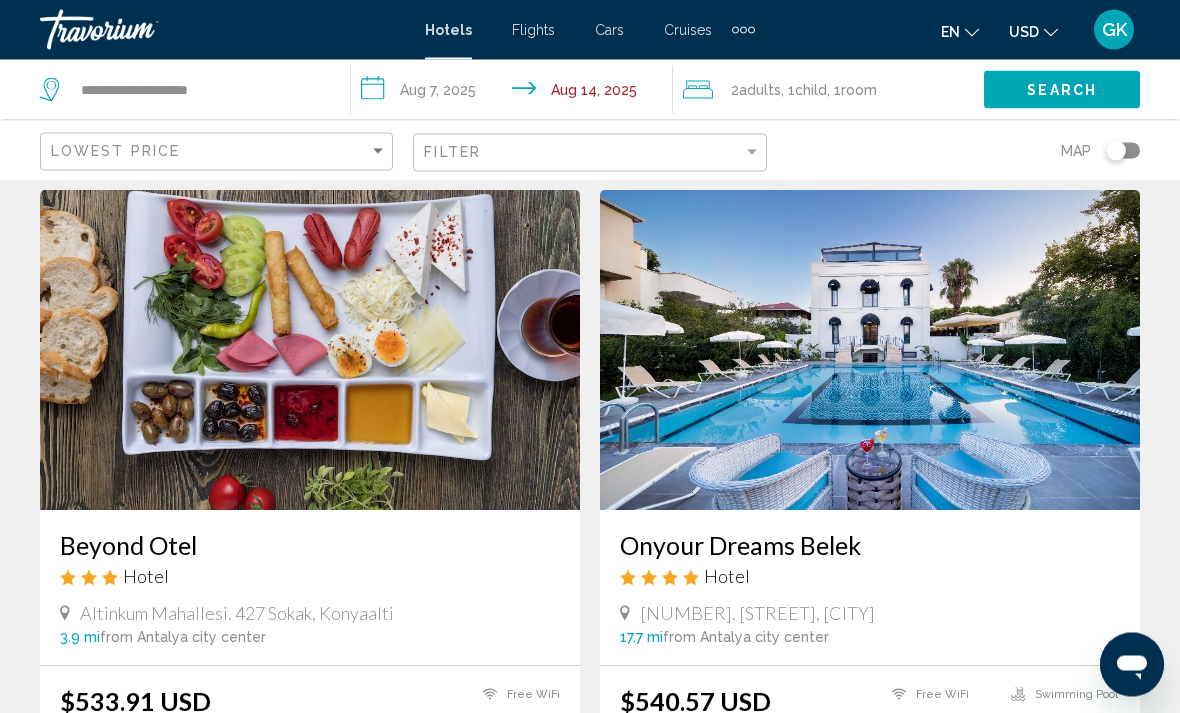 click on "Onyour Dreams Belek" at bounding box center (870, 546) 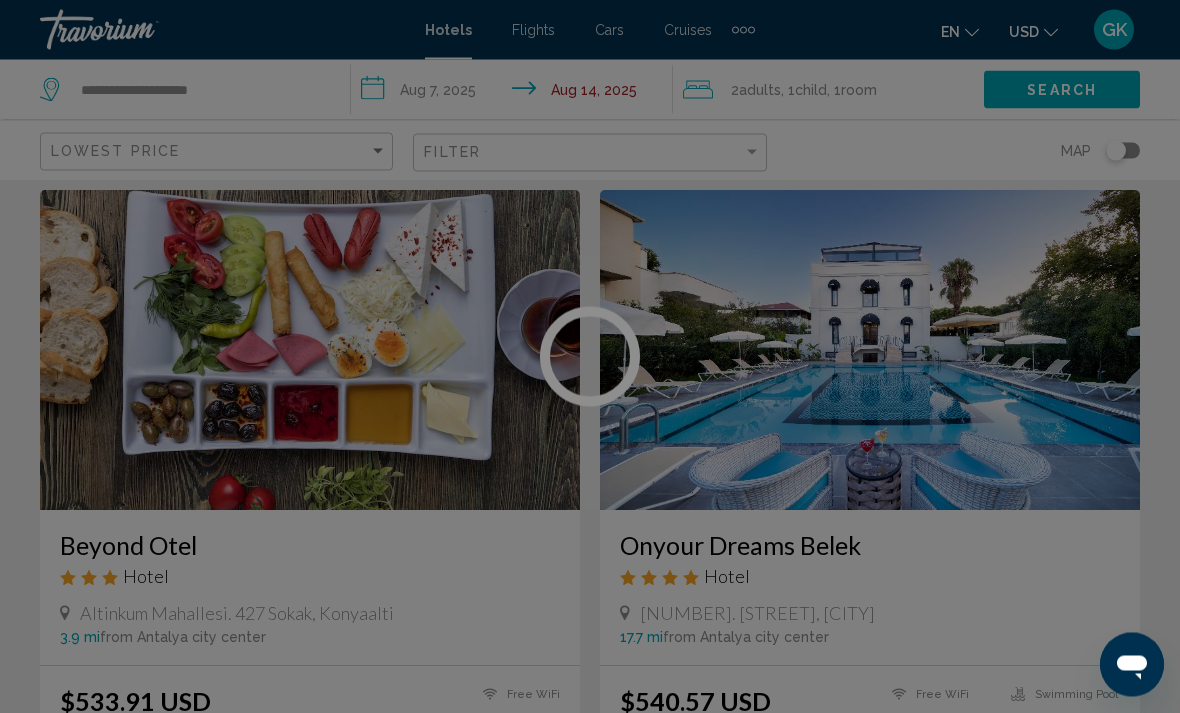 scroll, scrollTop: 60, scrollLeft: 0, axis: vertical 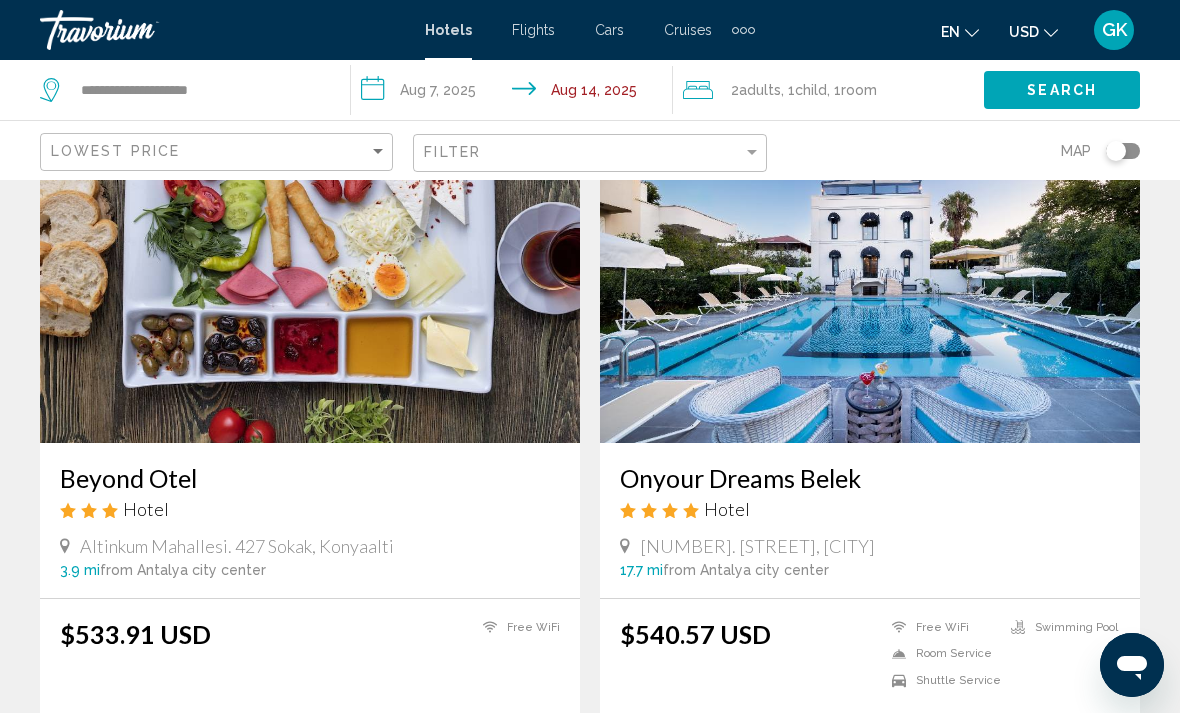 click on "Beyond Otel" at bounding box center (310, 478) 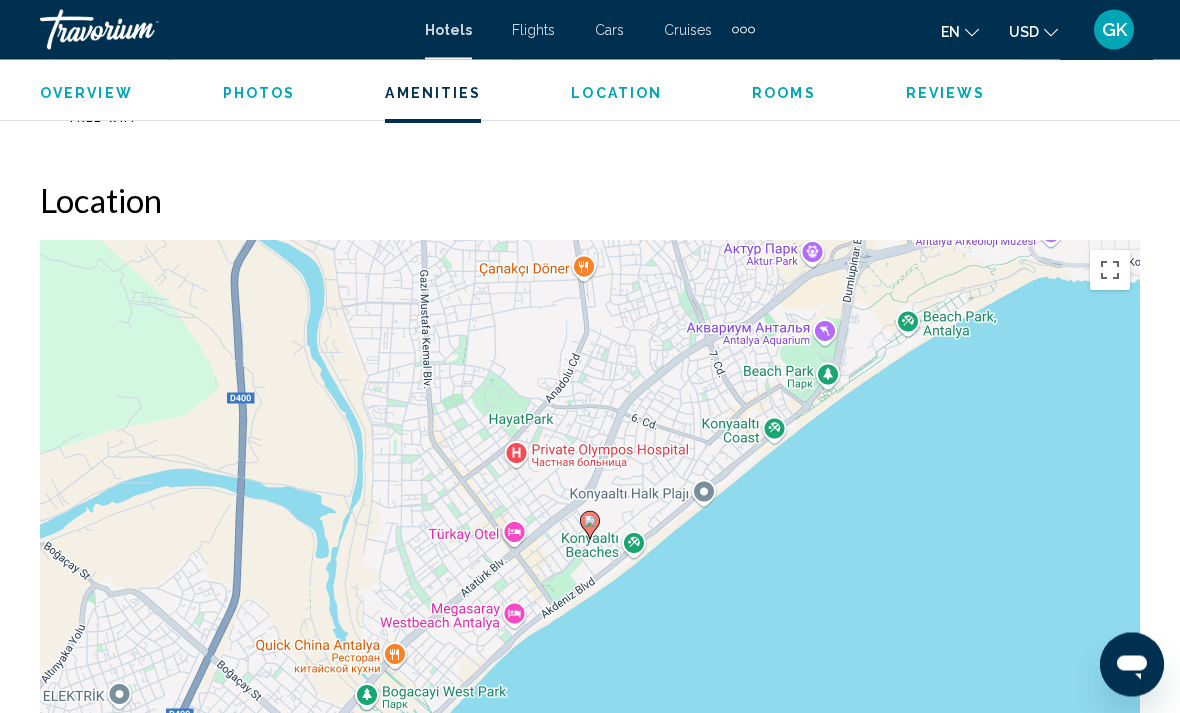 scroll, scrollTop: 2149, scrollLeft: 0, axis: vertical 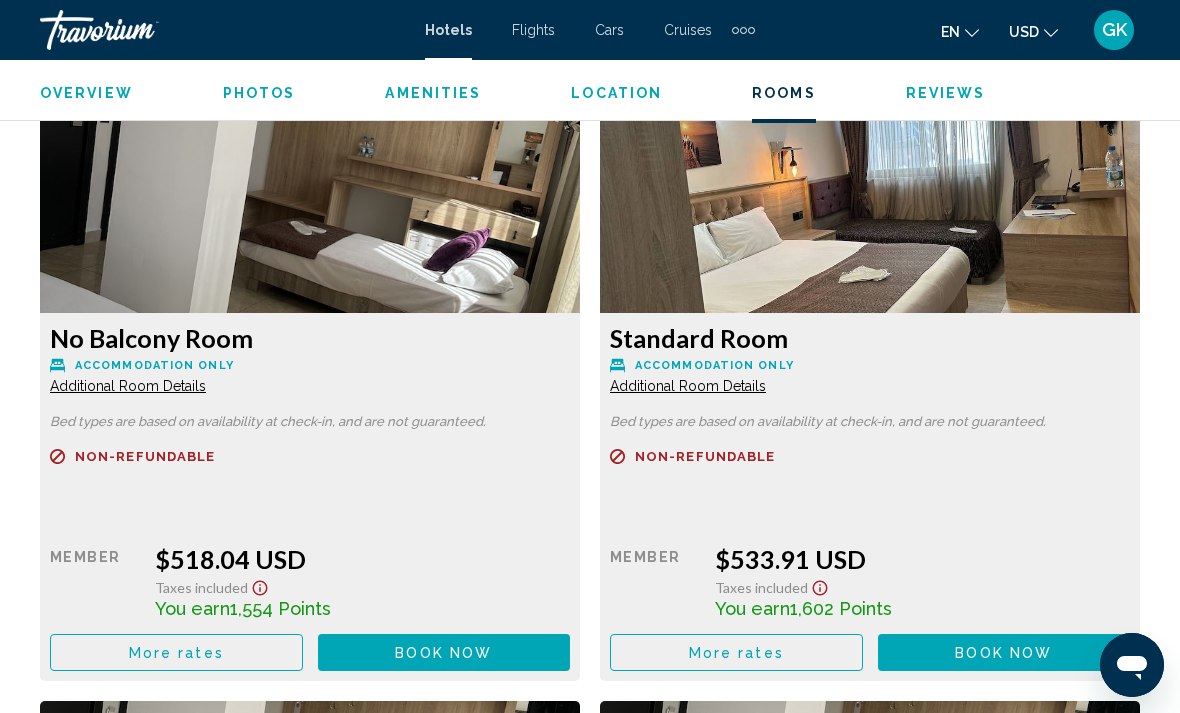 click on "More rates" at bounding box center (176, 653) 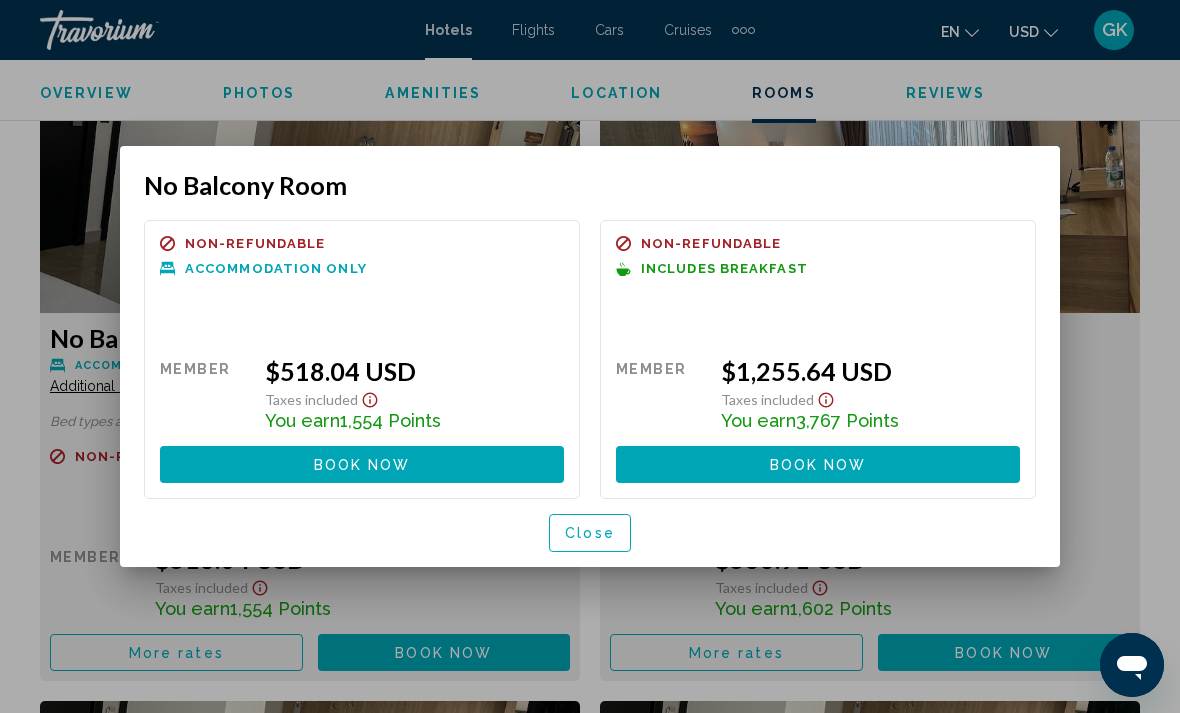 click at bounding box center [590, 356] 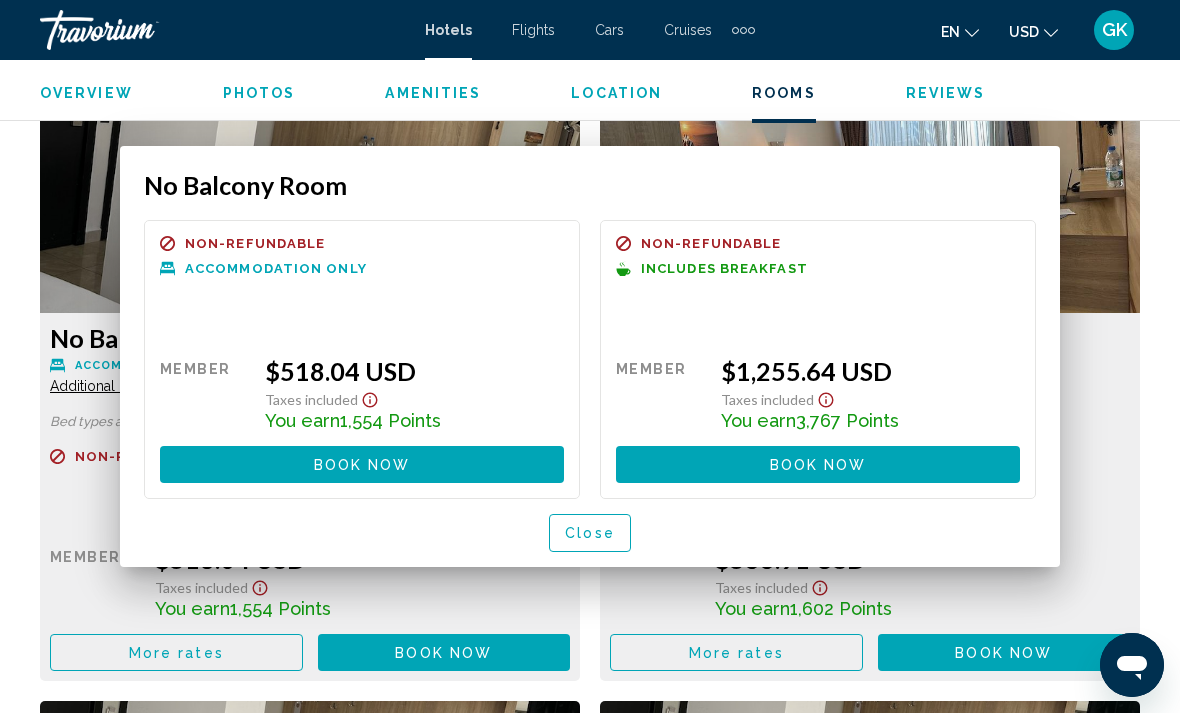 scroll, scrollTop: 3119, scrollLeft: 0, axis: vertical 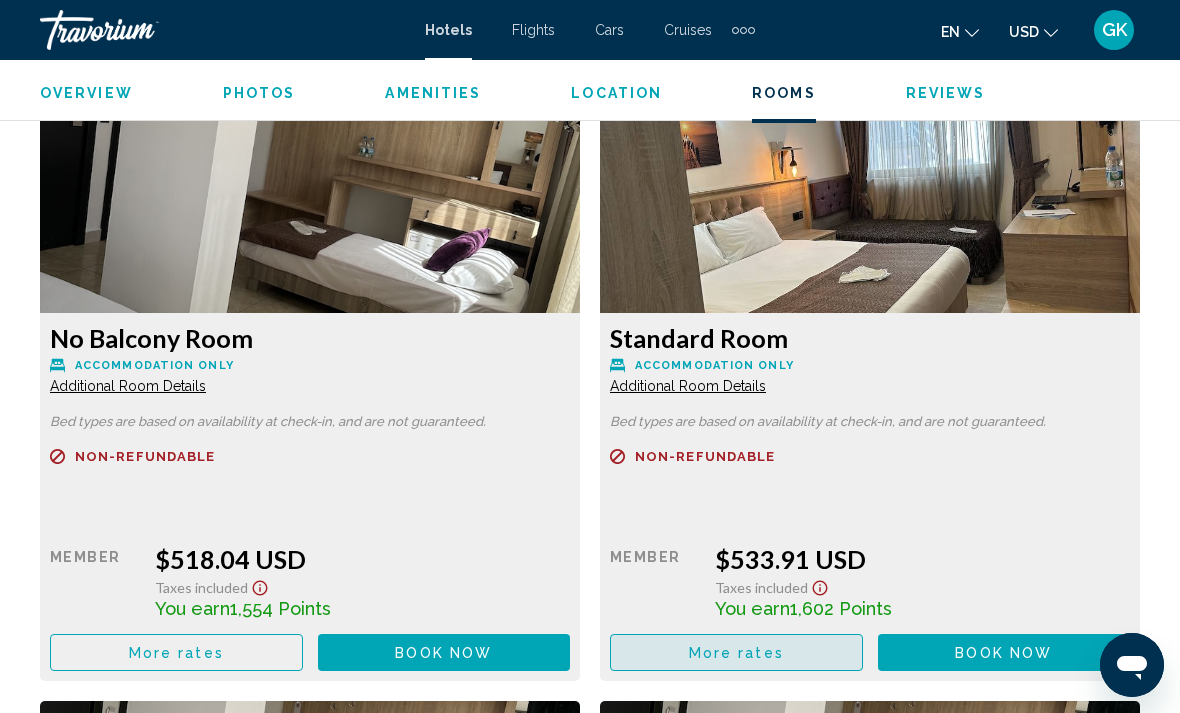 click on "More rates" at bounding box center (176, 653) 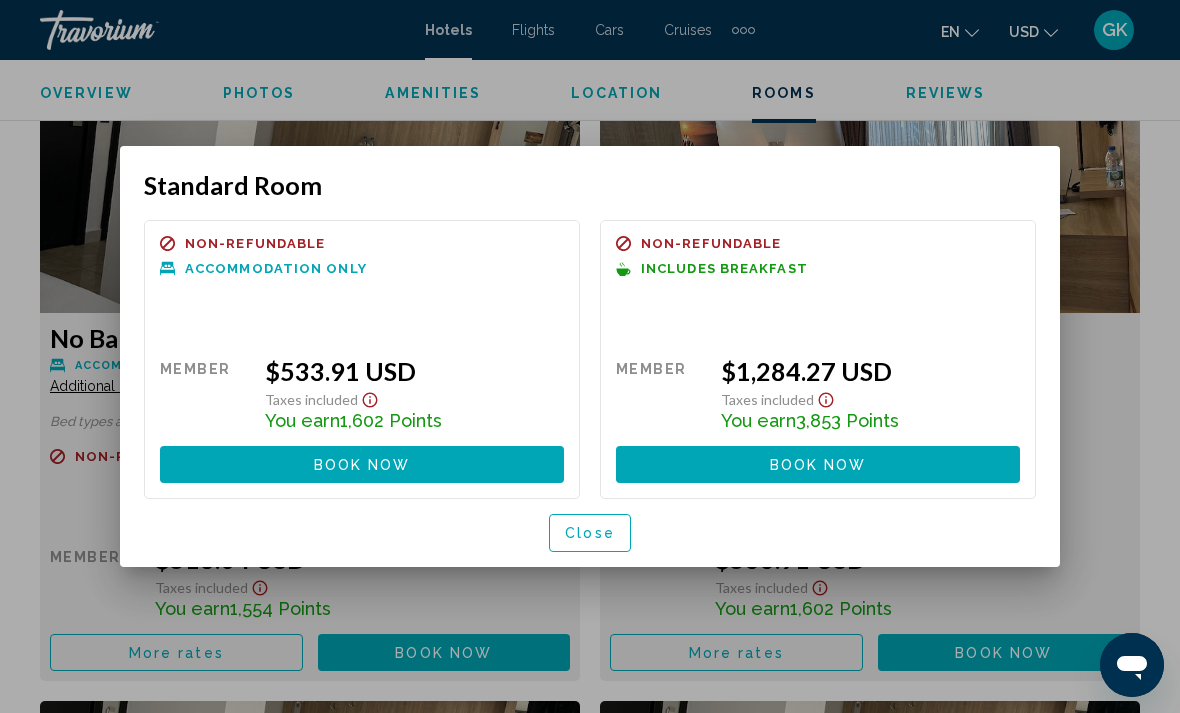 click at bounding box center [590, 356] 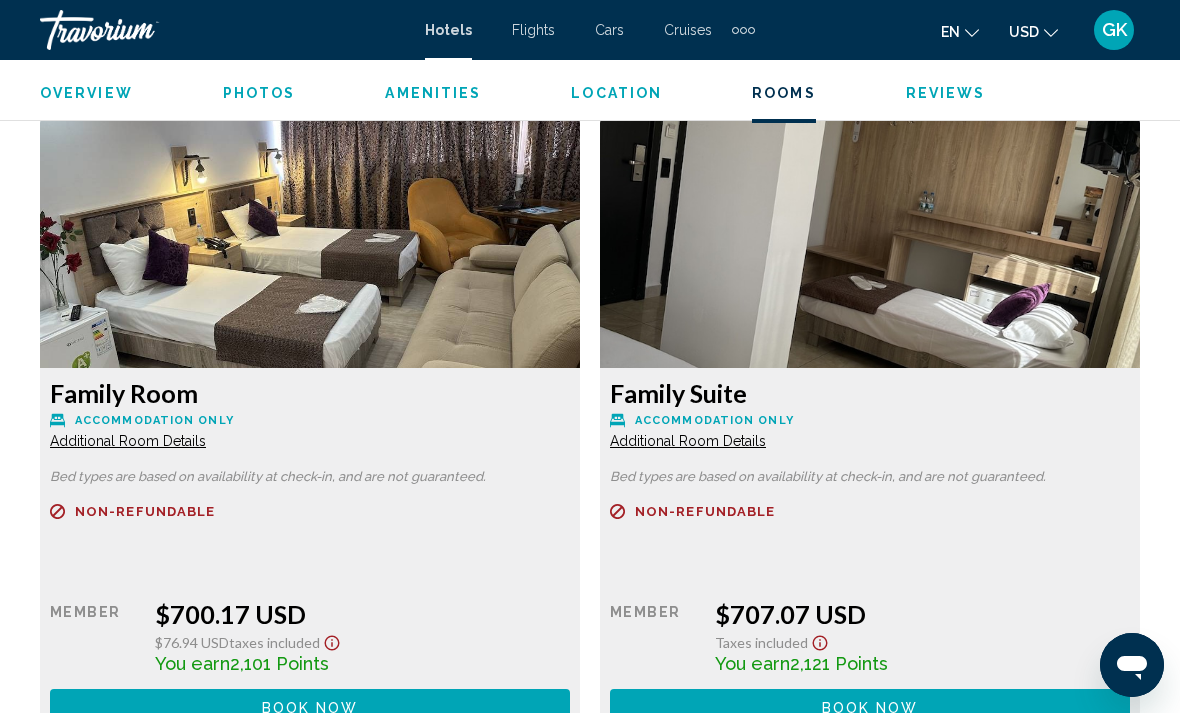 scroll, scrollTop: 4355, scrollLeft: 0, axis: vertical 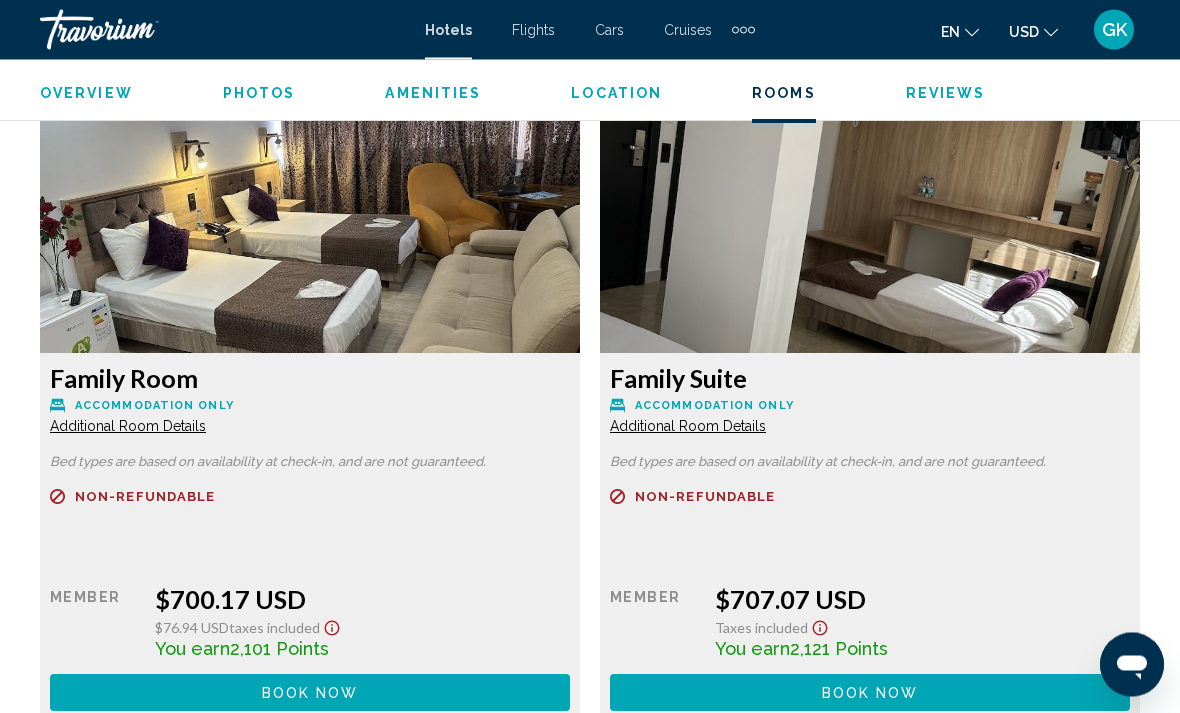 click at bounding box center (310, -1048) 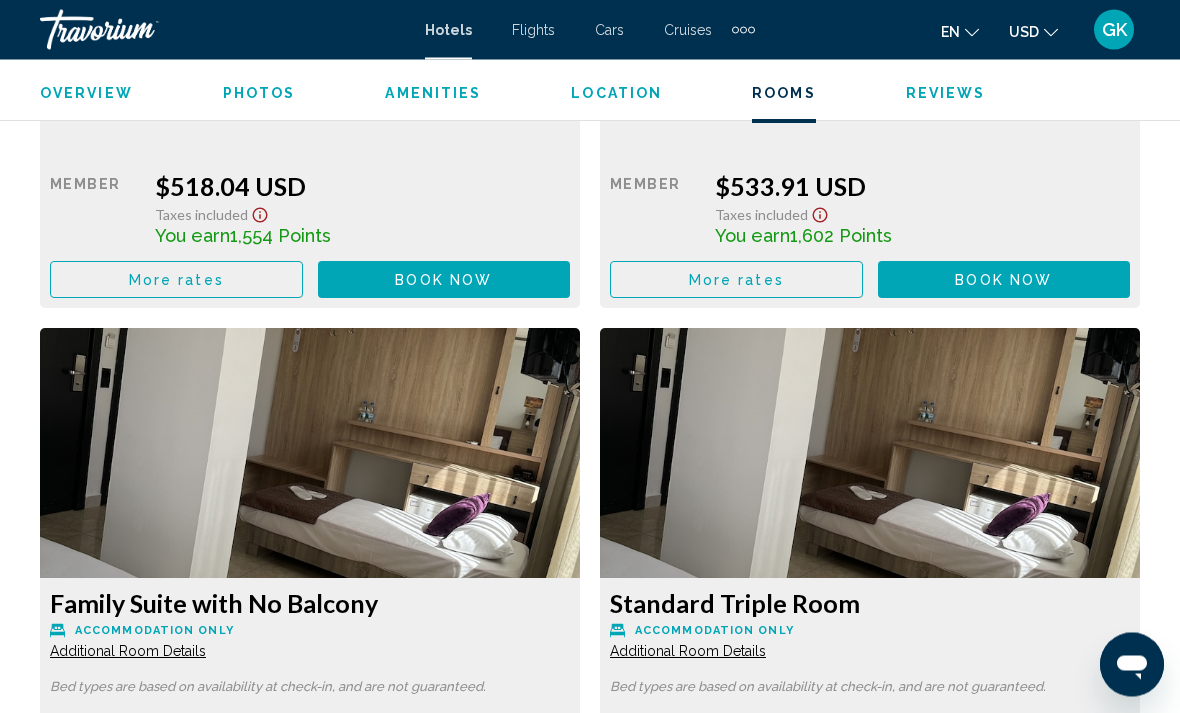 scroll, scrollTop: 3450, scrollLeft: 0, axis: vertical 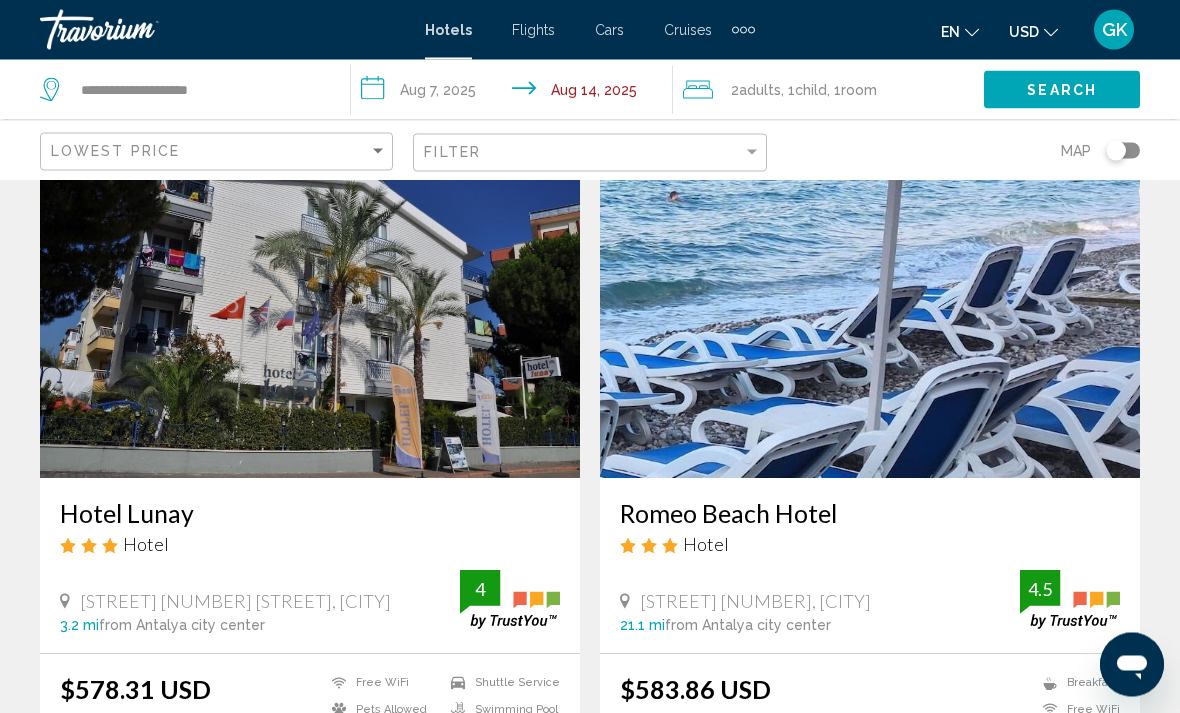 click on "Romeo Beach Hotel" at bounding box center [870, 514] 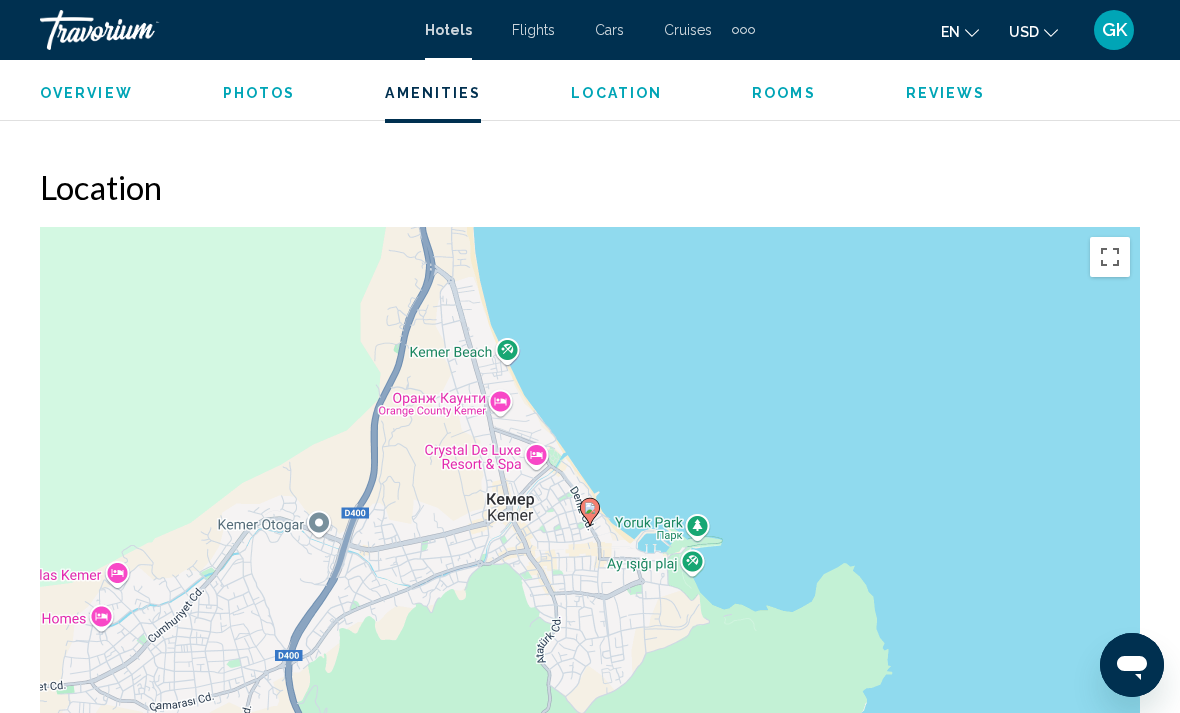 scroll, scrollTop: 2146, scrollLeft: 0, axis: vertical 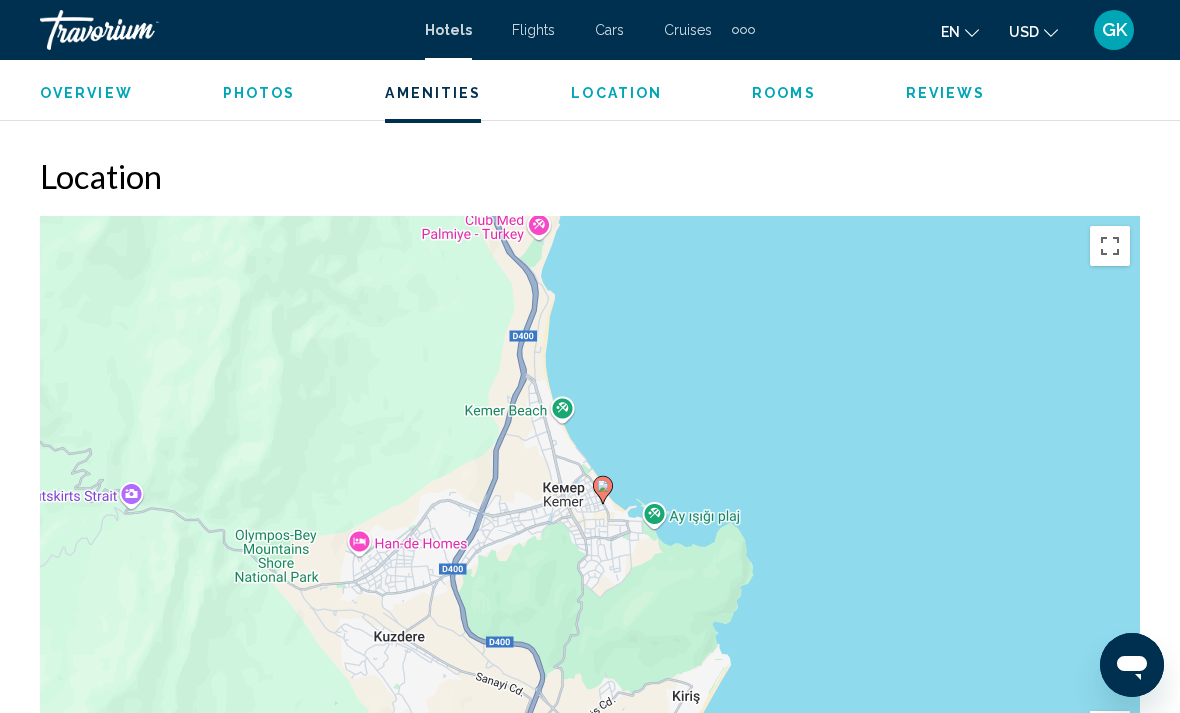 click on "Чтобы активировать перетаскивание с помощью клавиатуры, нажмите Alt + Ввод. После этого перемещайте маркер, используя клавиши со стрелками. Чтобы завершить перетаскивание, нажмите клавишу Ввод. Чтобы отменить действие, нажмите клавишу Esc." at bounding box center [590, 516] 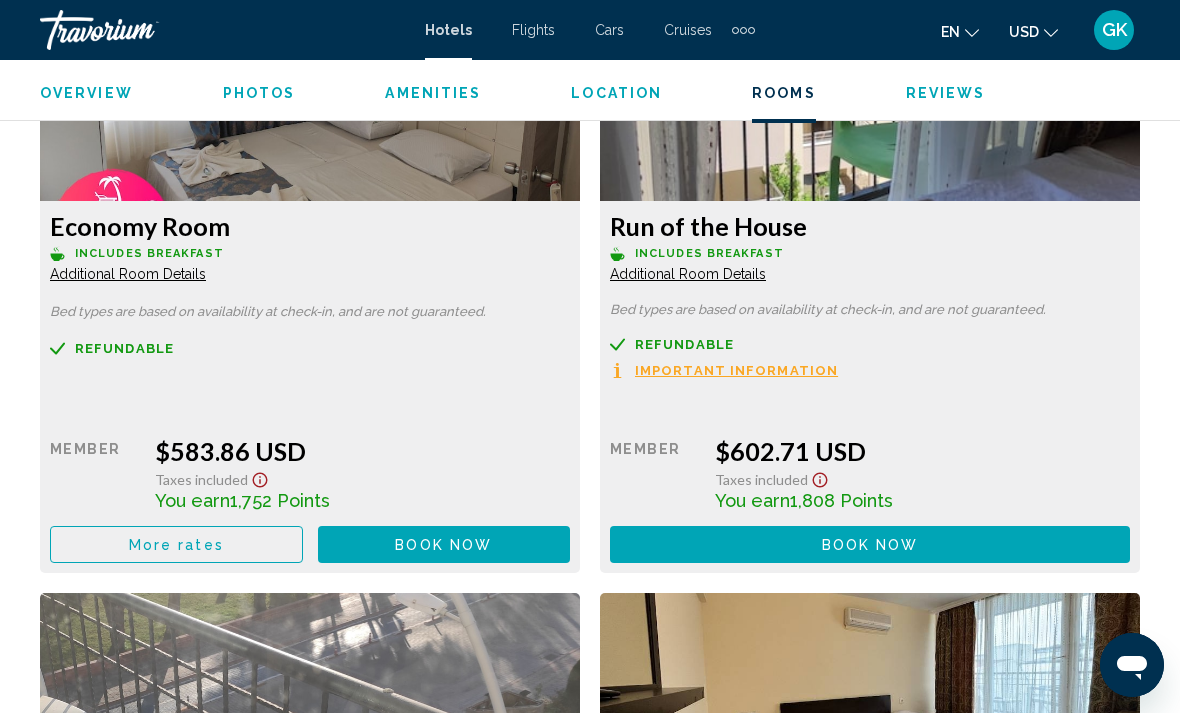 scroll, scrollTop: 3254, scrollLeft: 0, axis: vertical 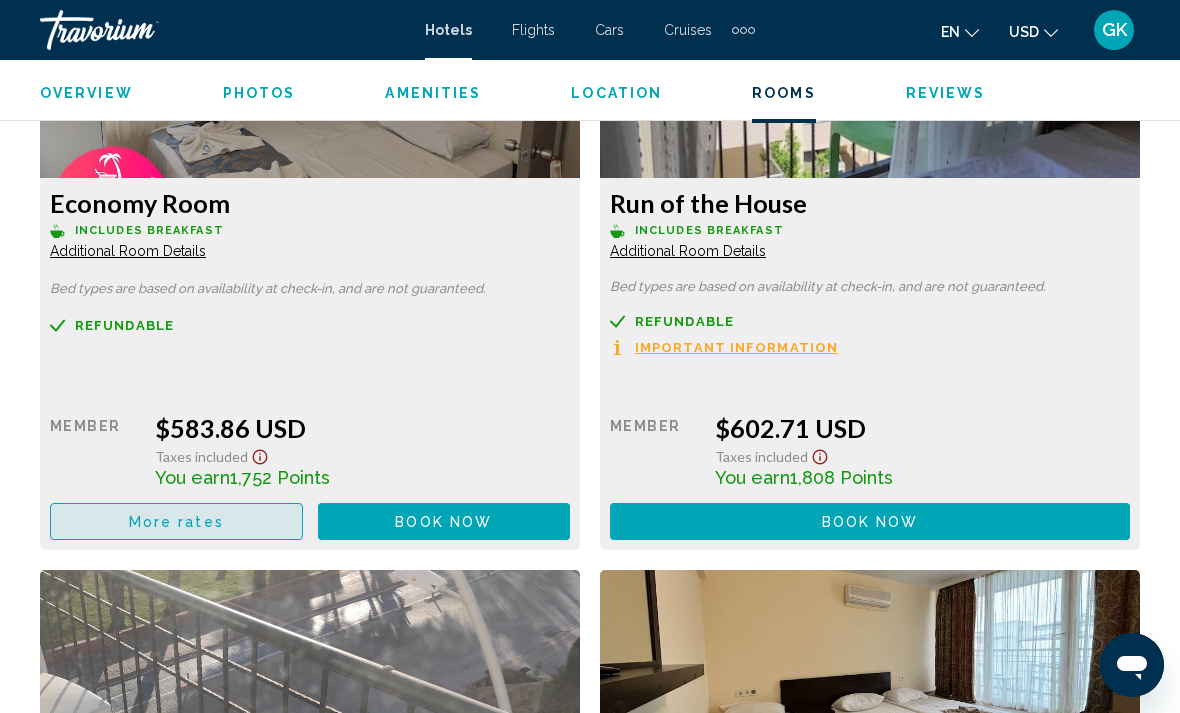 click on "More rates" at bounding box center (176, 522) 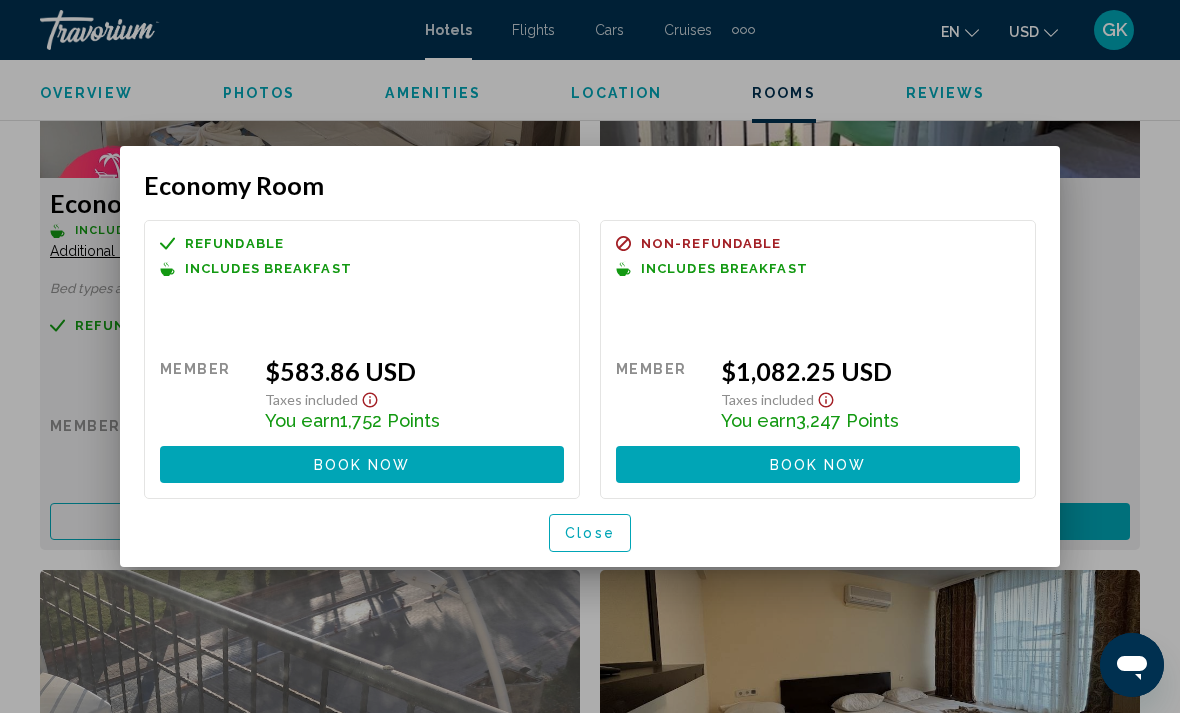 click at bounding box center [590, 356] 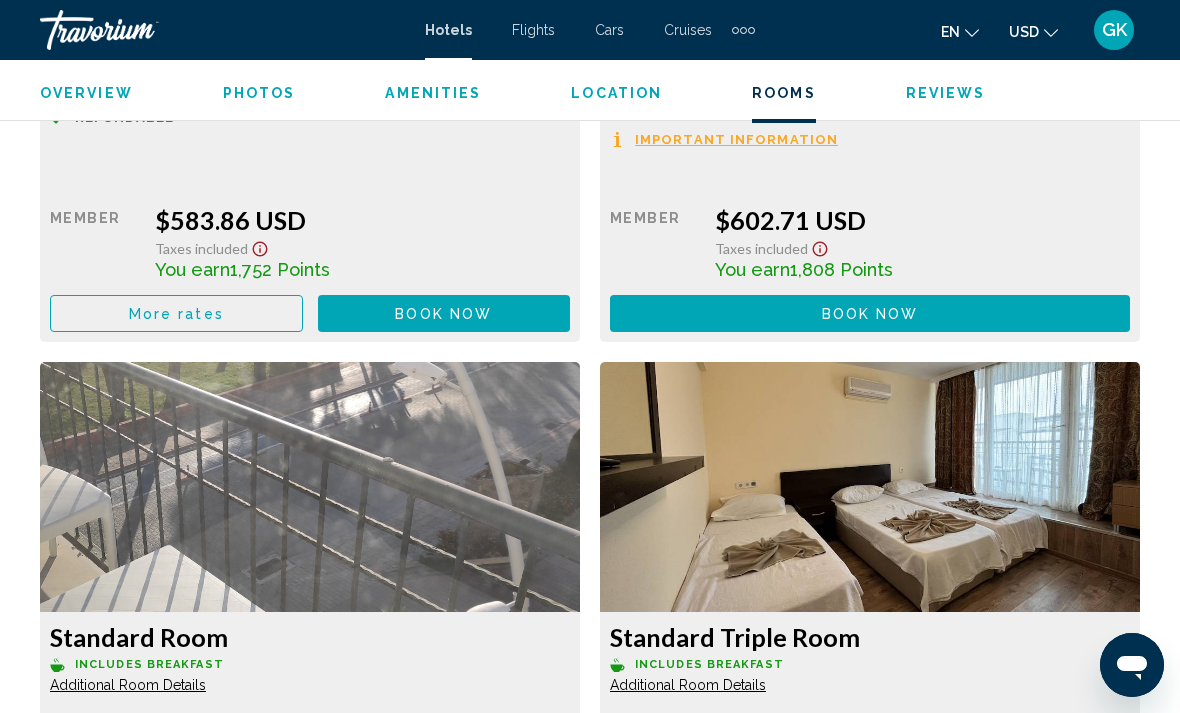 scroll, scrollTop: 3463, scrollLeft: 0, axis: vertical 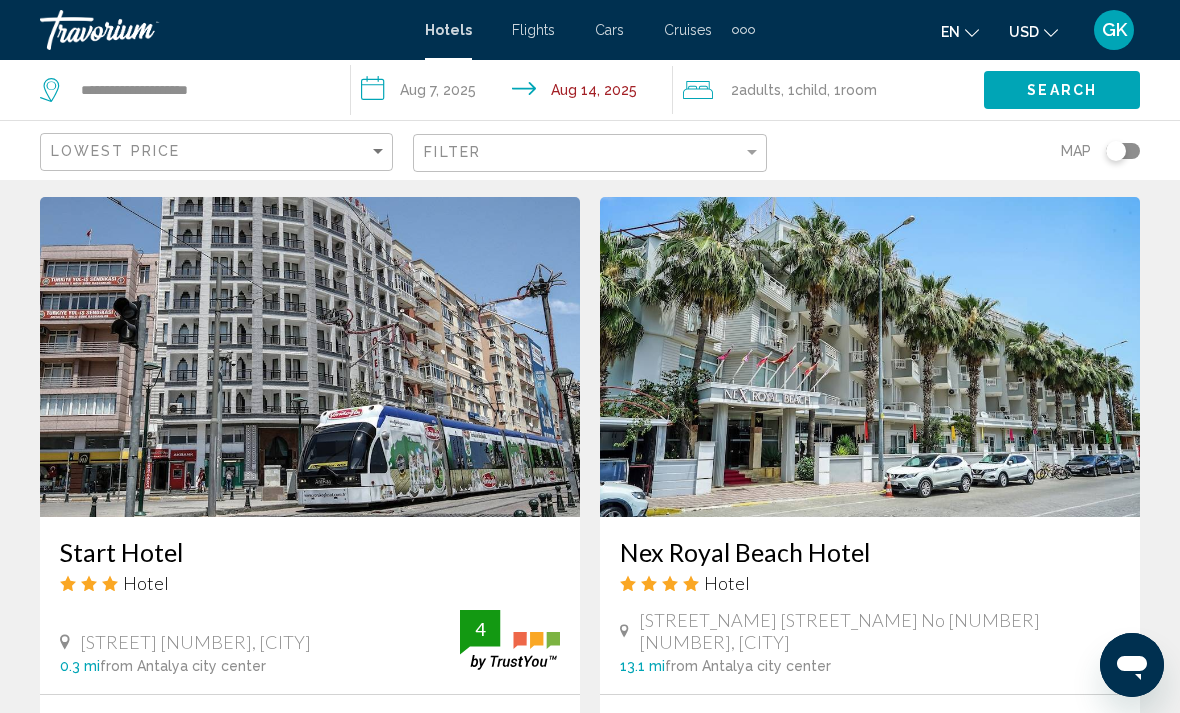 click on "Nex Royal Beach Hotel" at bounding box center [870, 552] 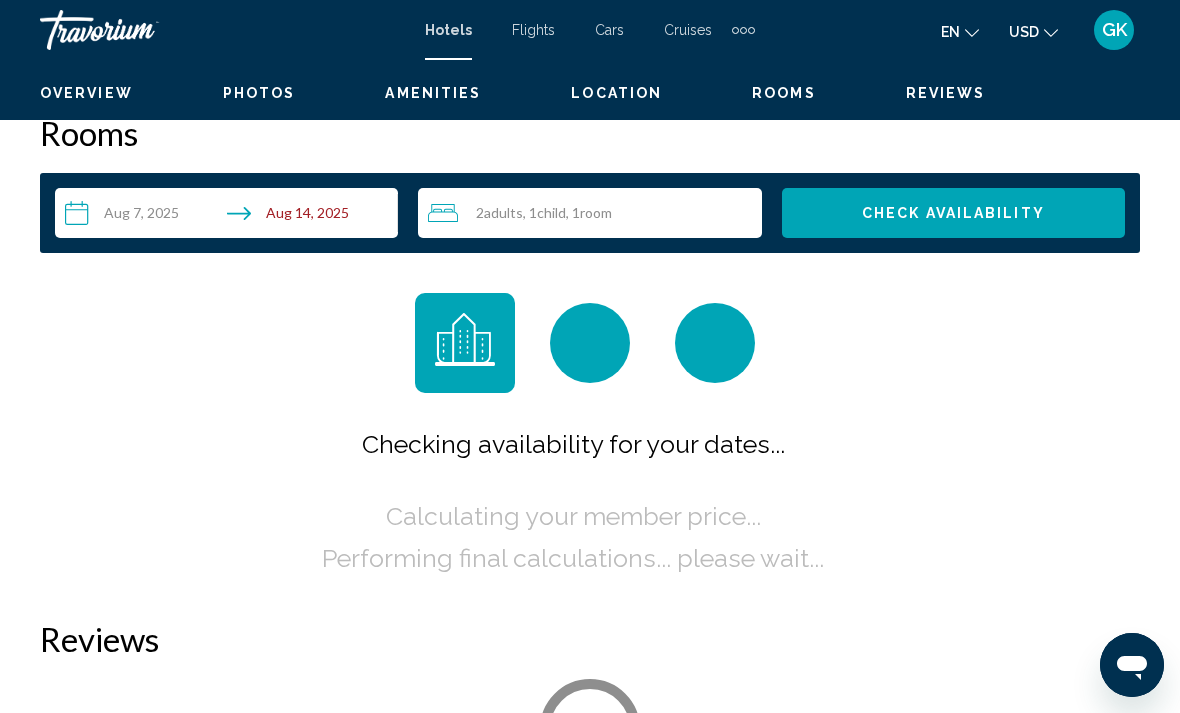 scroll, scrollTop: 0, scrollLeft: 0, axis: both 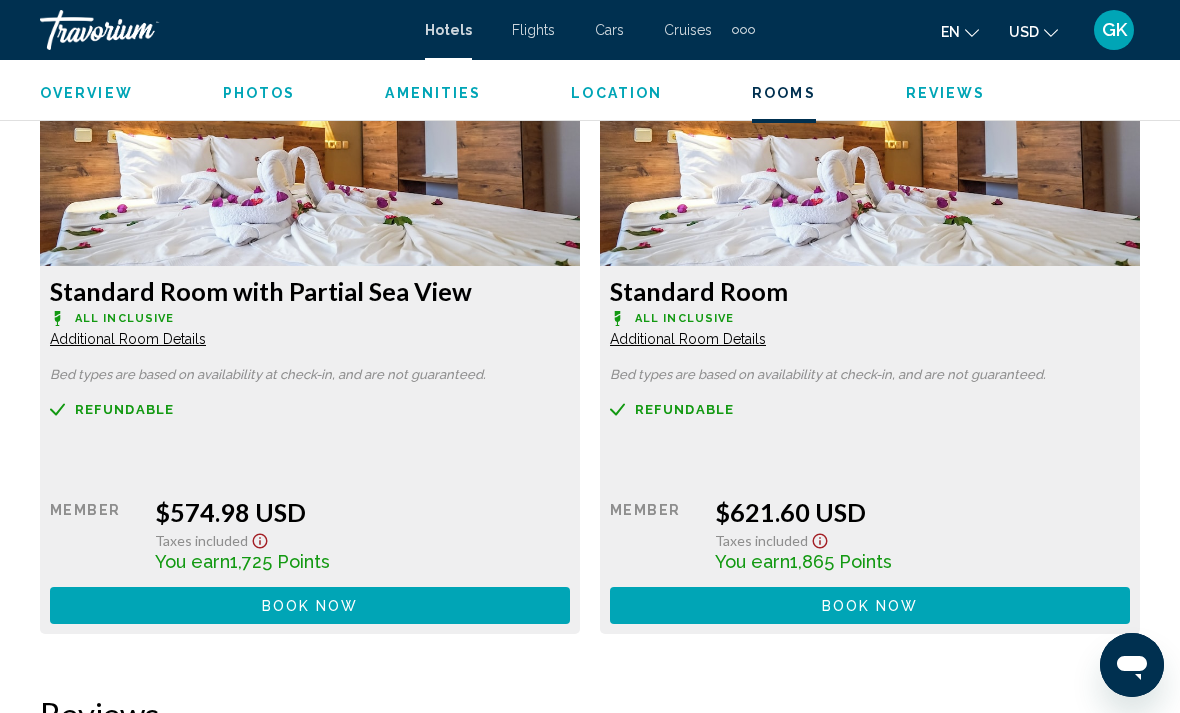click on "Book now" at bounding box center [310, 606] 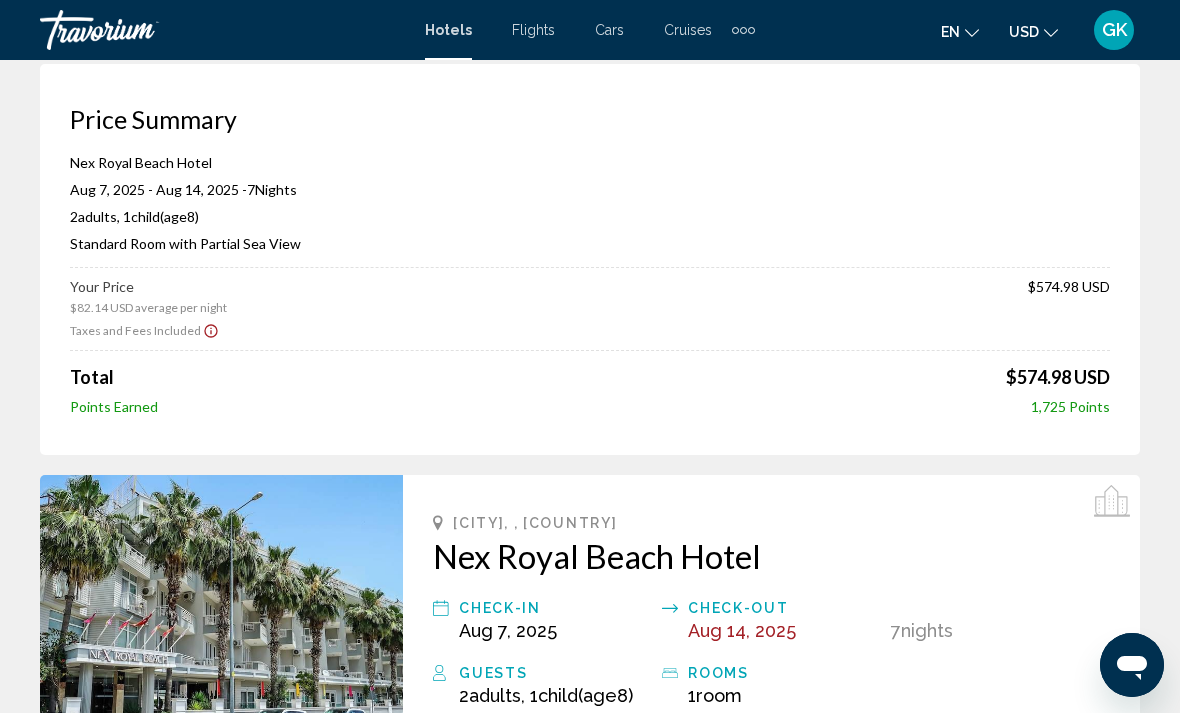 scroll, scrollTop: 0, scrollLeft: 0, axis: both 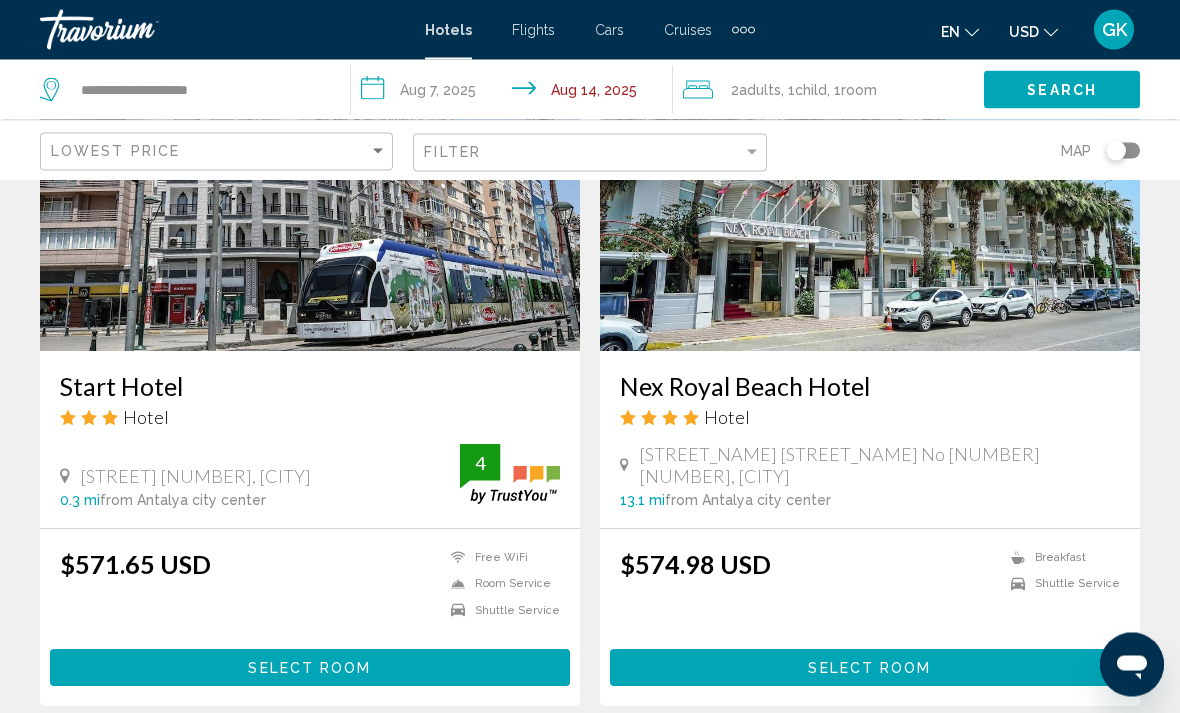 click on "**********" at bounding box center [515, 93] 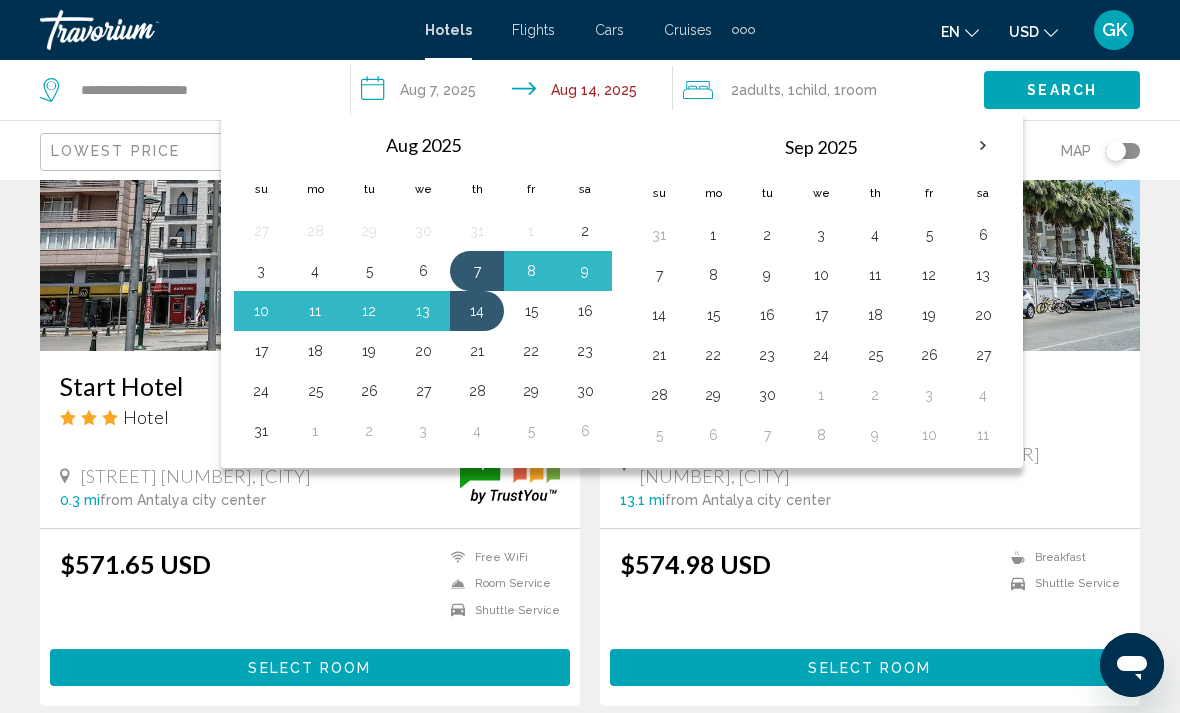 click on "3" at bounding box center (261, 271) 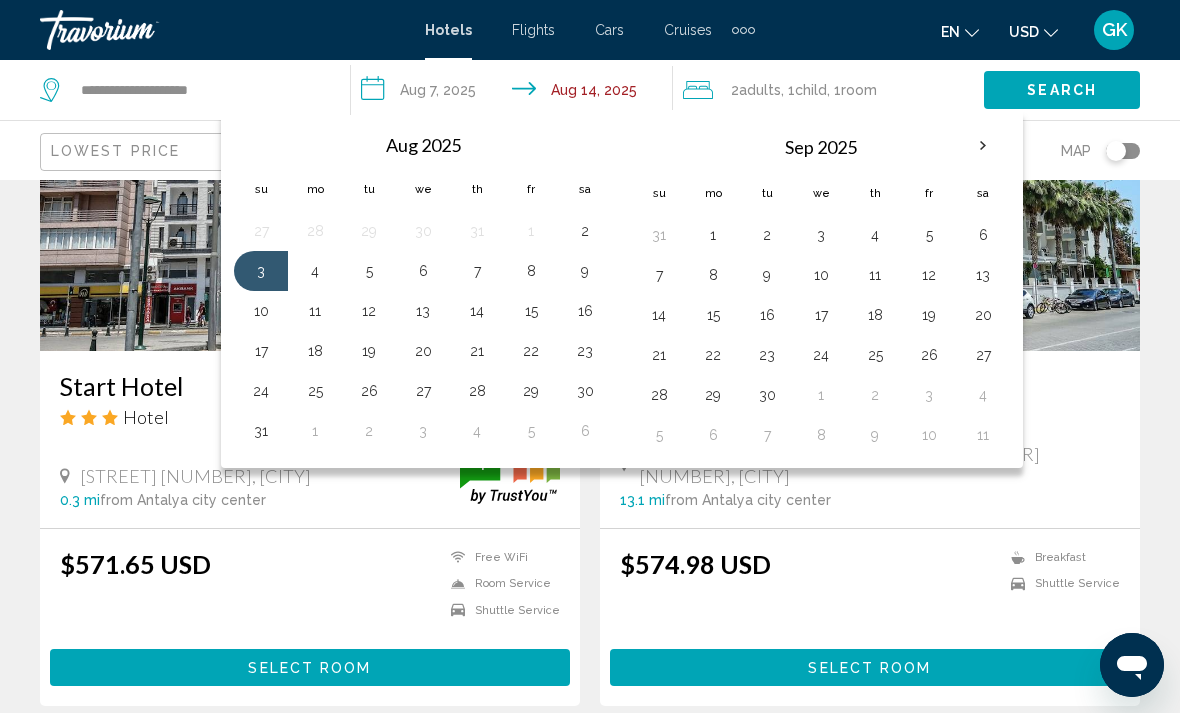 click on "2" at bounding box center [585, 231] 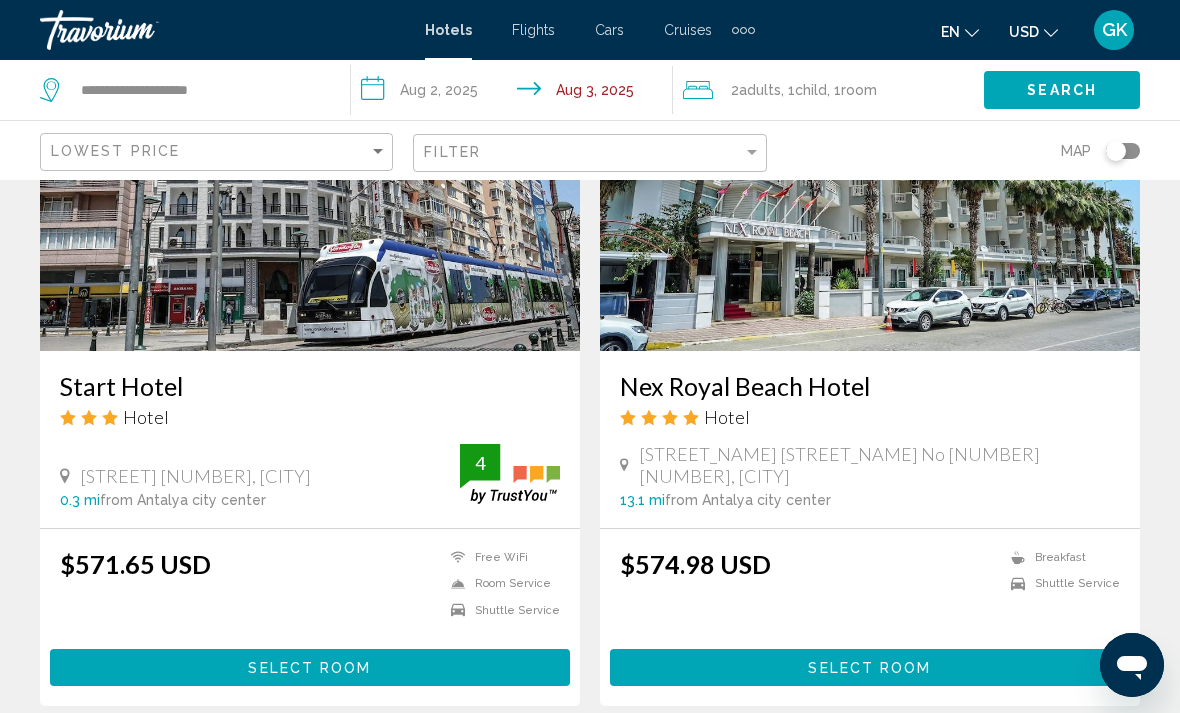 click on "**********" at bounding box center (515, 93) 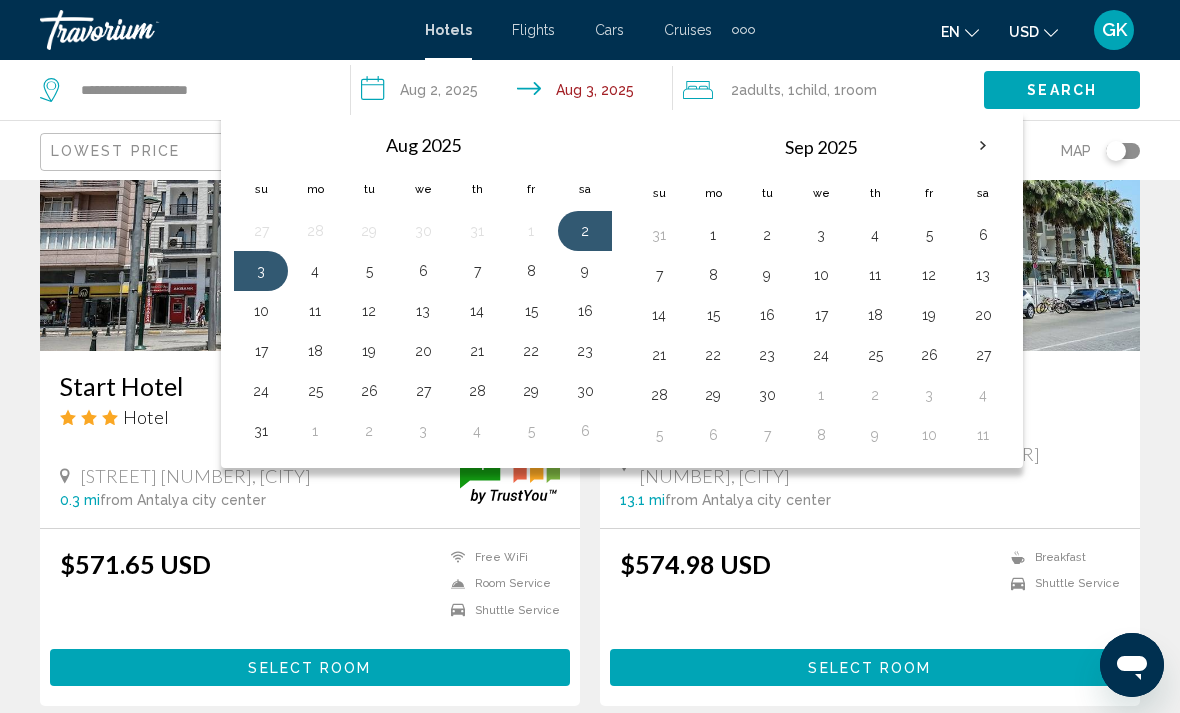 click on "9" at bounding box center (585, 271) 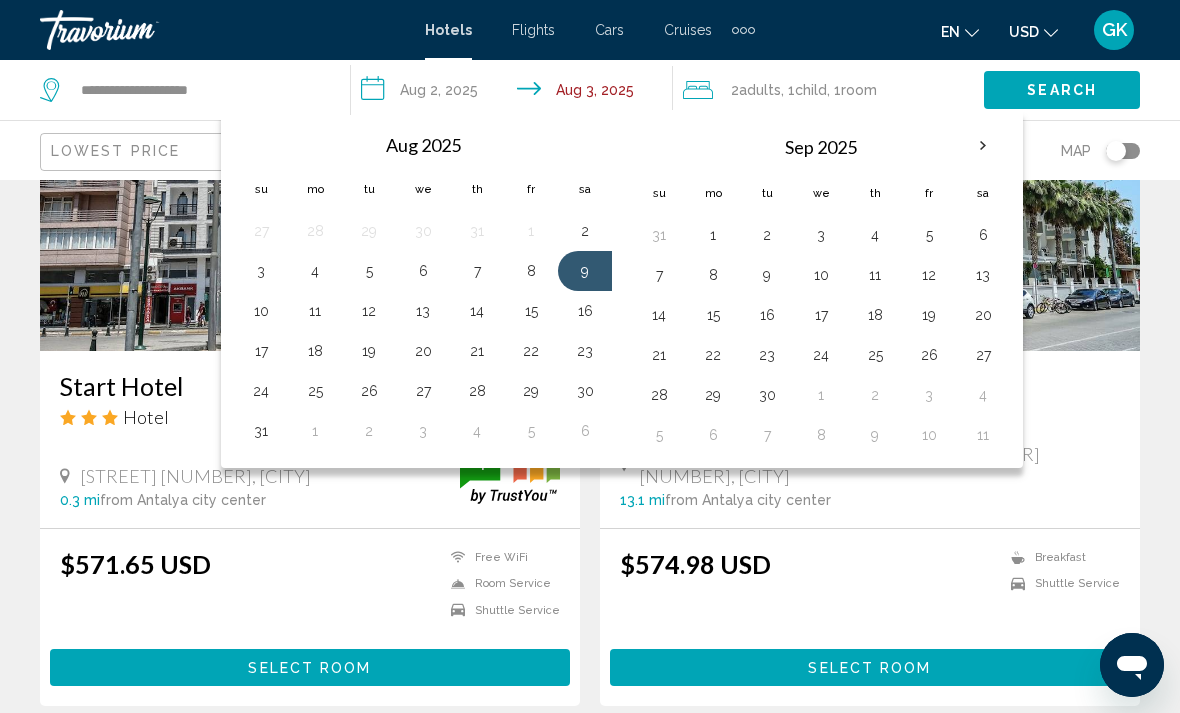 click on "2" at bounding box center (585, 231) 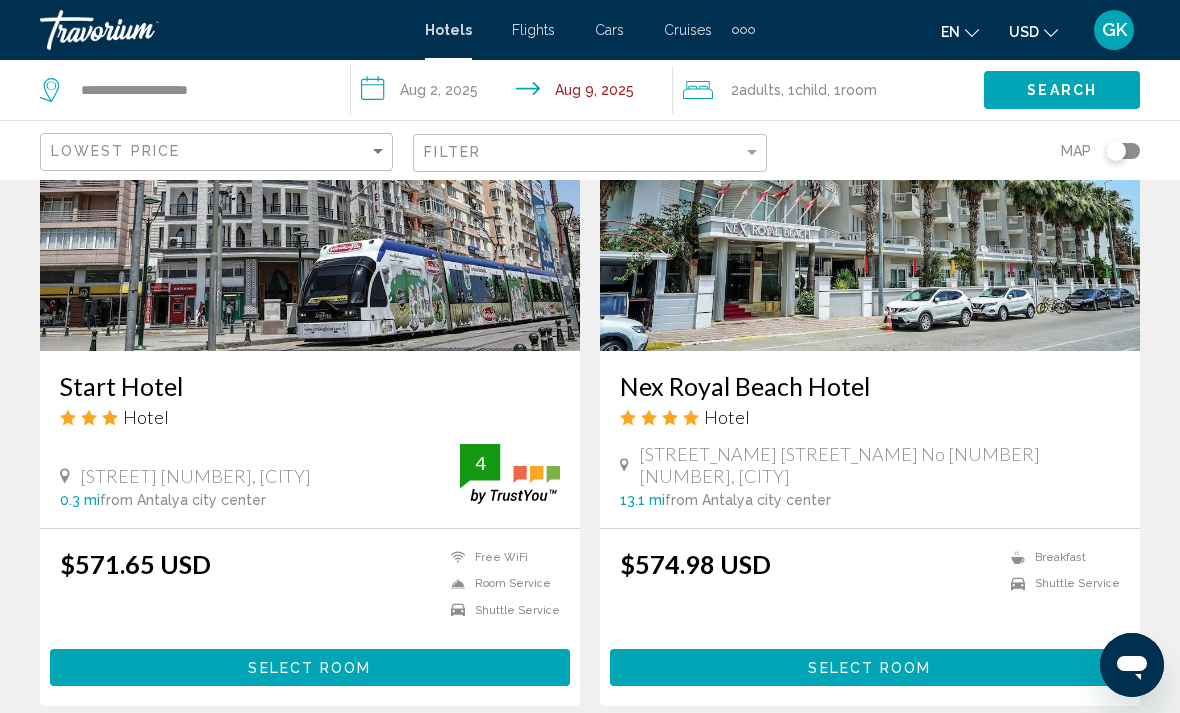 click on "**********" at bounding box center [515, 93] 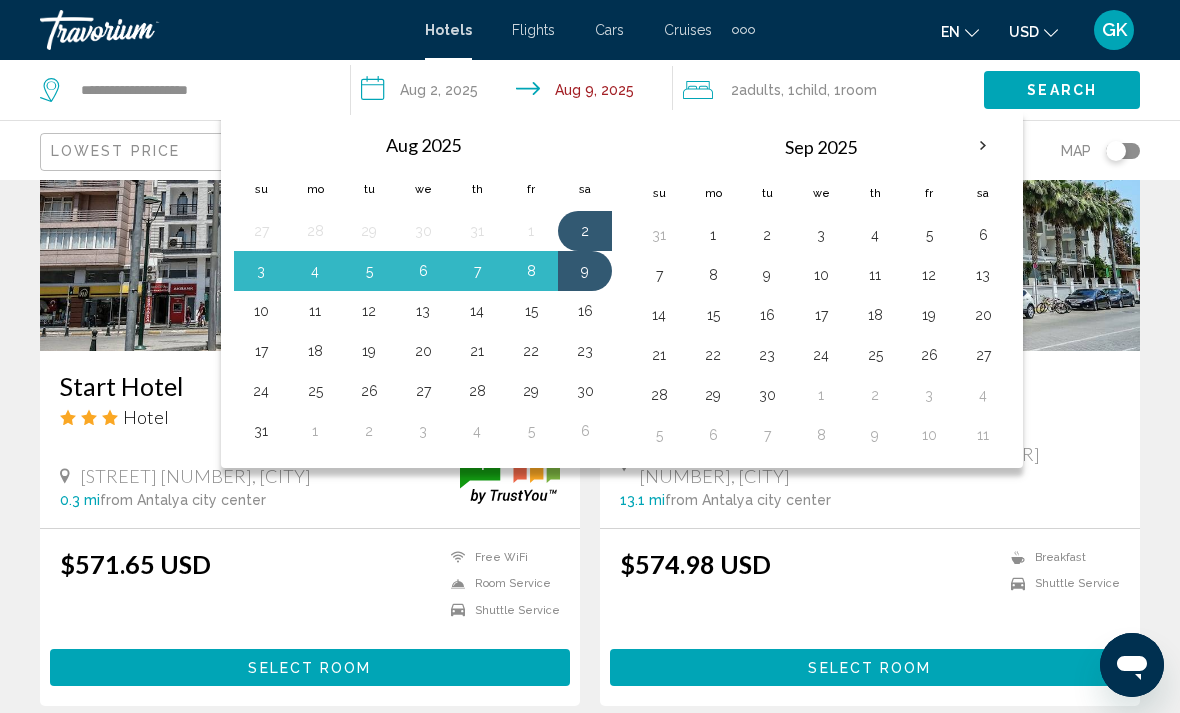 click on "$574.98 USD
Breakfast
Shuttle Service" at bounding box center (870, 589) 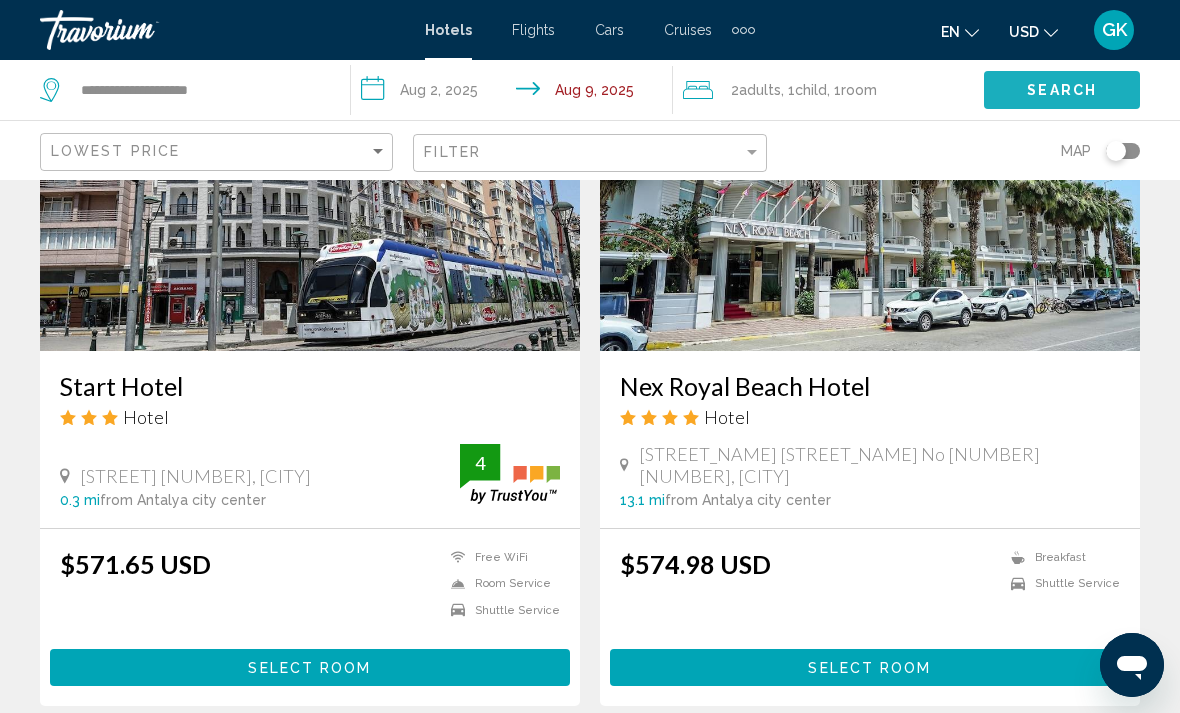 click on "Search" 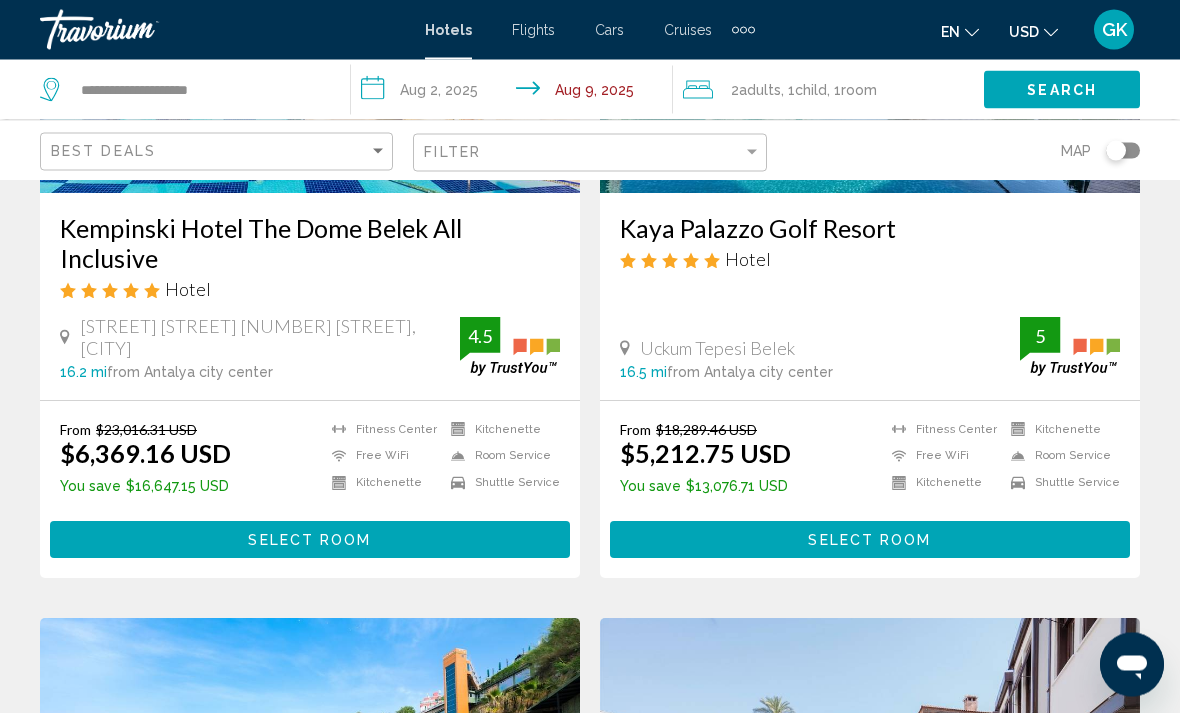scroll, scrollTop: 377, scrollLeft: 0, axis: vertical 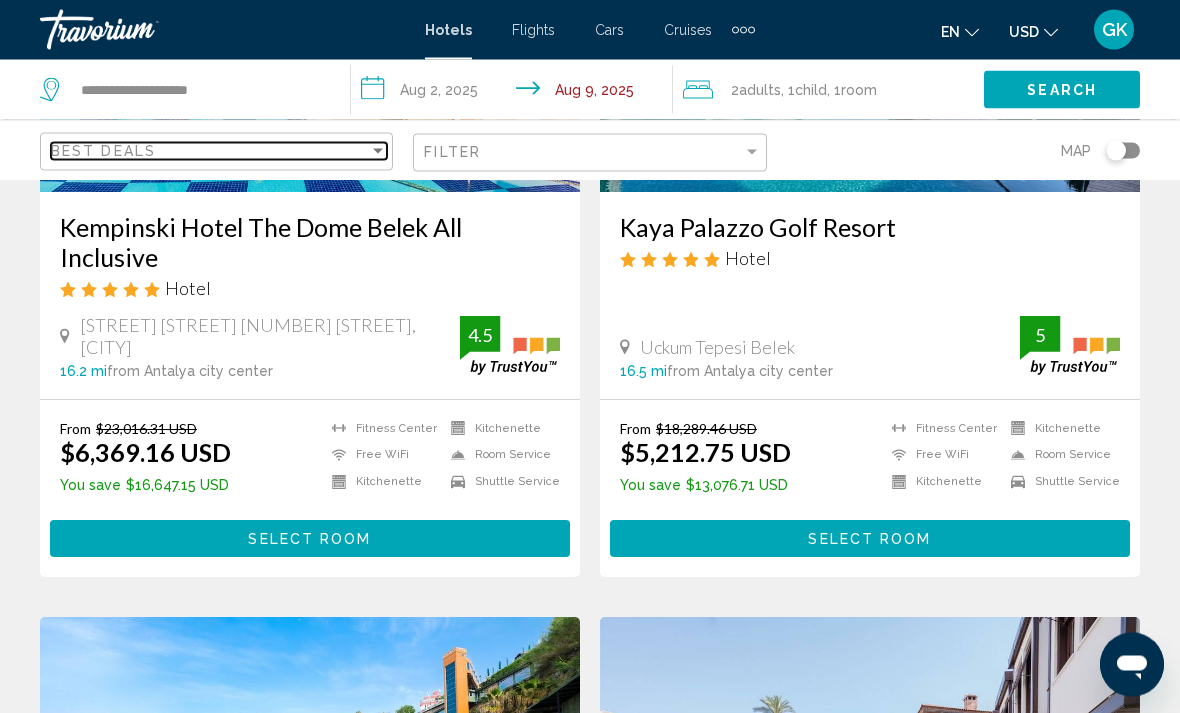 click on "Best Deals" at bounding box center [210, 151] 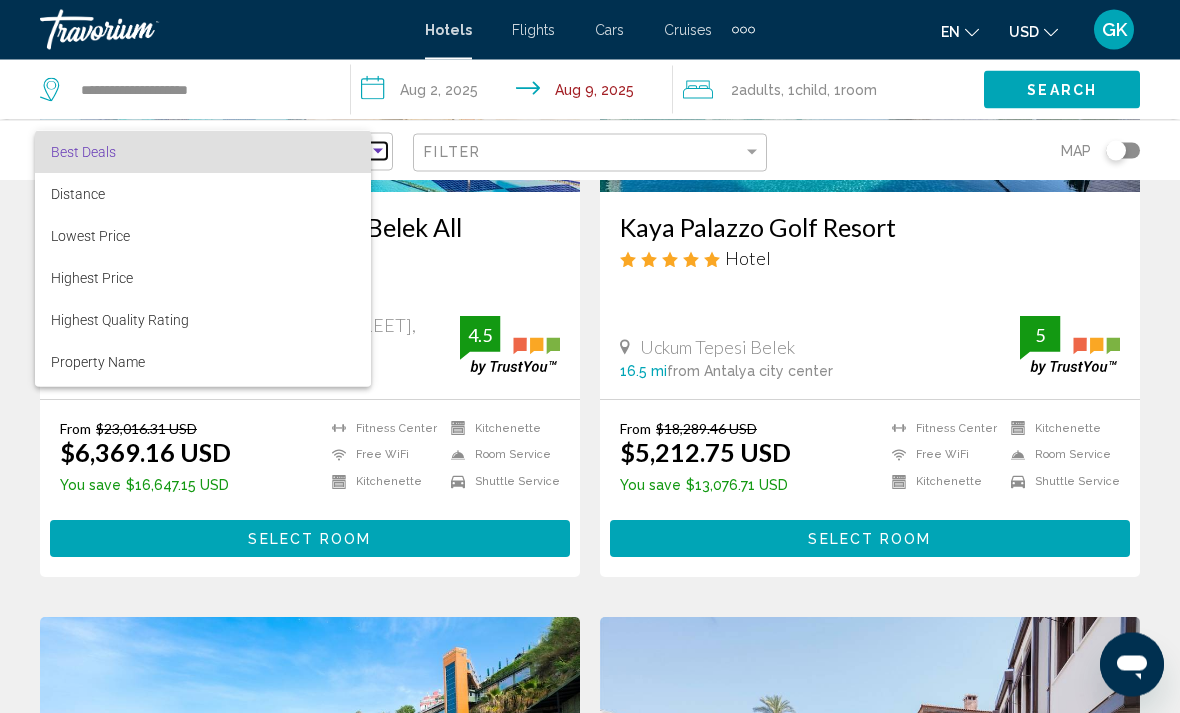 scroll, scrollTop: 378, scrollLeft: 0, axis: vertical 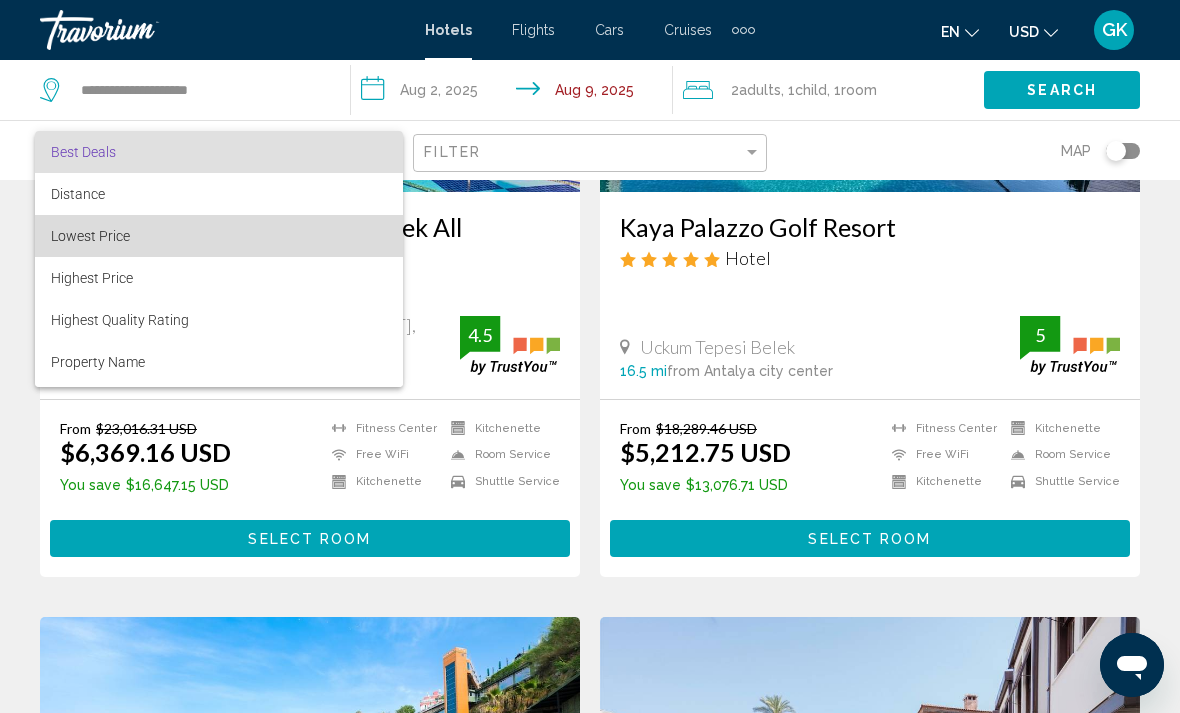 click on "Lowest Price" at bounding box center [219, 236] 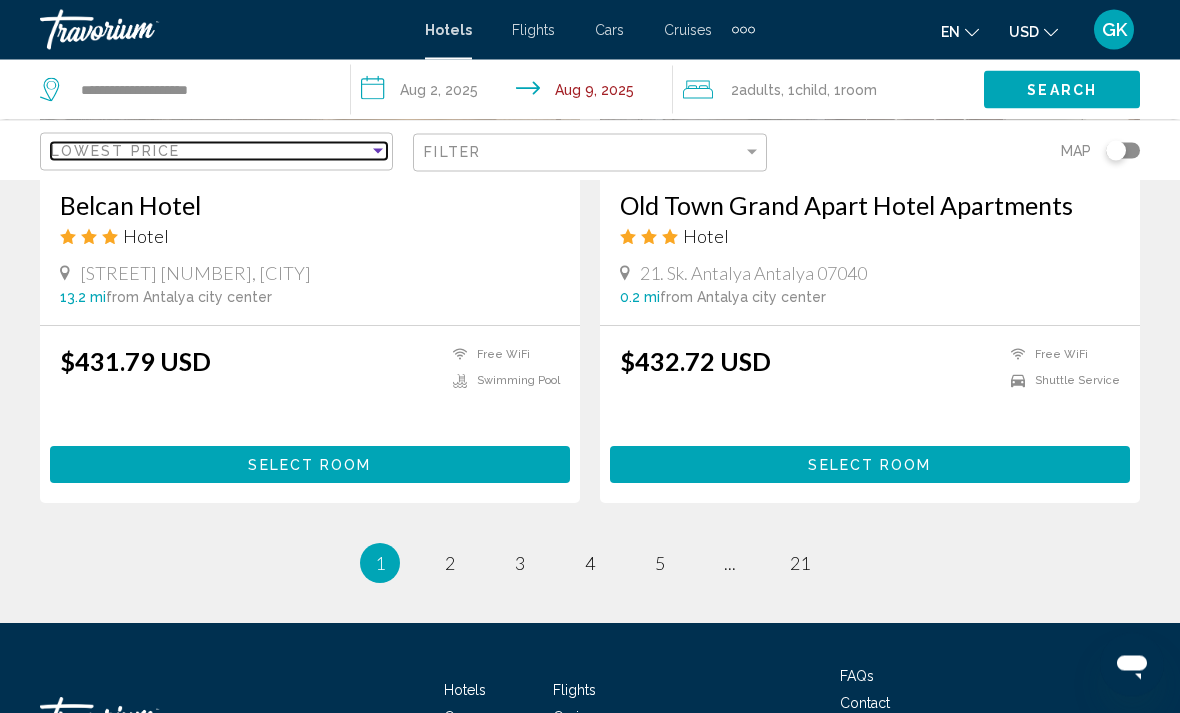scroll, scrollTop: 4025, scrollLeft: 0, axis: vertical 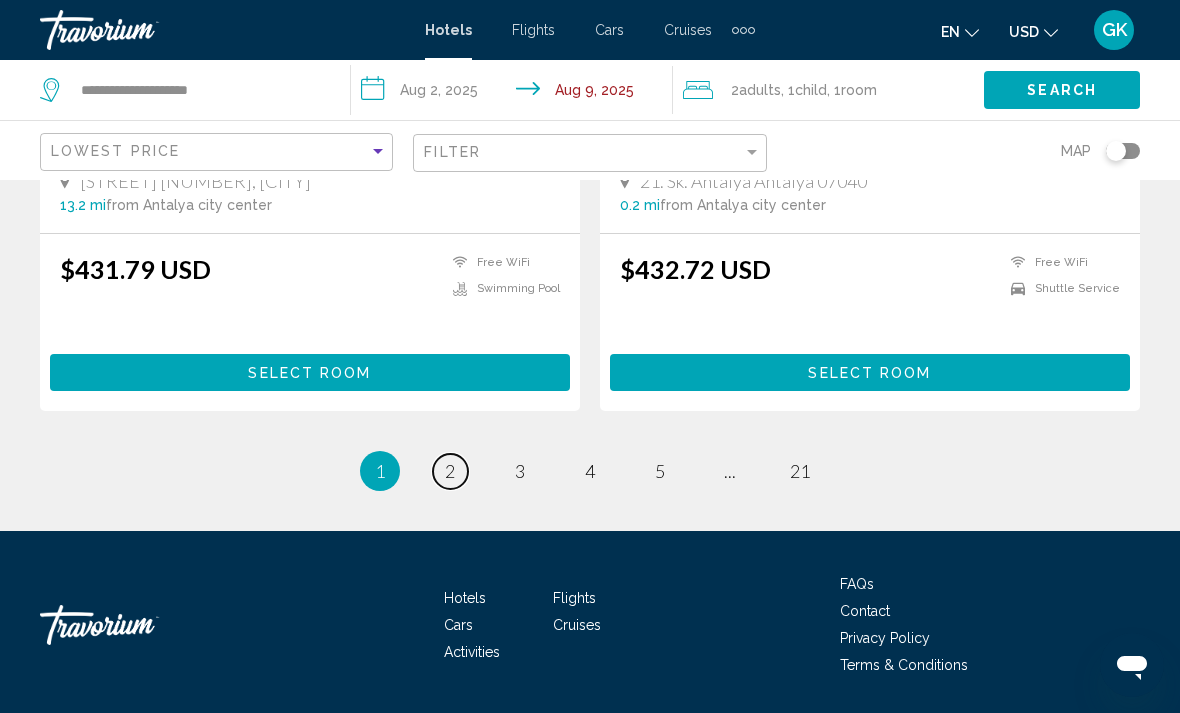 click on "page  2" at bounding box center [450, 471] 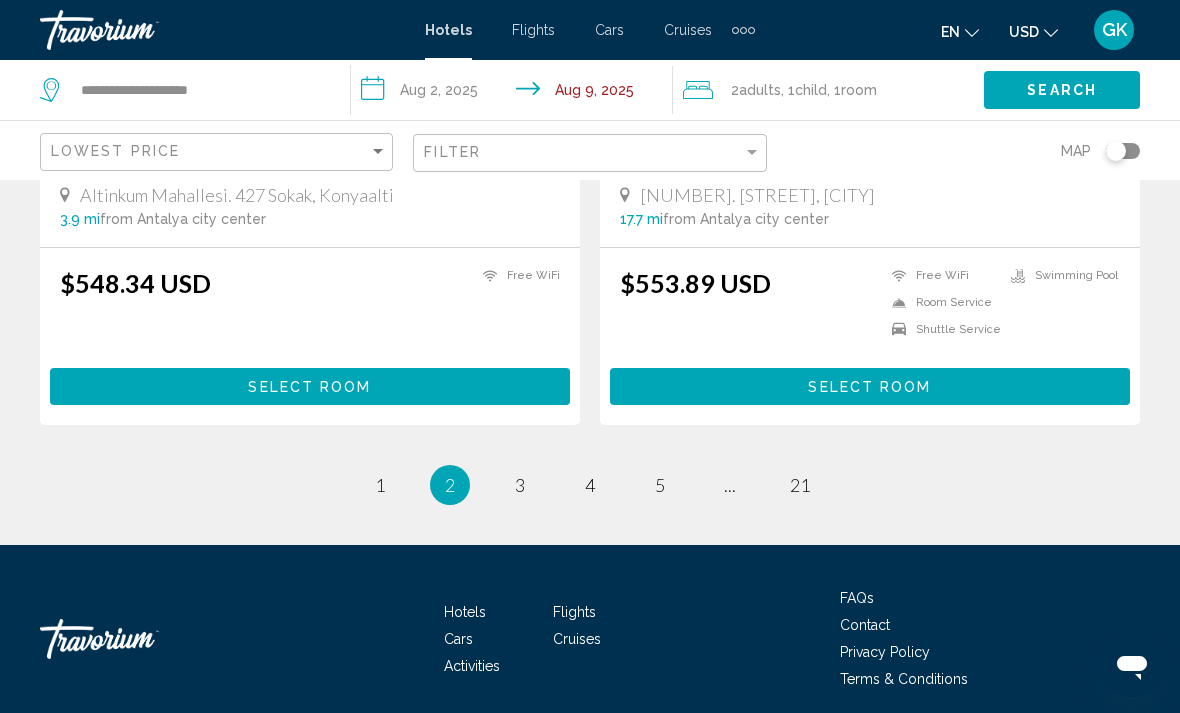 scroll, scrollTop: 4031, scrollLeft: 0, axis: vertical 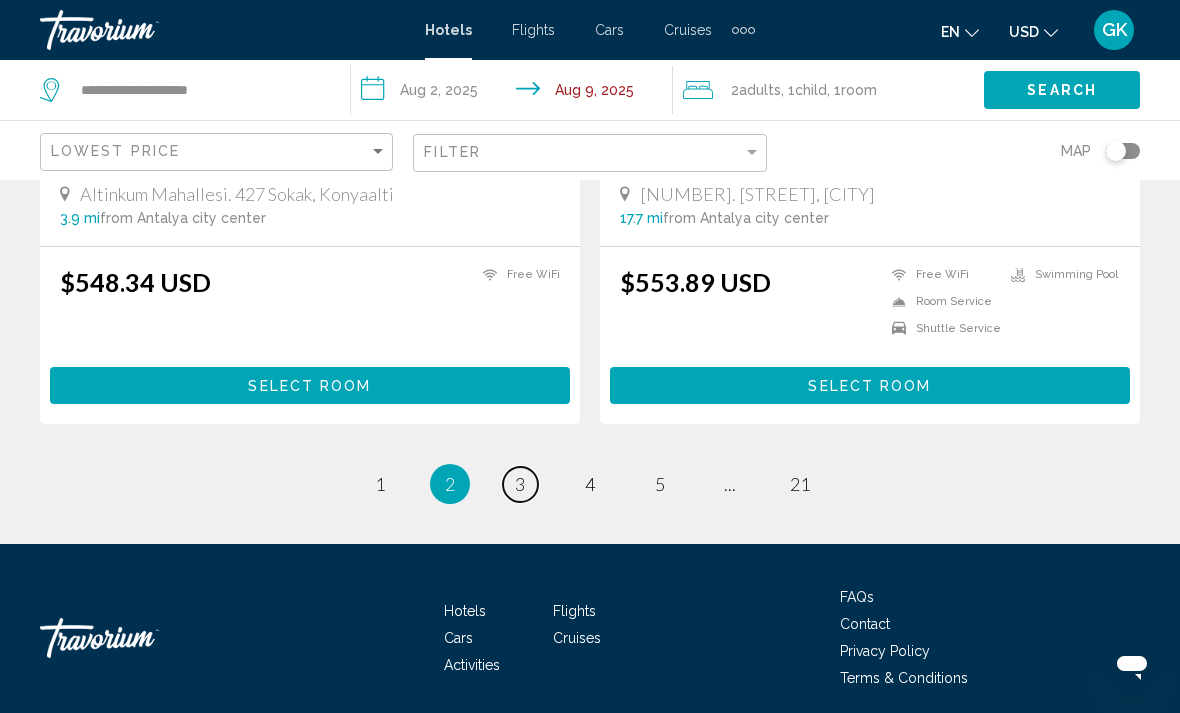 click on "3" at bounding box center (520, 484) 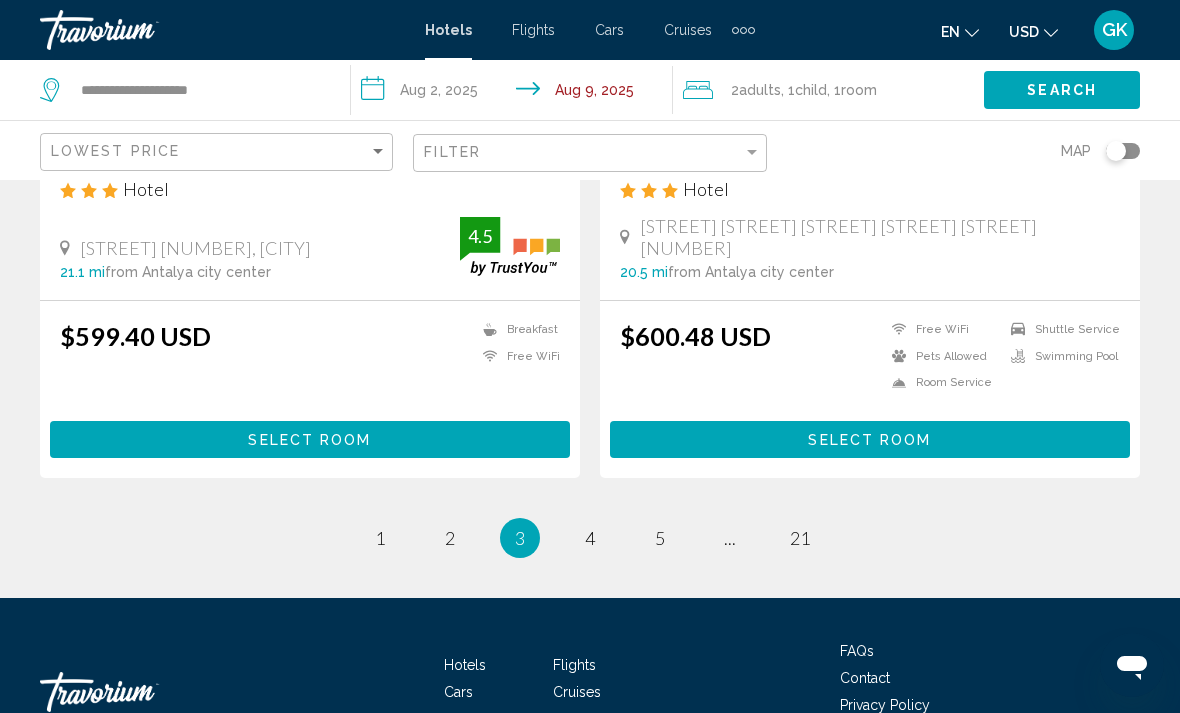 scroll, scrollTop: 3996, scrollLeft: 0, axis: vertical 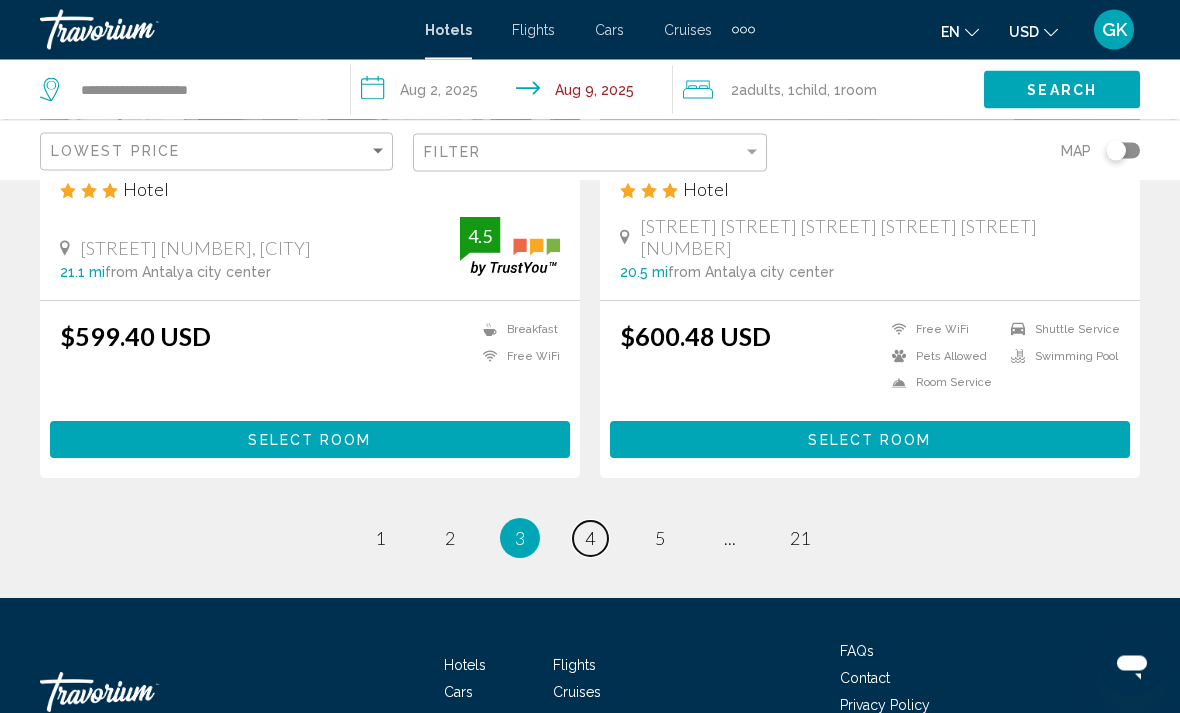 click on "4" at bounding box center (590, 539) 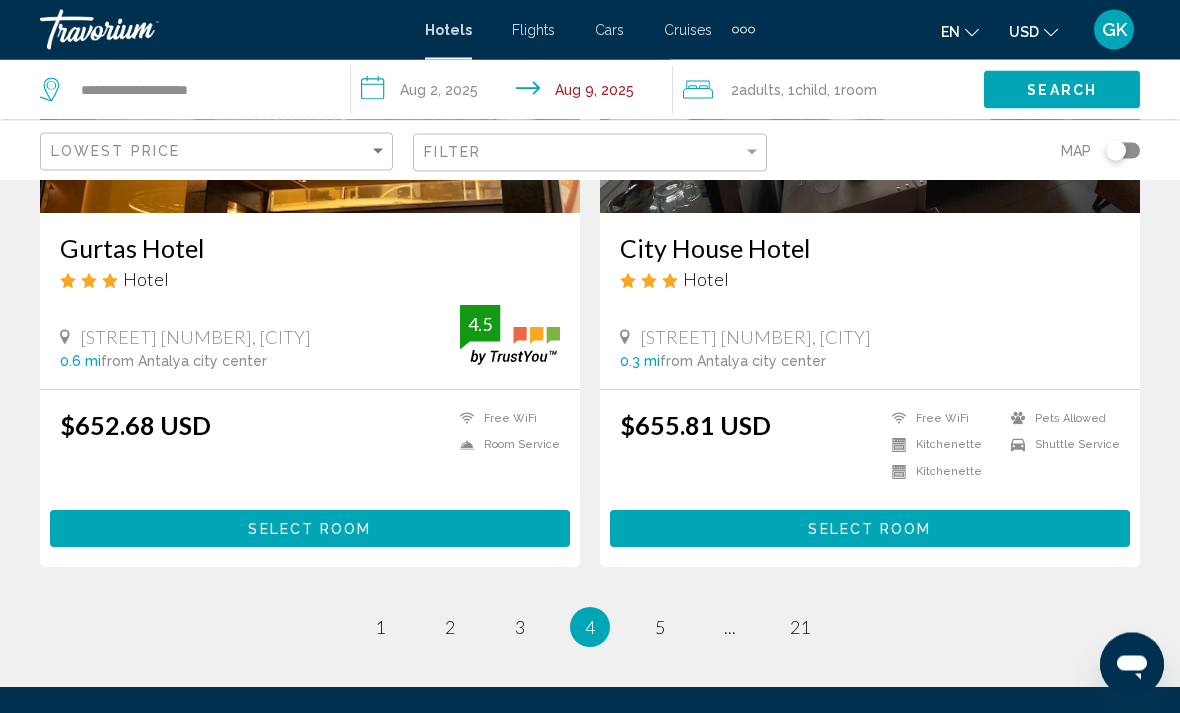 scroll, scrollTop: 3928, scrollLeft: 0, axis: vertical 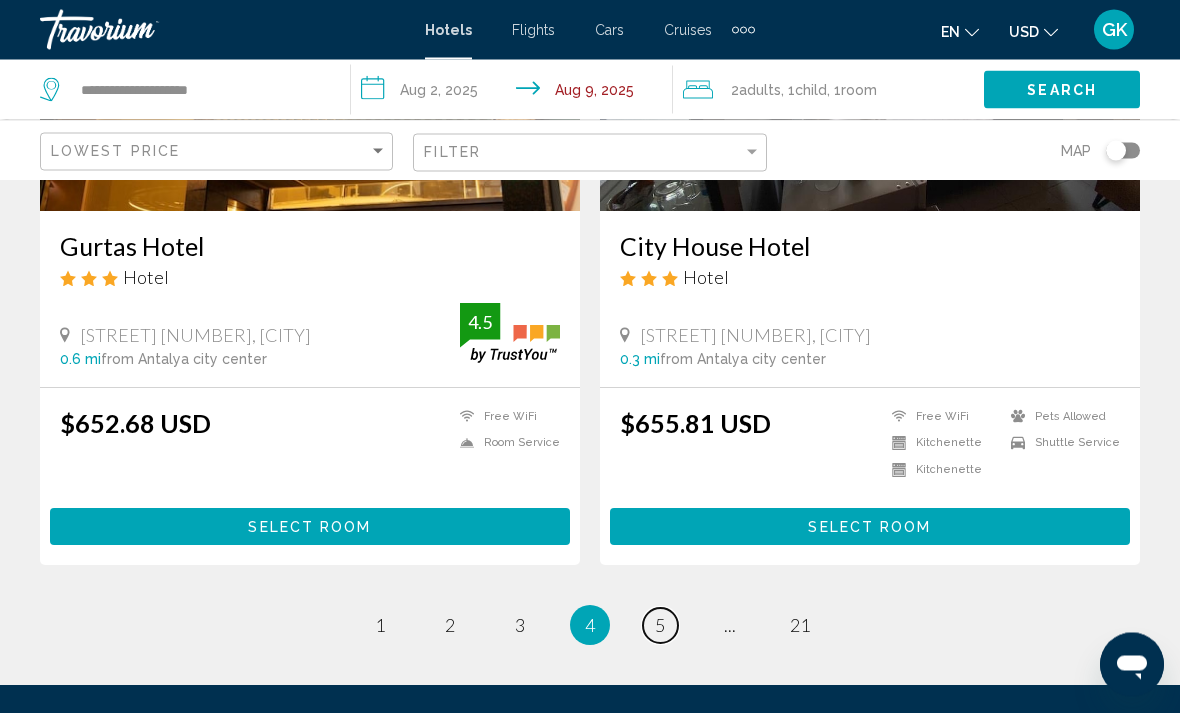 click on "5" at bounding box center [660, 626] 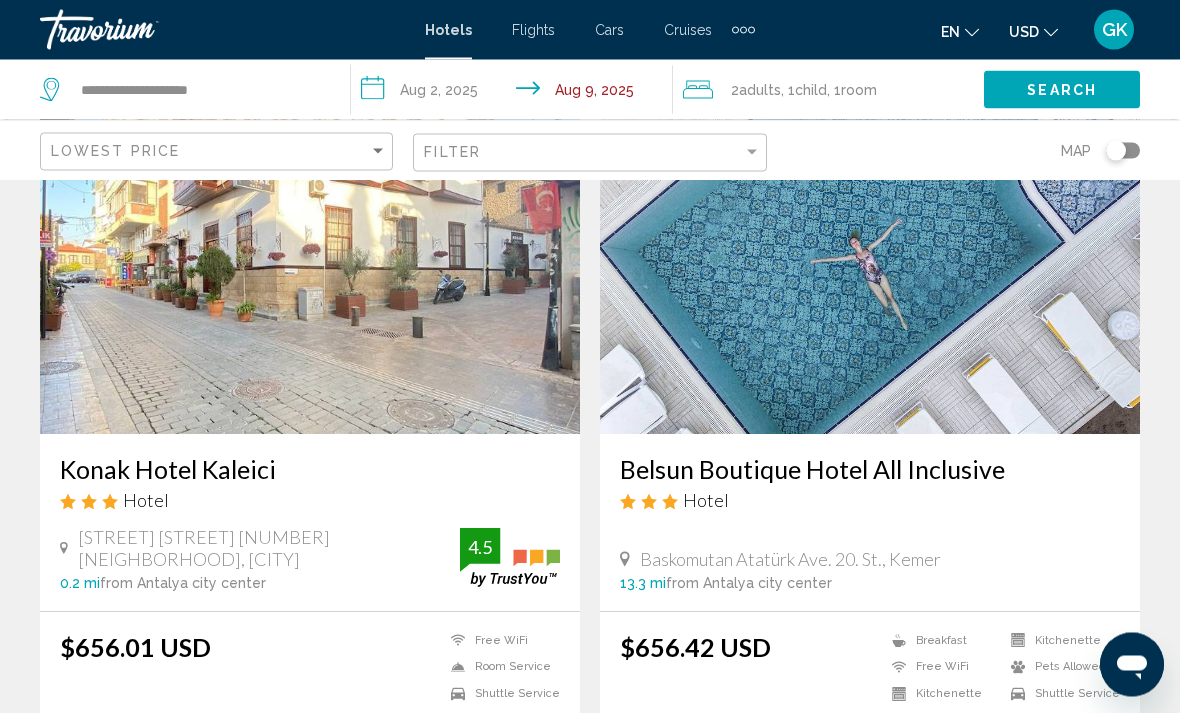 scroll, scrollTop: 131, scrollLeft: 0, axis: vertical 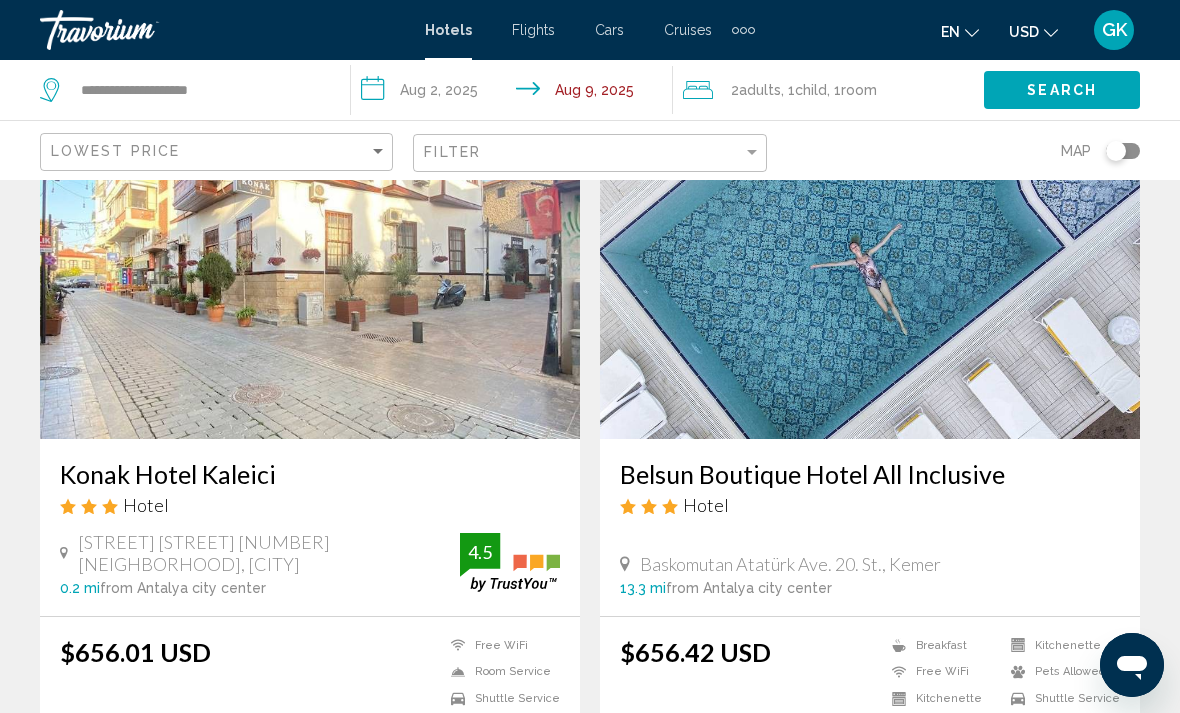 click on "Belsun Boutique Hotel All Inclusive" at bounding box center (870, 474) 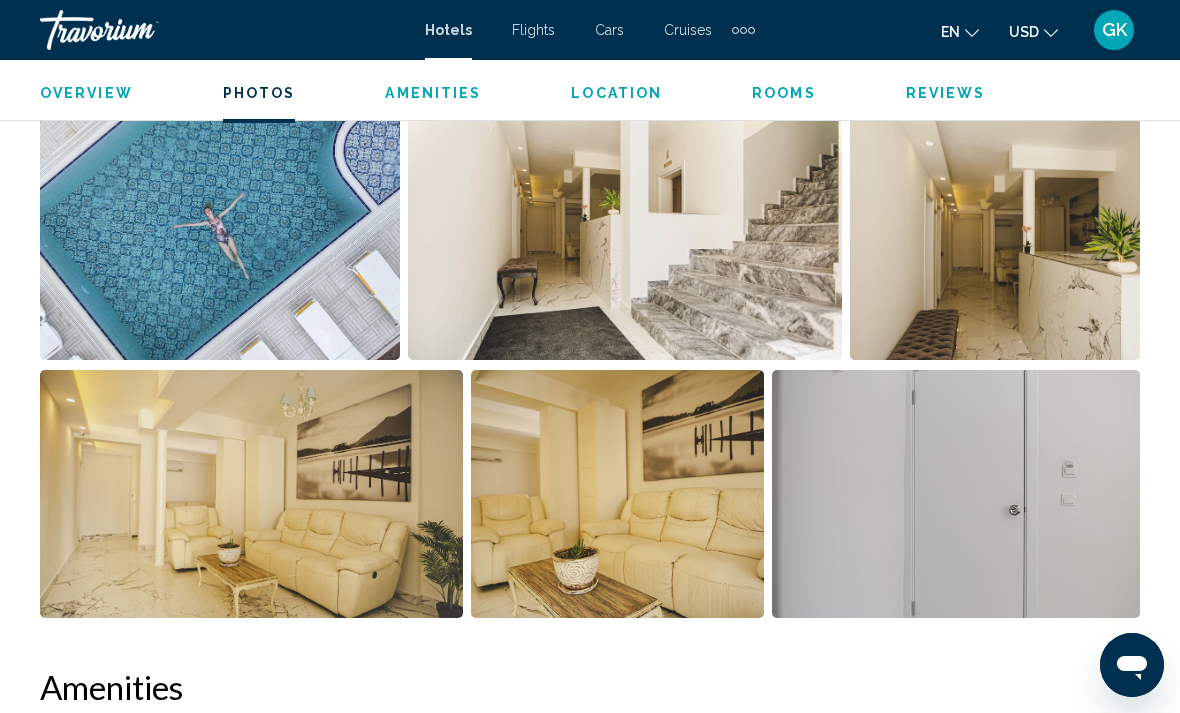 scroll, scrollTop: 1382, scrollLeft: 0, axis: vertical 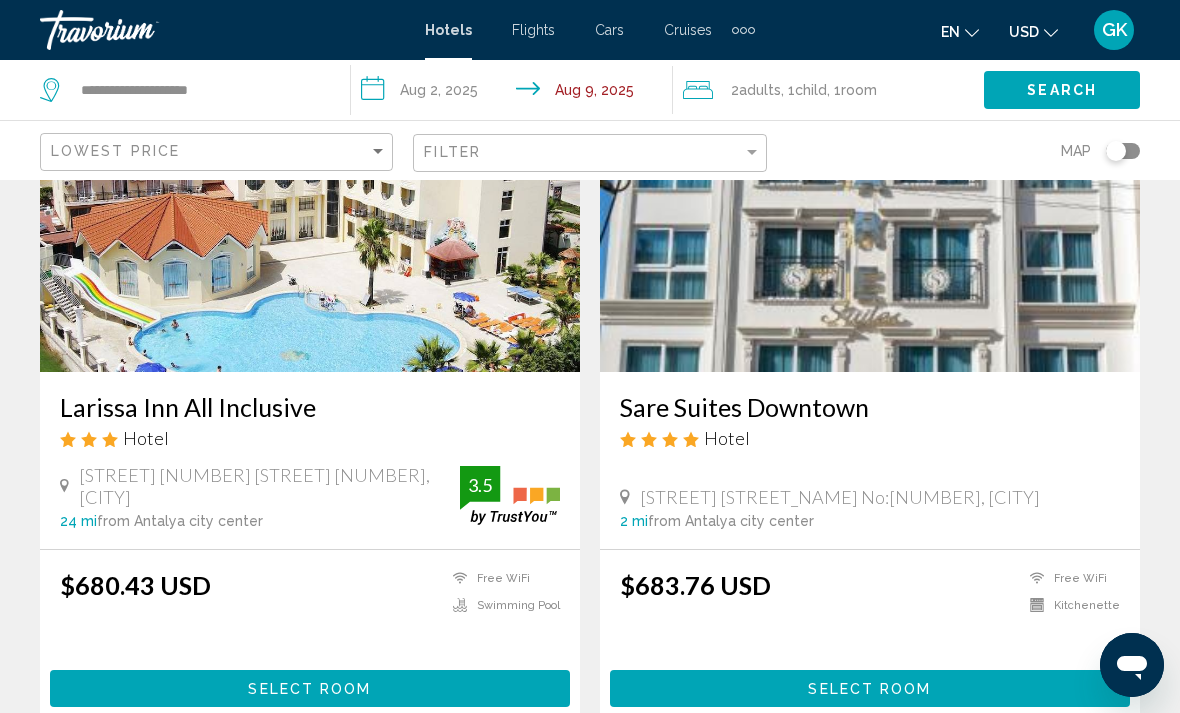 click on "Larissa Inn All Inclusive" at bounding box center [310, 407] 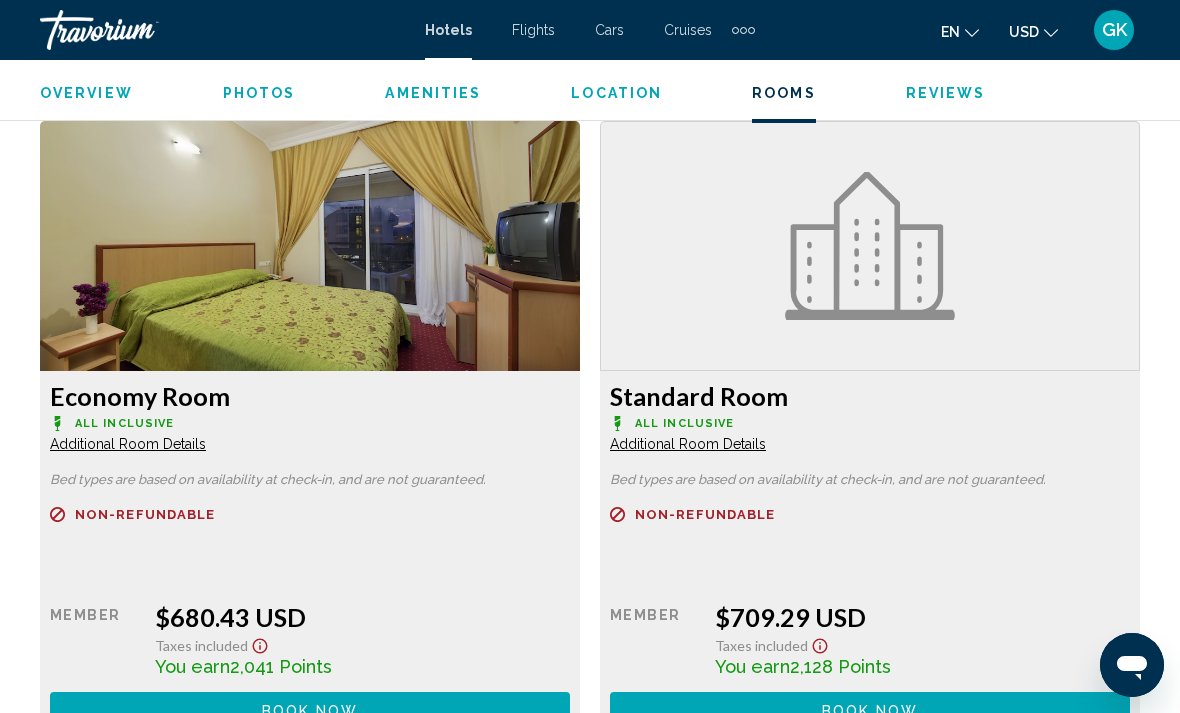 scroll, scrollTop: 3108, scrollLeft: 0, axis: vertical 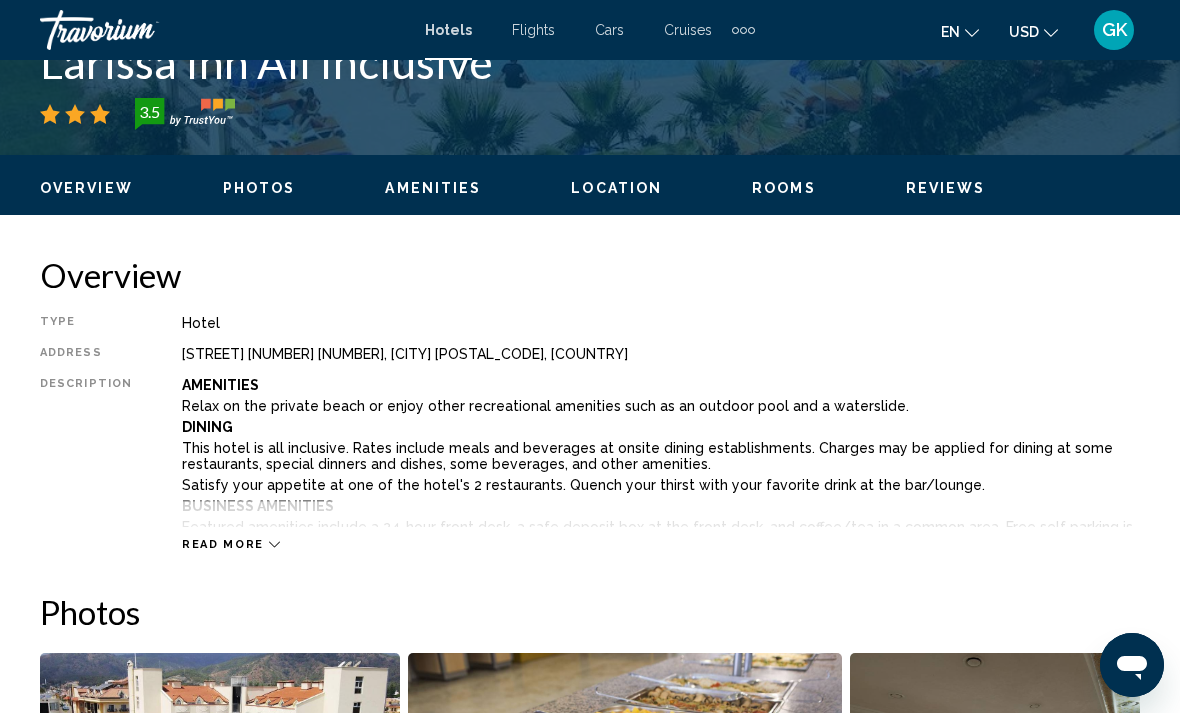 click on "Read more" at bounding box center [223, 544] 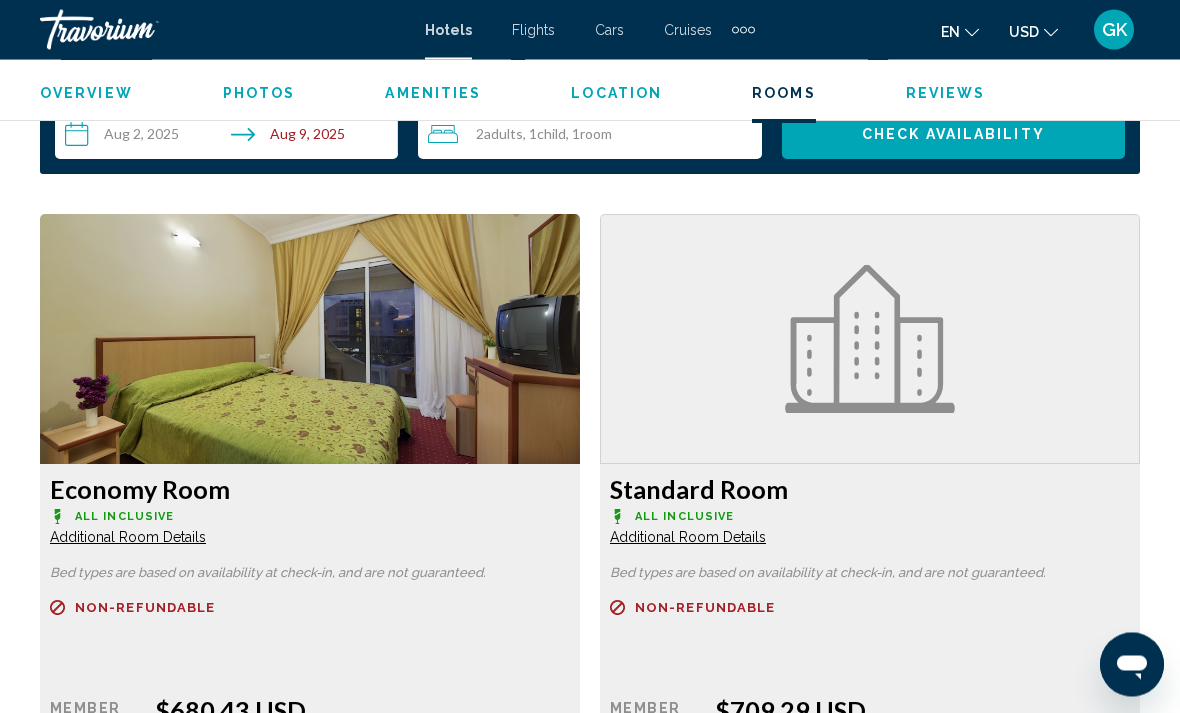 scroll, scrollTop: 3734, scrollLeft: 0, axis: vertical 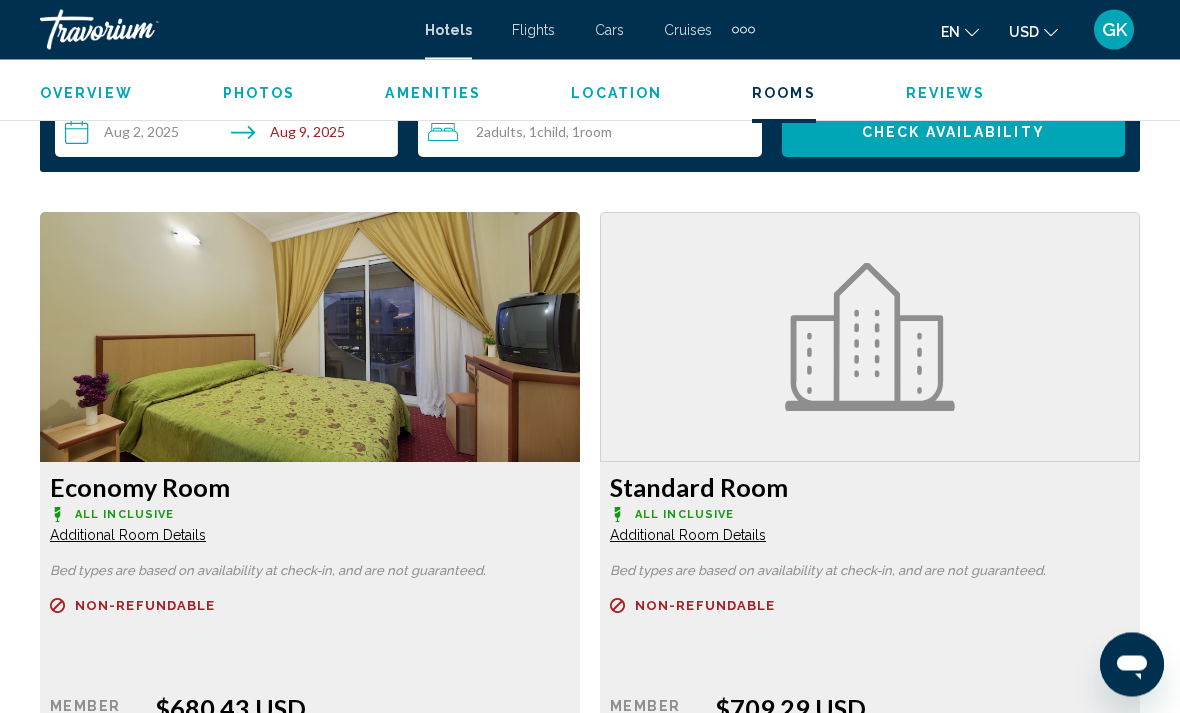 click on "Non-refundable" at bounding box center (310, 606) 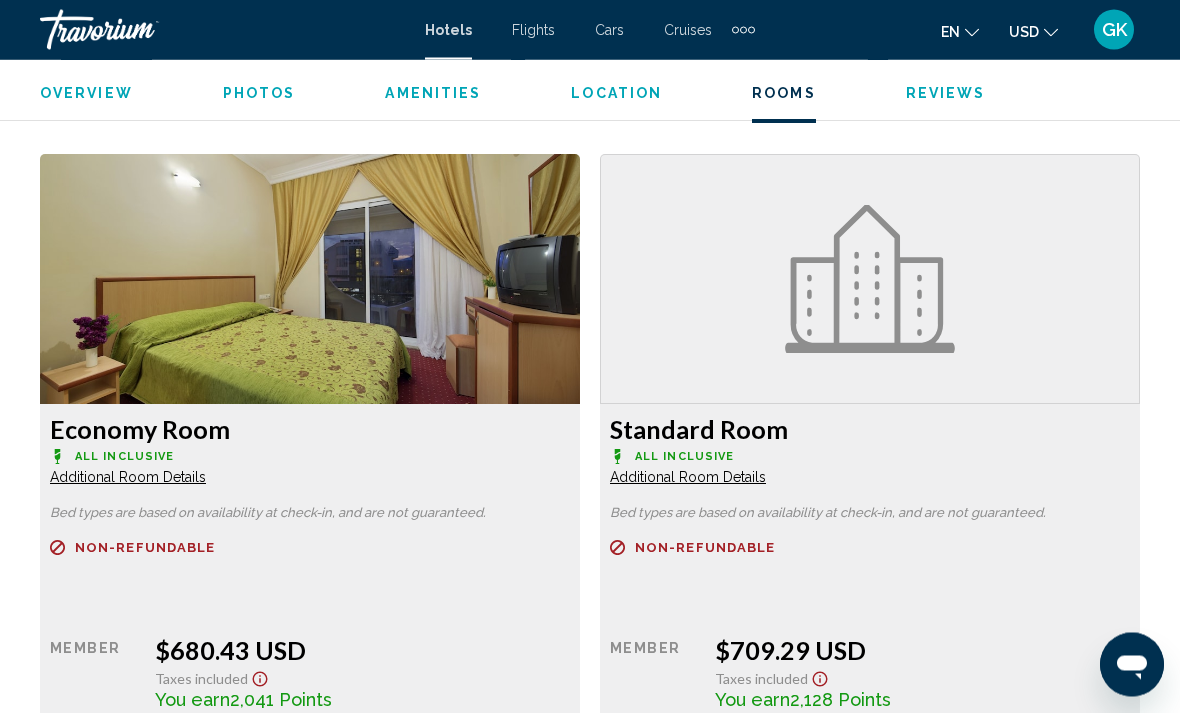 scroll, scrollTop: 3790, scrollLeft: 0, axis: vertical 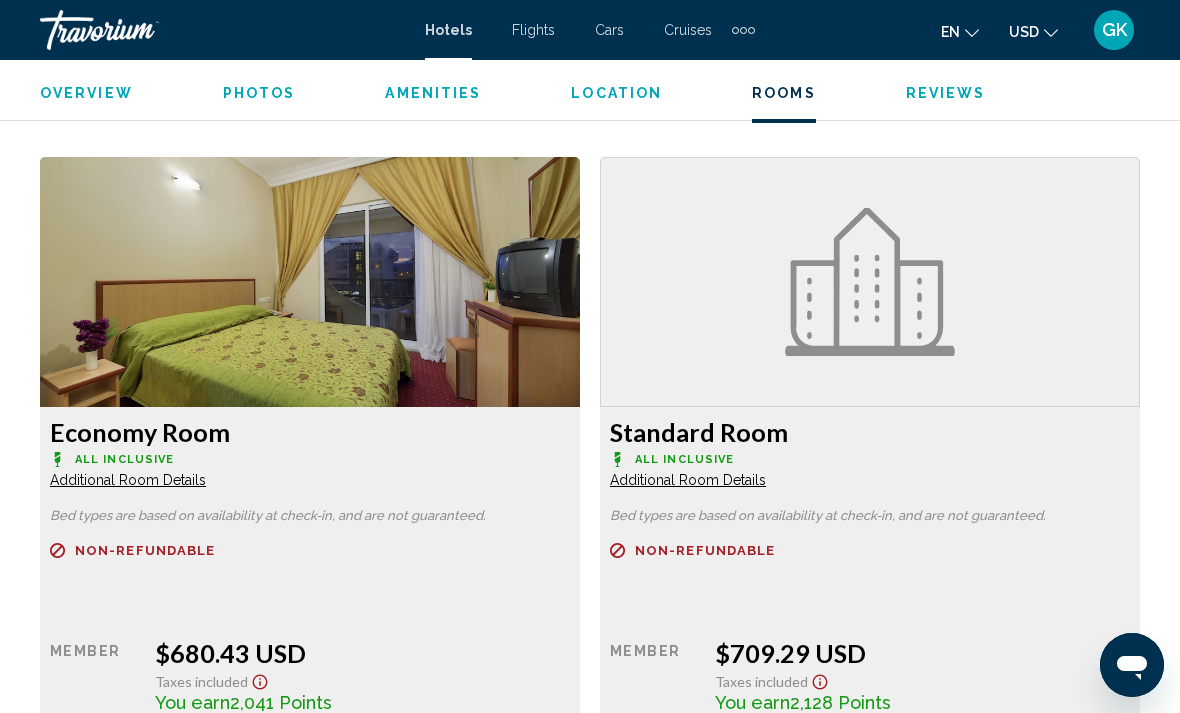 click on "en
English Español Français Italiano Português русский" 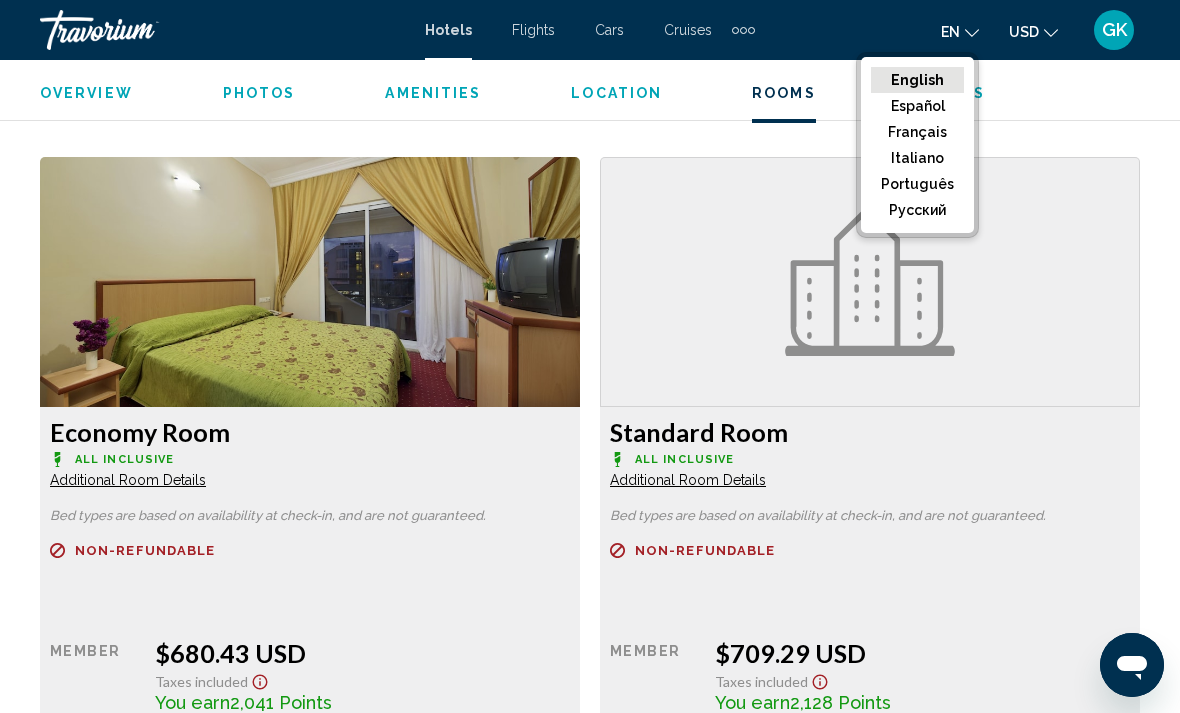 click on "русский" 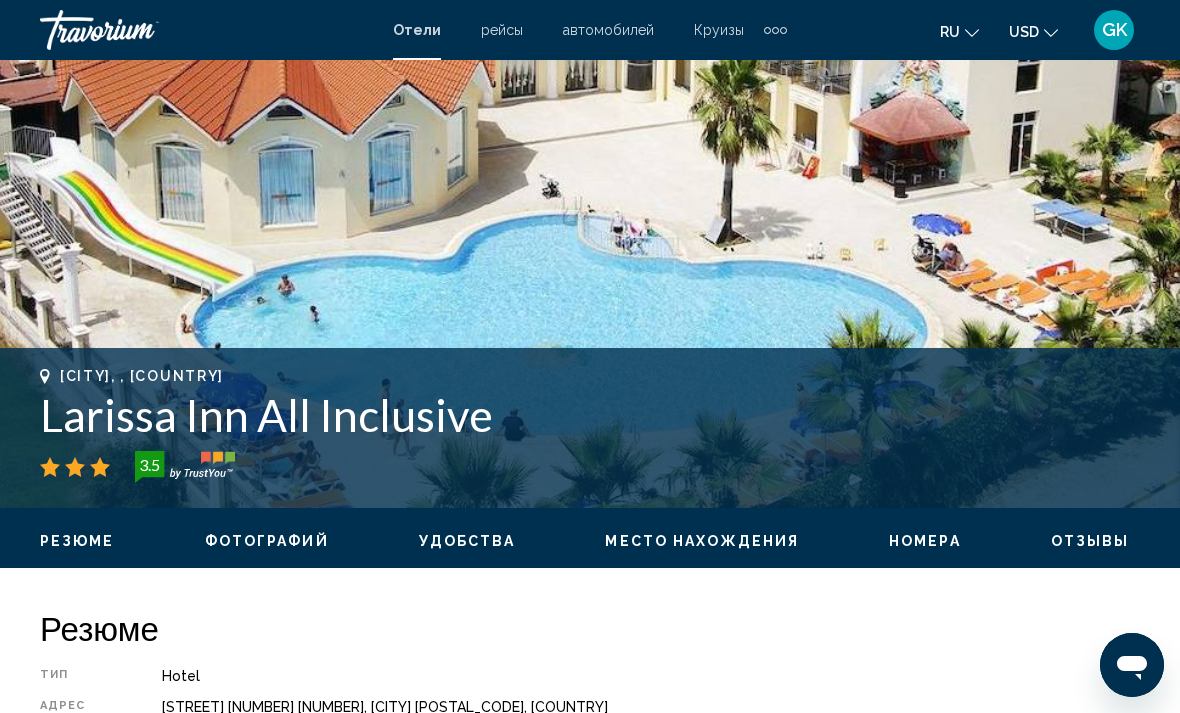 scroll, scrollTop: 482, scrollLeft: 0, axis: vertical 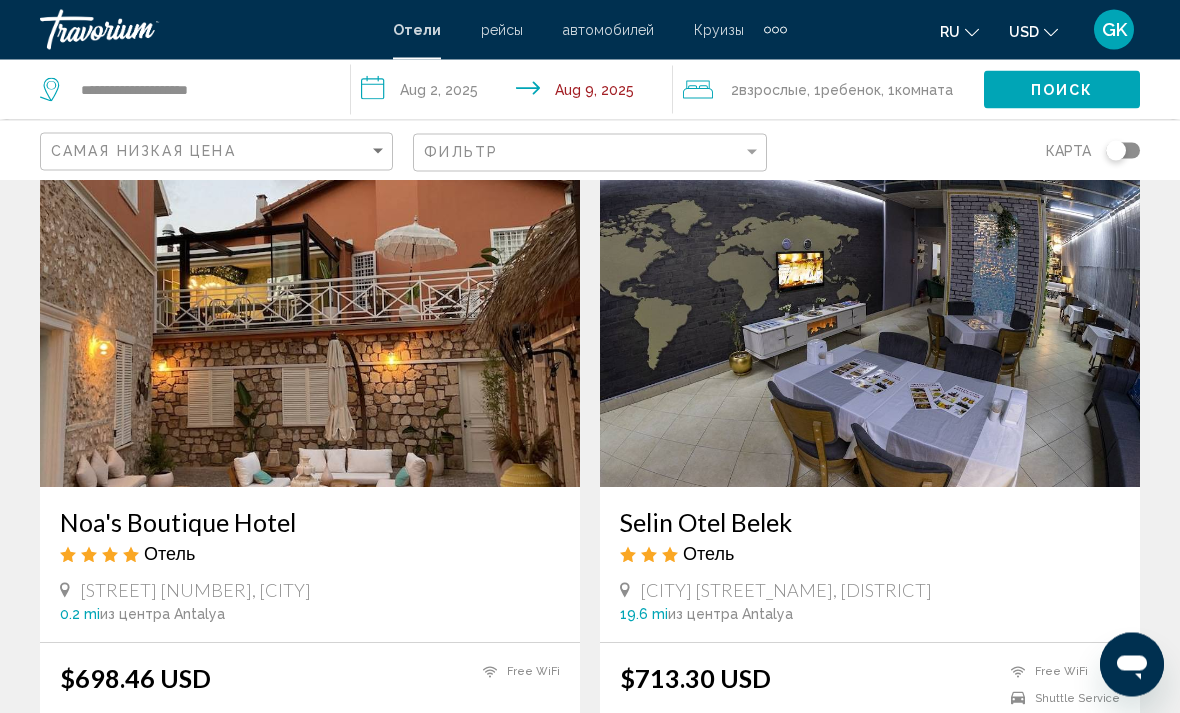 click on "Noa's Boutique Hotel" at bounding box center (310, 523) 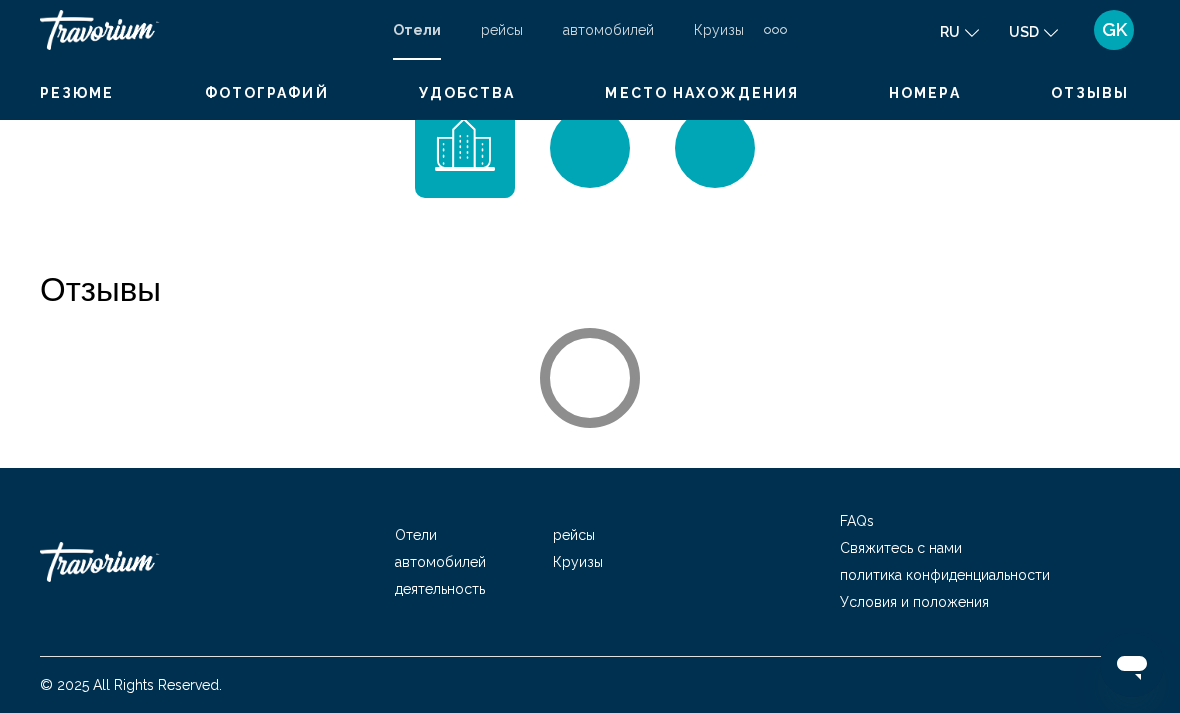 scroll, scrollTop: 0, scrollLeft: 0, axis: both 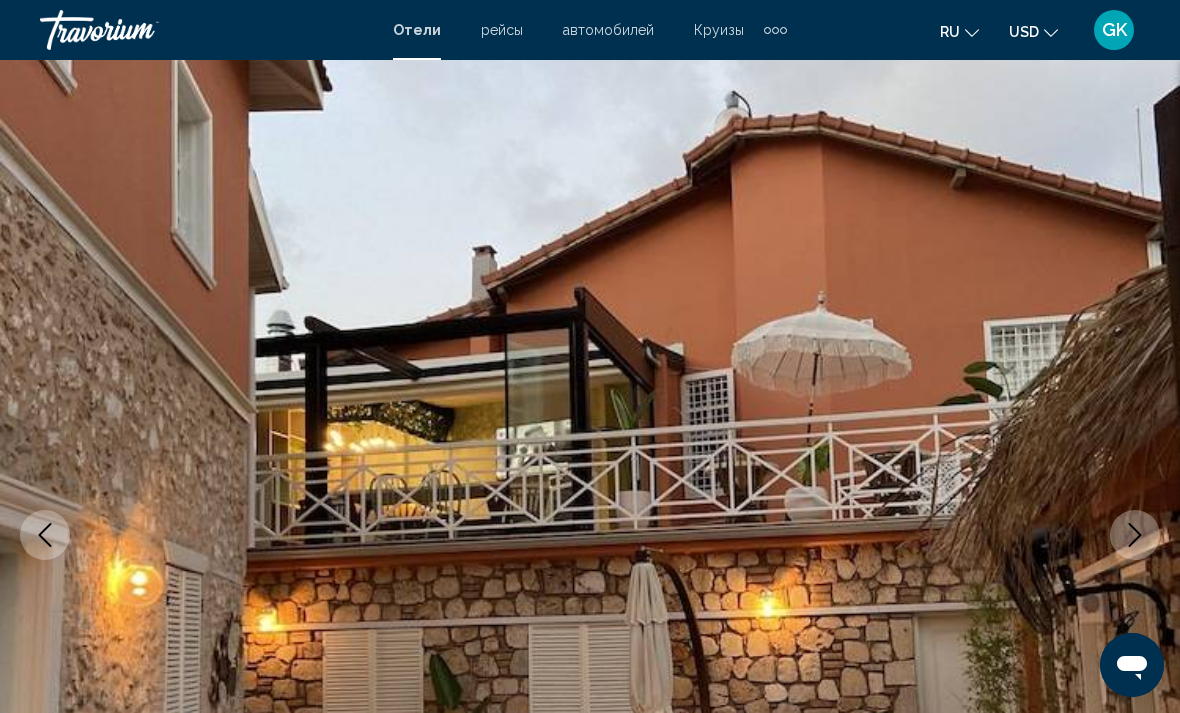 click 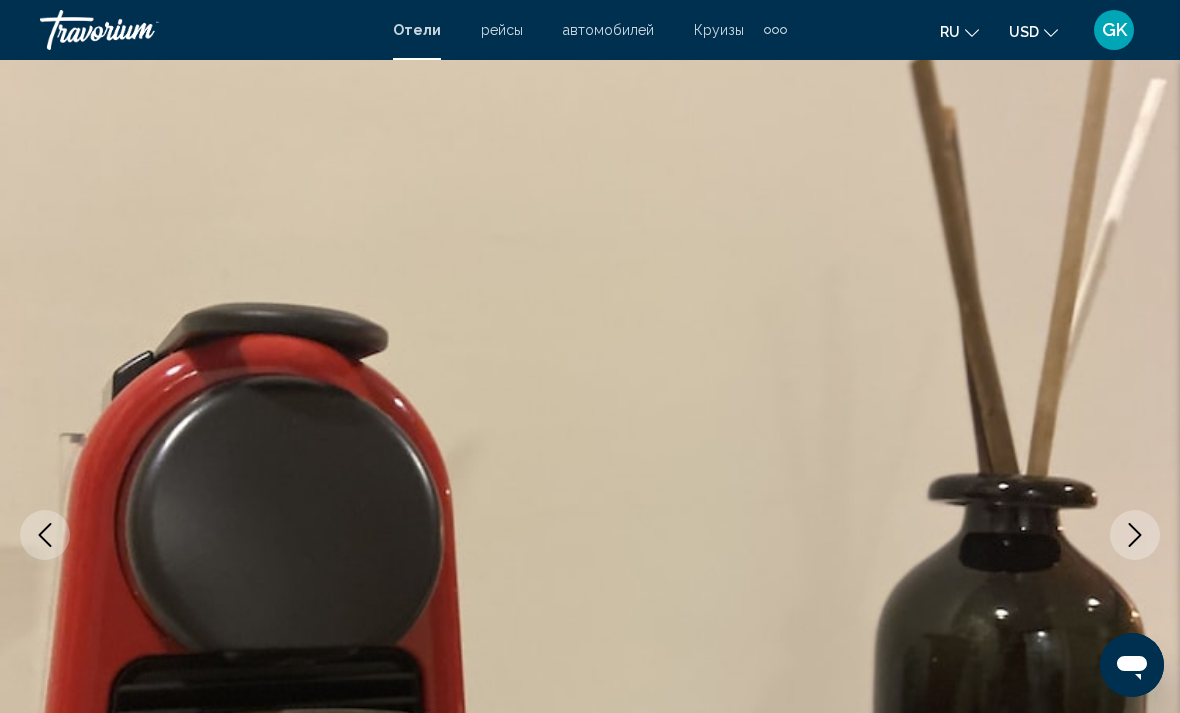 click 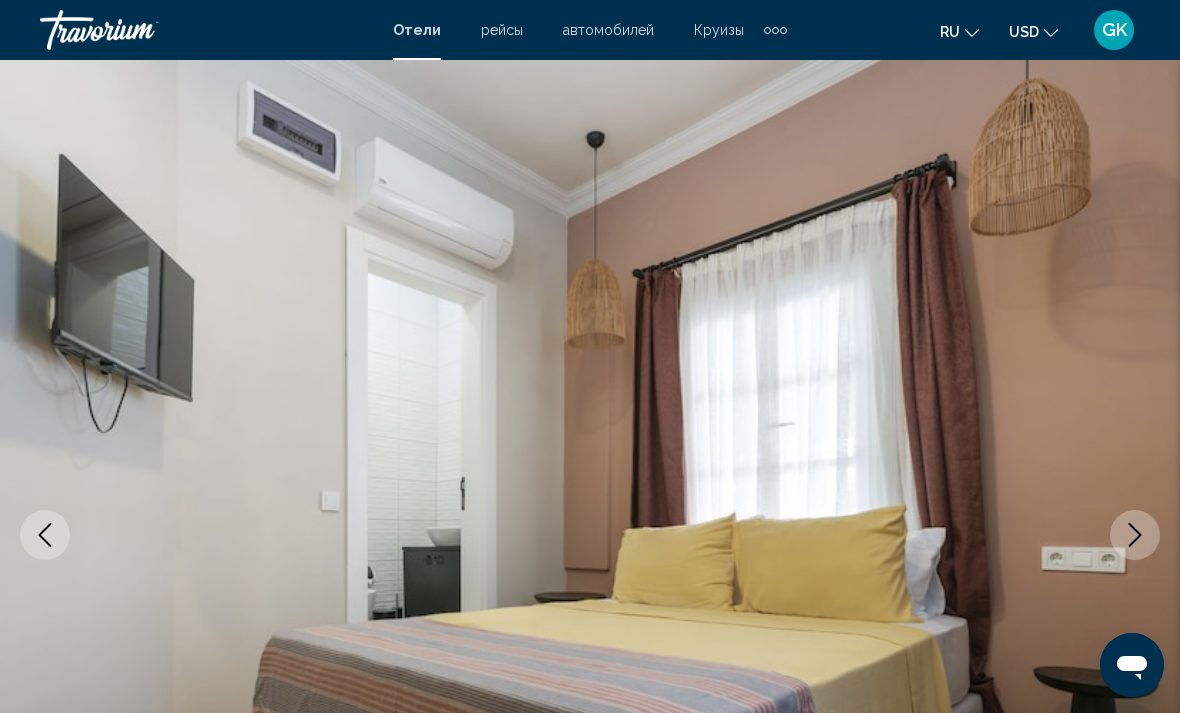 click 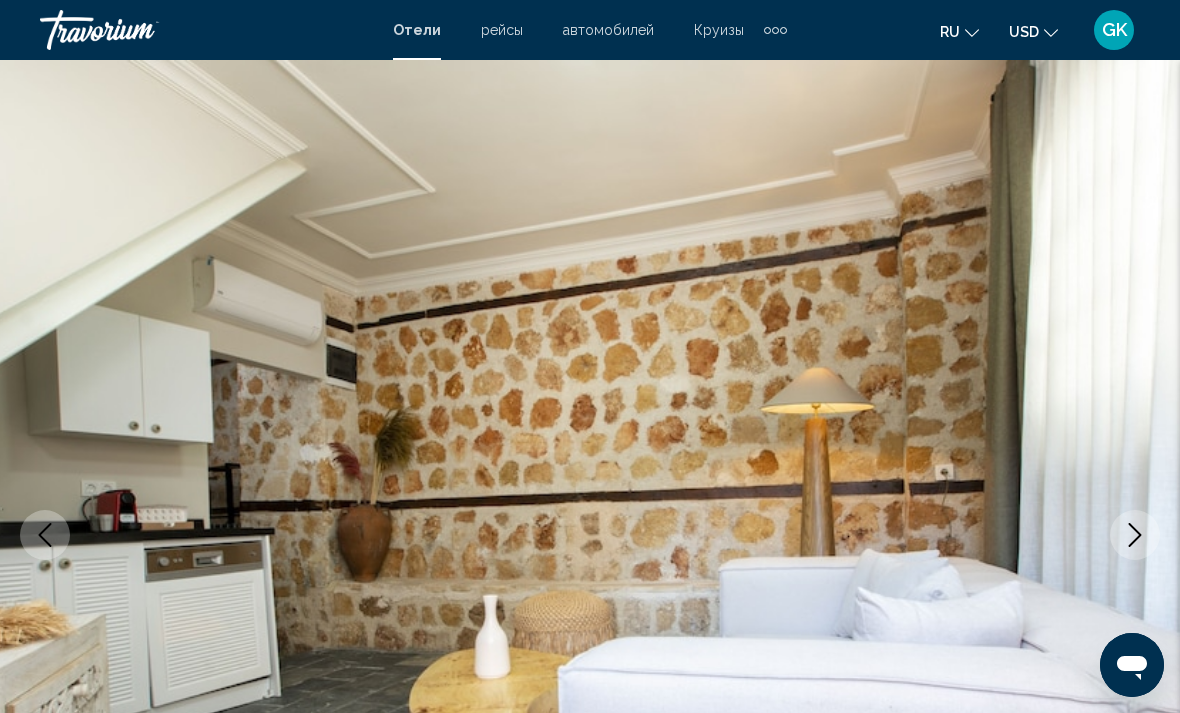 click 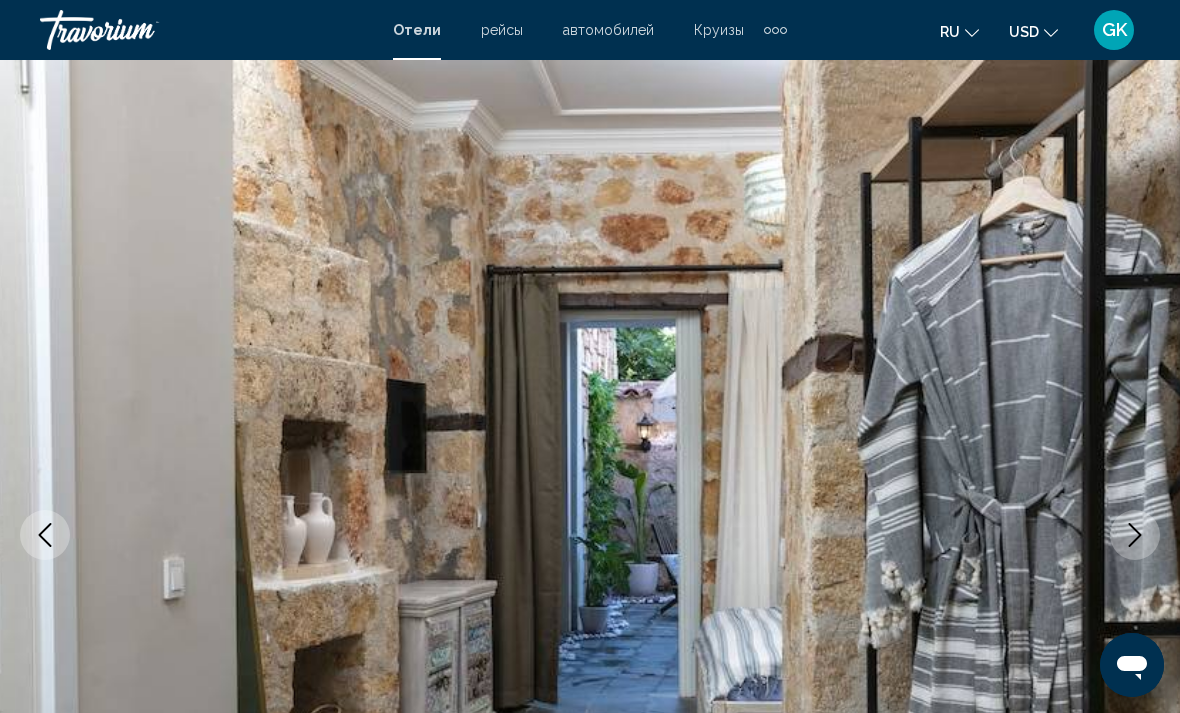 click at bounding box center [1135, 535] 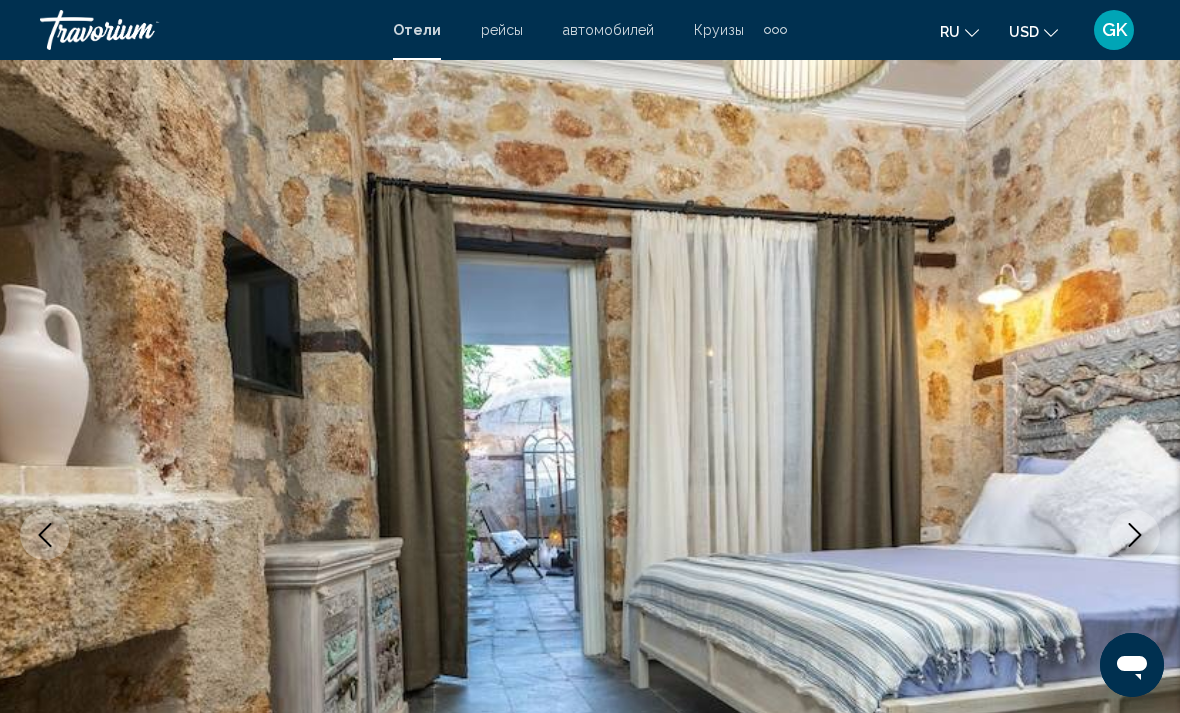 click at bounding box center (1135, 535) 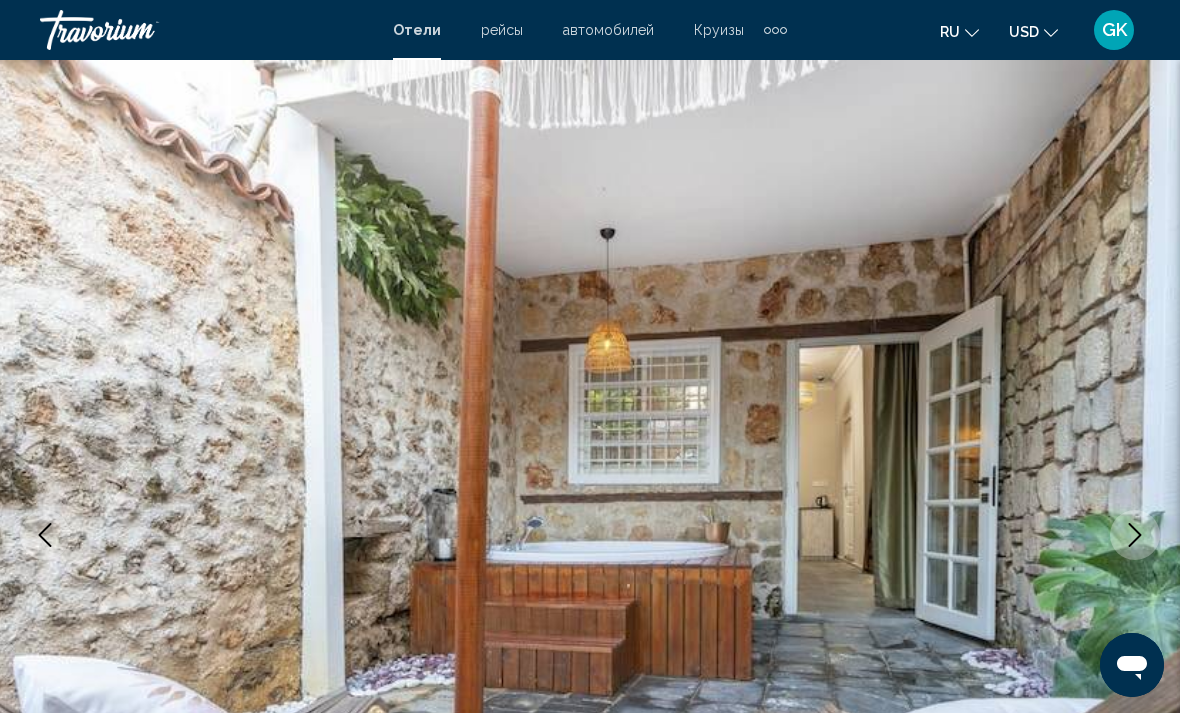 click 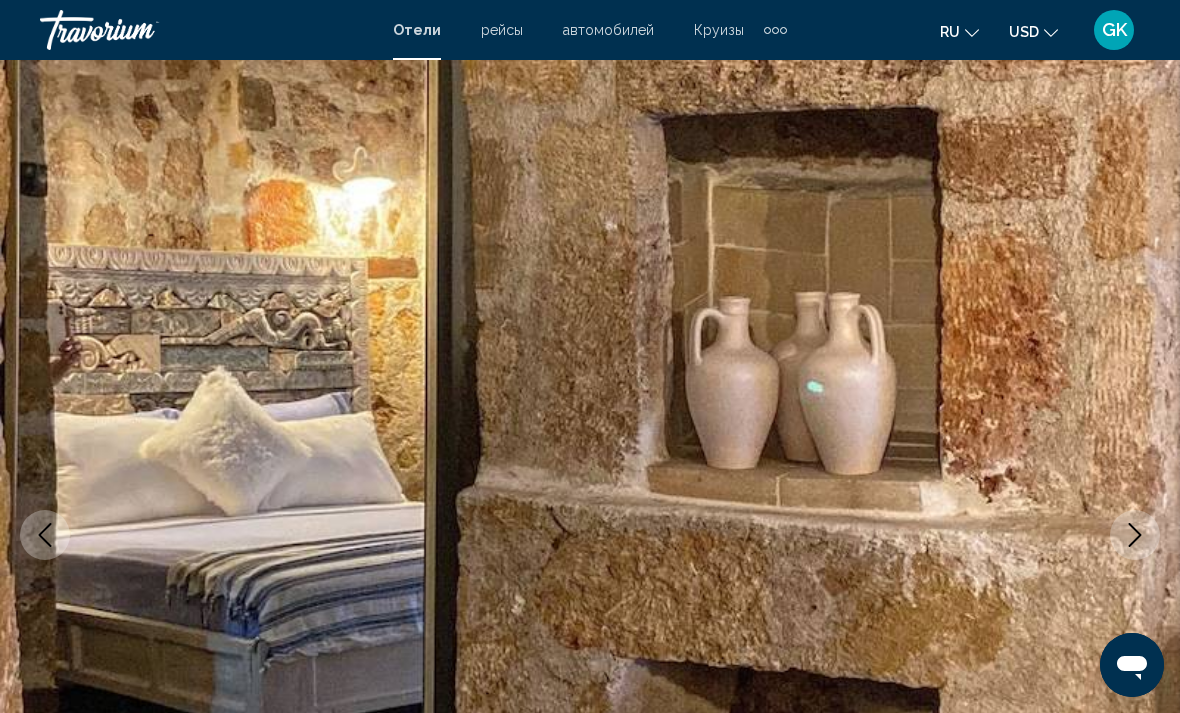 click 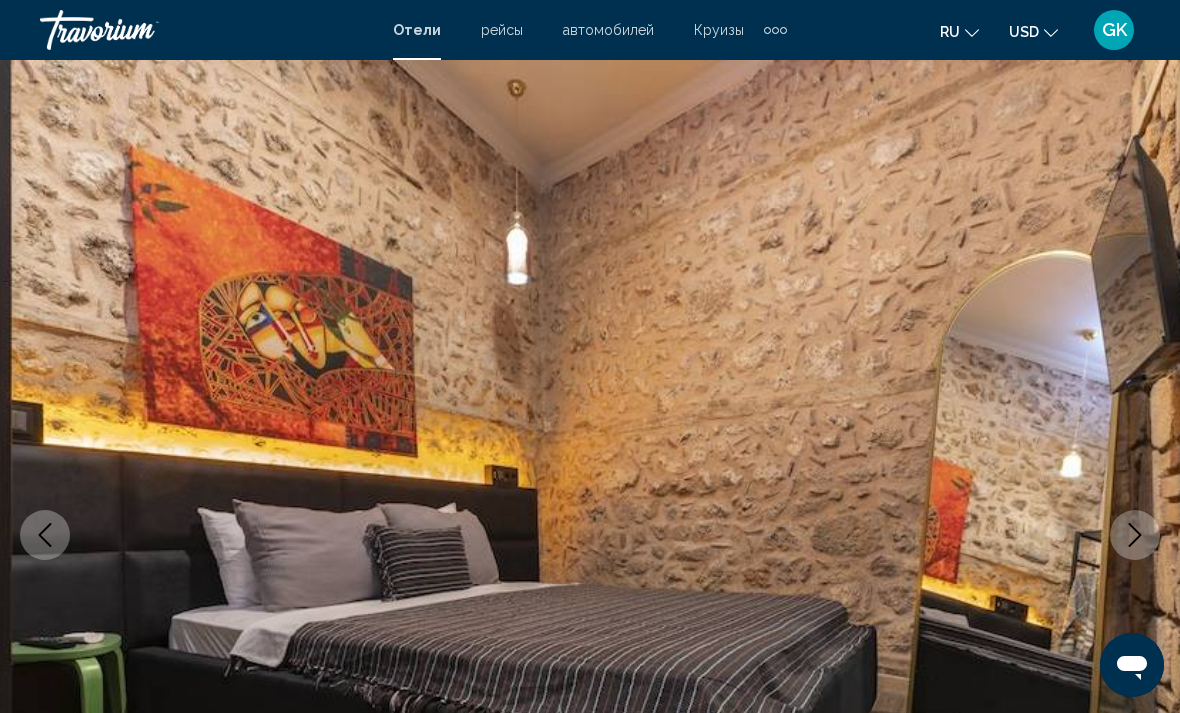 click 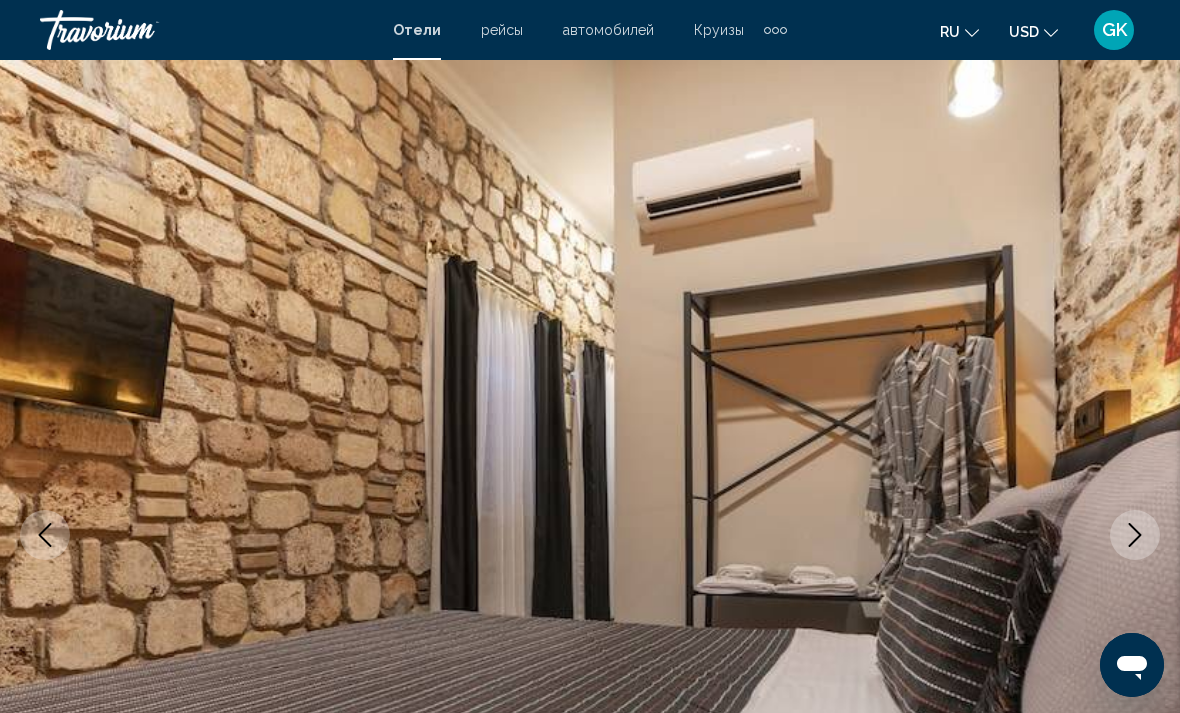 click 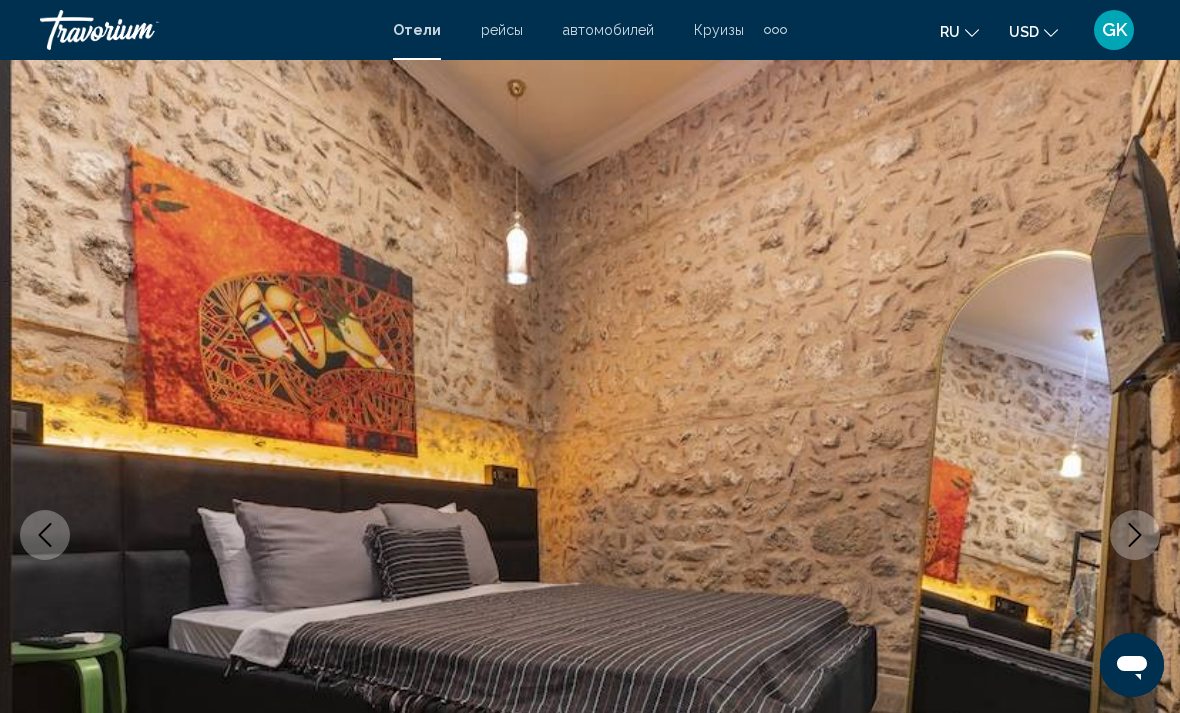 click at bounding box center [1135, 535] 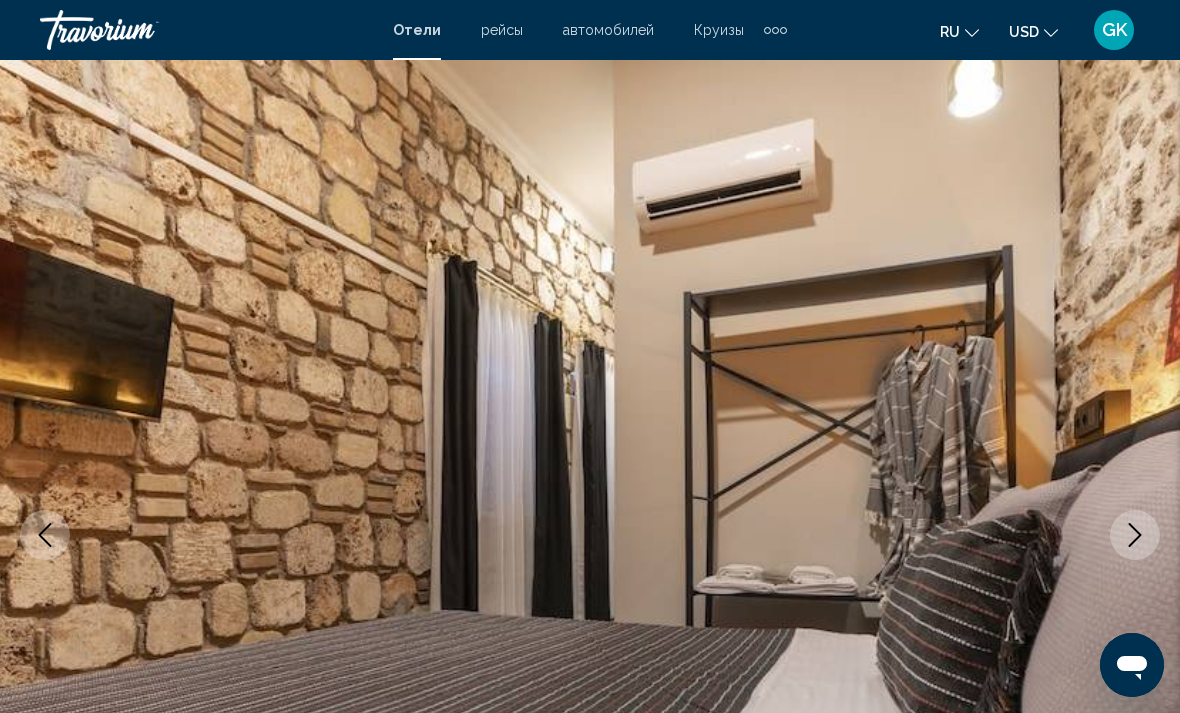 click 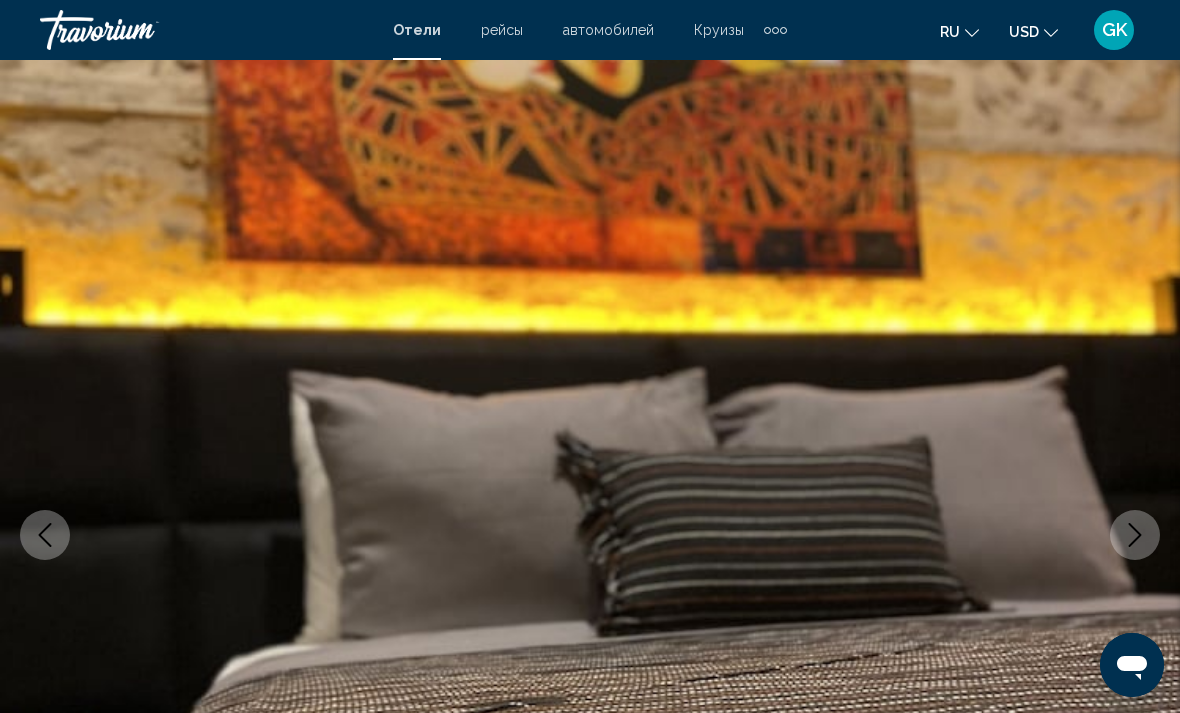 click 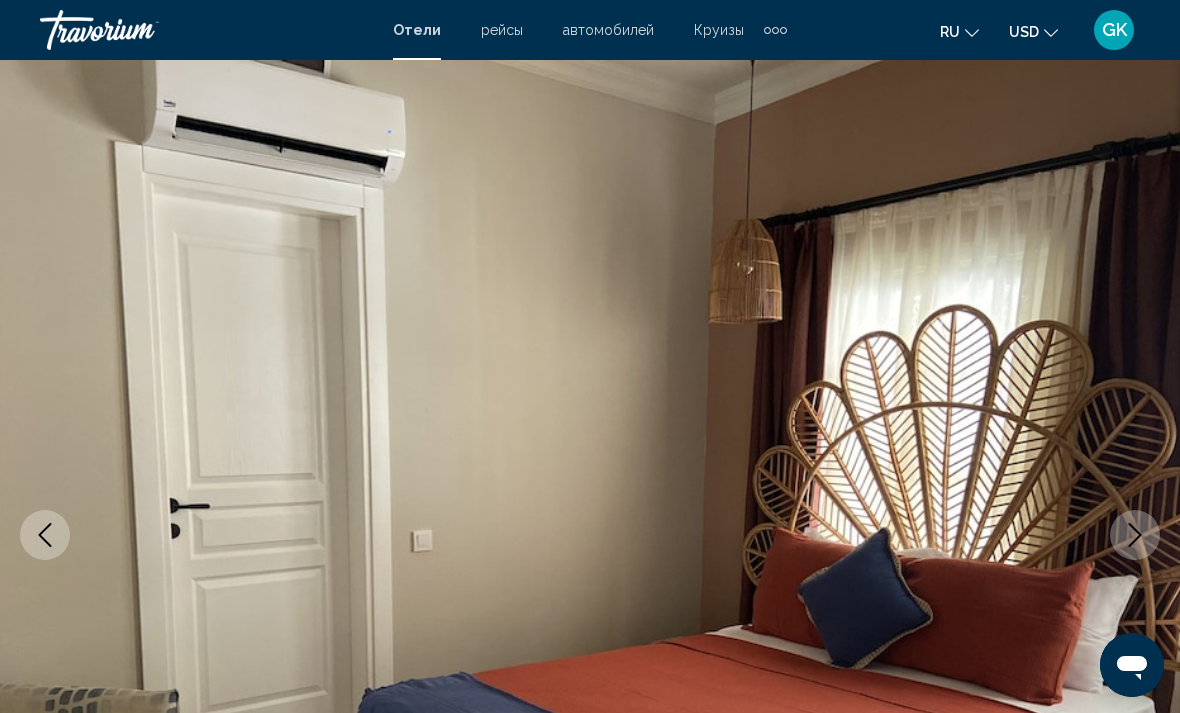 click 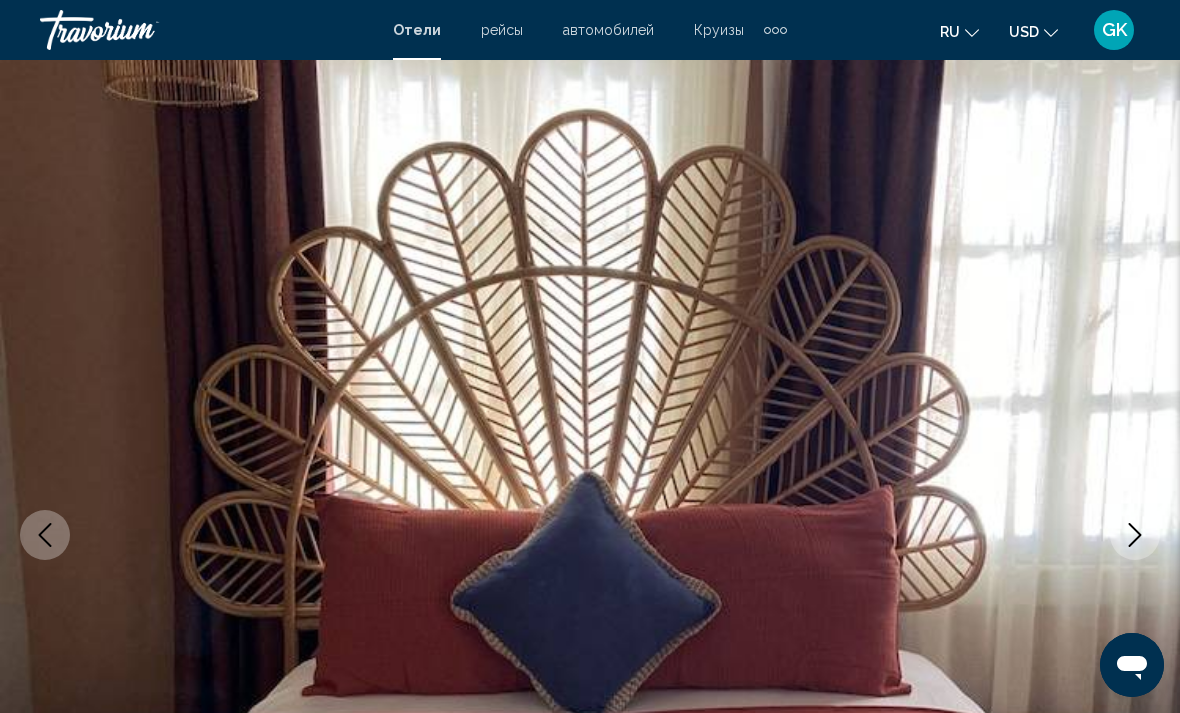 click 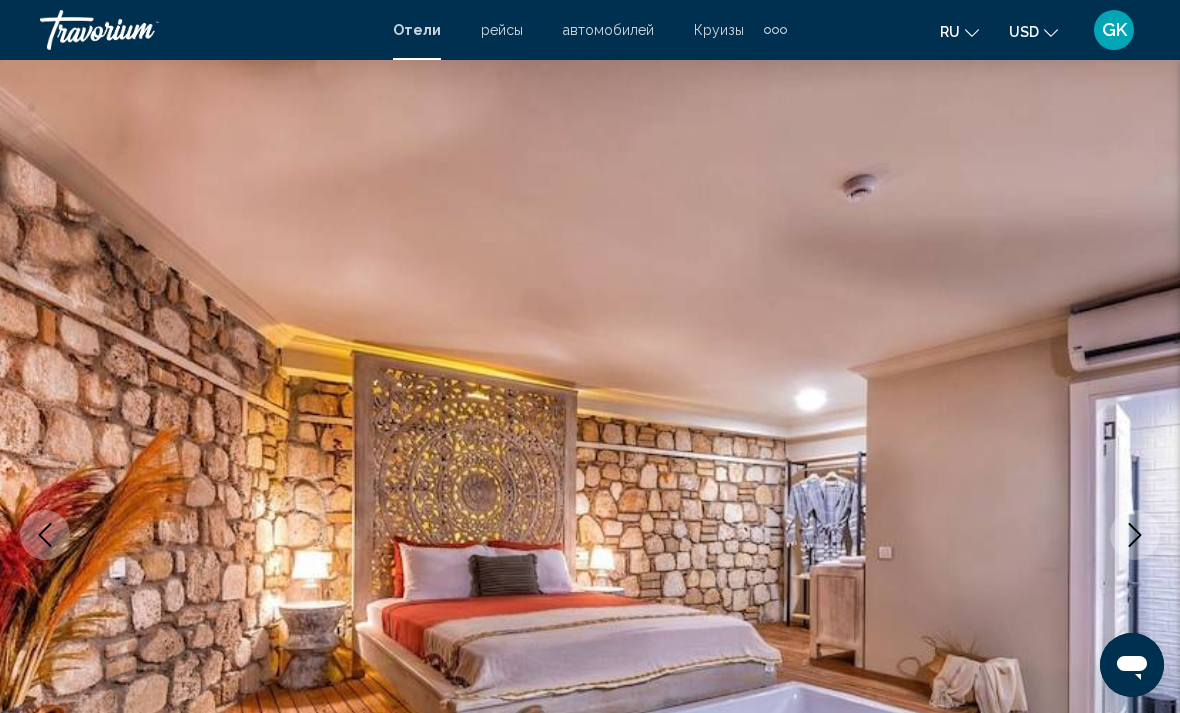 click 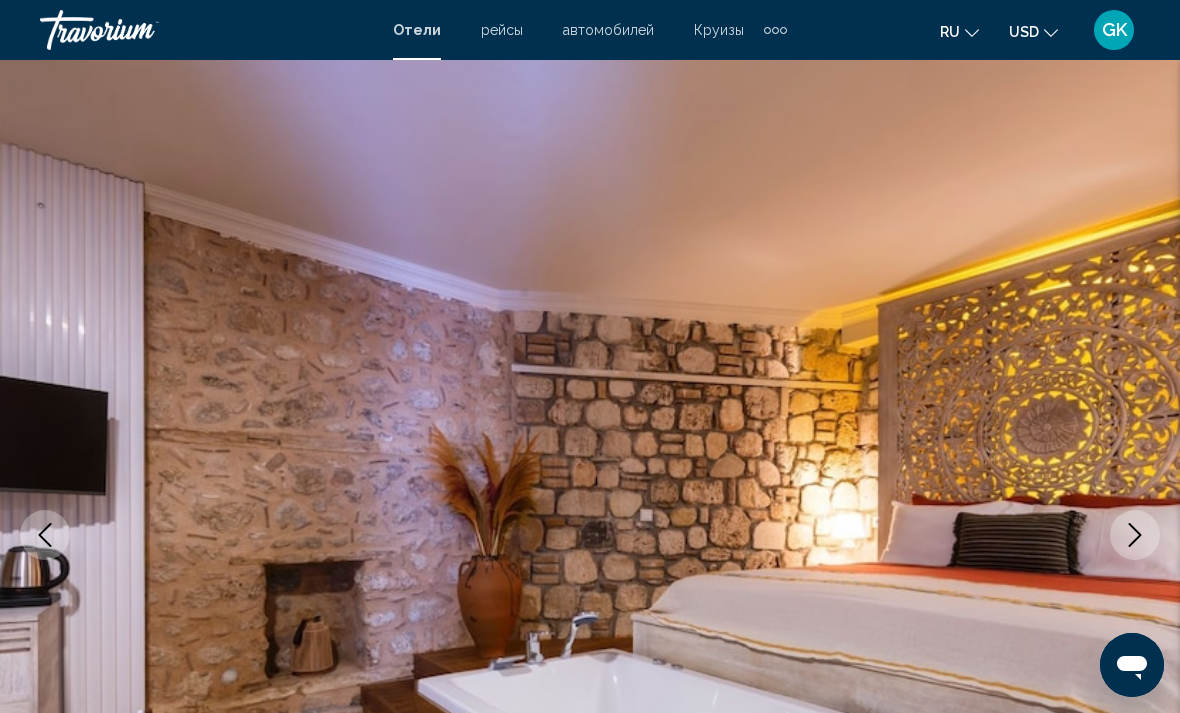 click 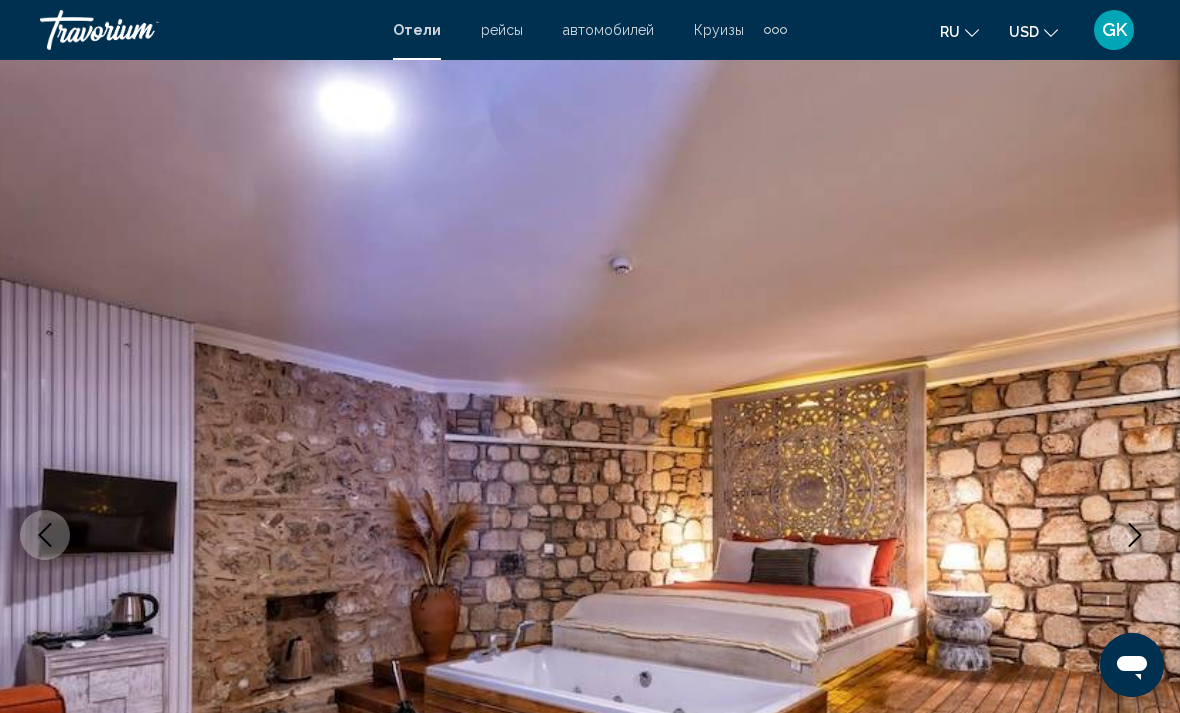 click 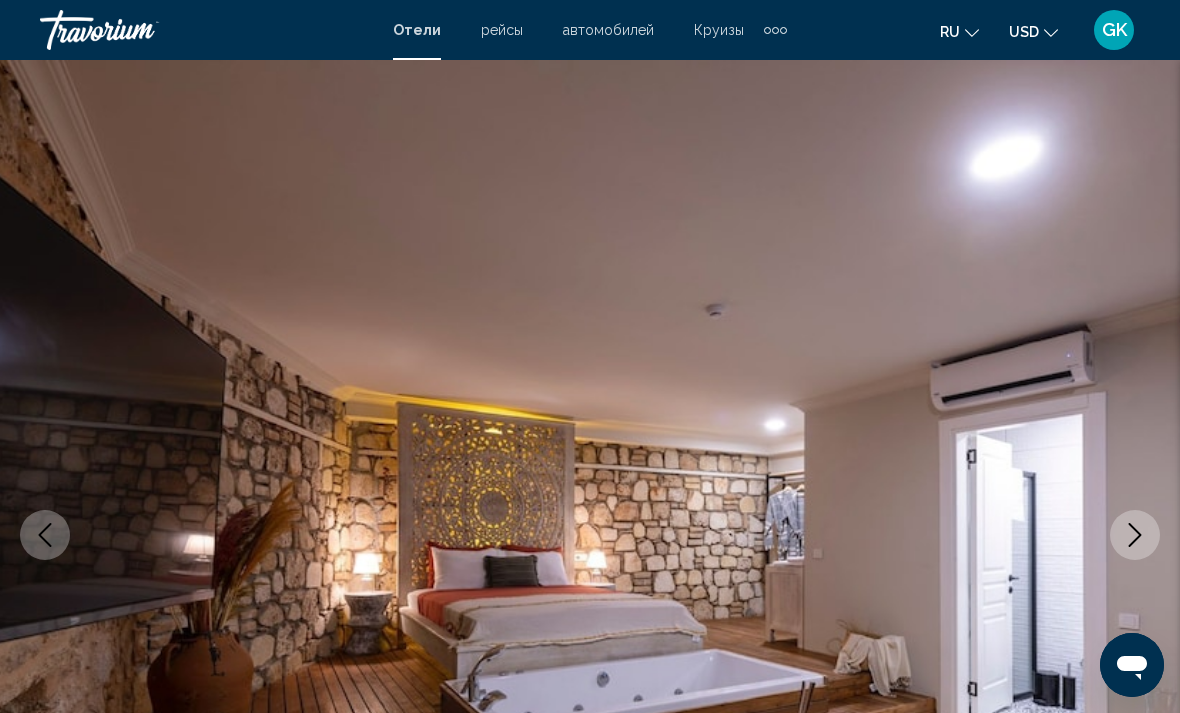 click 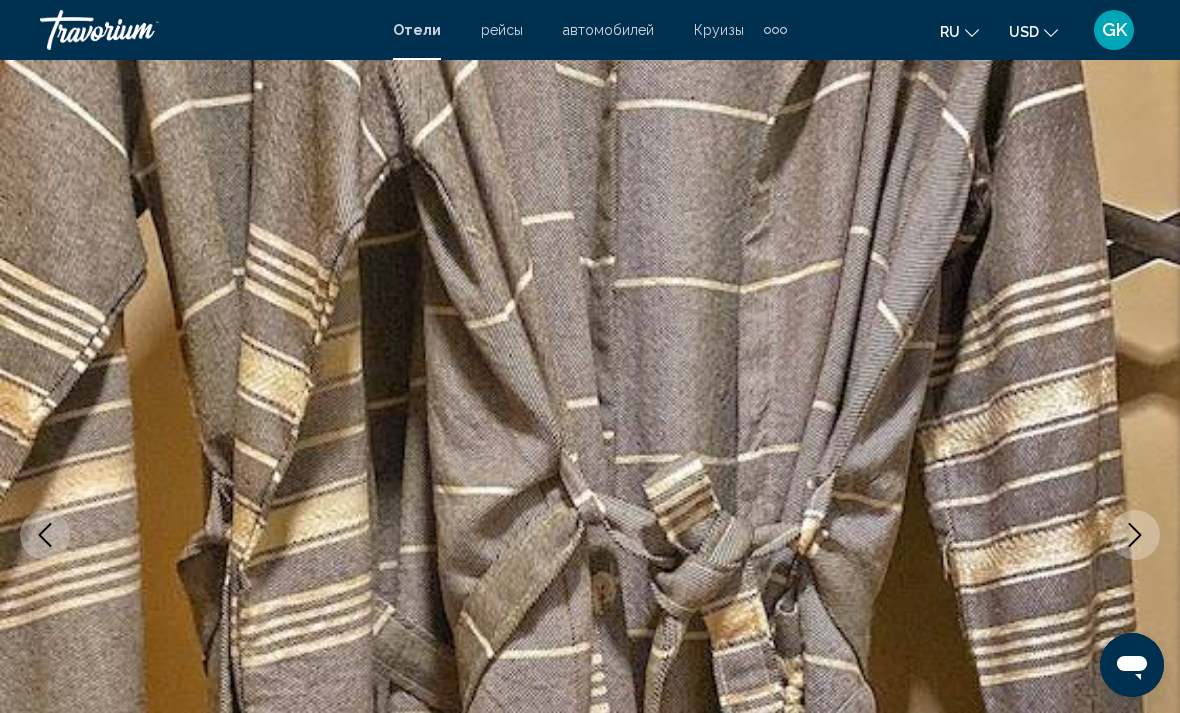 click 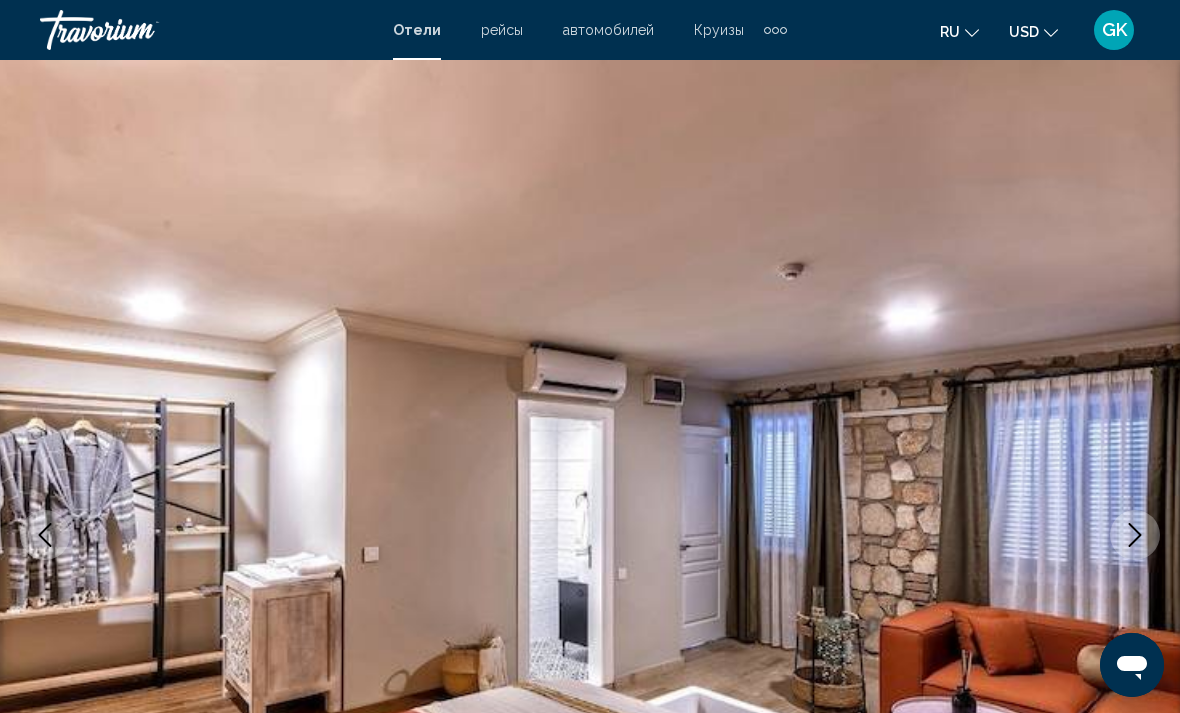 click 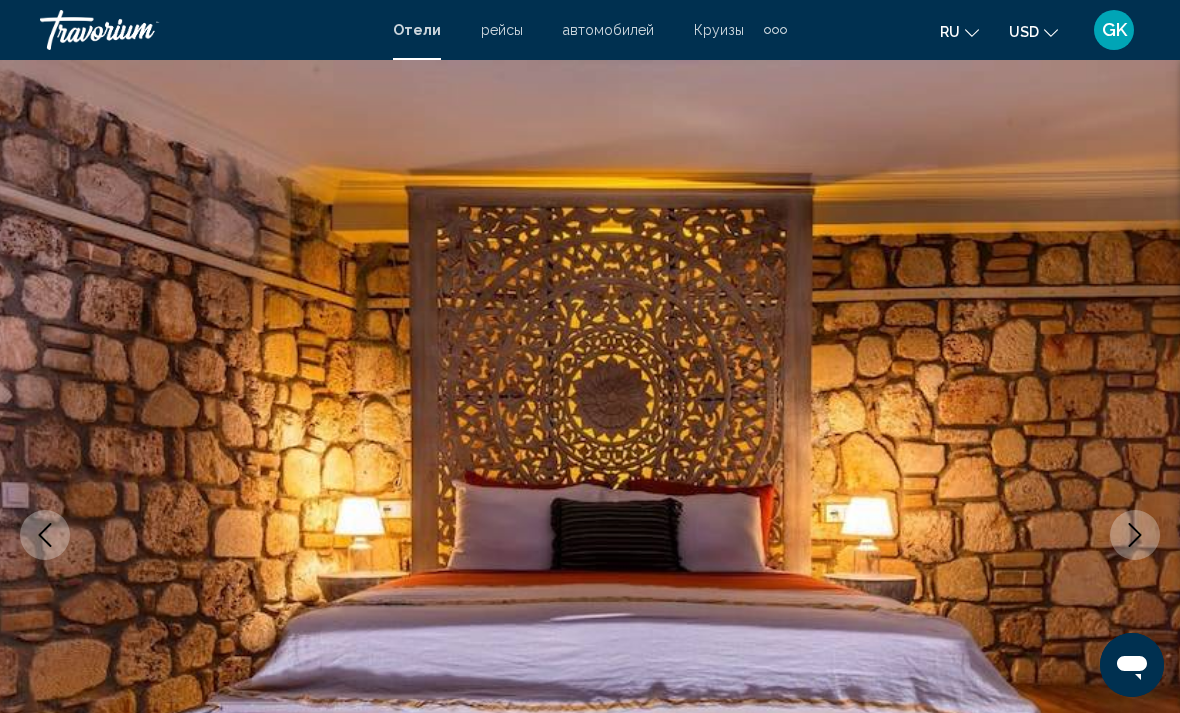 click 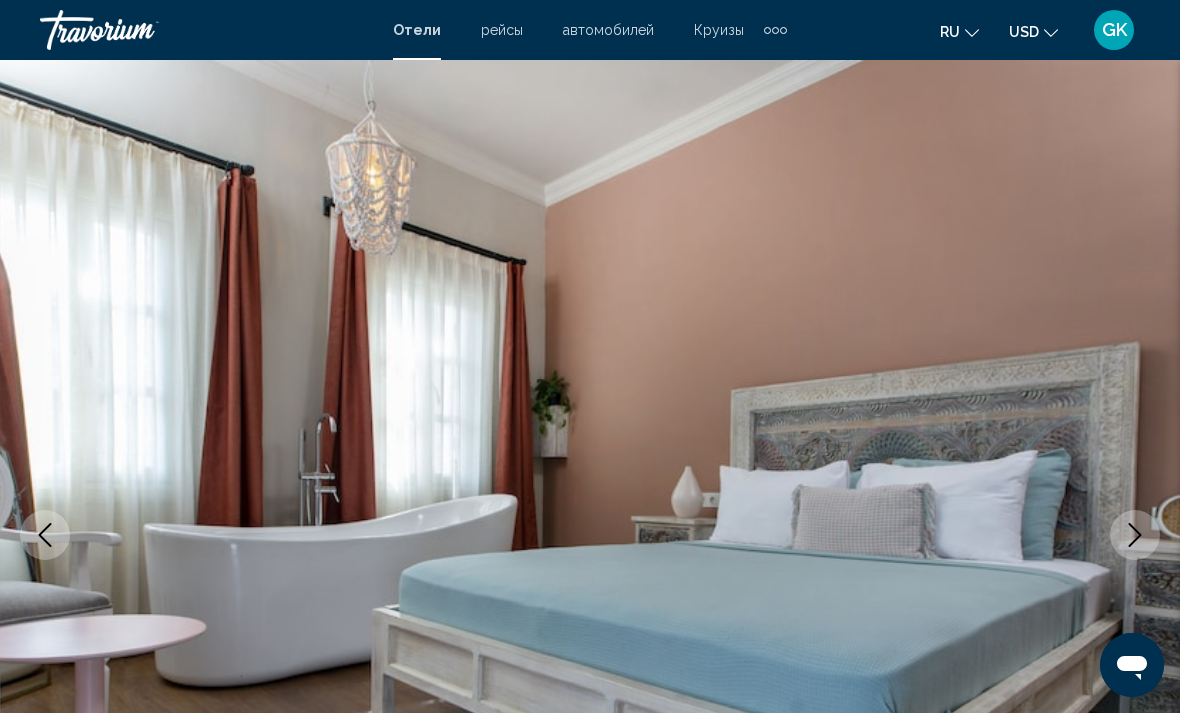 click 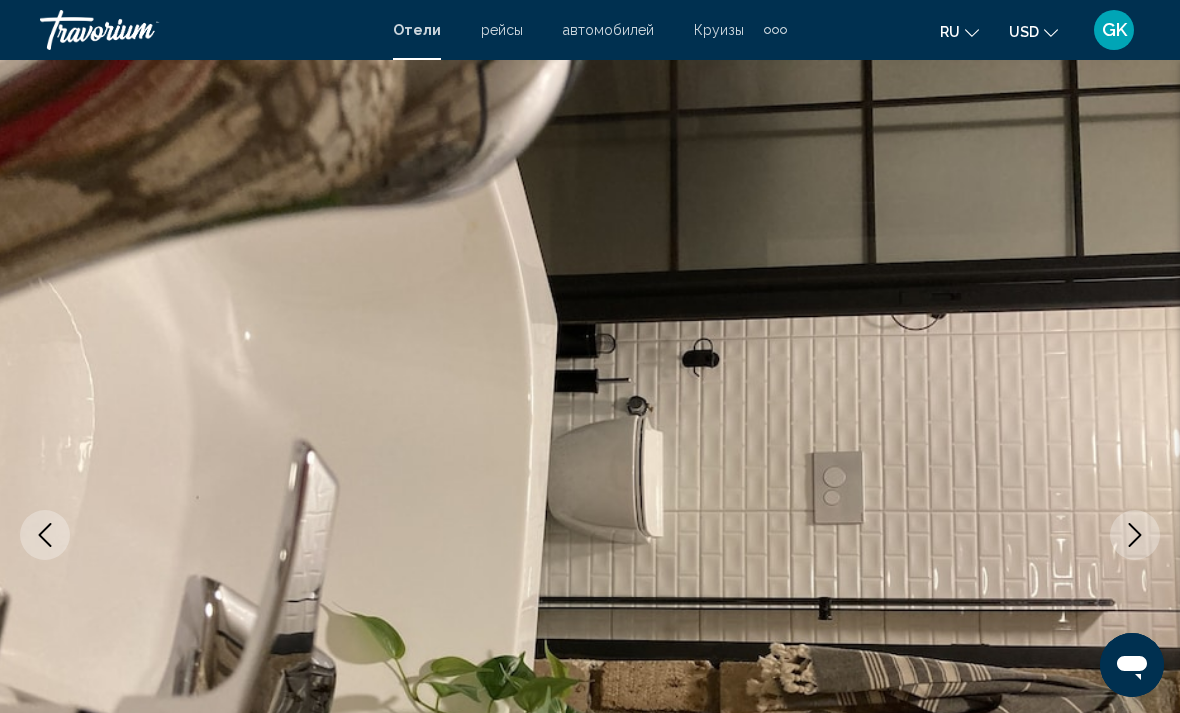 click 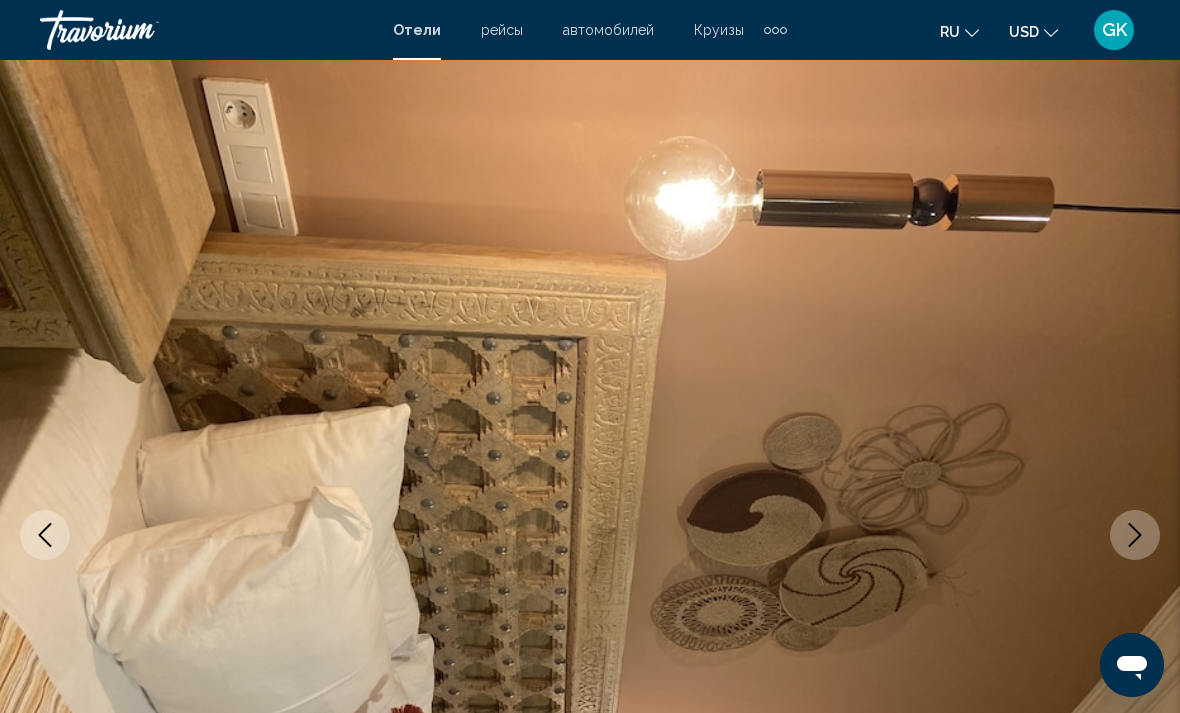 click 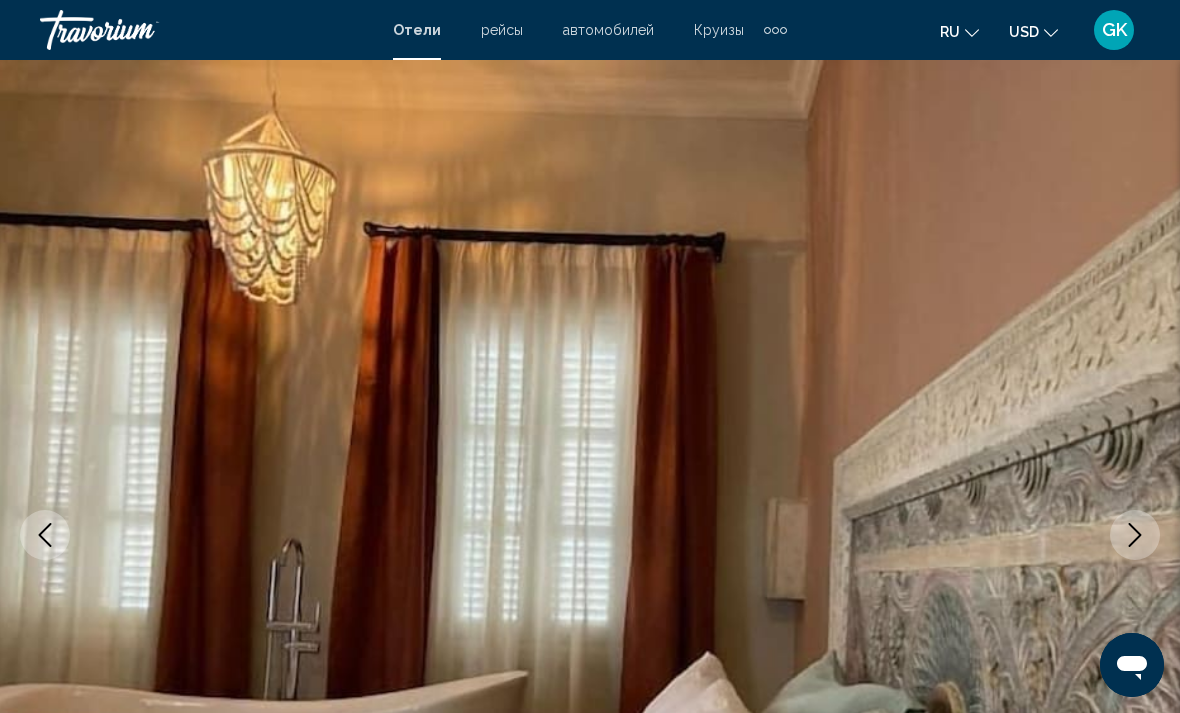 click 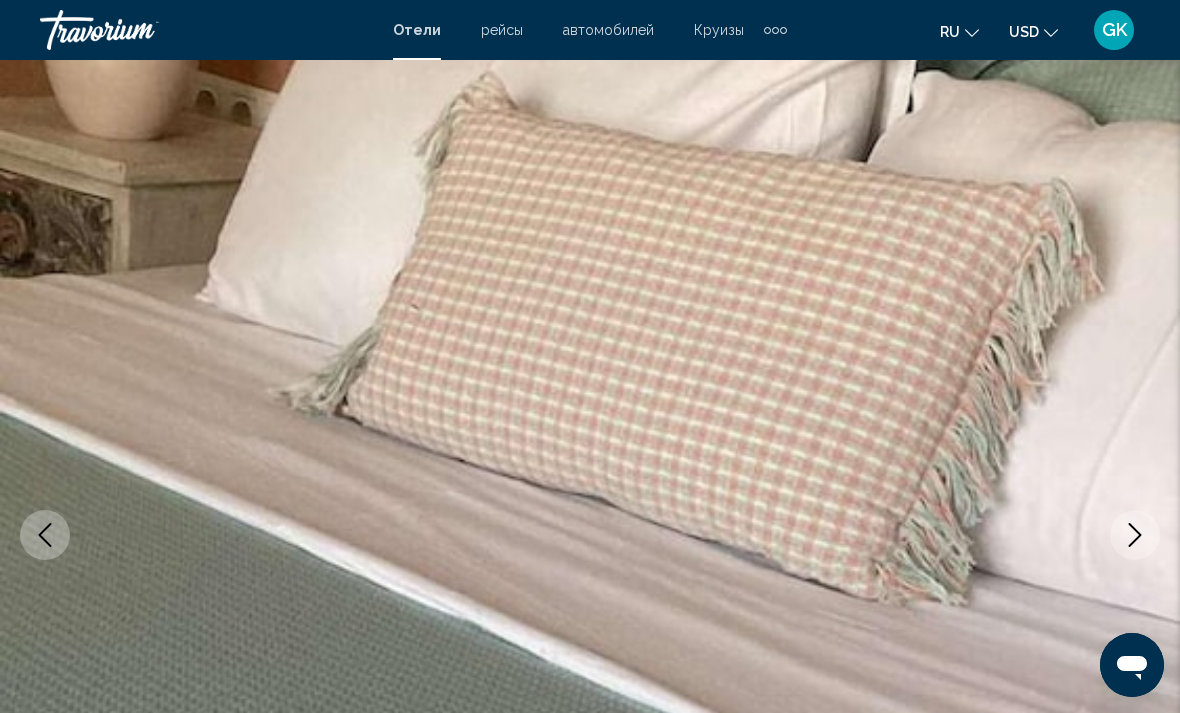 click 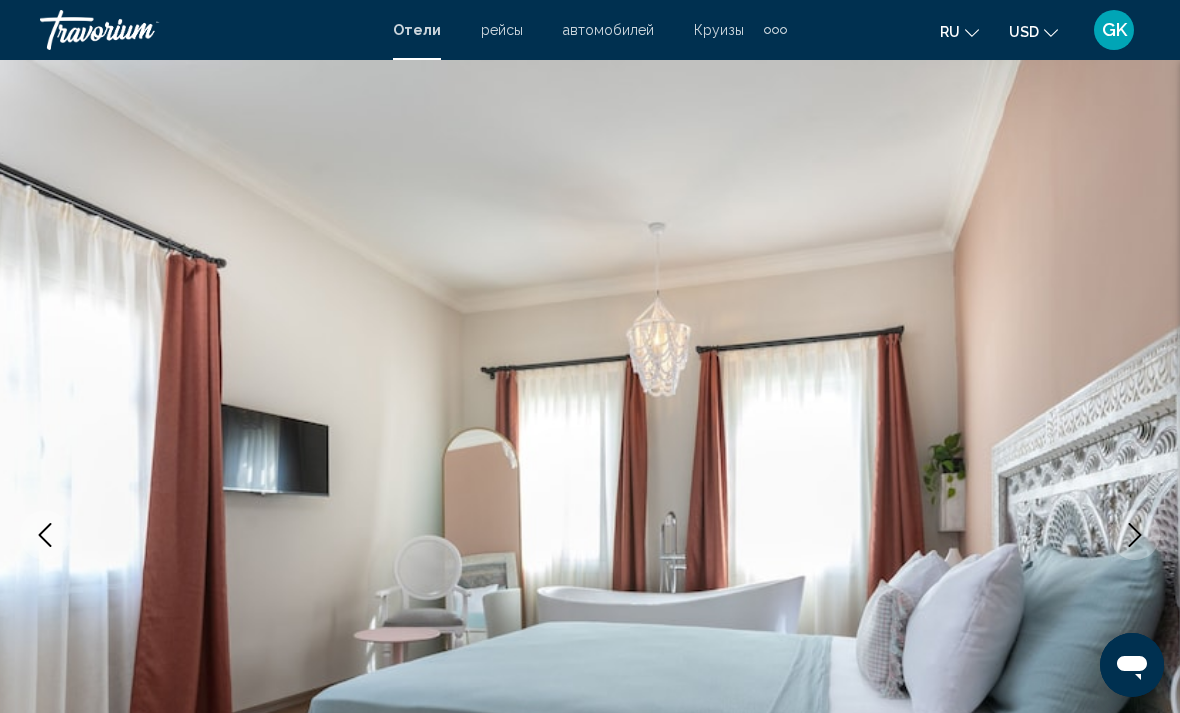 click 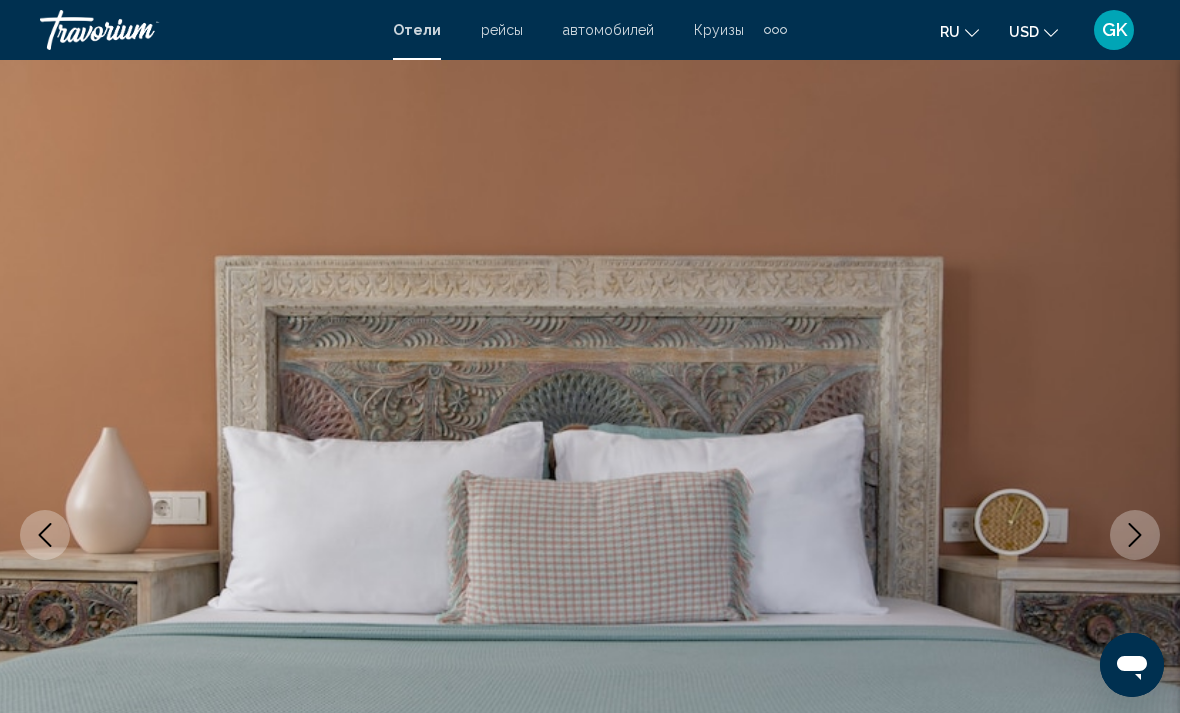 click 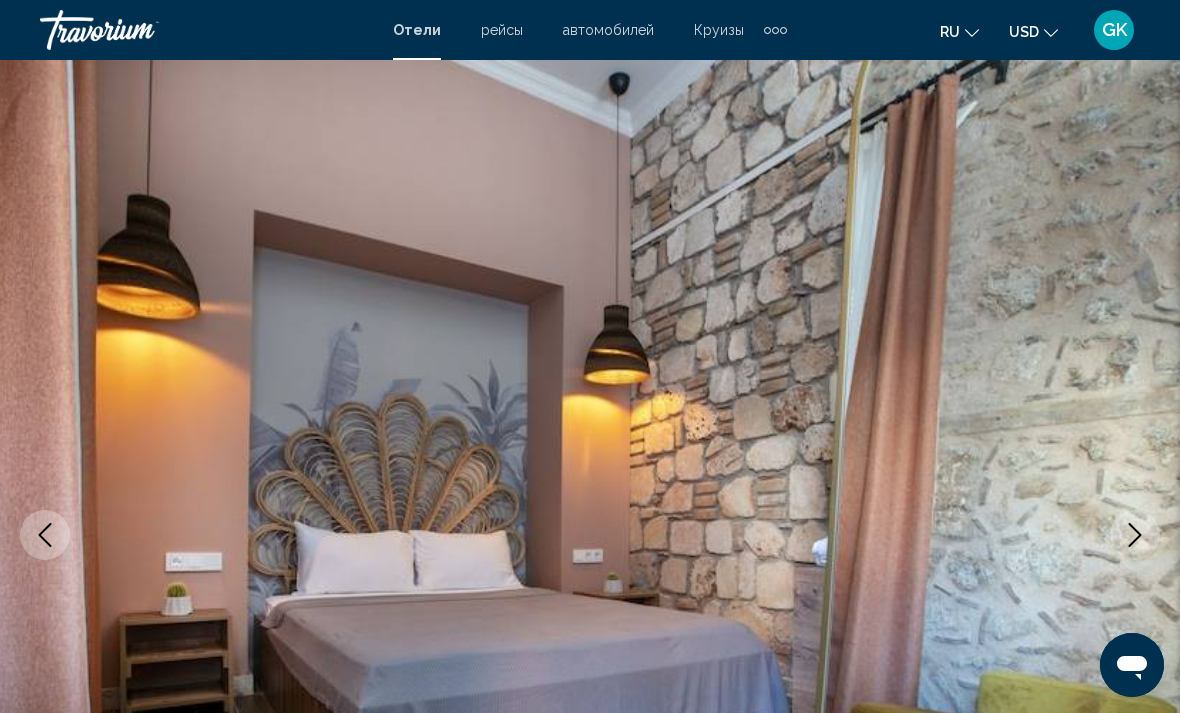 click 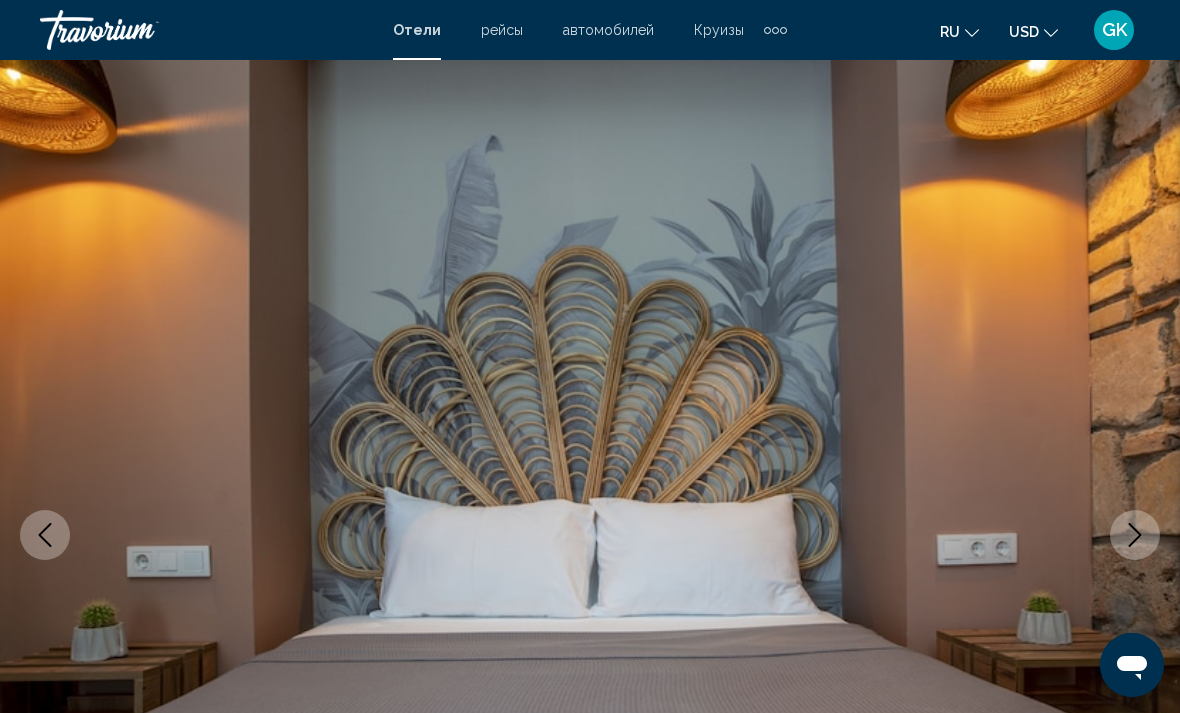 click 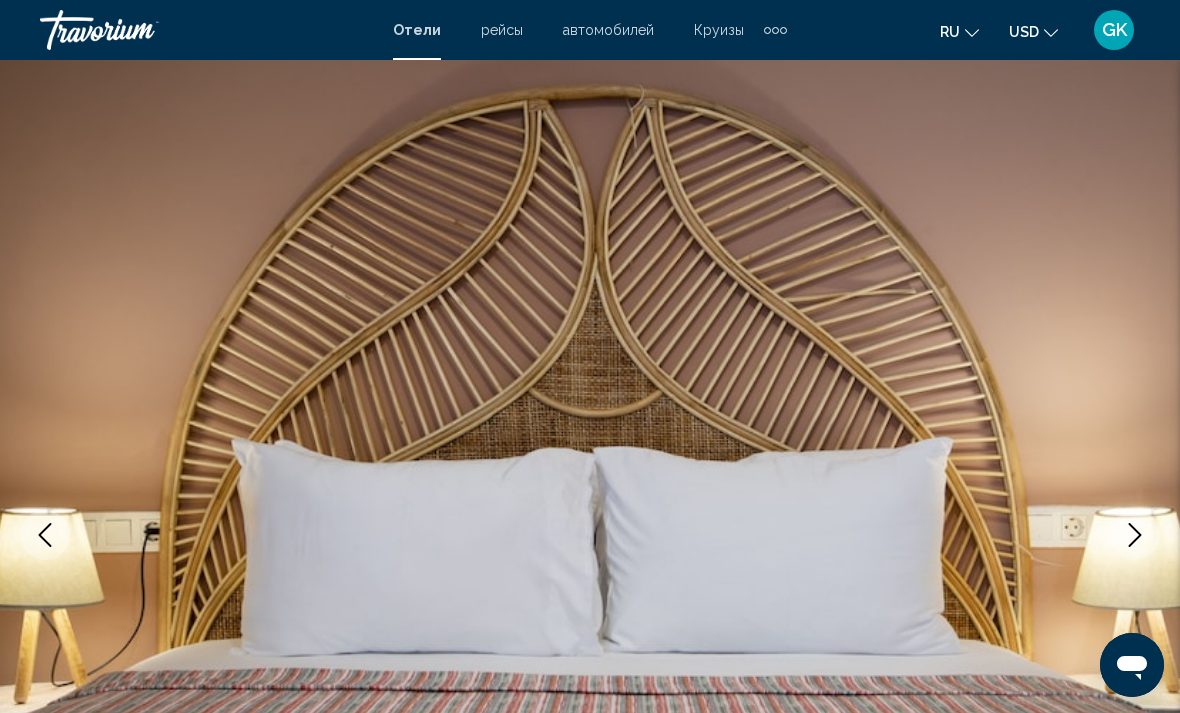 click 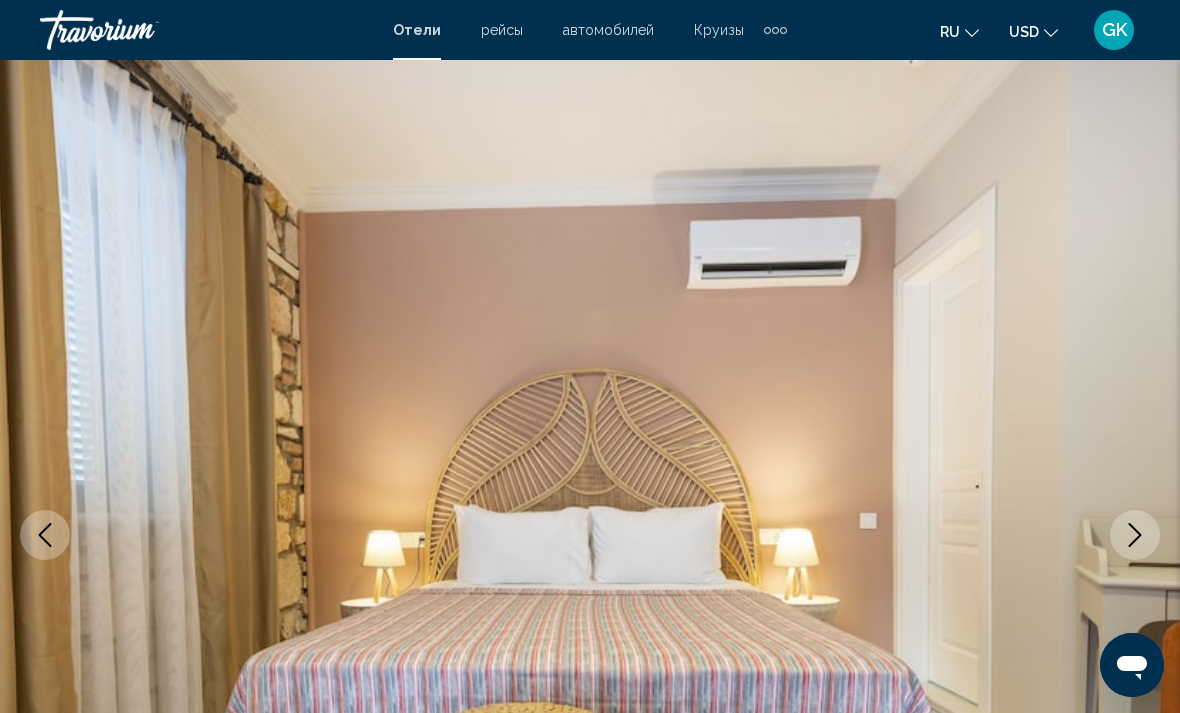 click 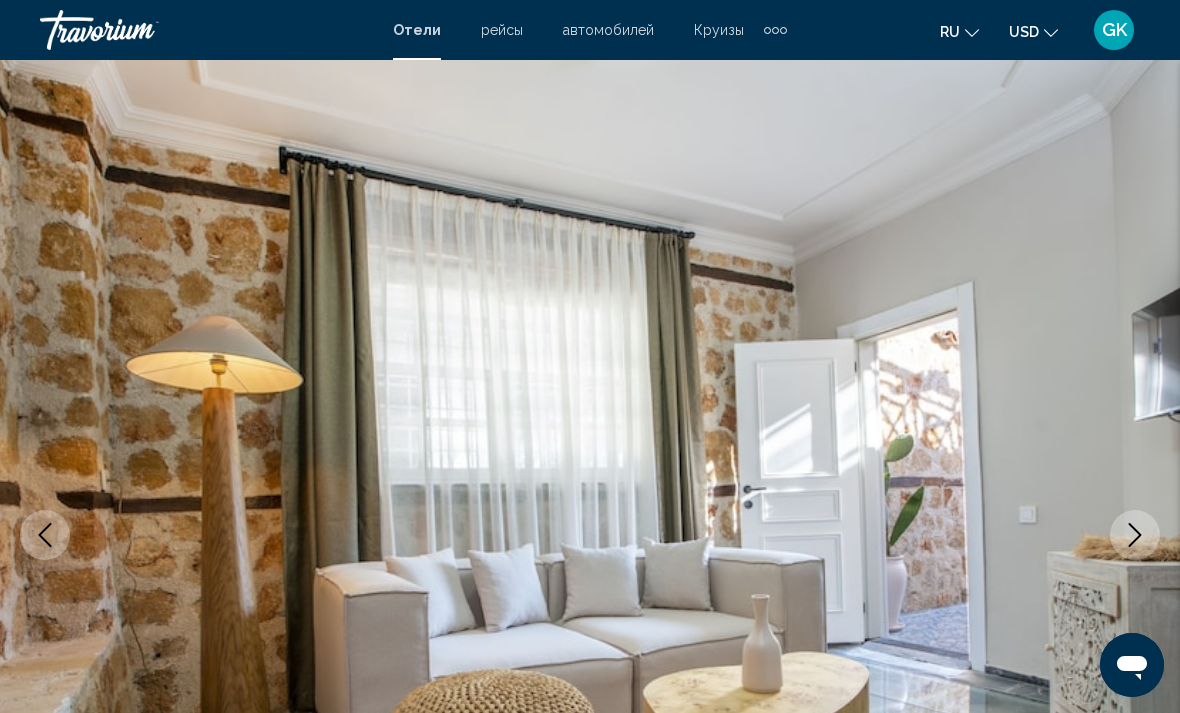 click 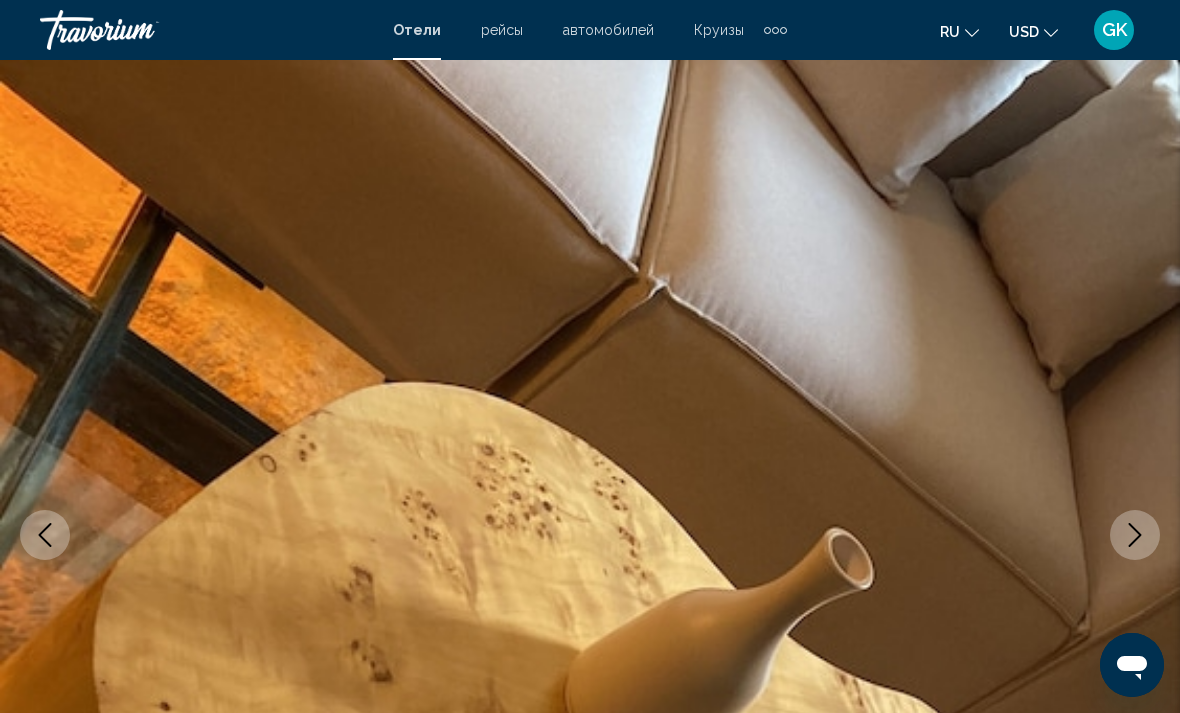 click 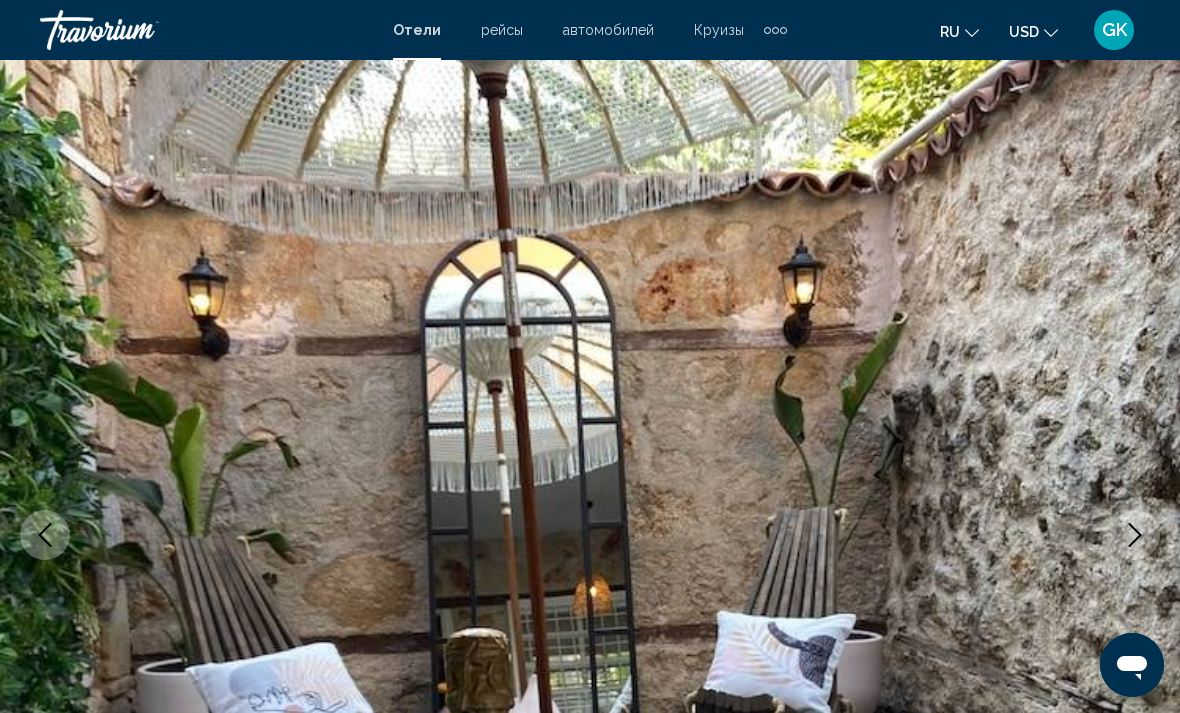 click 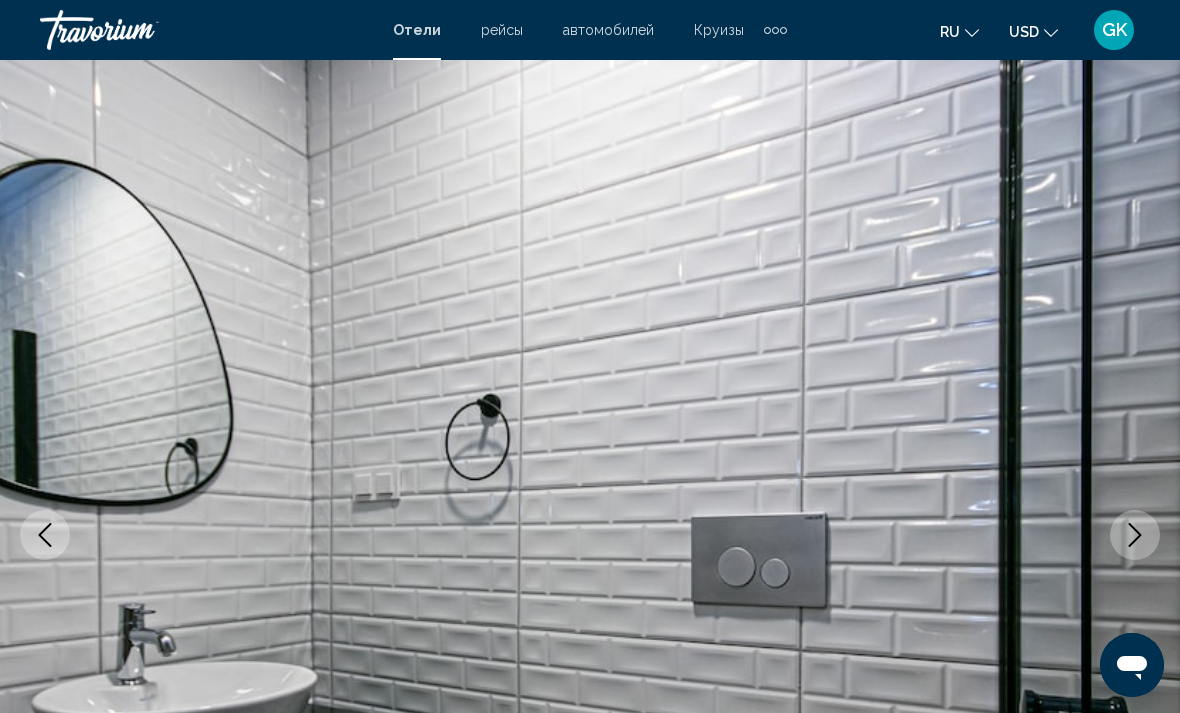 click 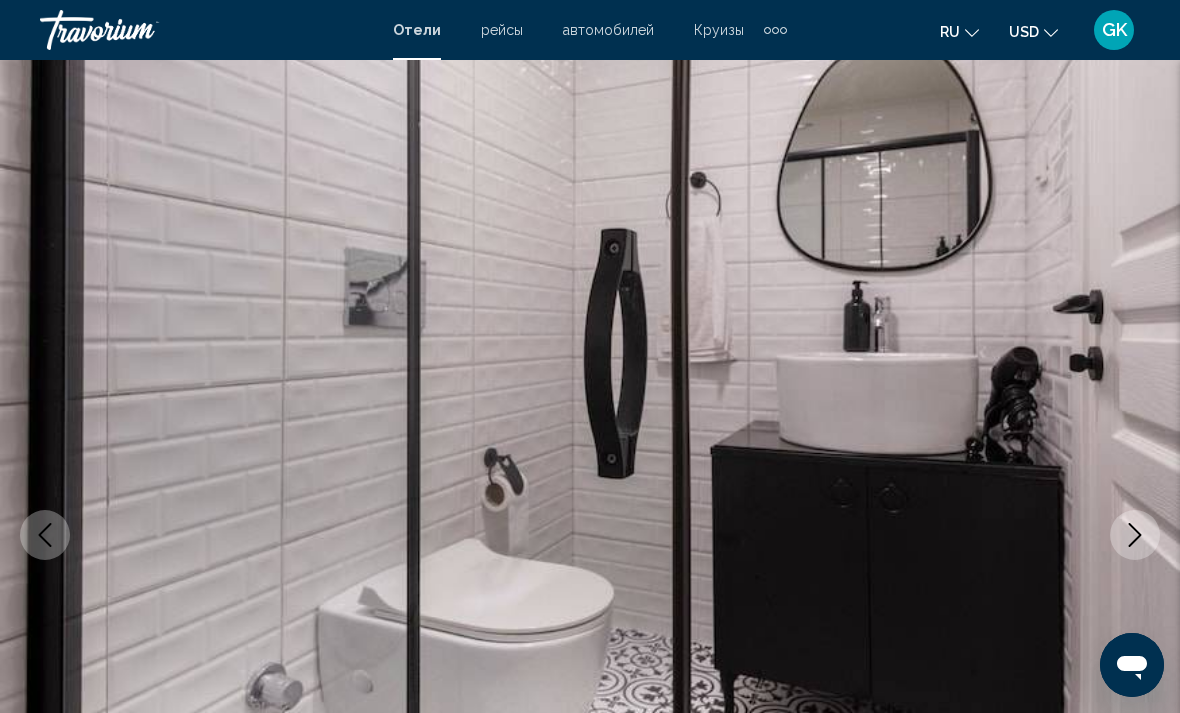 click 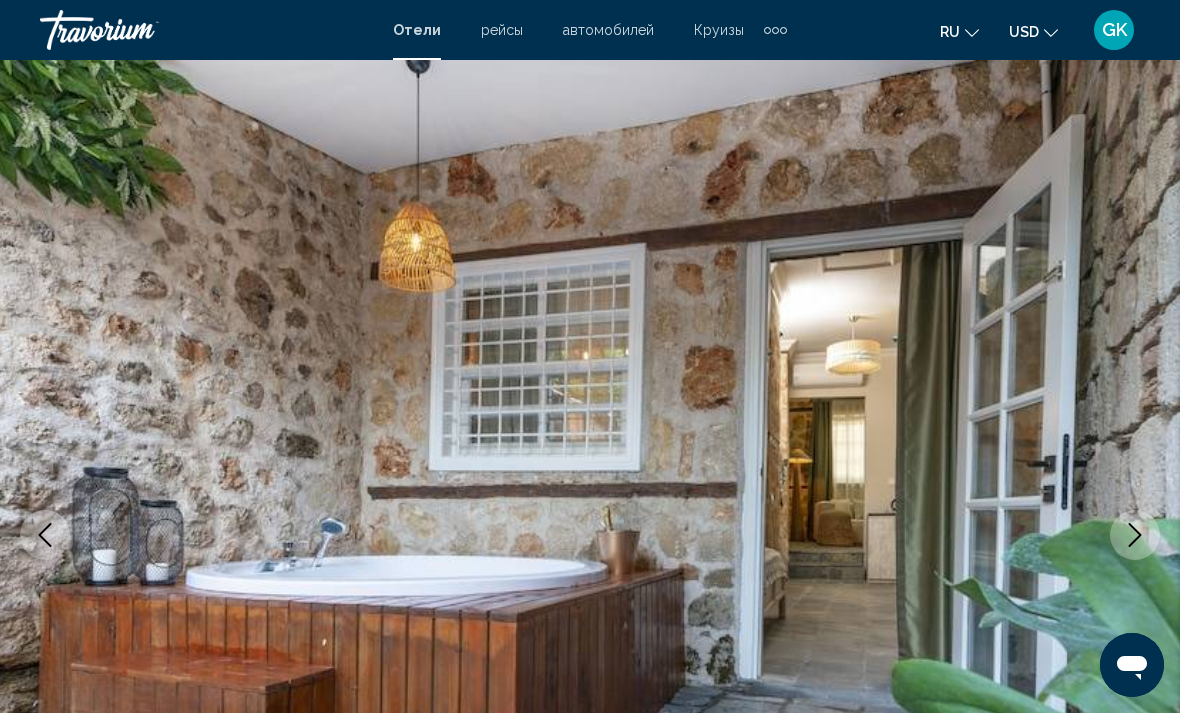 click 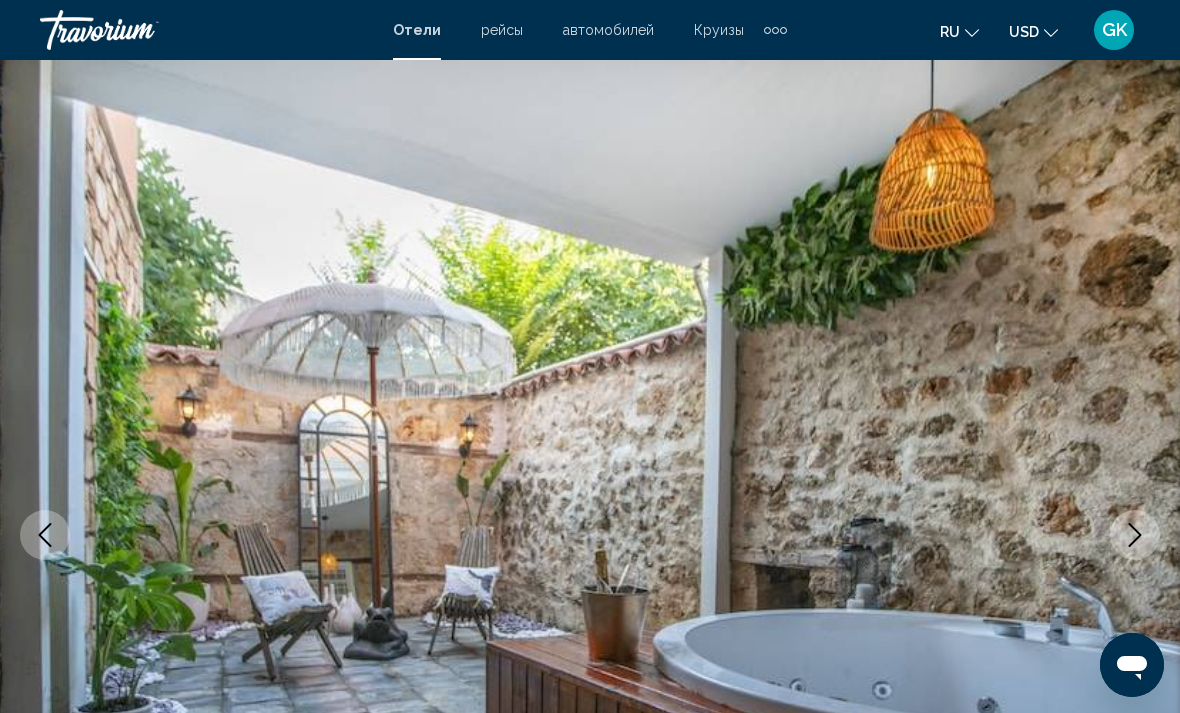 click 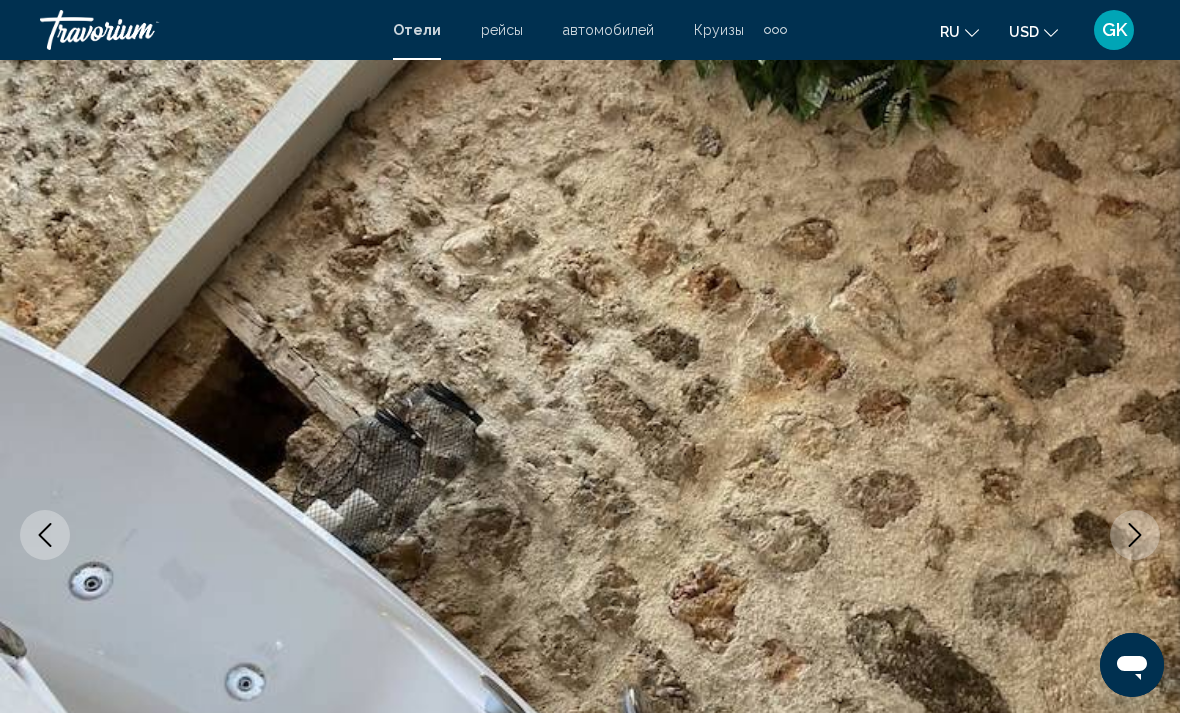 click at bounding box center (1135, 535) 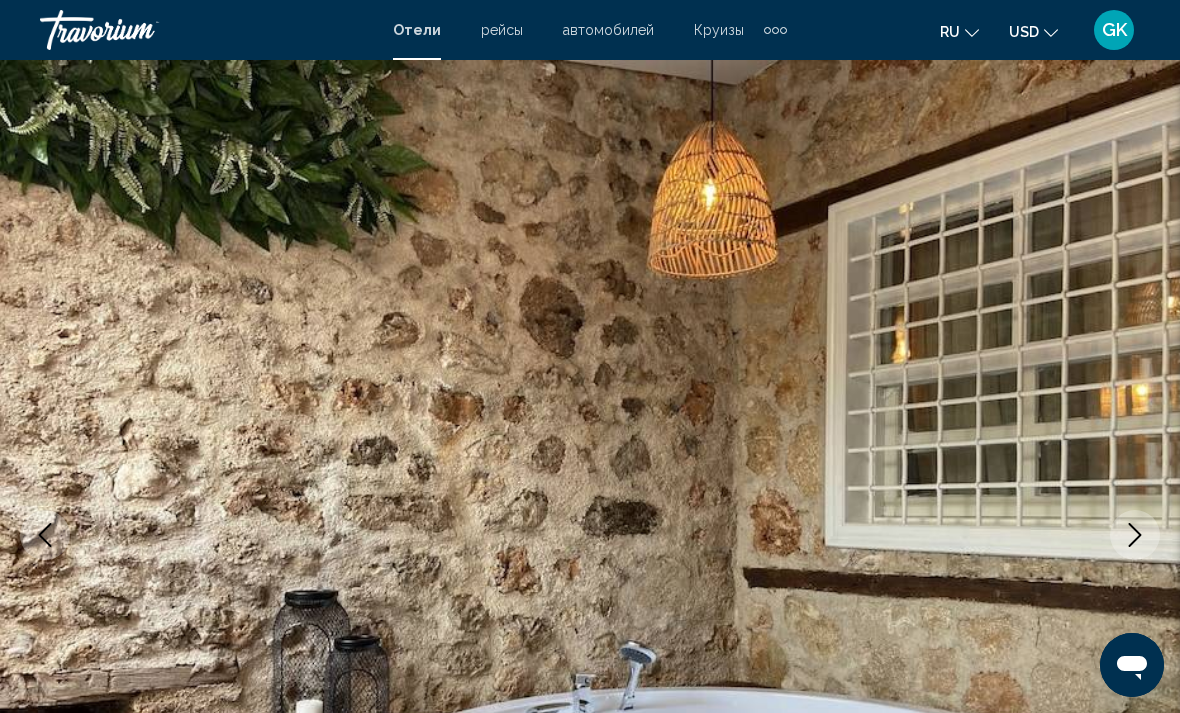 click 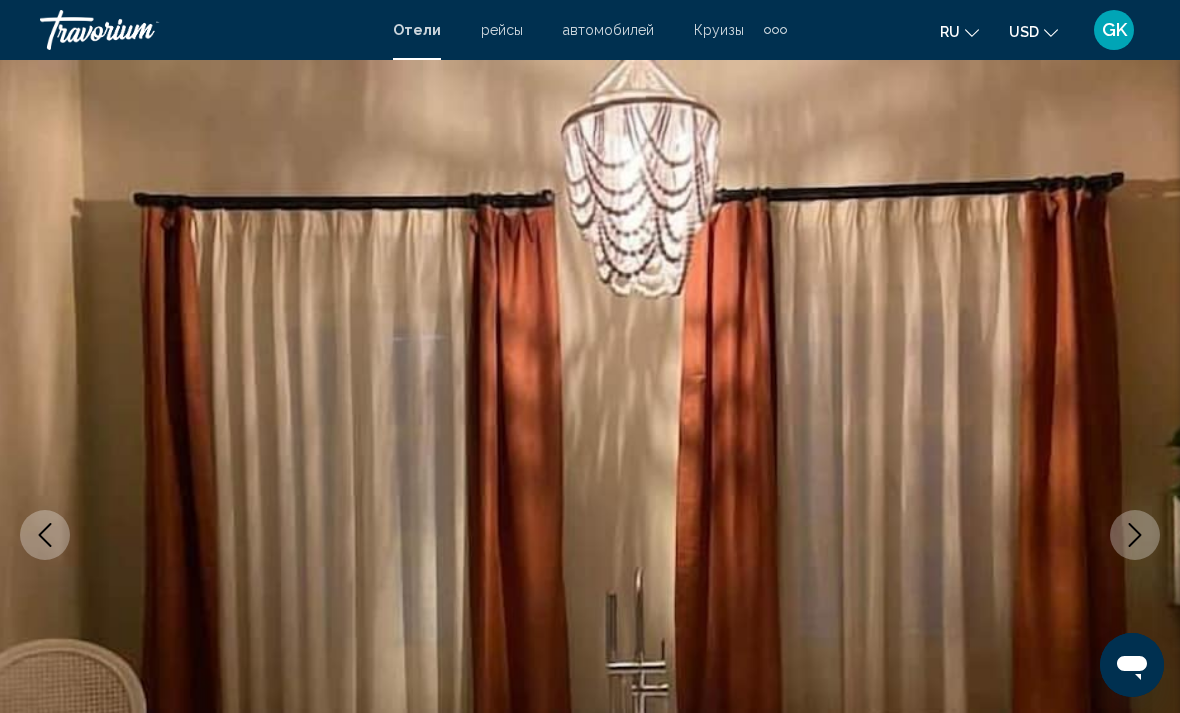 click 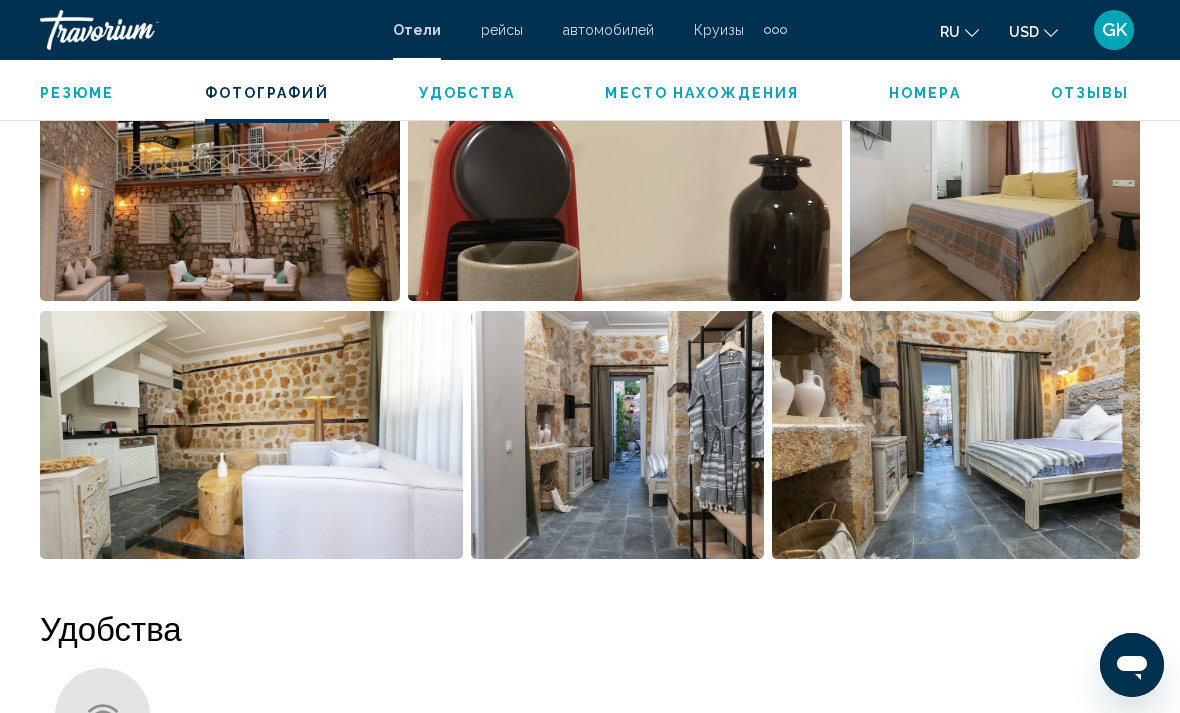 scroll, scrollTop: 1448, scrollLeft: 0, axis: vertical 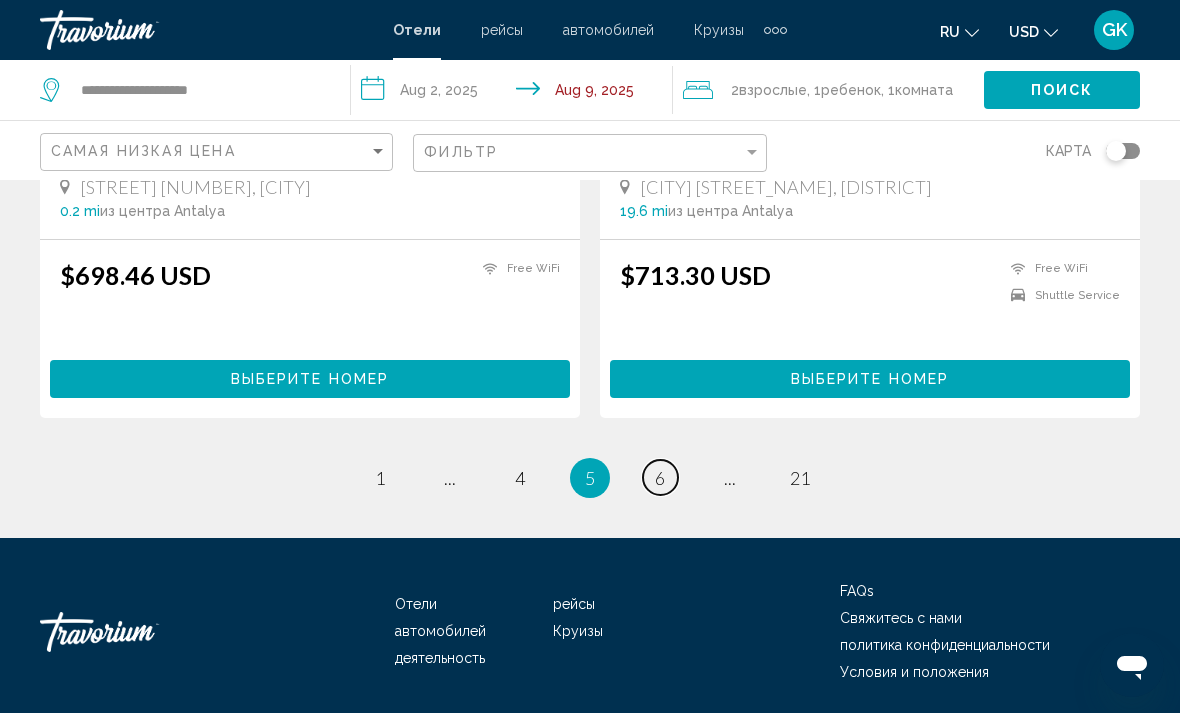 click on "page  6" at bounding box center (660, 477) 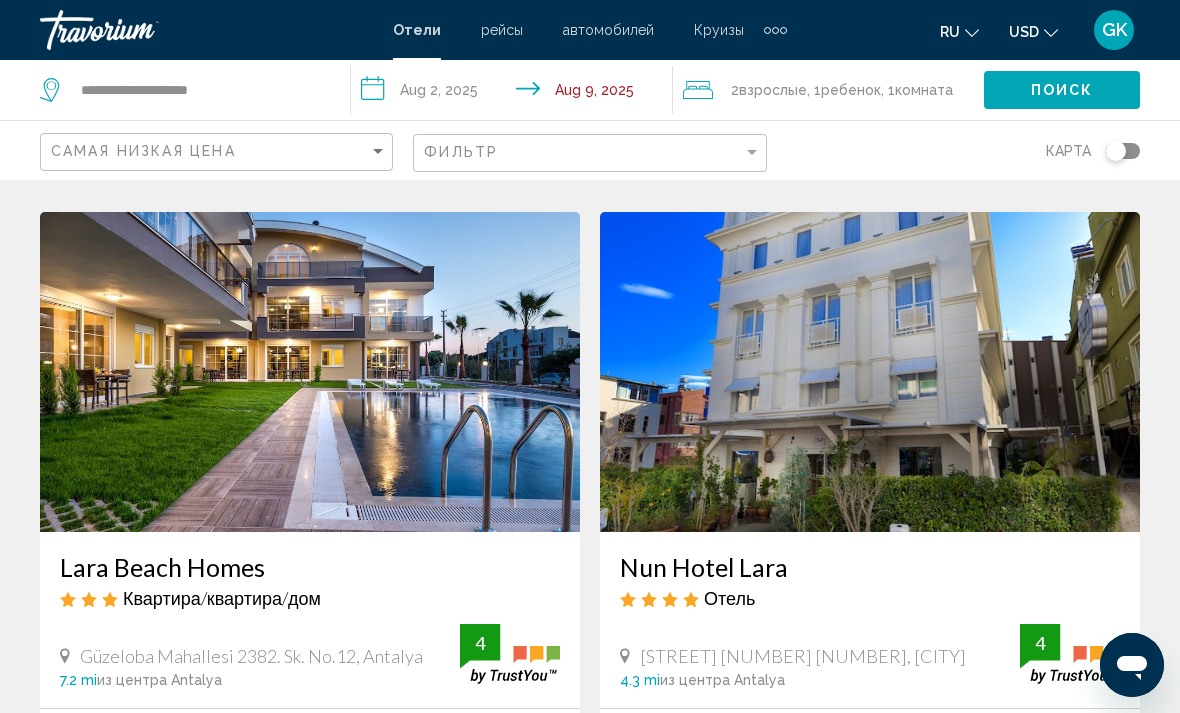 scroll, scrollTop: 3612, scrollLeft: 0, axis: vertical 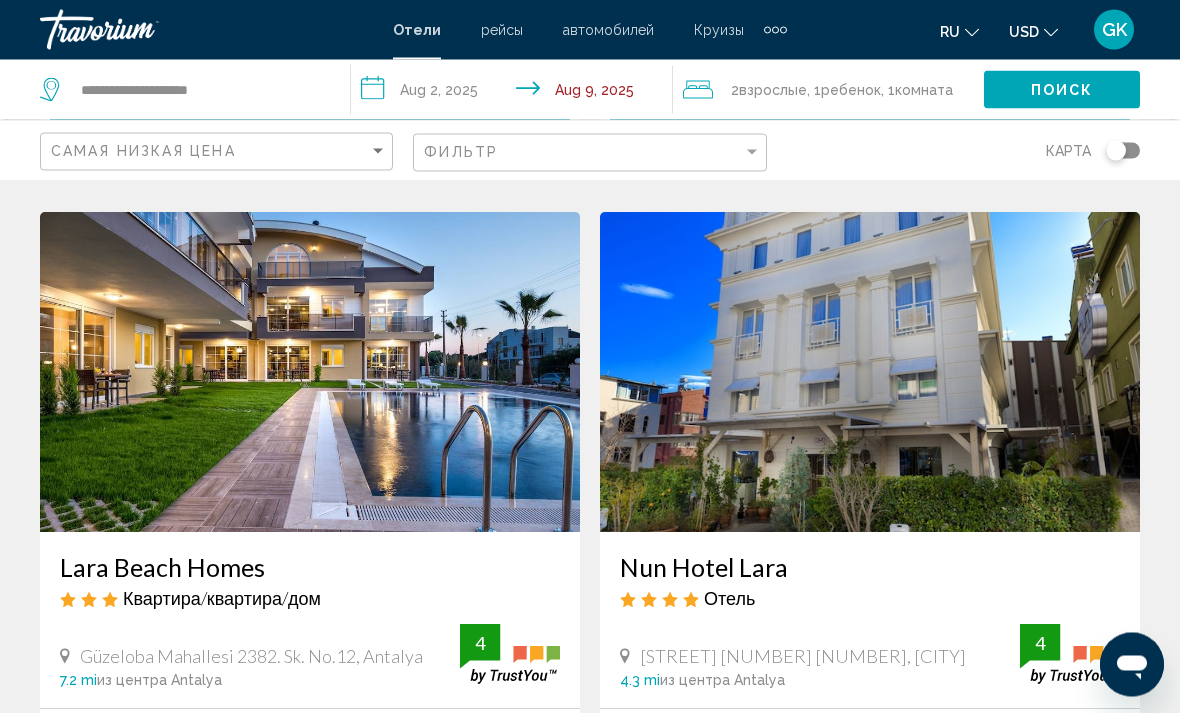 click on "Lara Beach Homes" at bounding box center (310, 568) 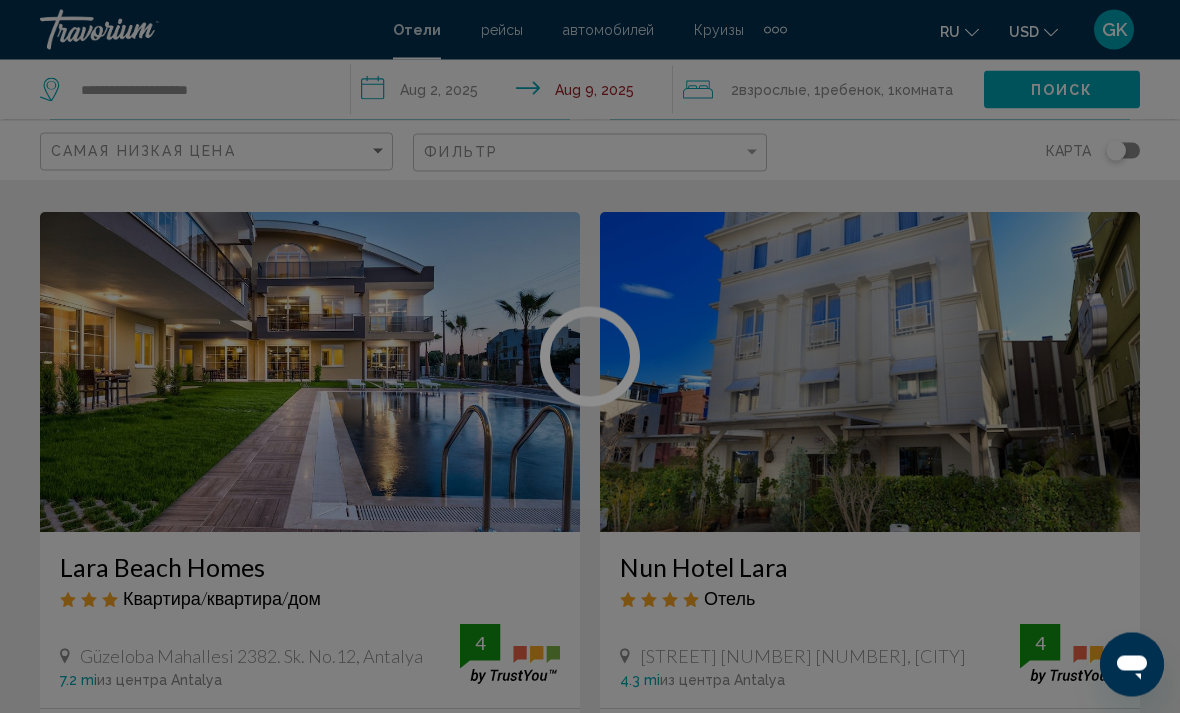 scroll, scrollTop: 3613, scrollLeft: 0, axis: vertical 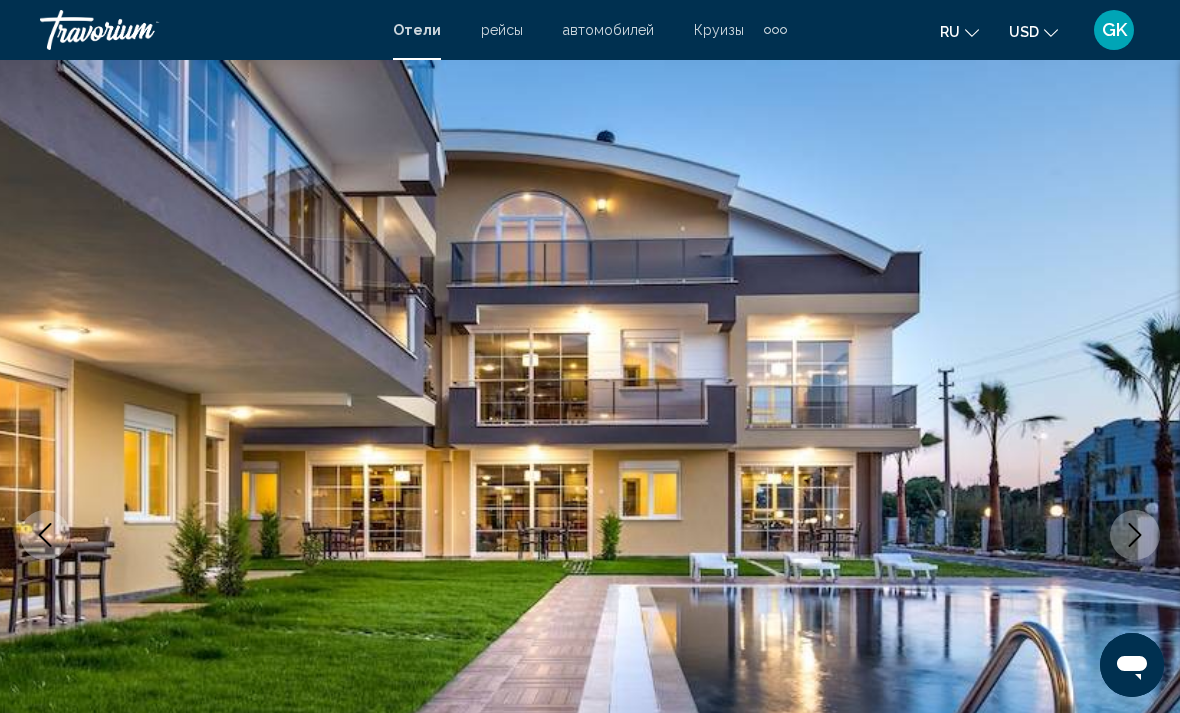 click at bounding box center [1135, 535] 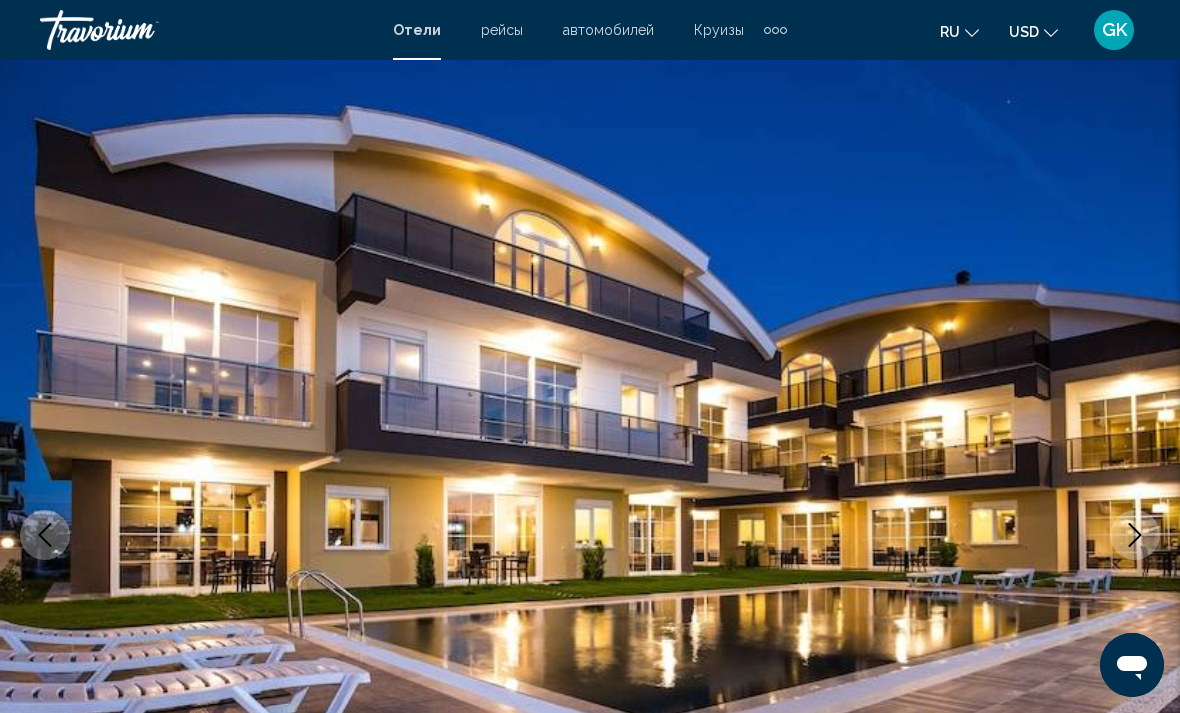 click 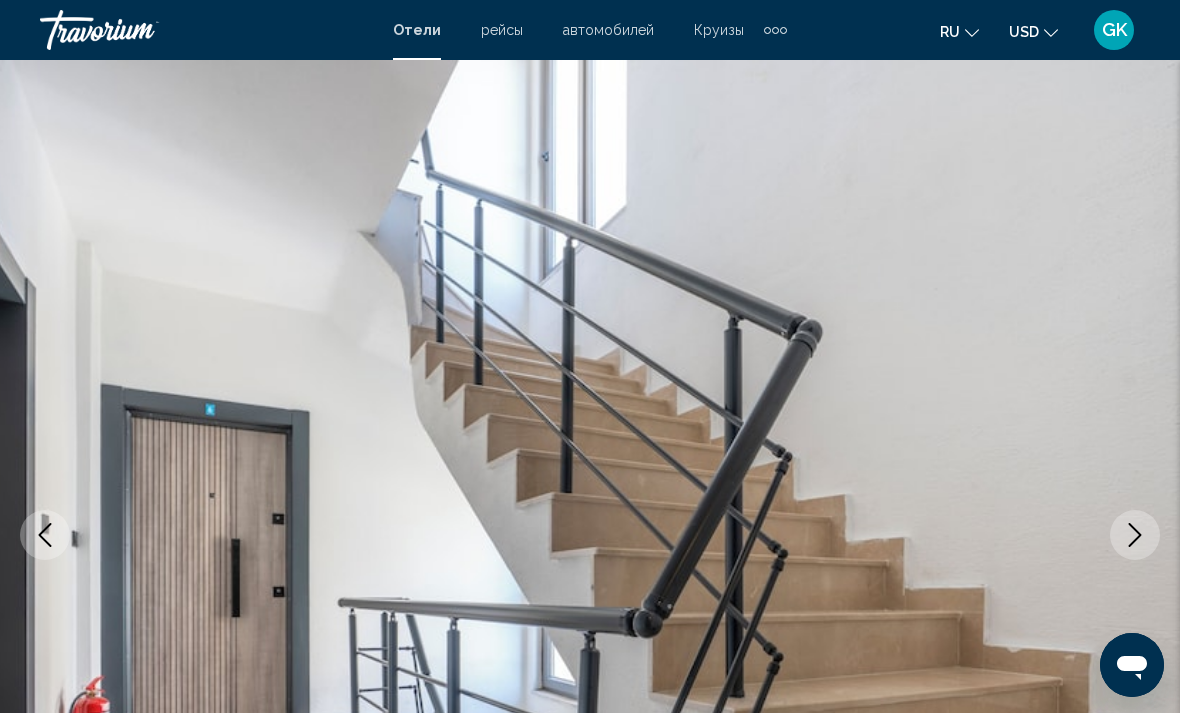click at bounding box center (1135, 535) 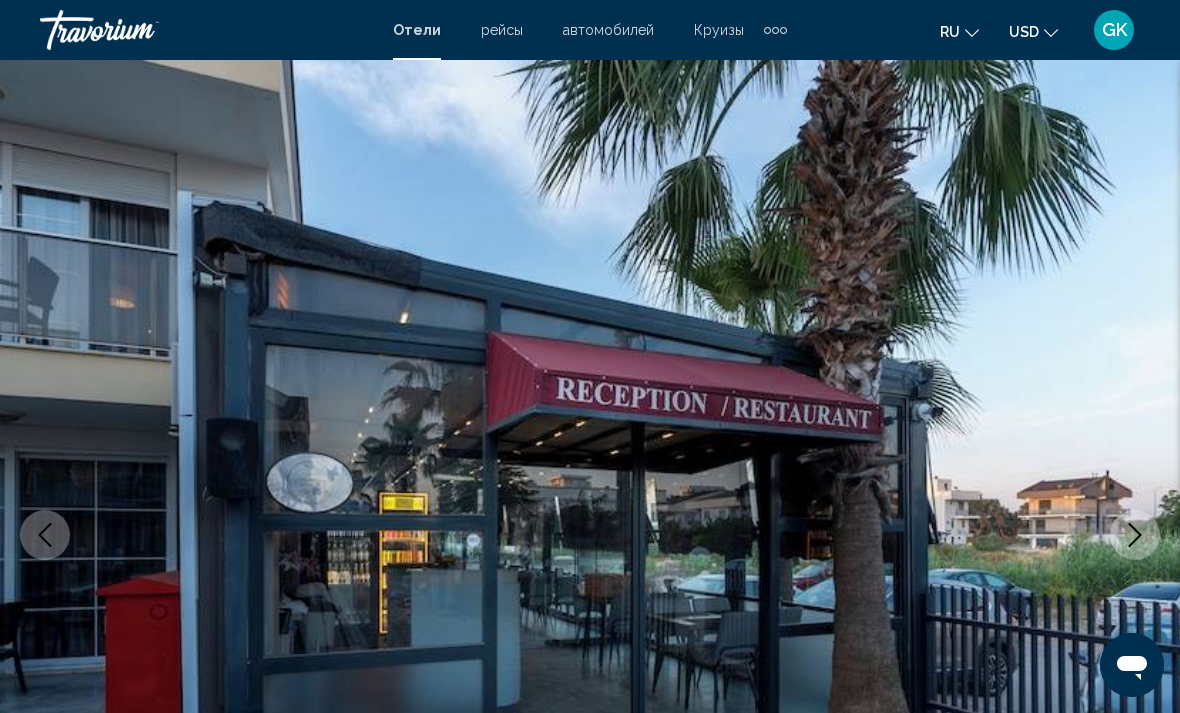 click 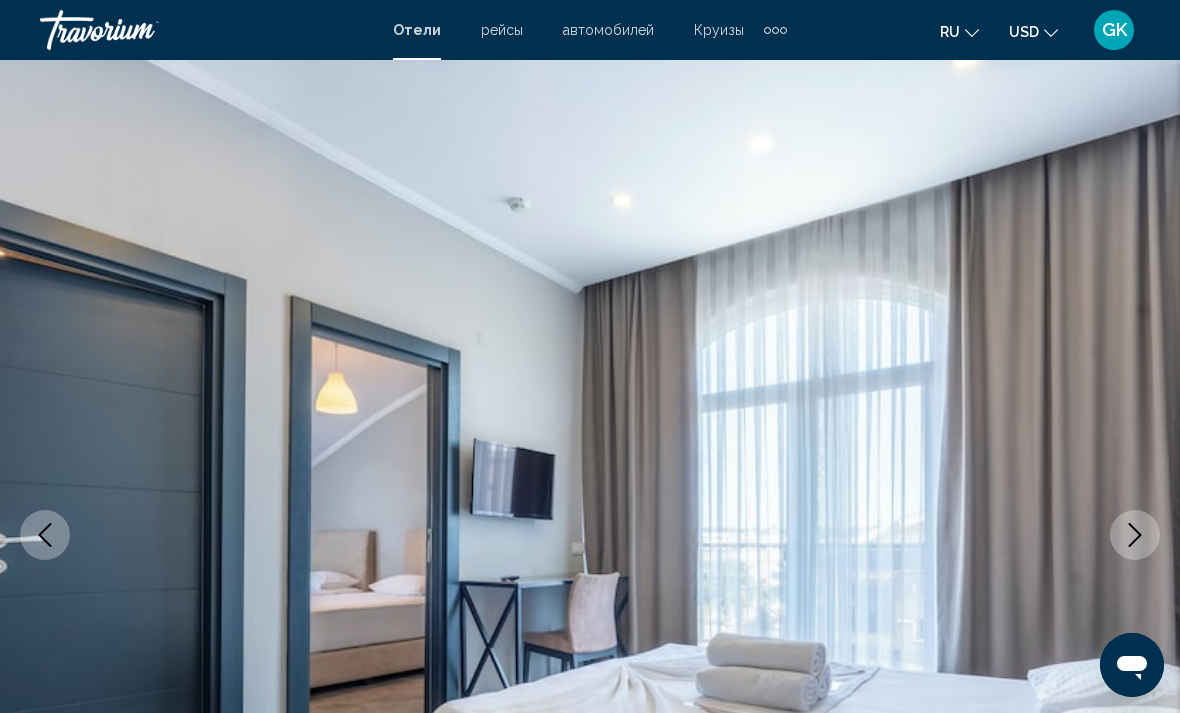 click at bounding box center [1135, 535] 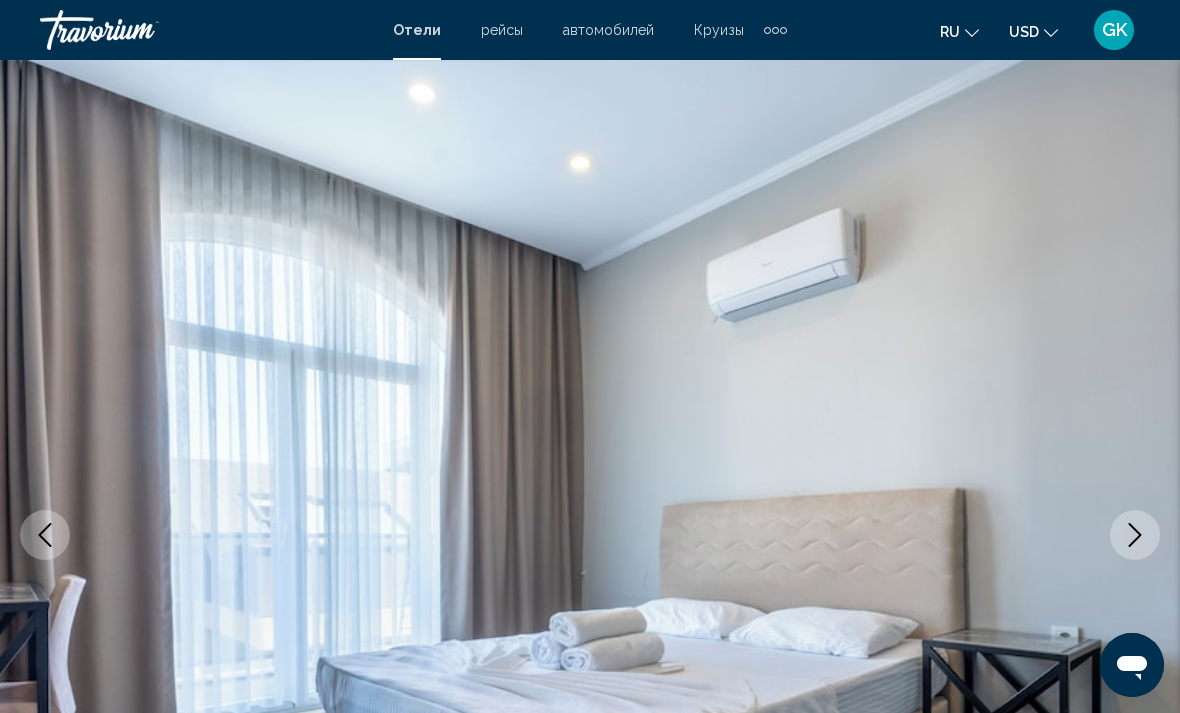click 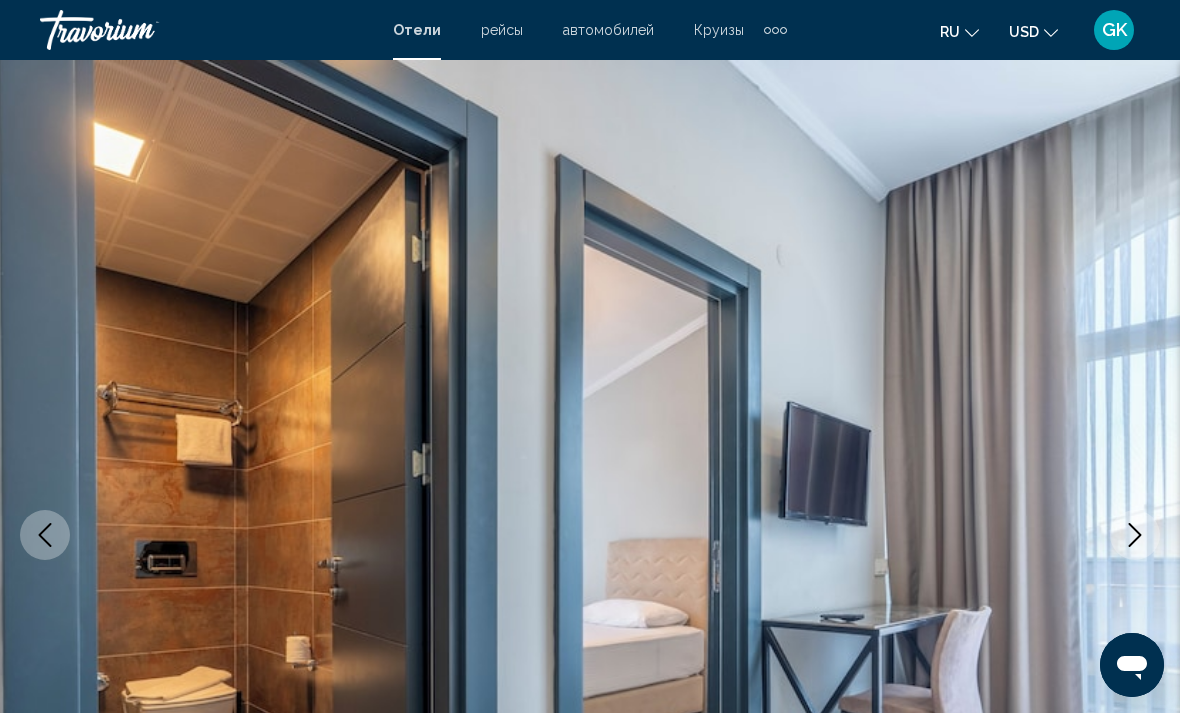 click 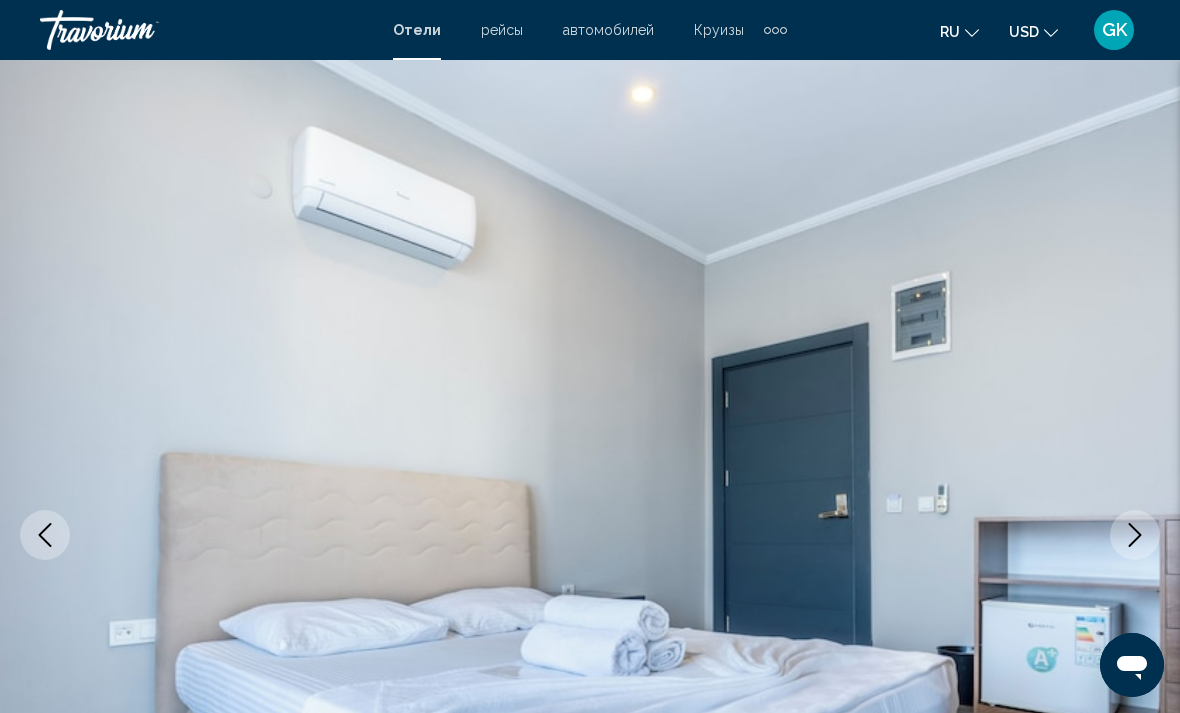 click 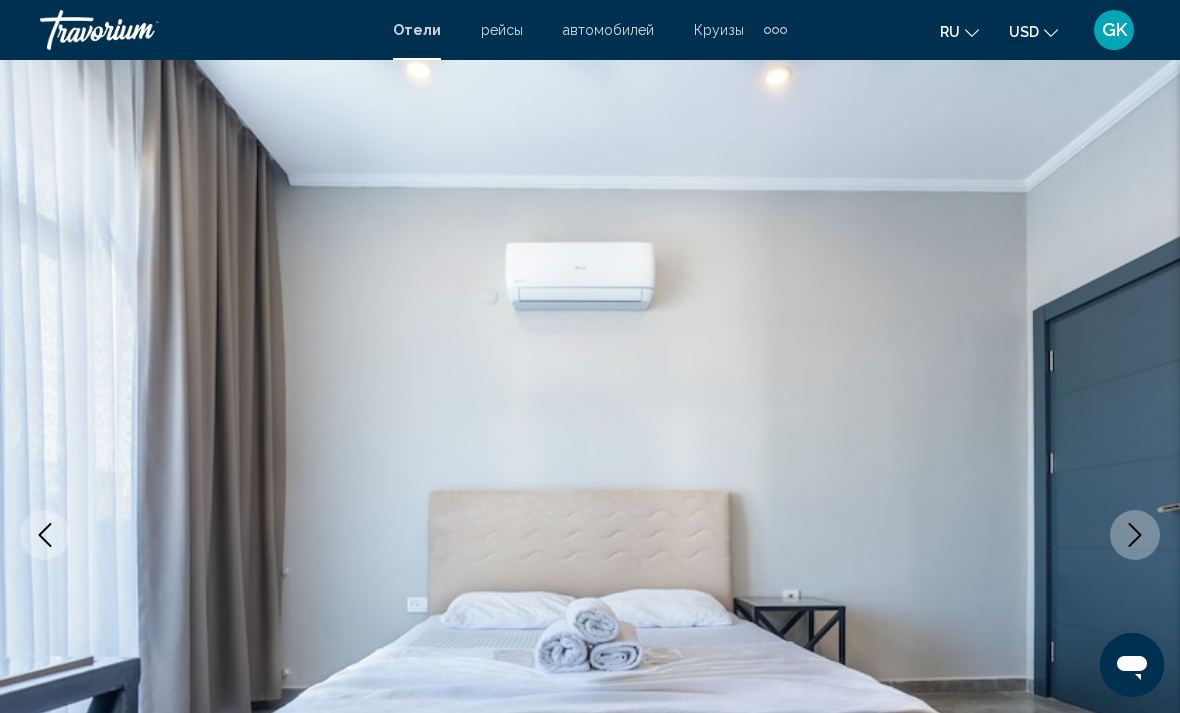 click 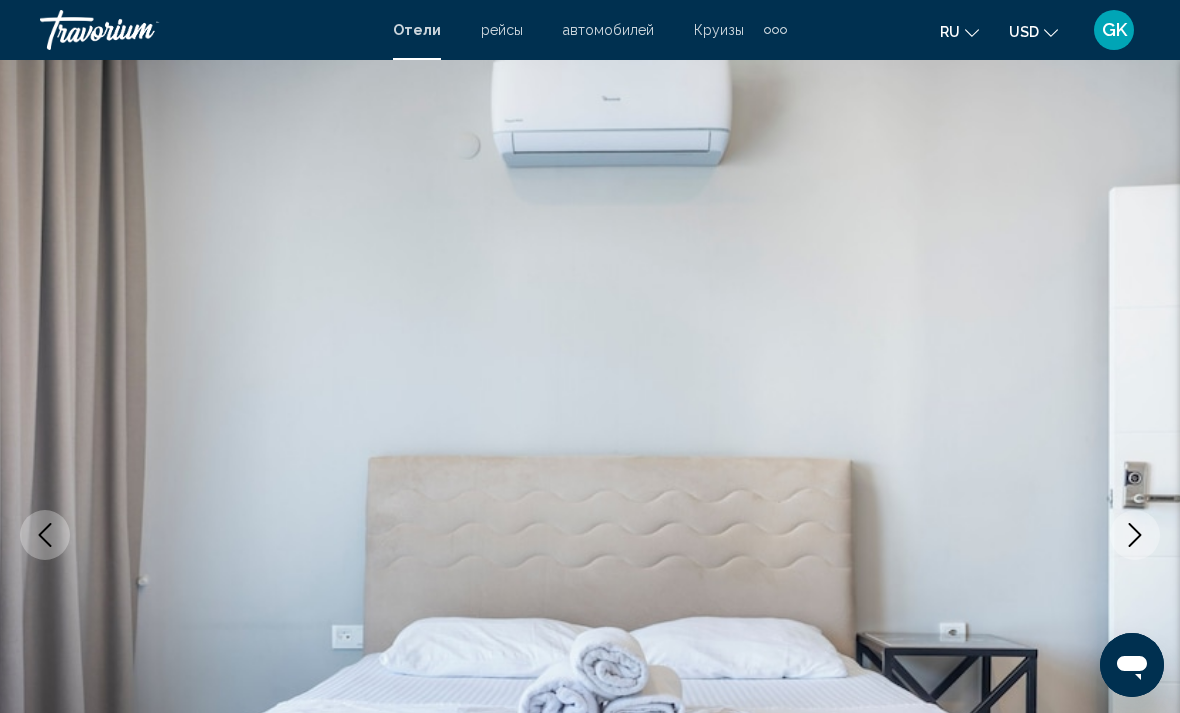 click 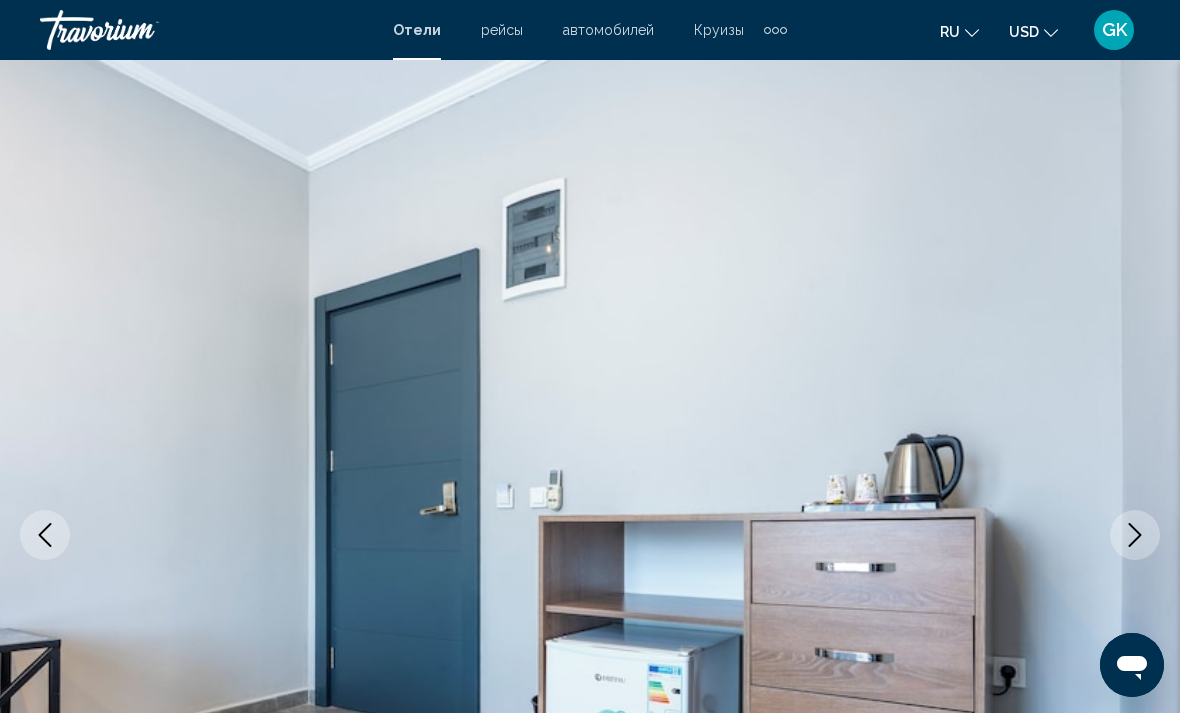 click 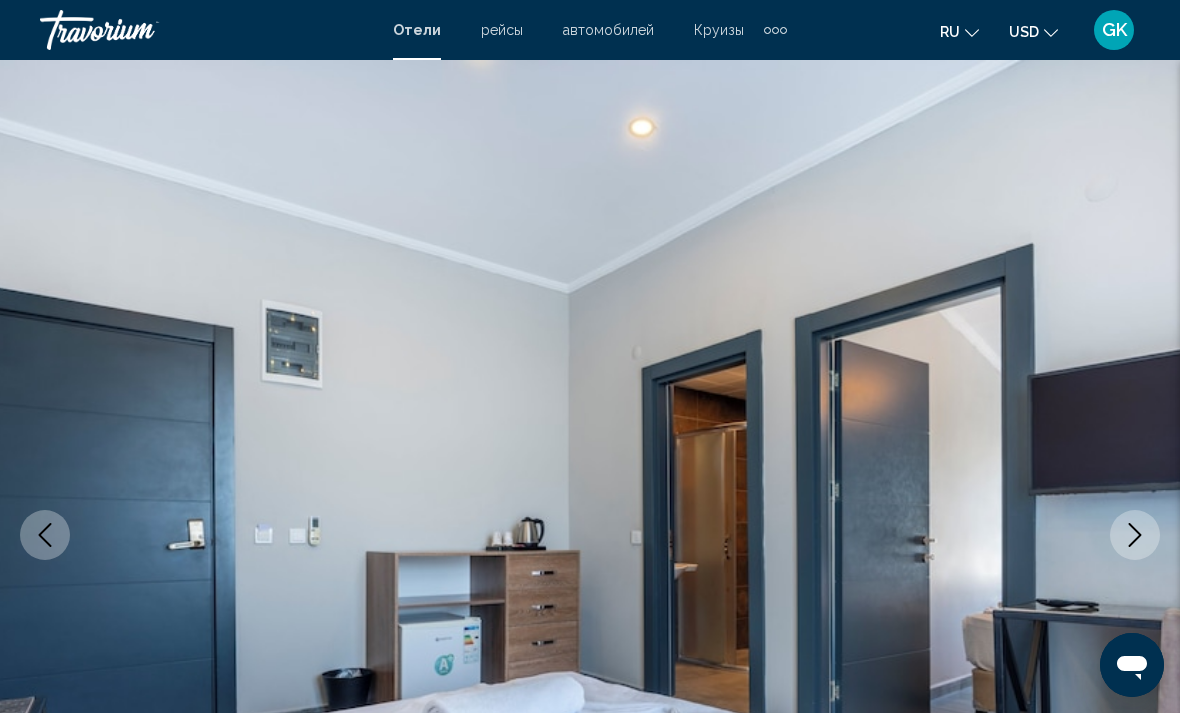 click 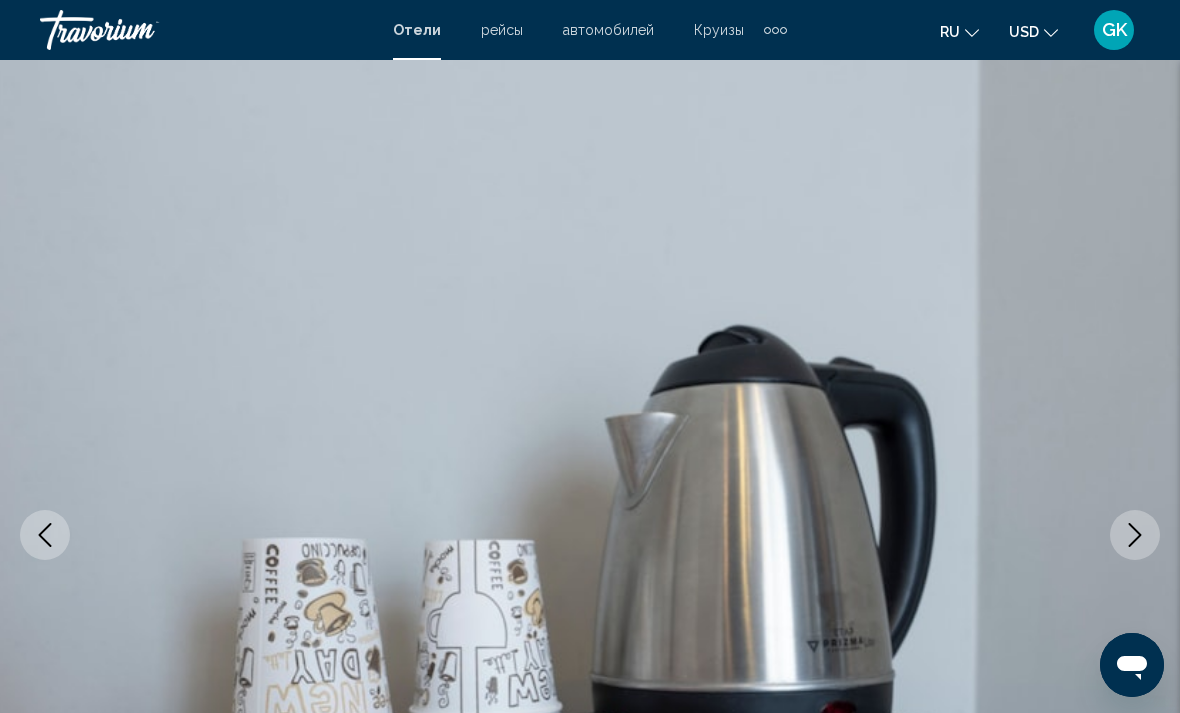 click 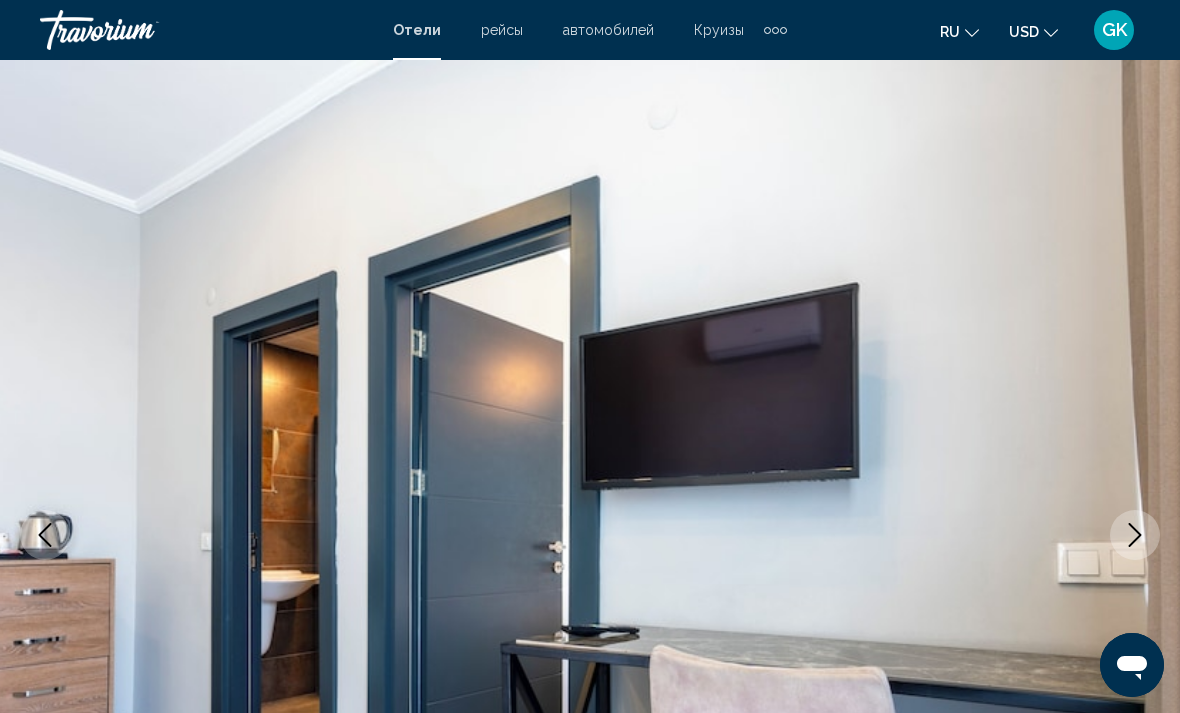 click 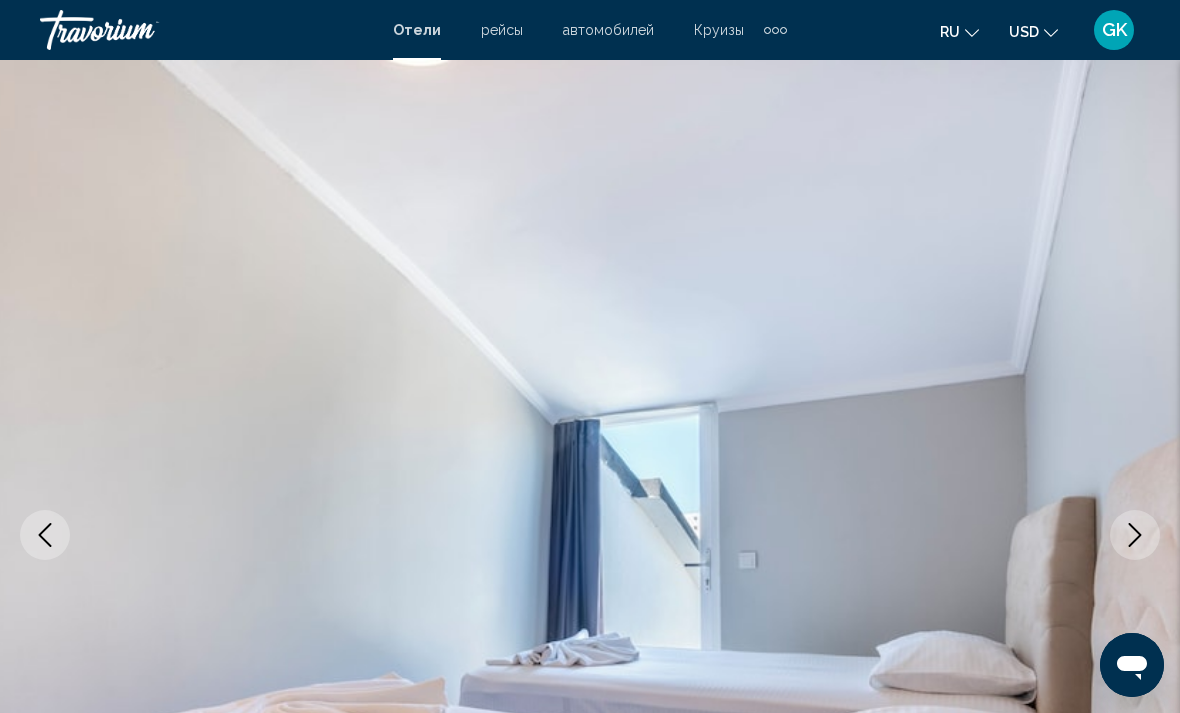 click 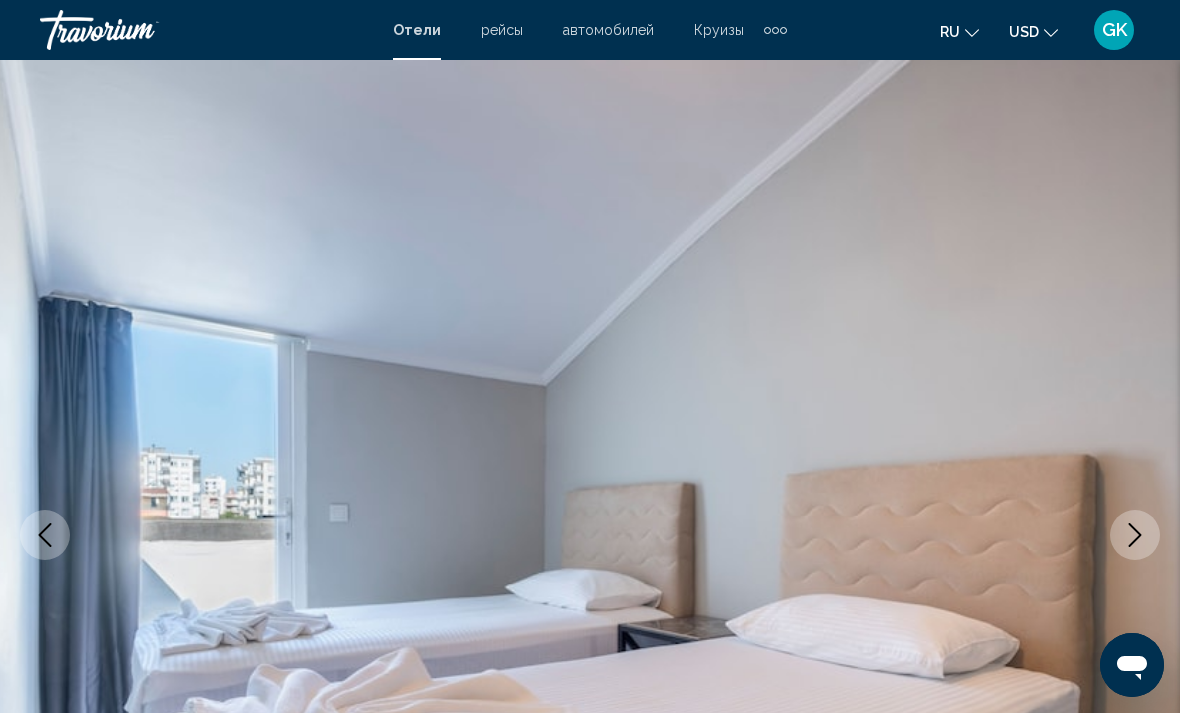 click 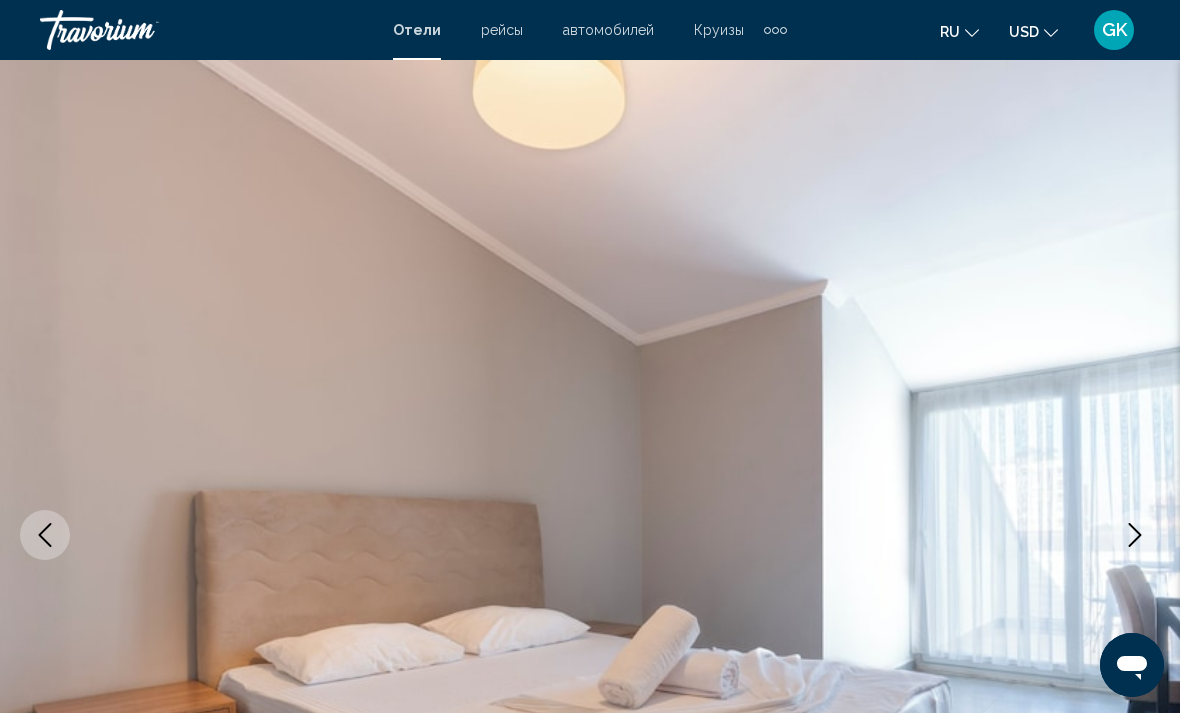 click 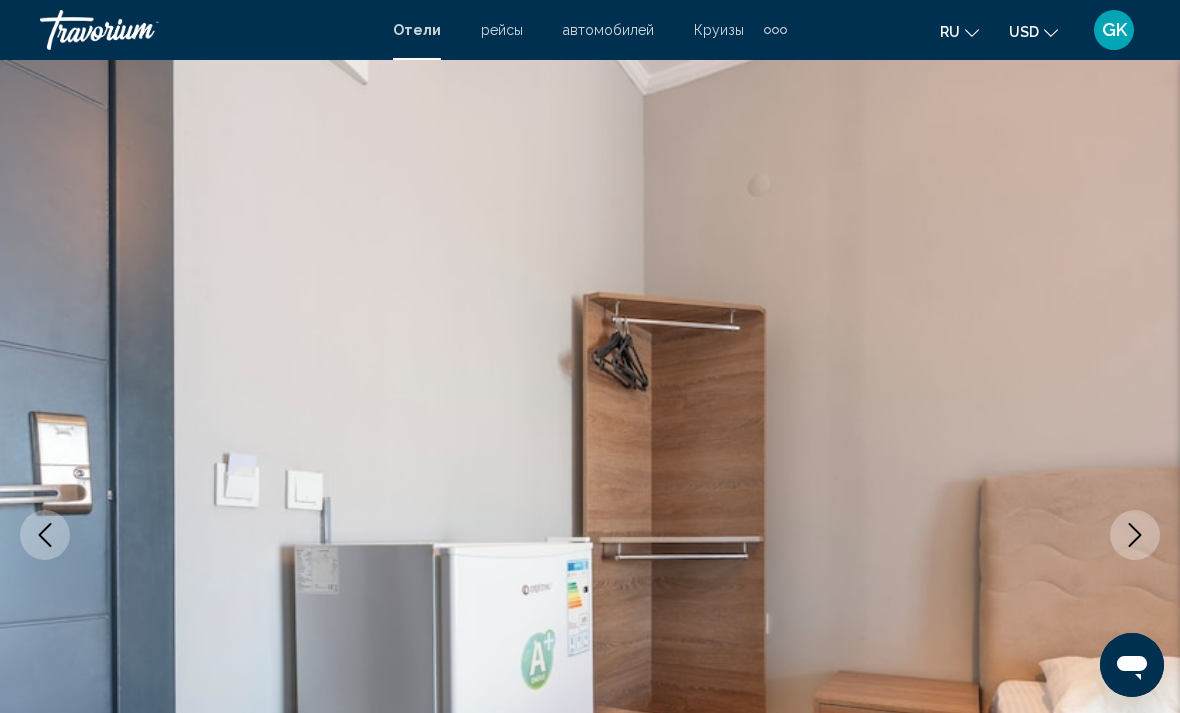 click 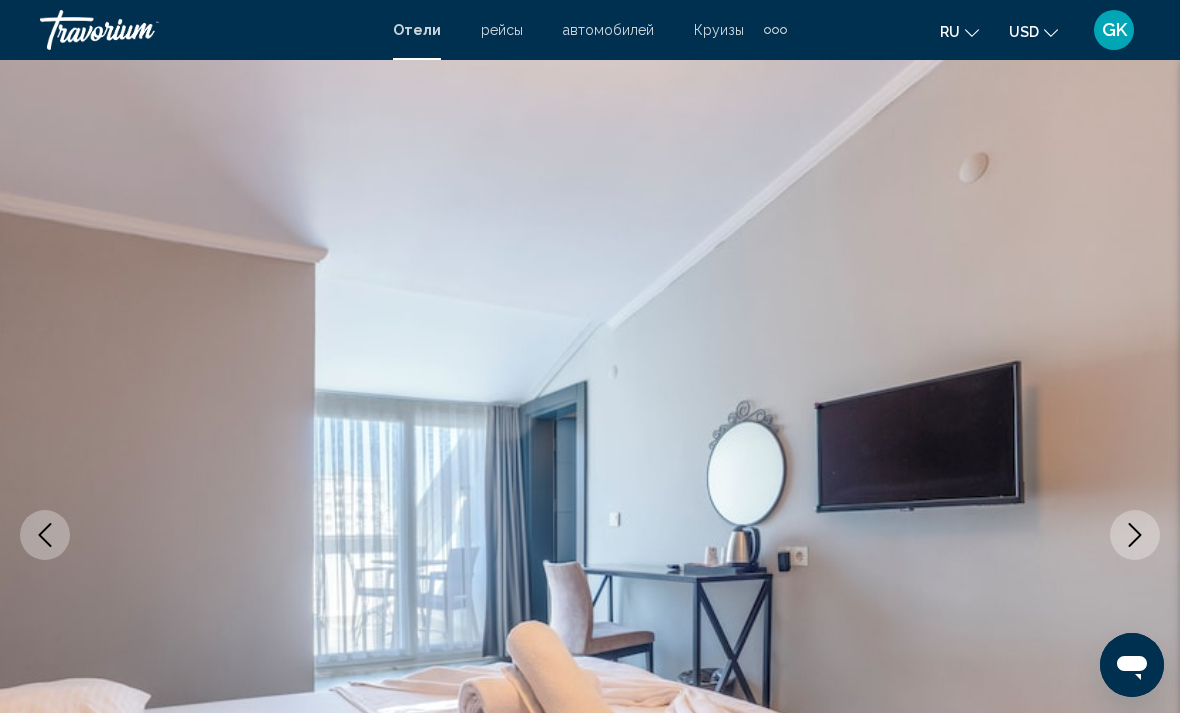 click 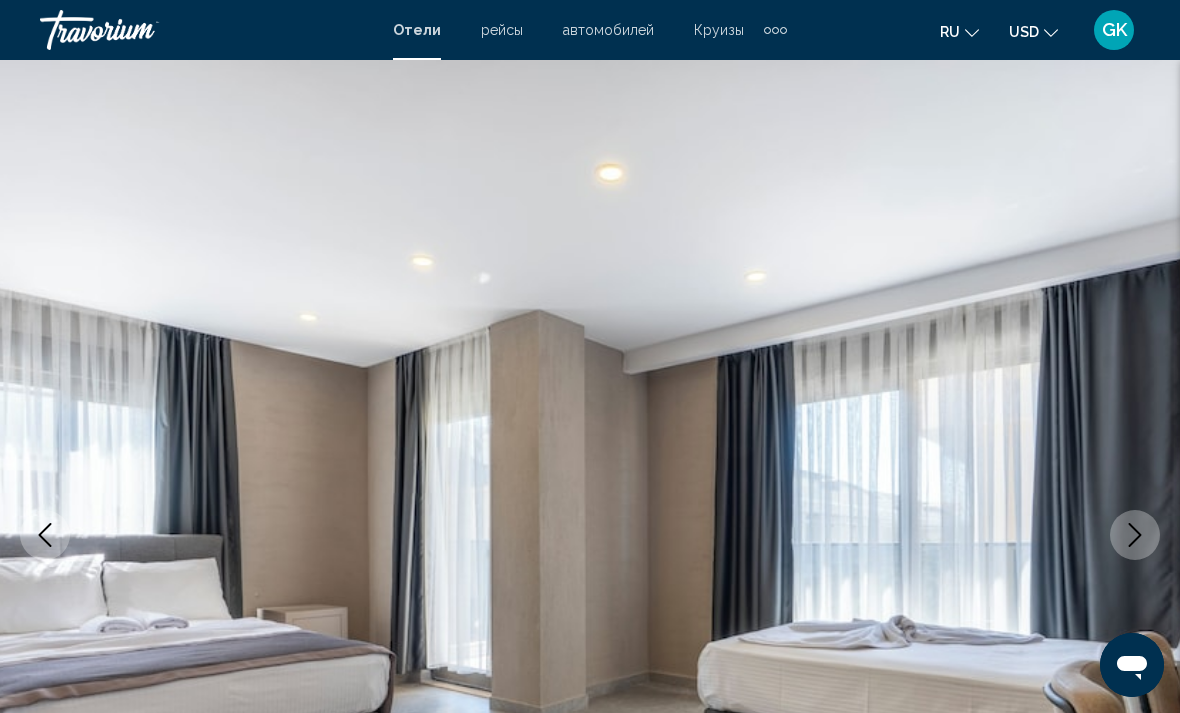 click 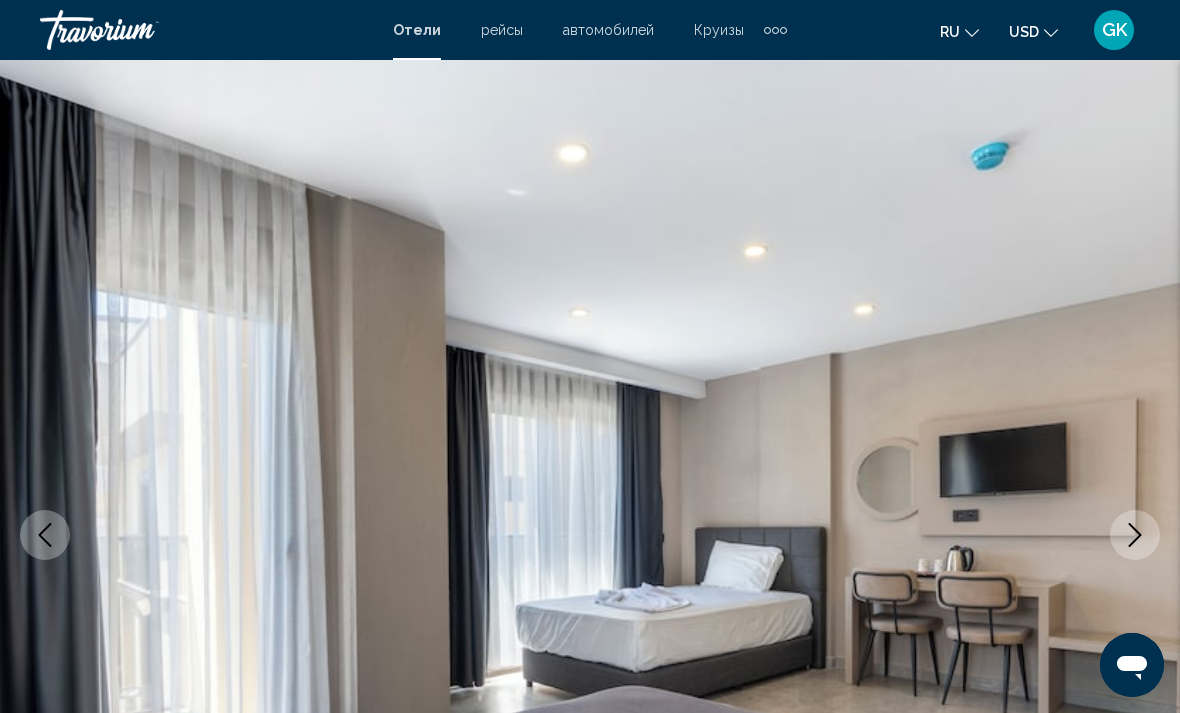 click at bounding box center [1135, 535] 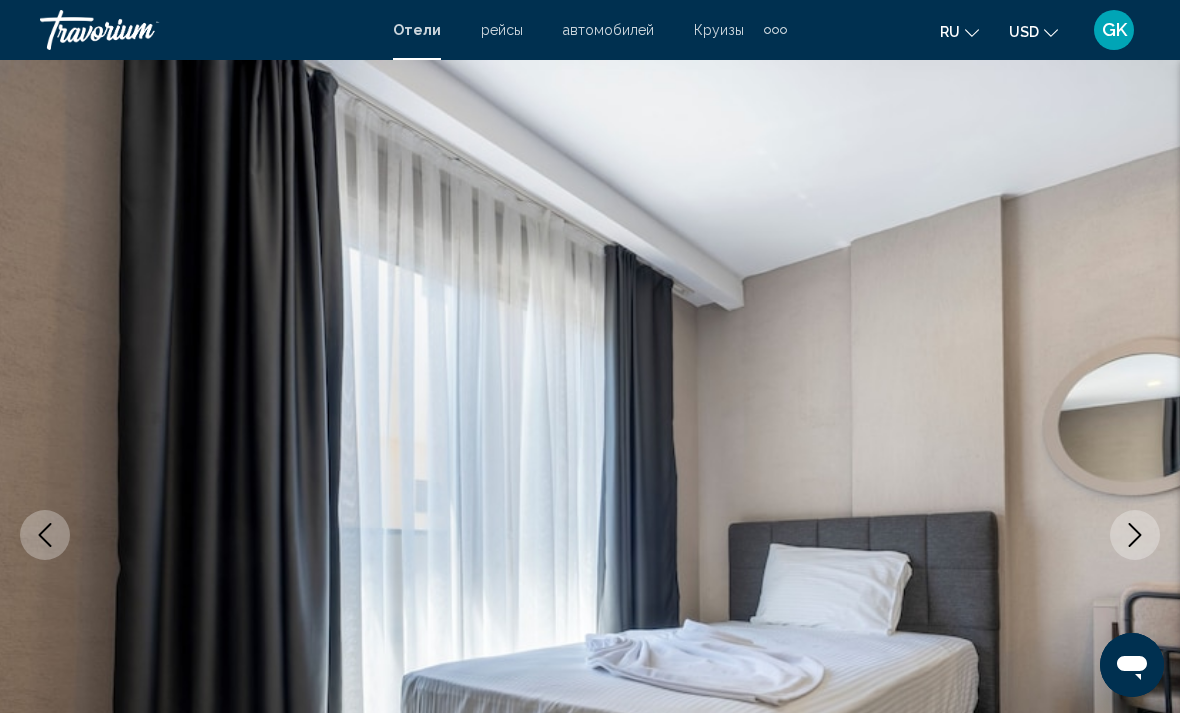 click 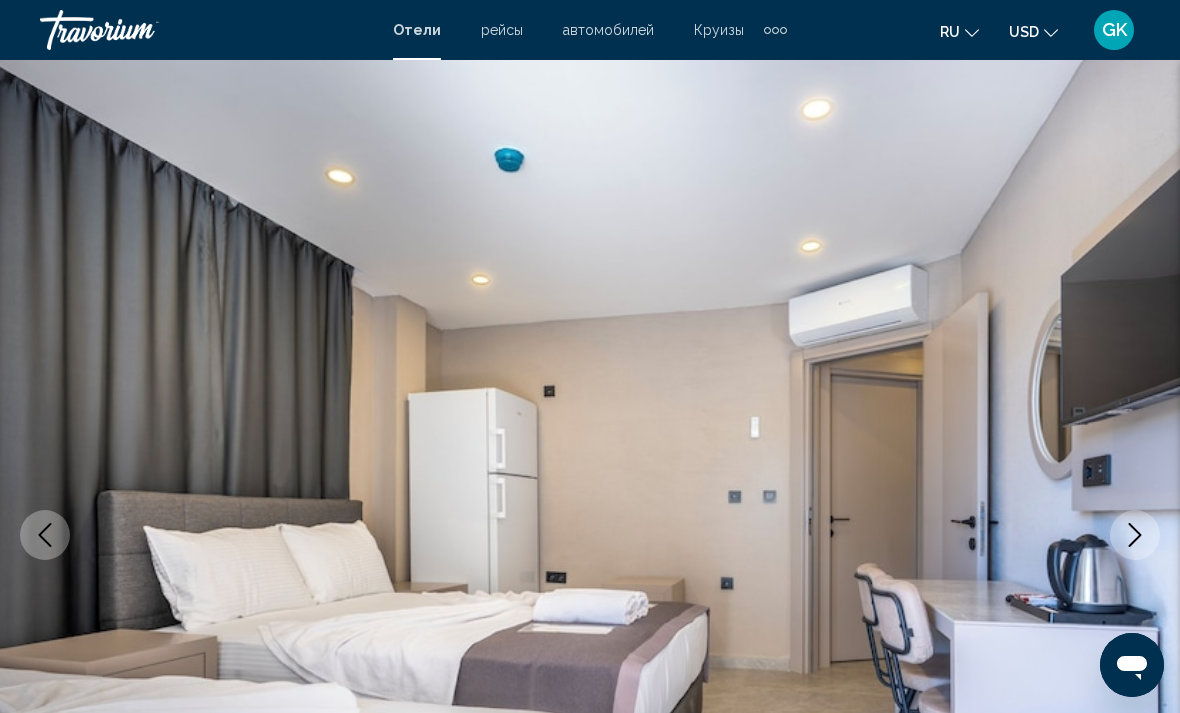 click at bounding box center (1135, 535) 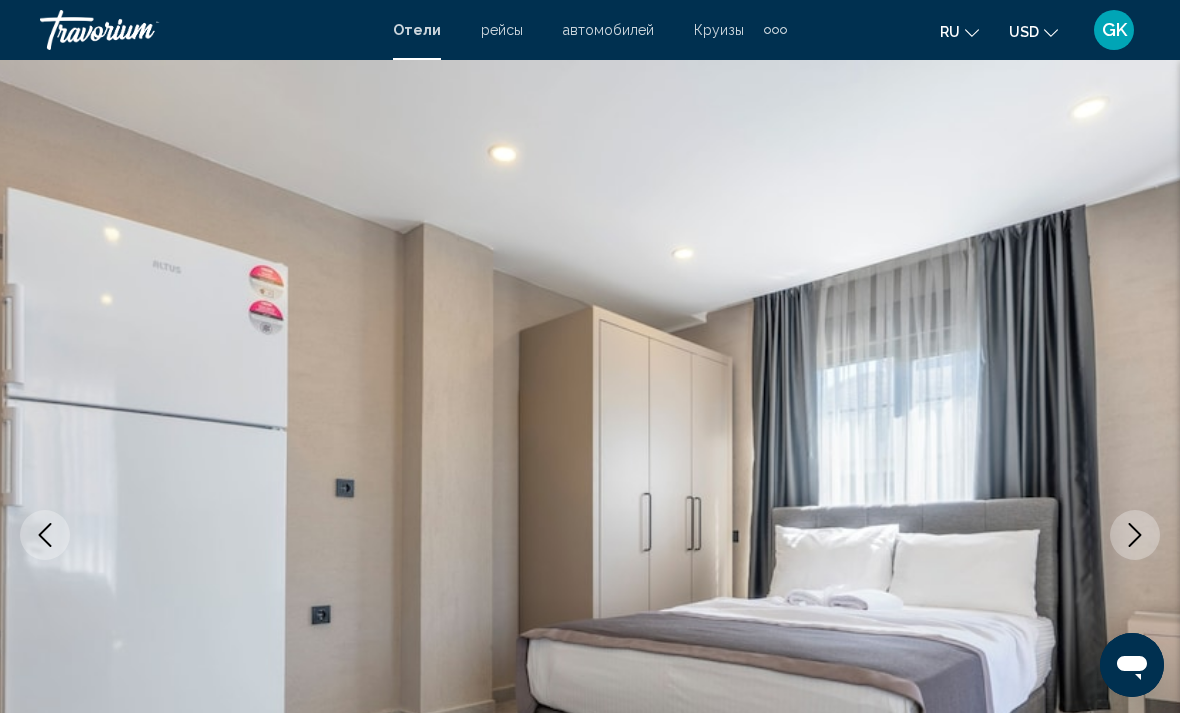 click at bounding box center [1135, 535] 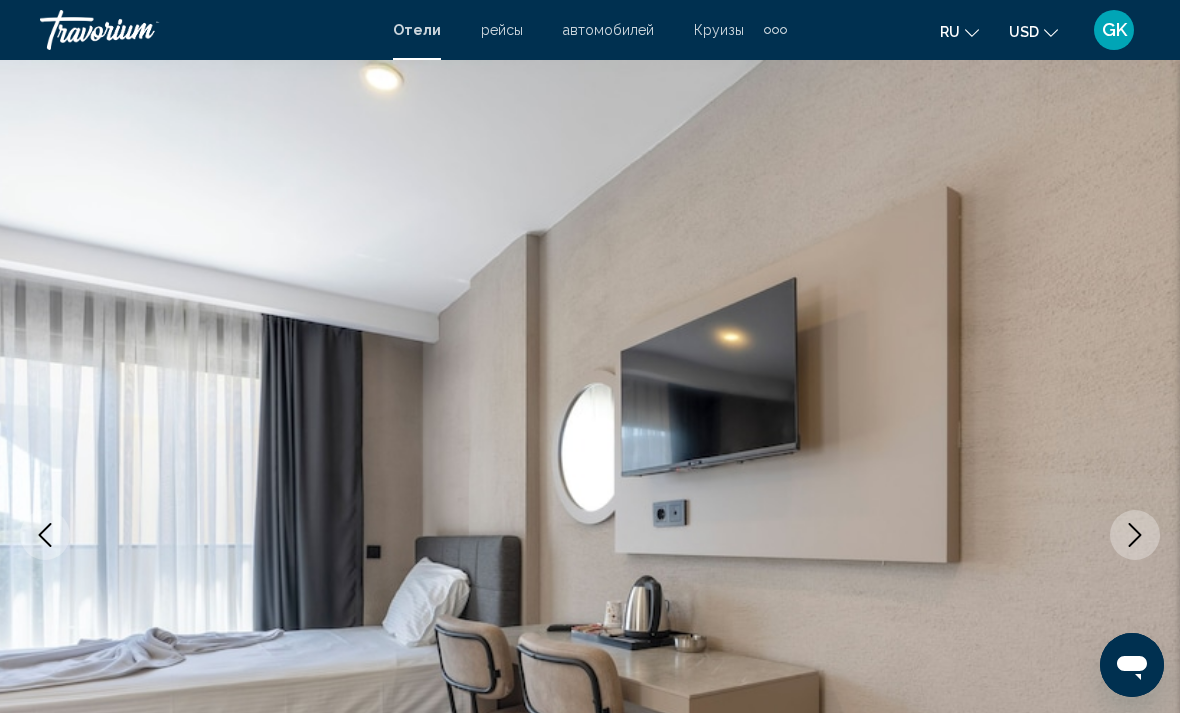 click at bounding box center (1135, 535) 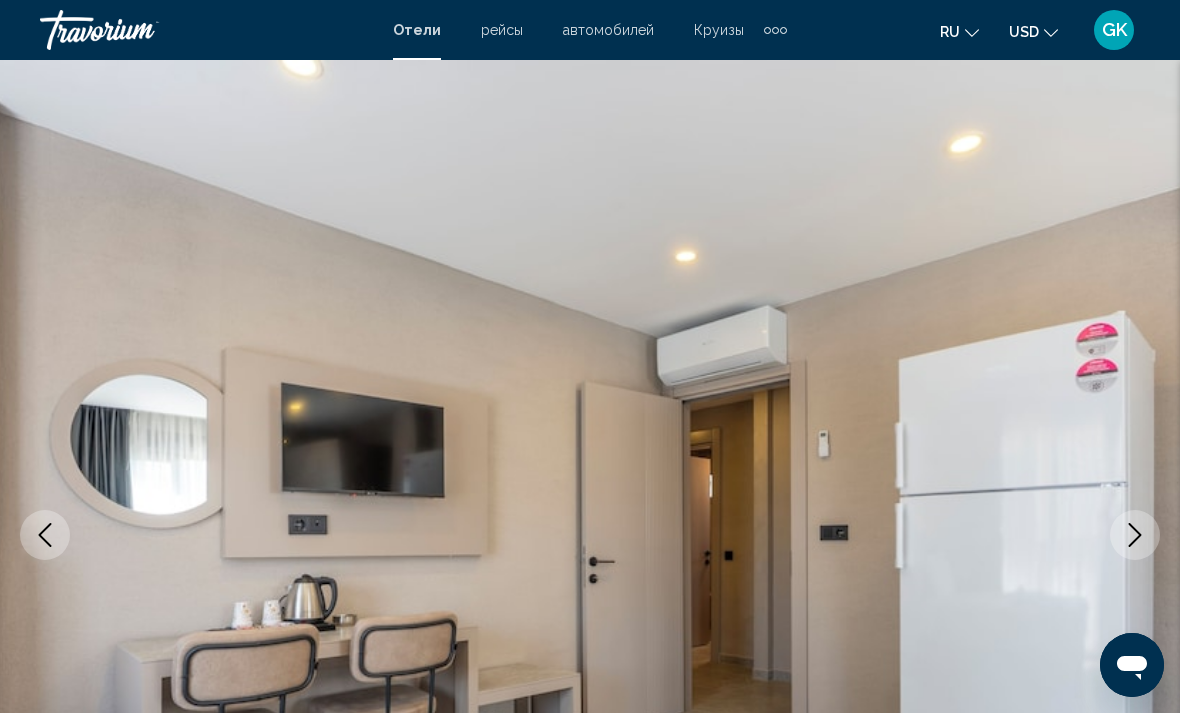 click at bounding box center (1135, 535) 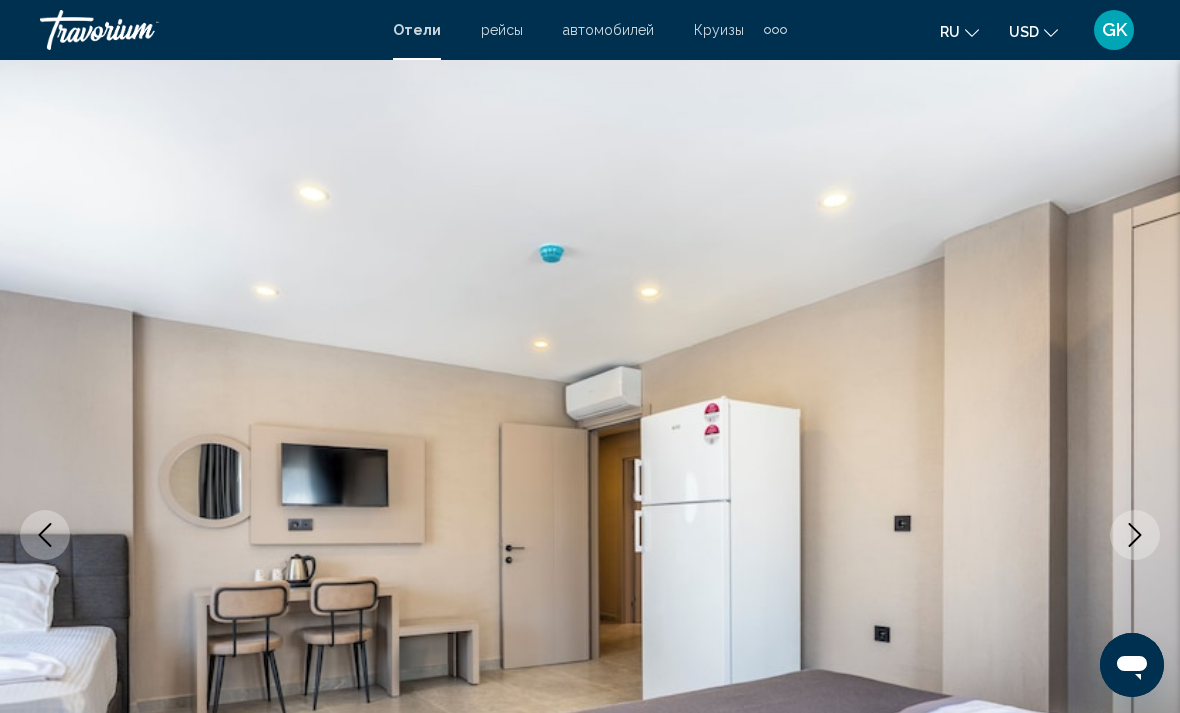 click at bounding box center [1135, 535] 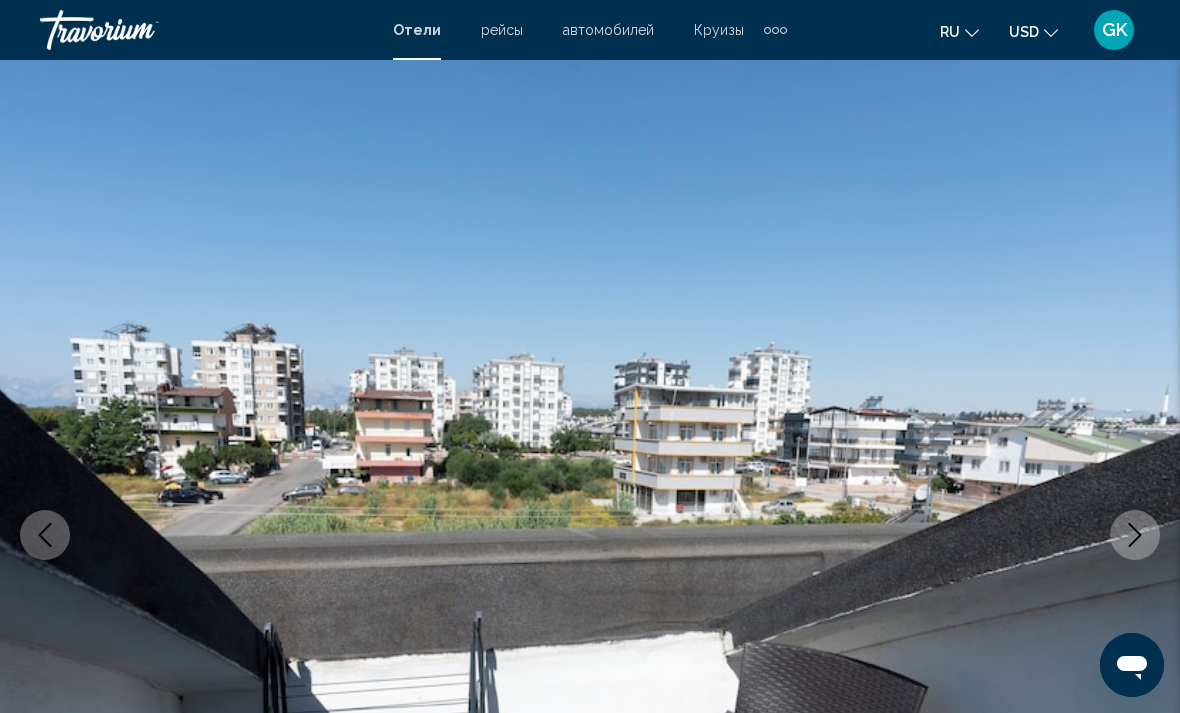 click 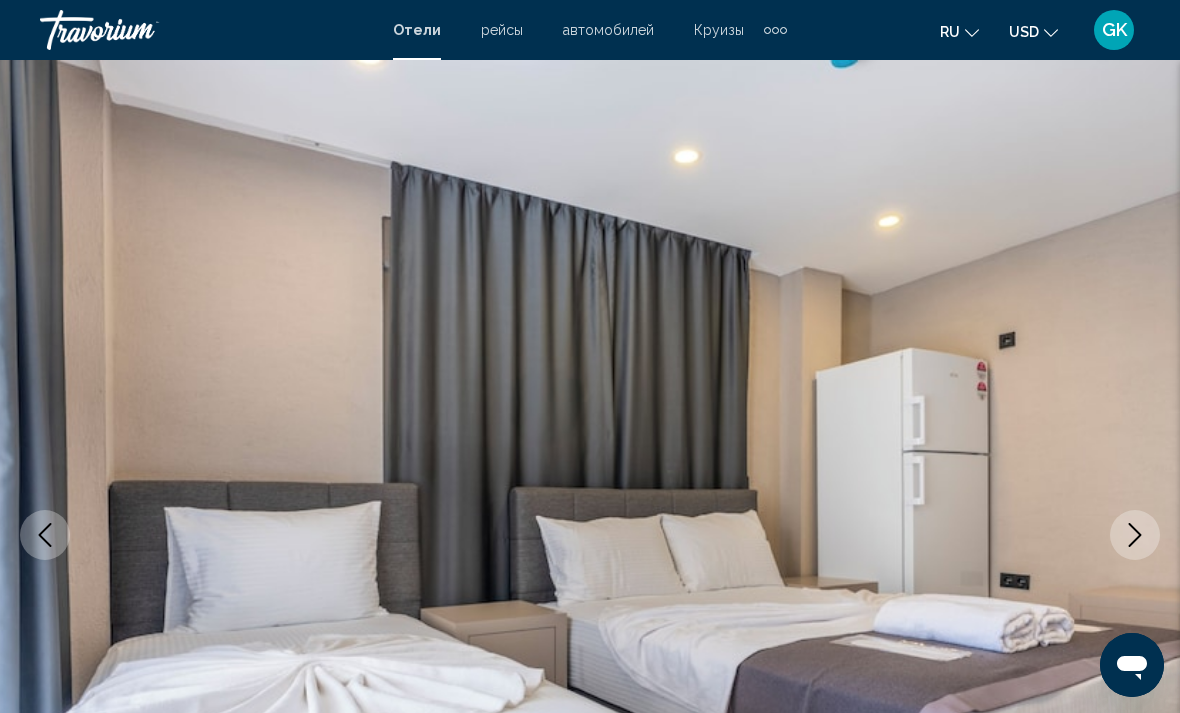 click 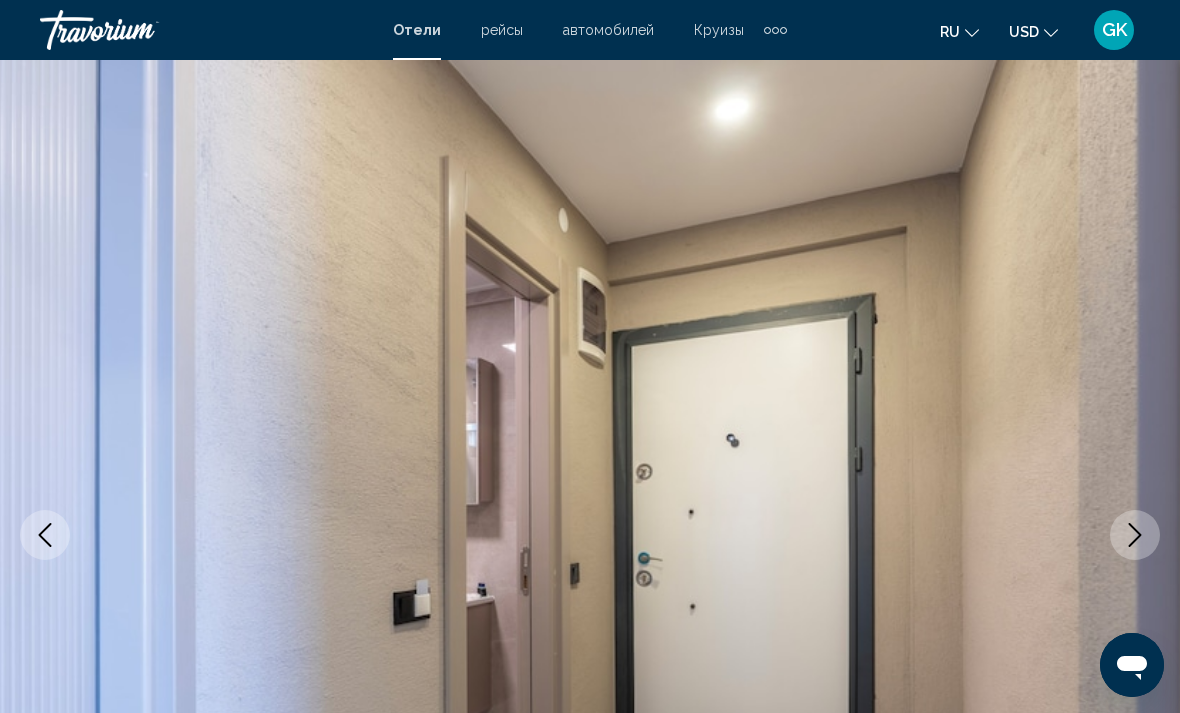 click at bounding box center (1135, 535) 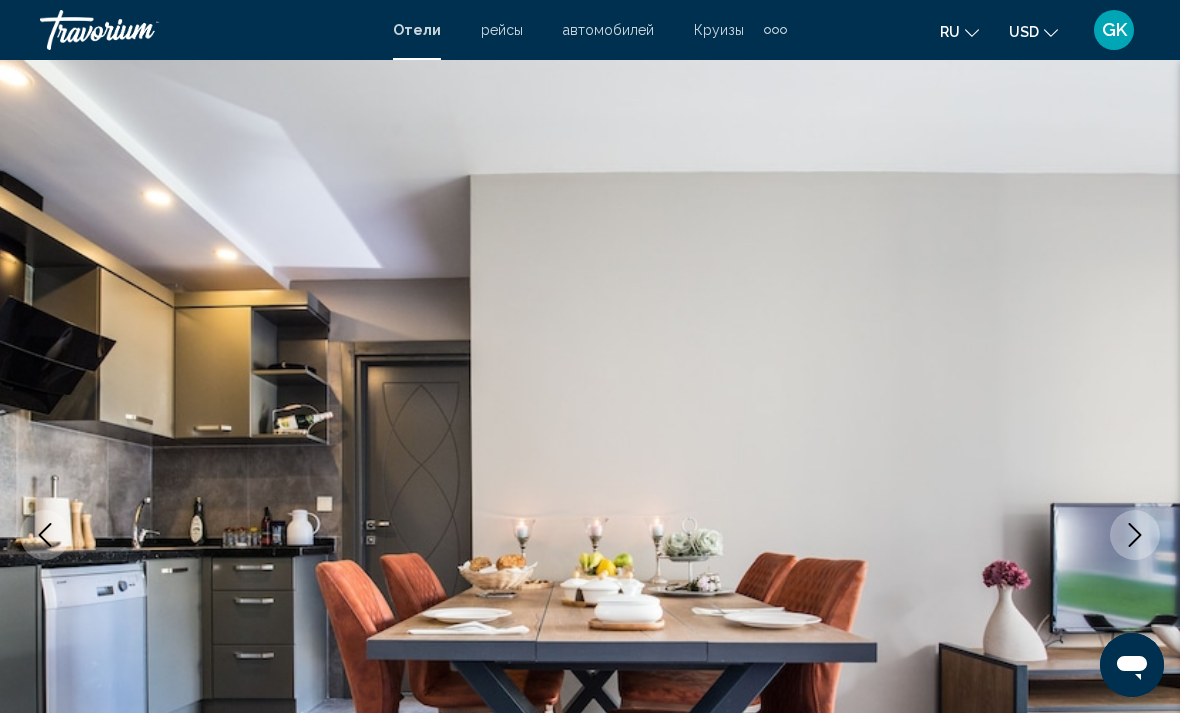 click 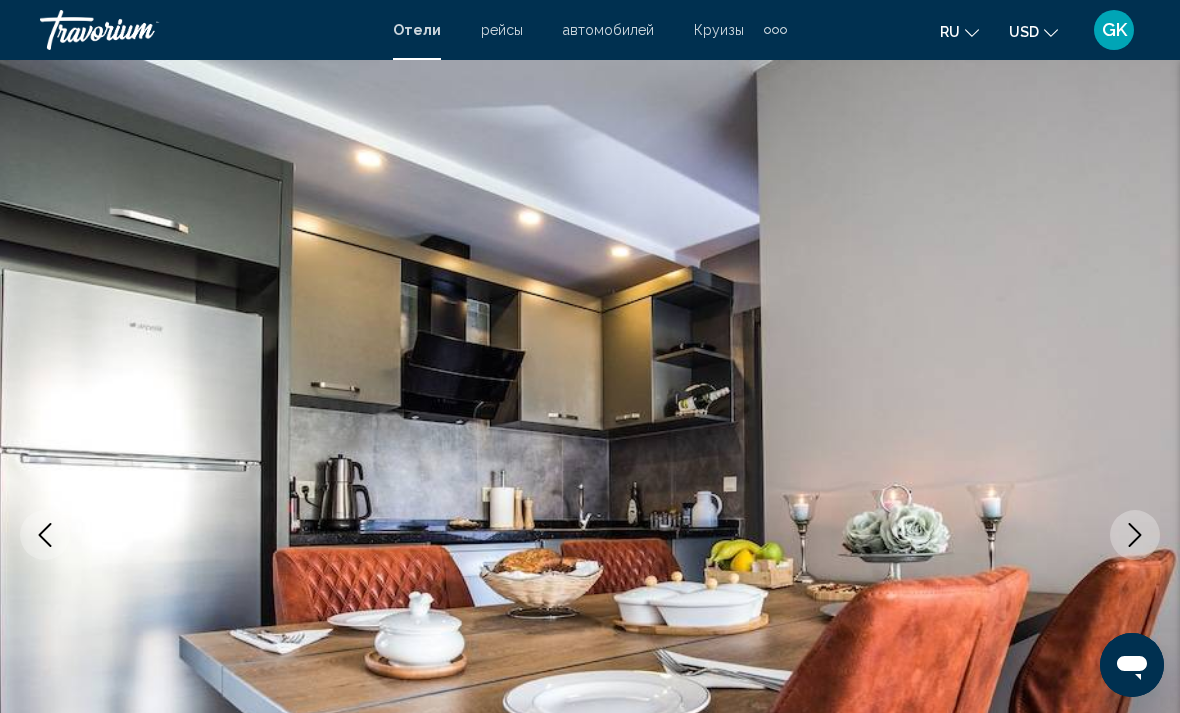 click at bounding box center [1135, 535] 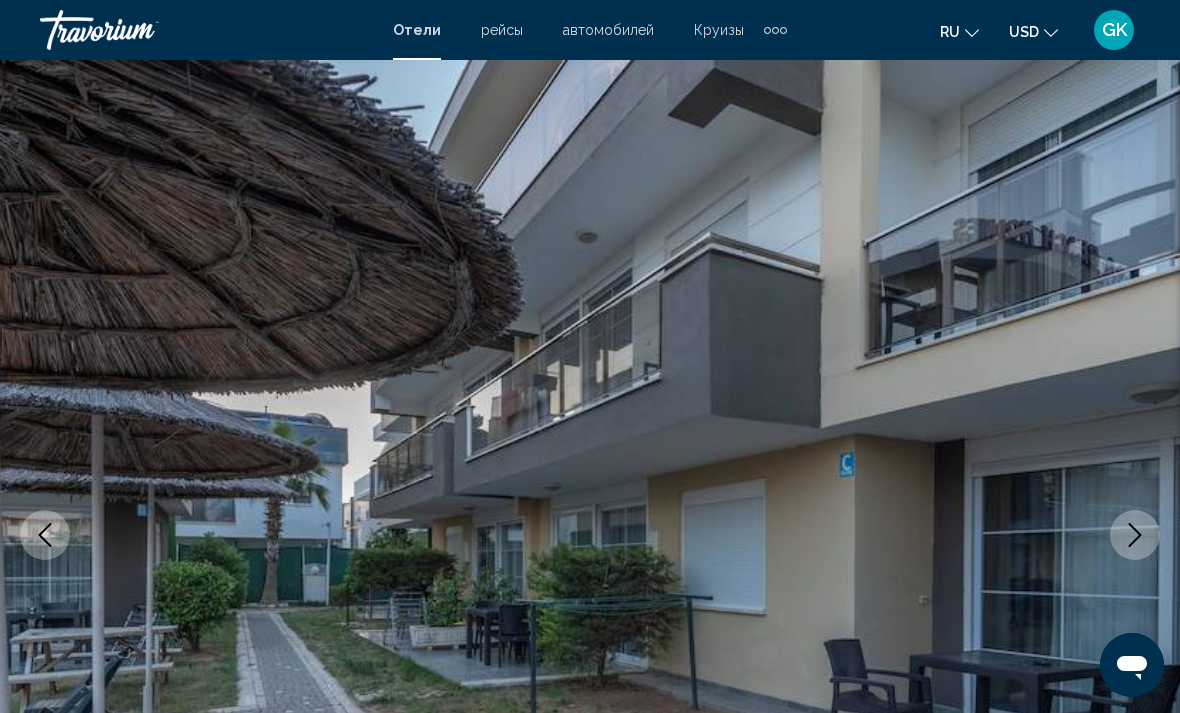 click 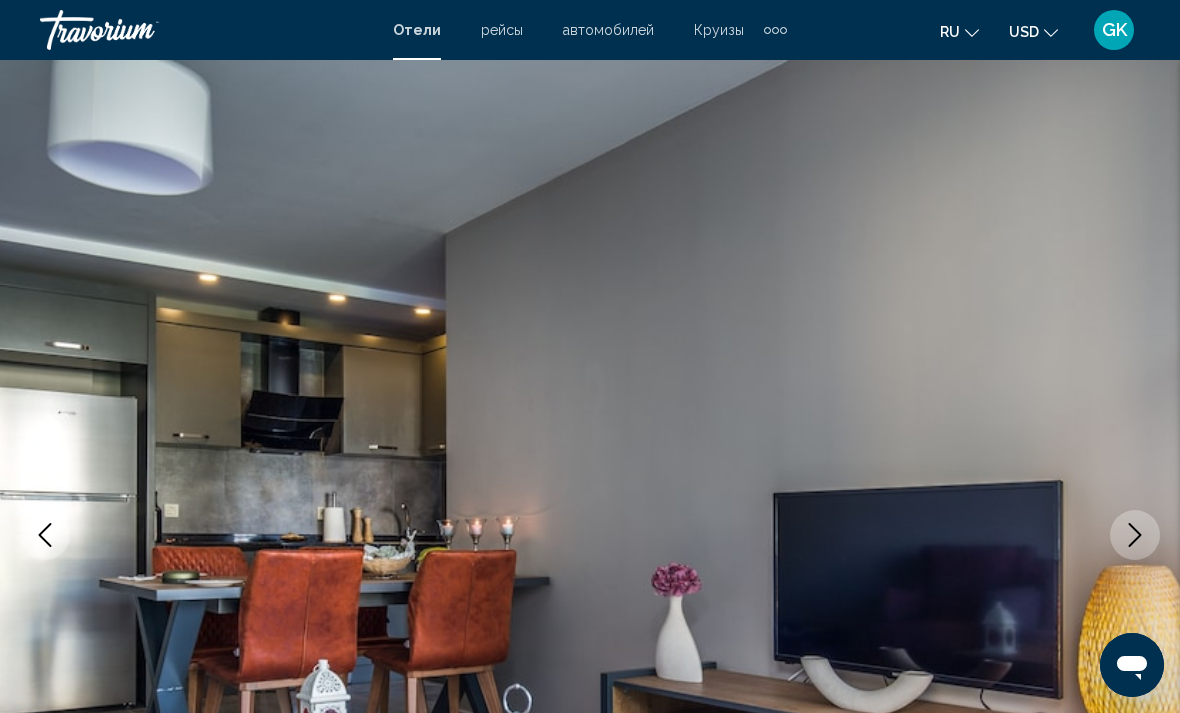 click 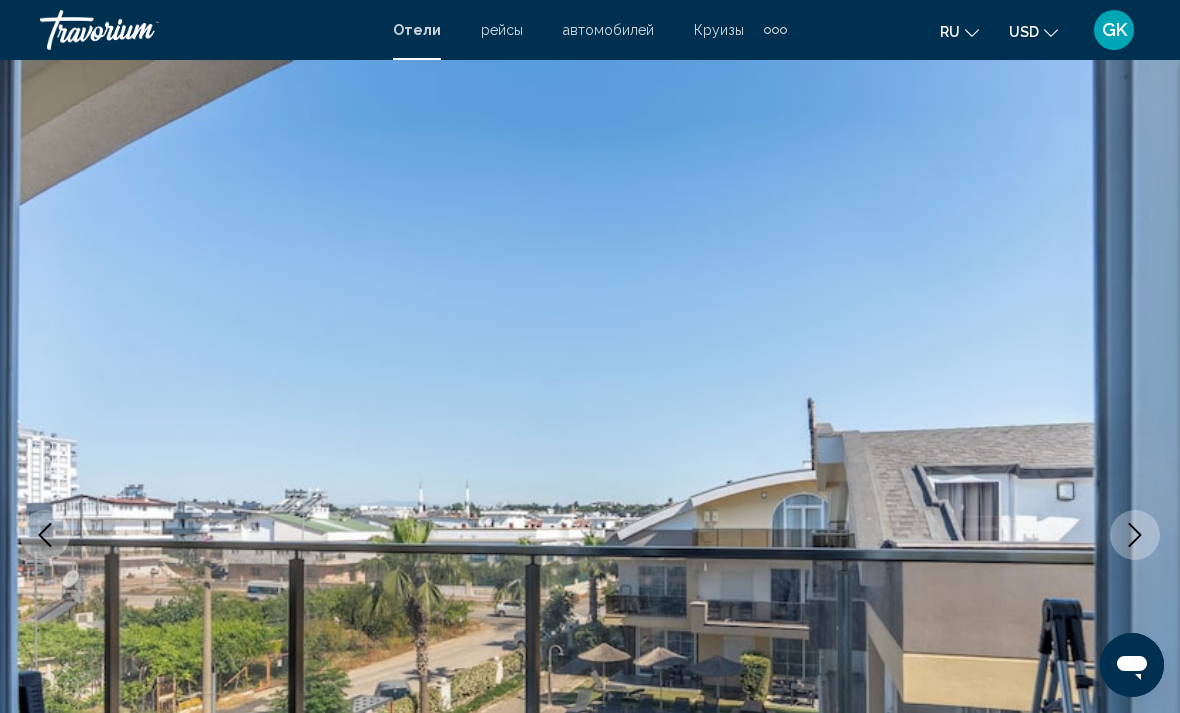 click 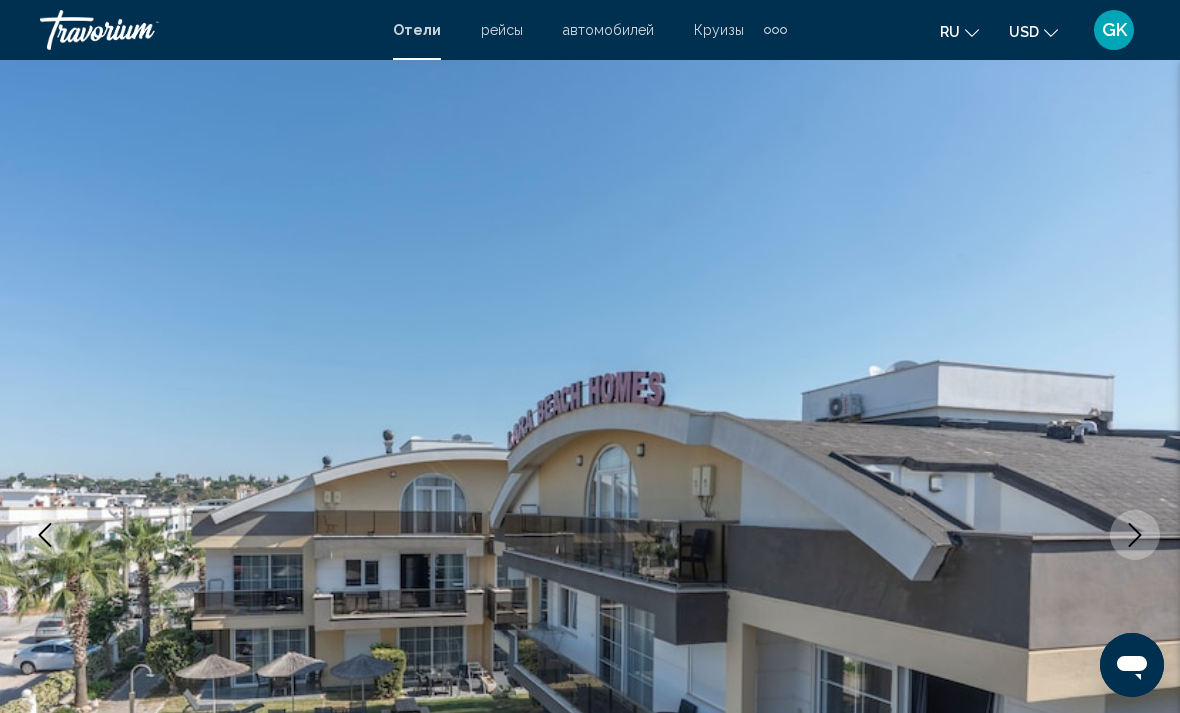 click 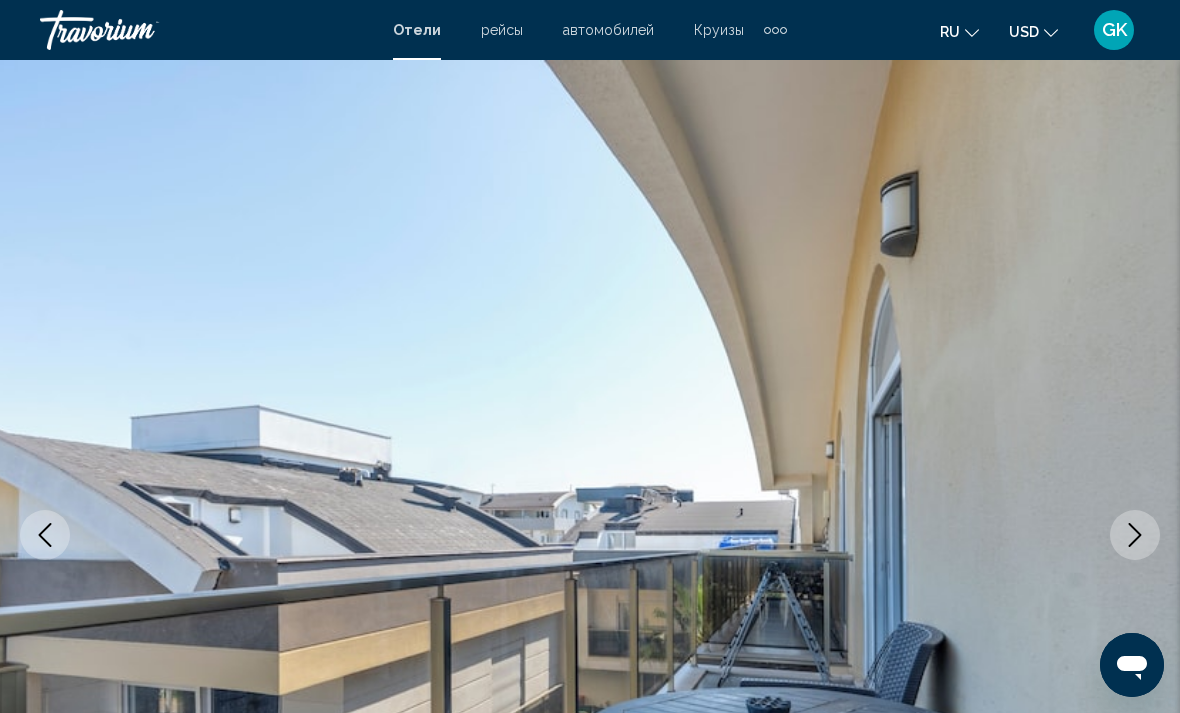 click 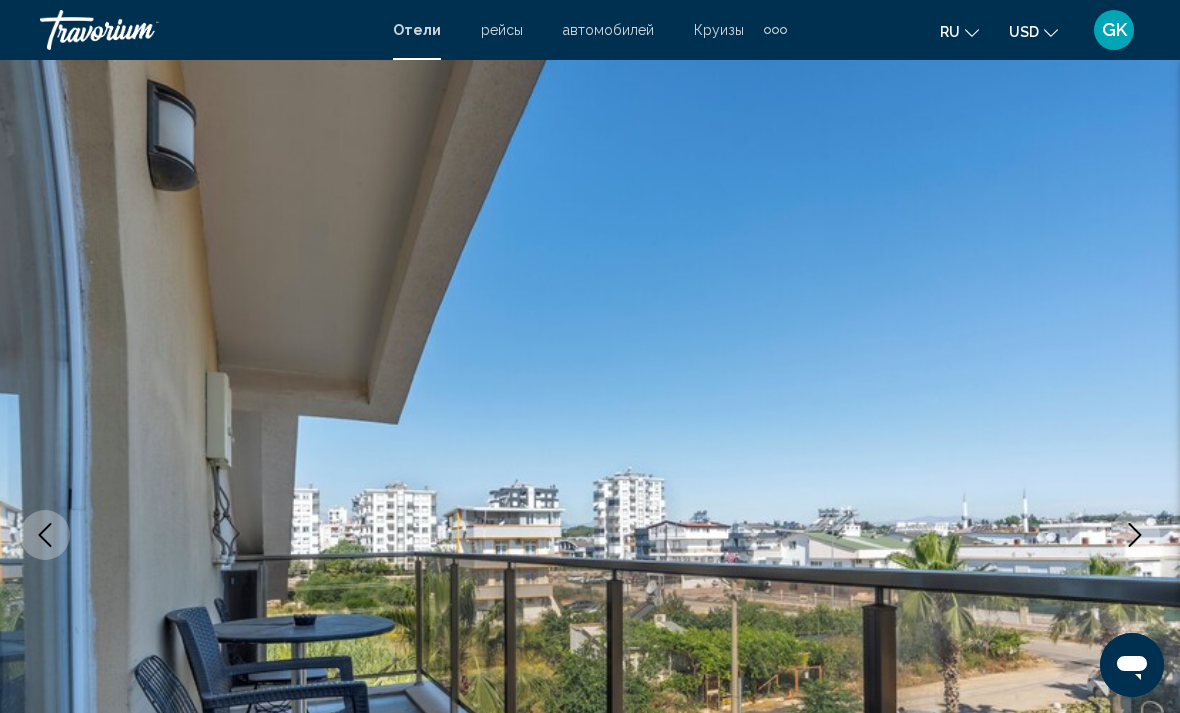 click 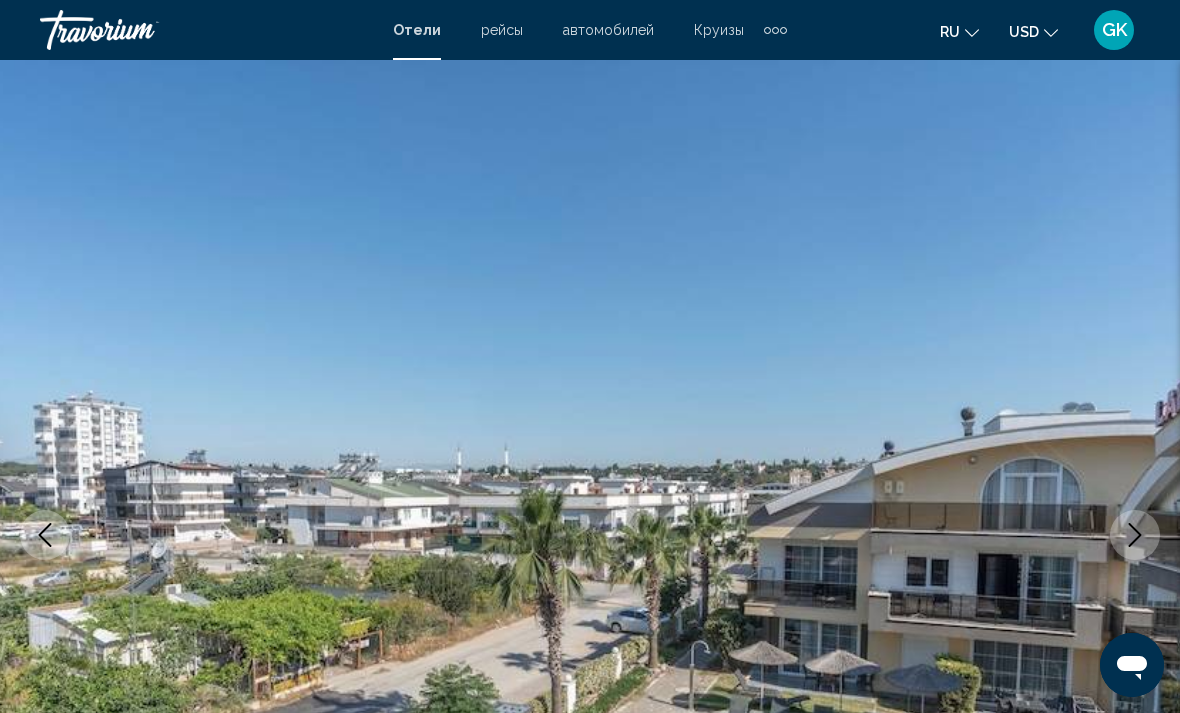 click 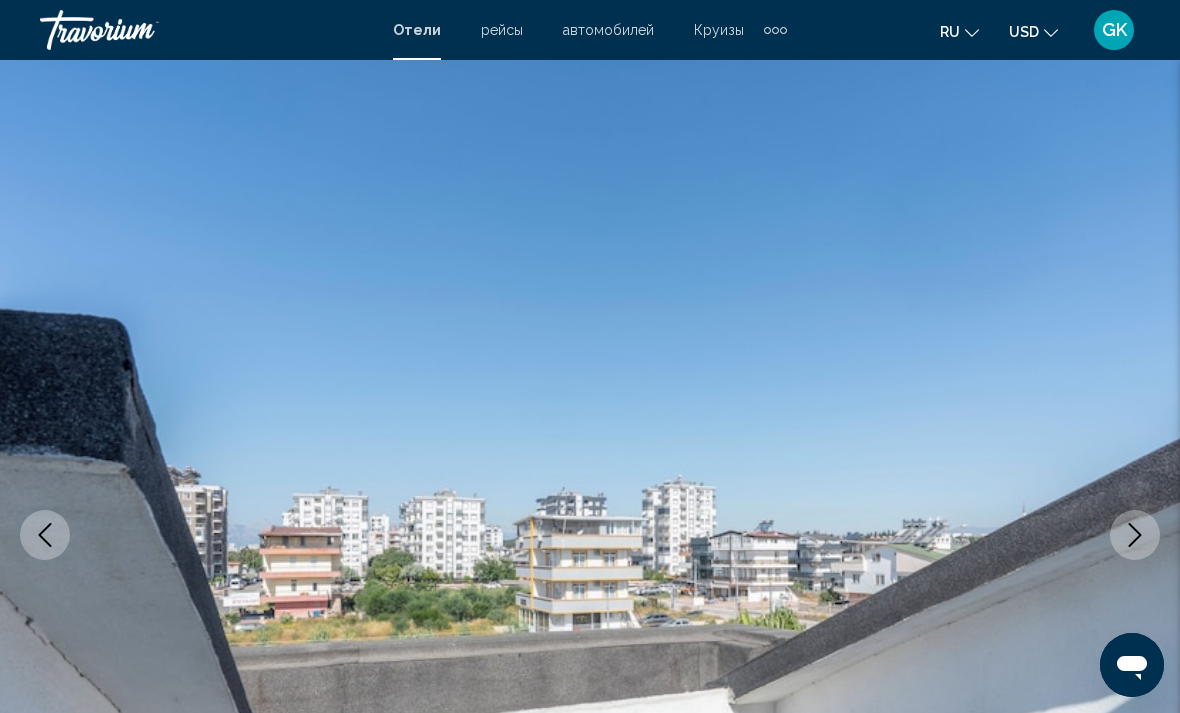 click 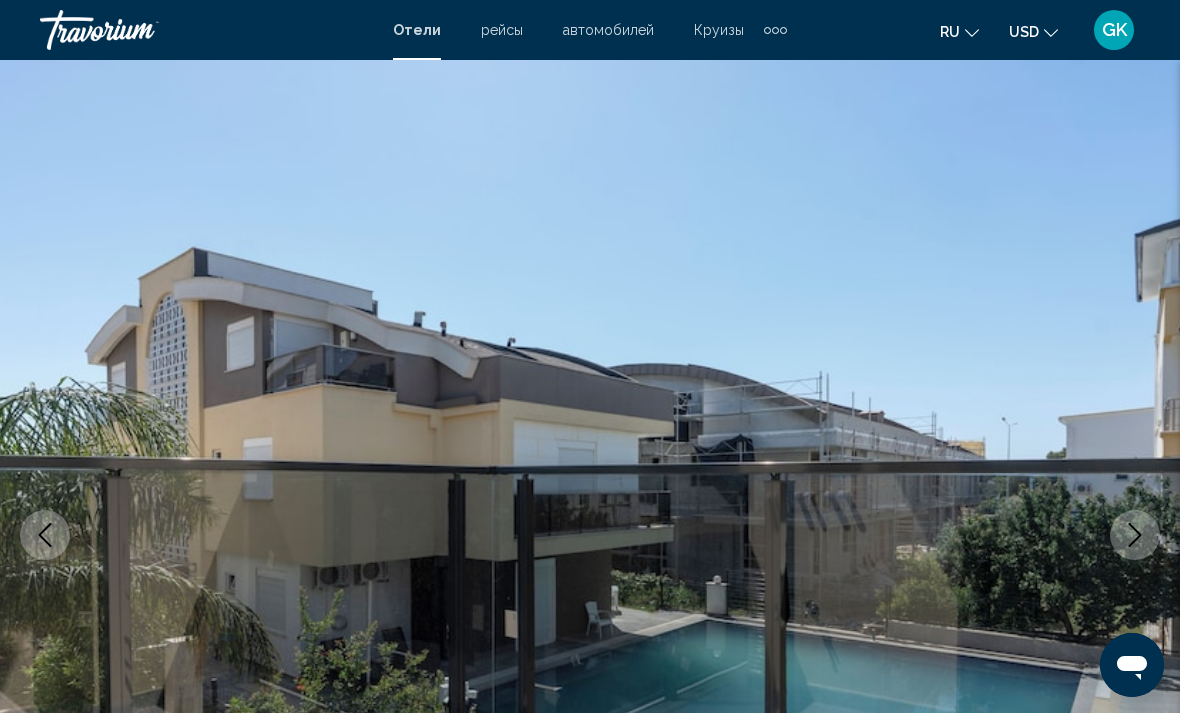 click 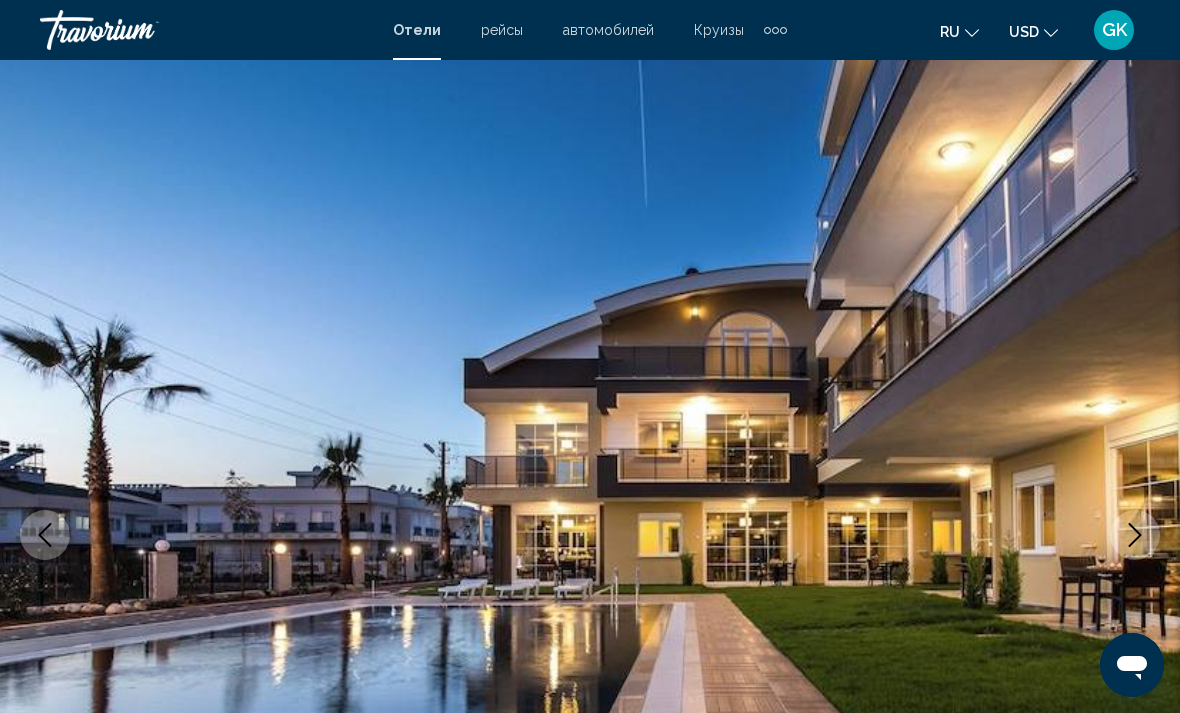 click at bounding box center [1135, 535] 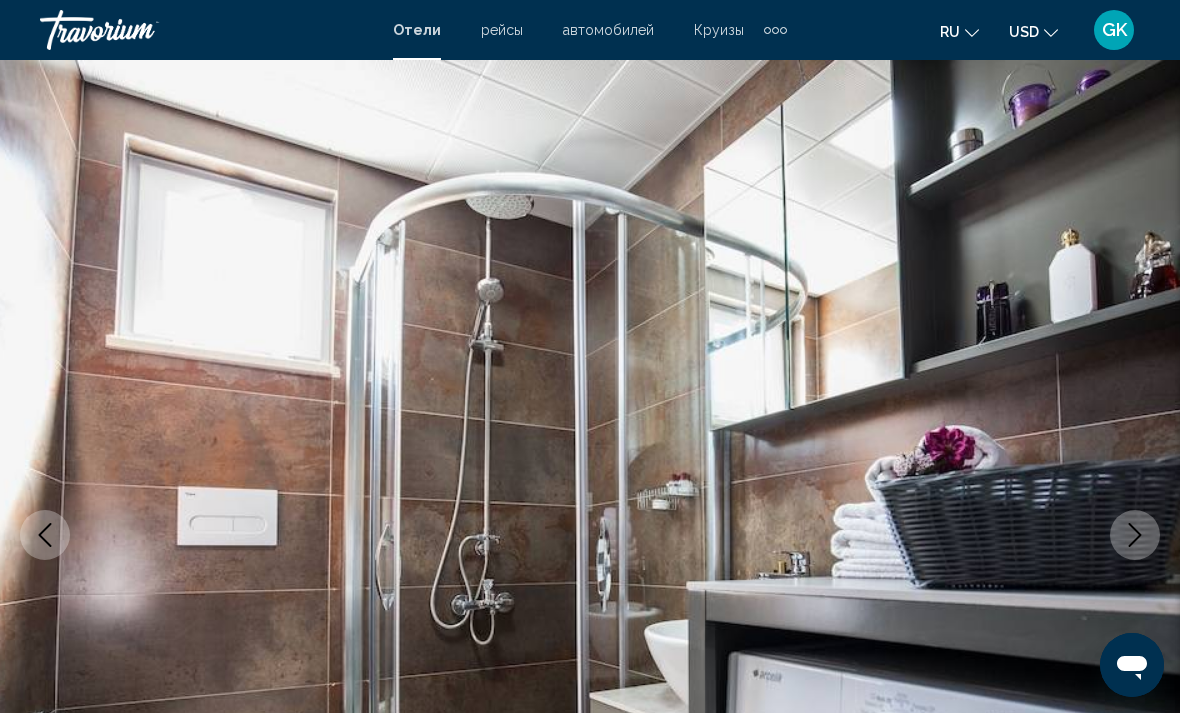 click 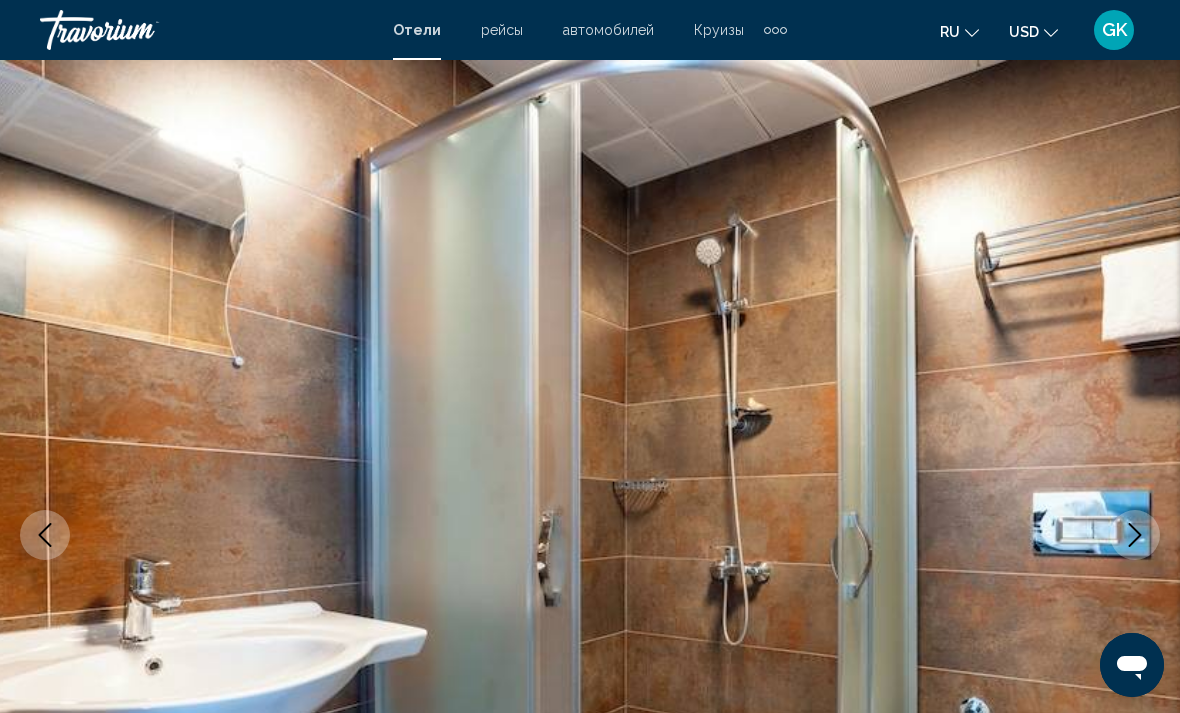 click at bounding box center [1135, 535] 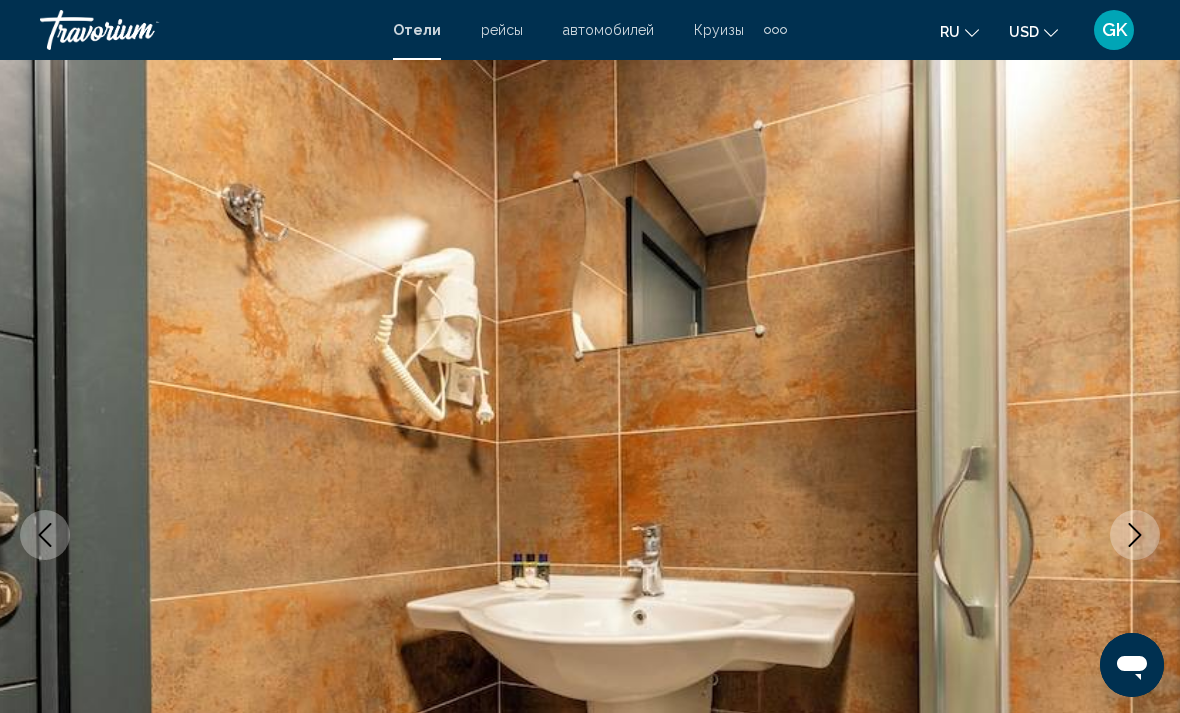 click at bounding box center [1135, 535] 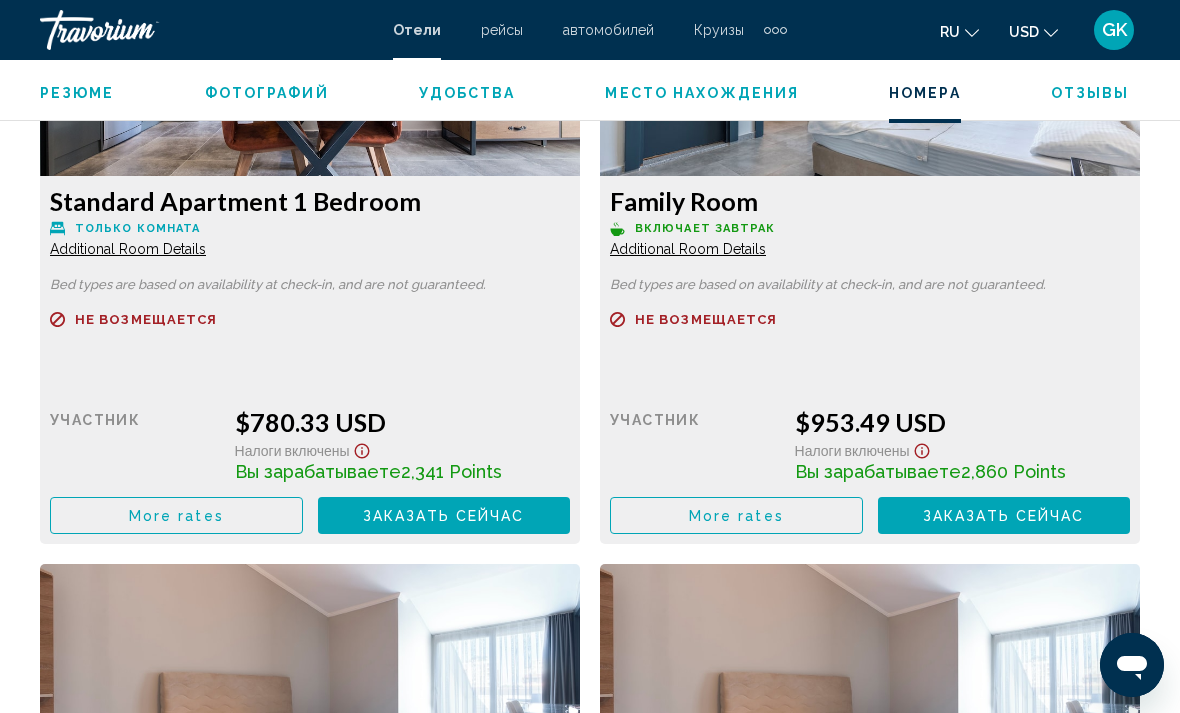 scroll, scrollTop: 3216, scrollLeft: 0, axis: vertical 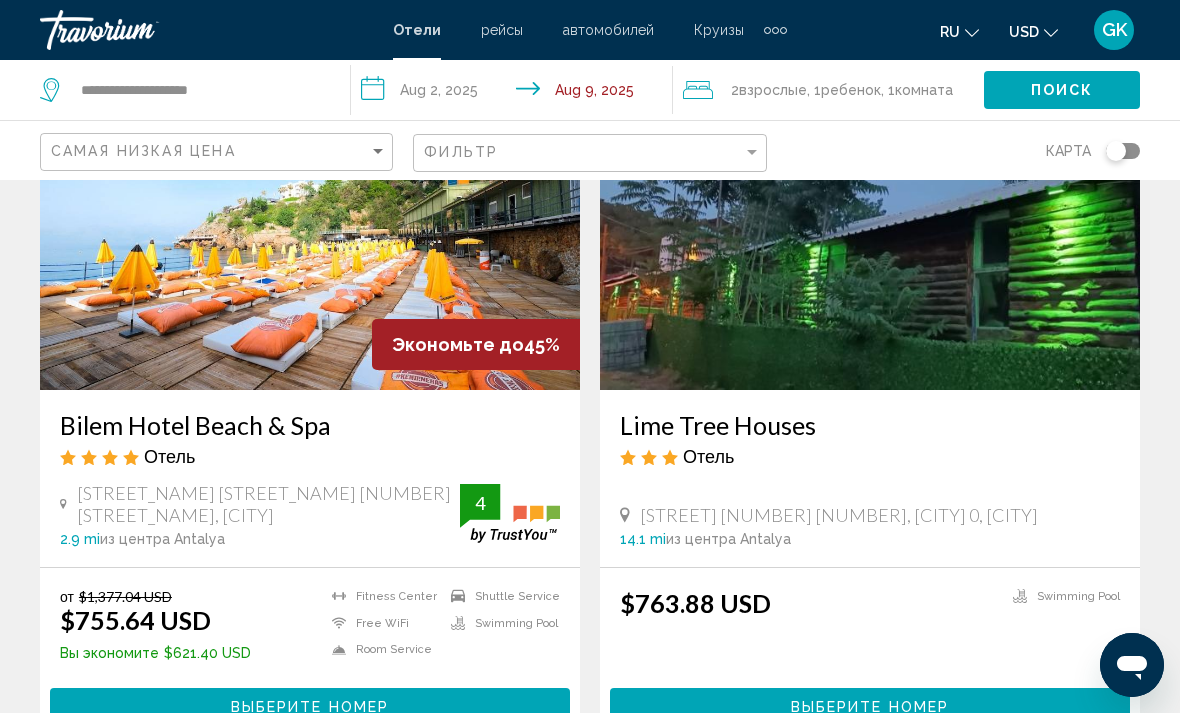 click on "Bilem Hotel Beach & Spa" at bounding box center (310, 425) 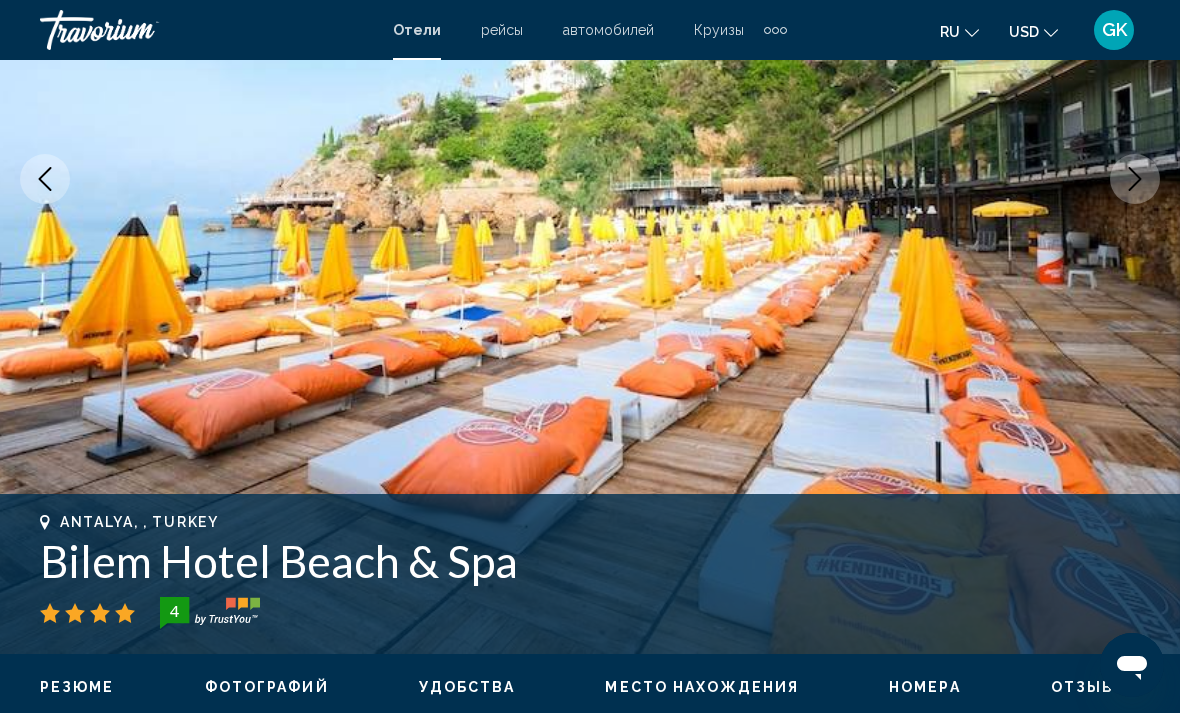 scroll, scrollTop: 357, scrollLeft: 0, axis: vertical 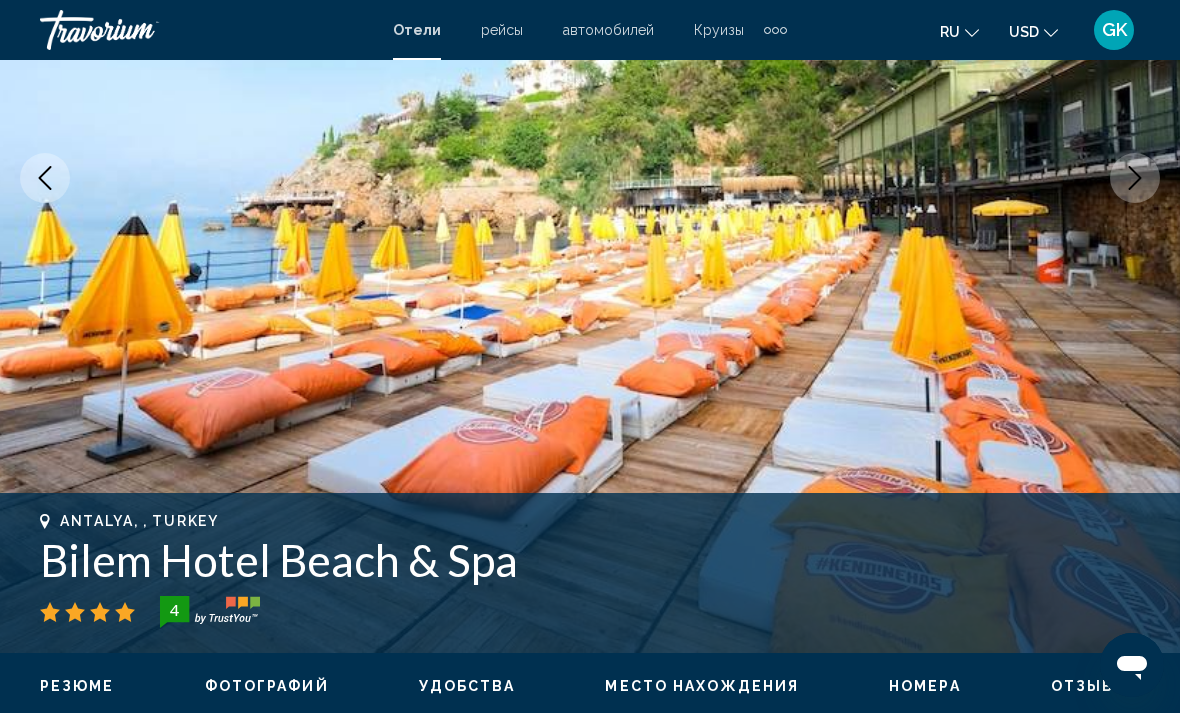 click 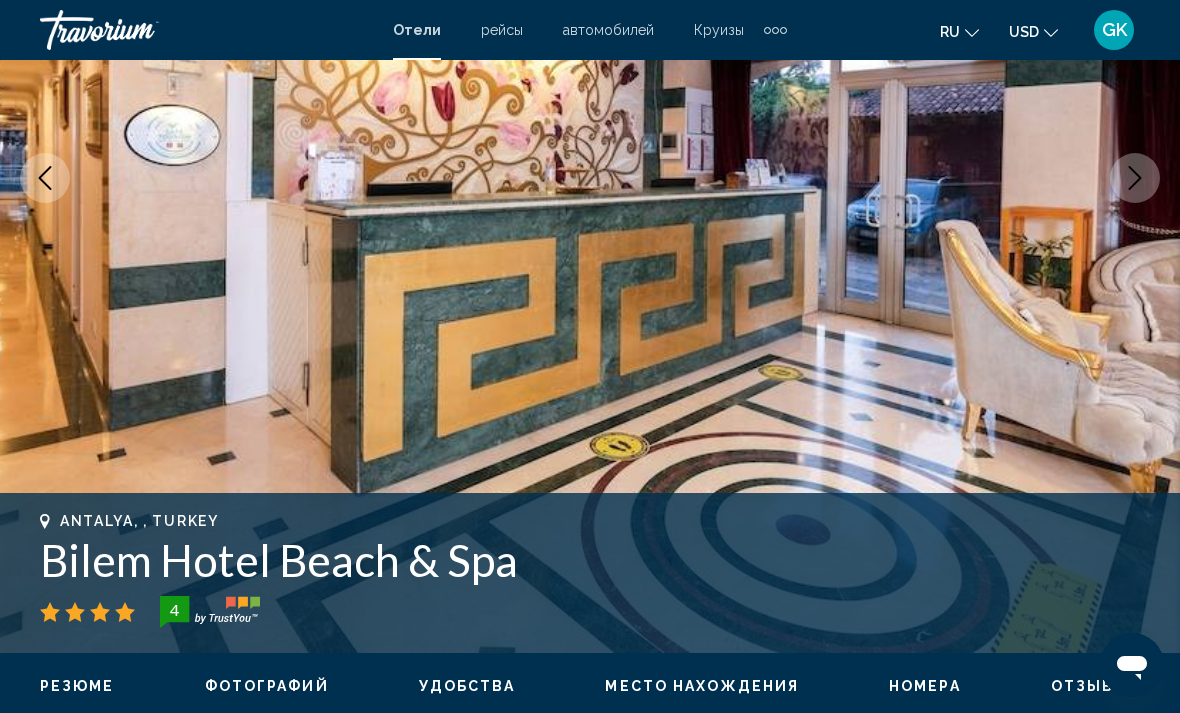 click at bounding box center (1135, 178) 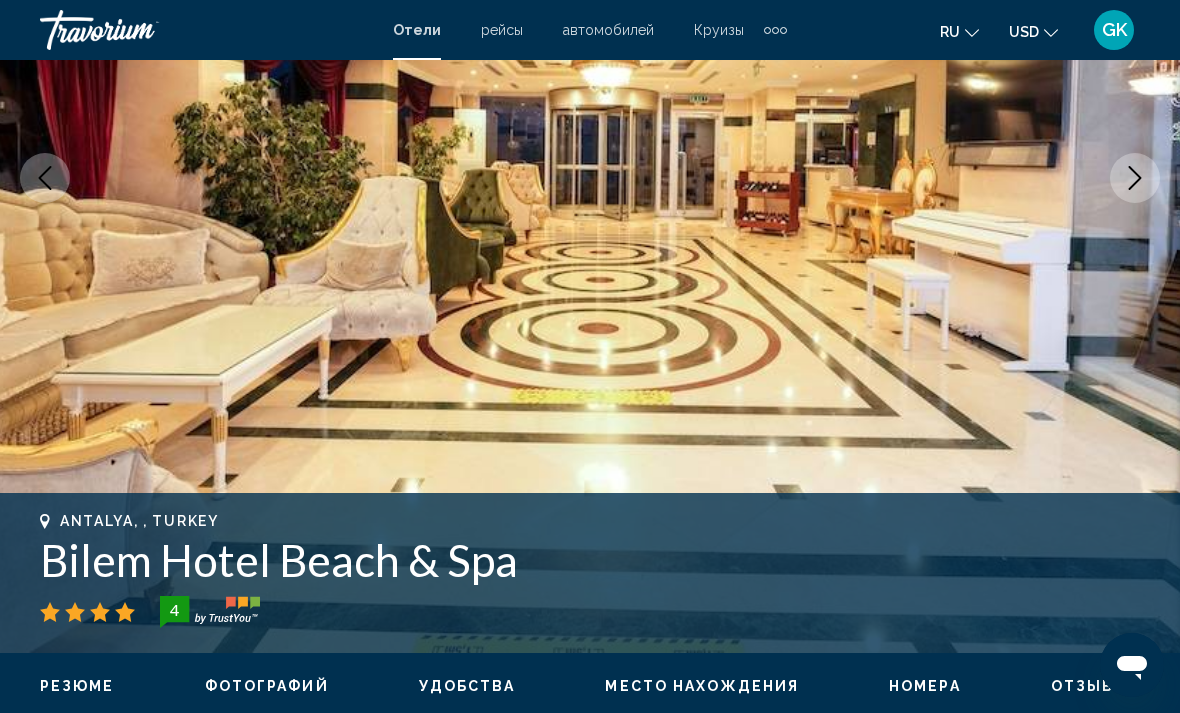 click 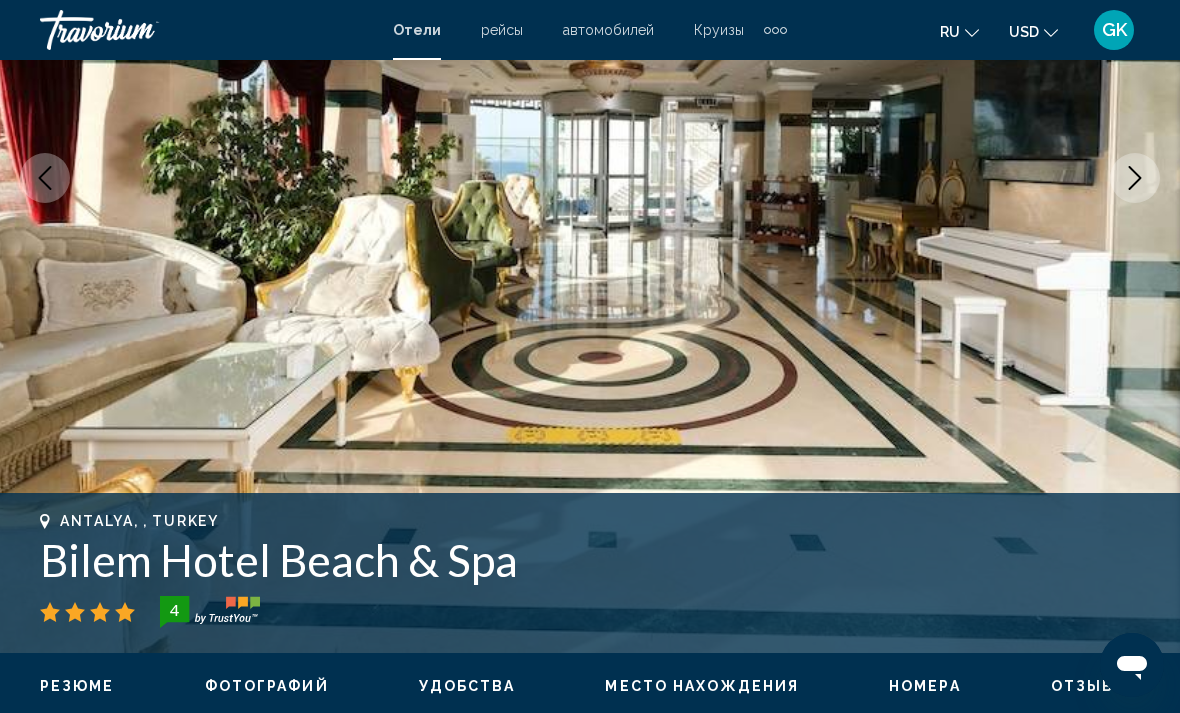 click 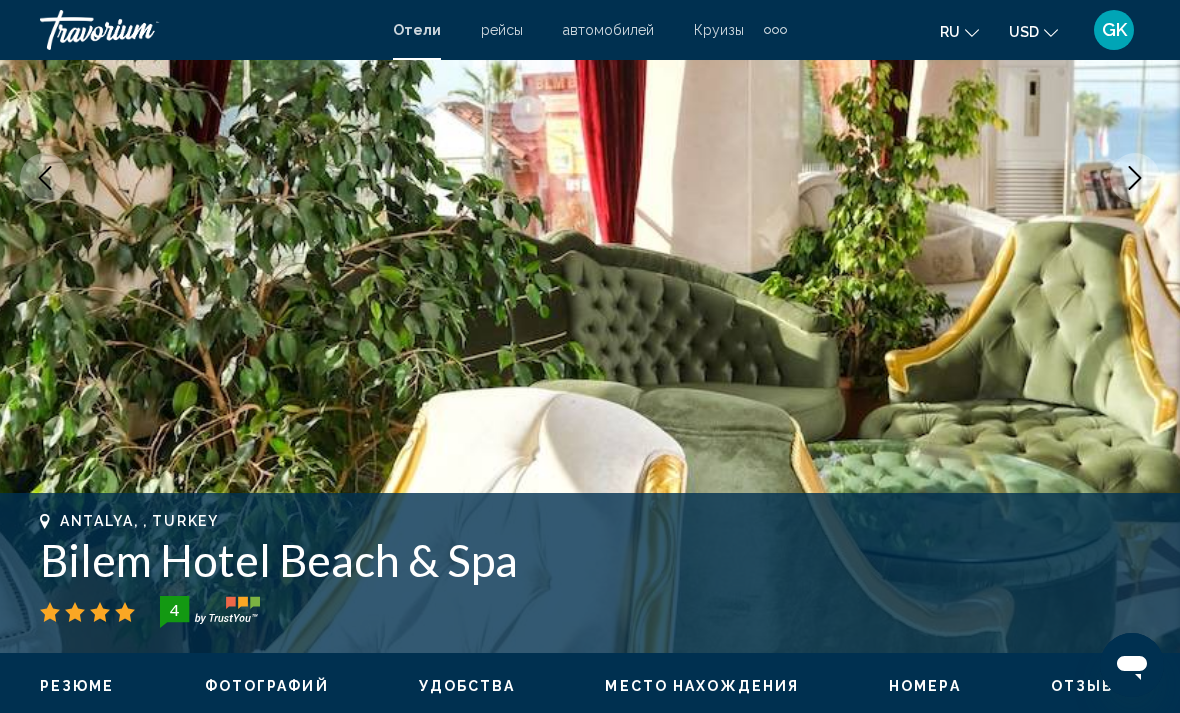 click 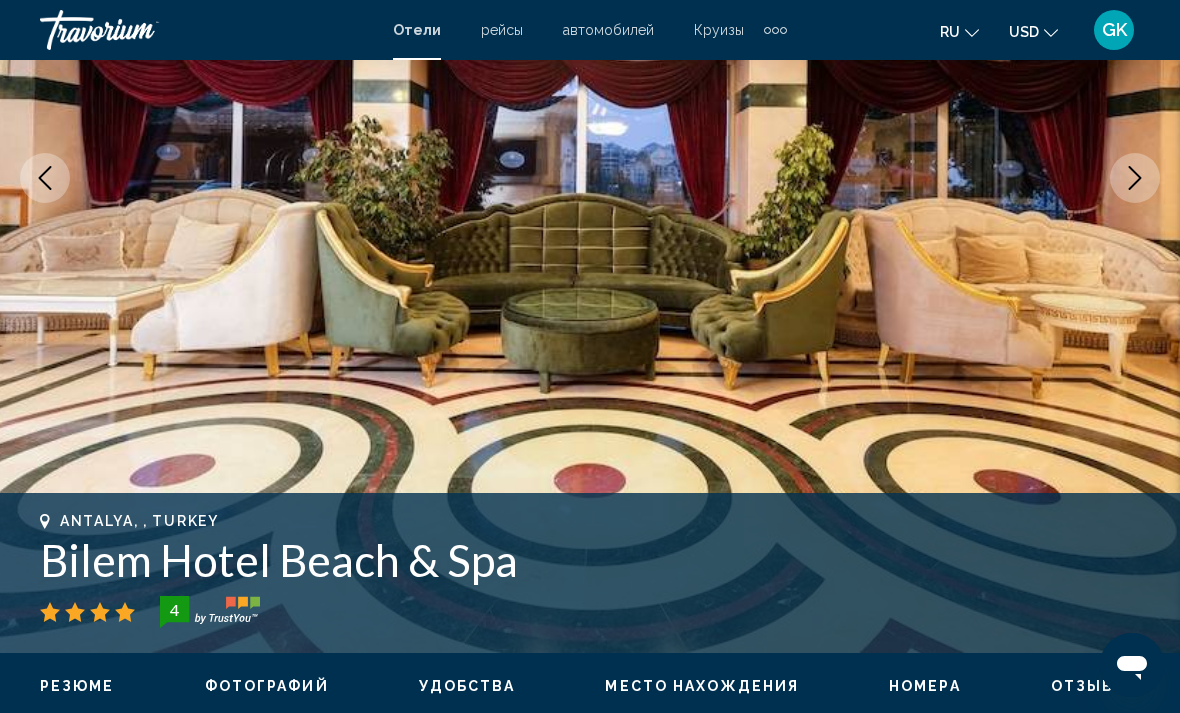 click 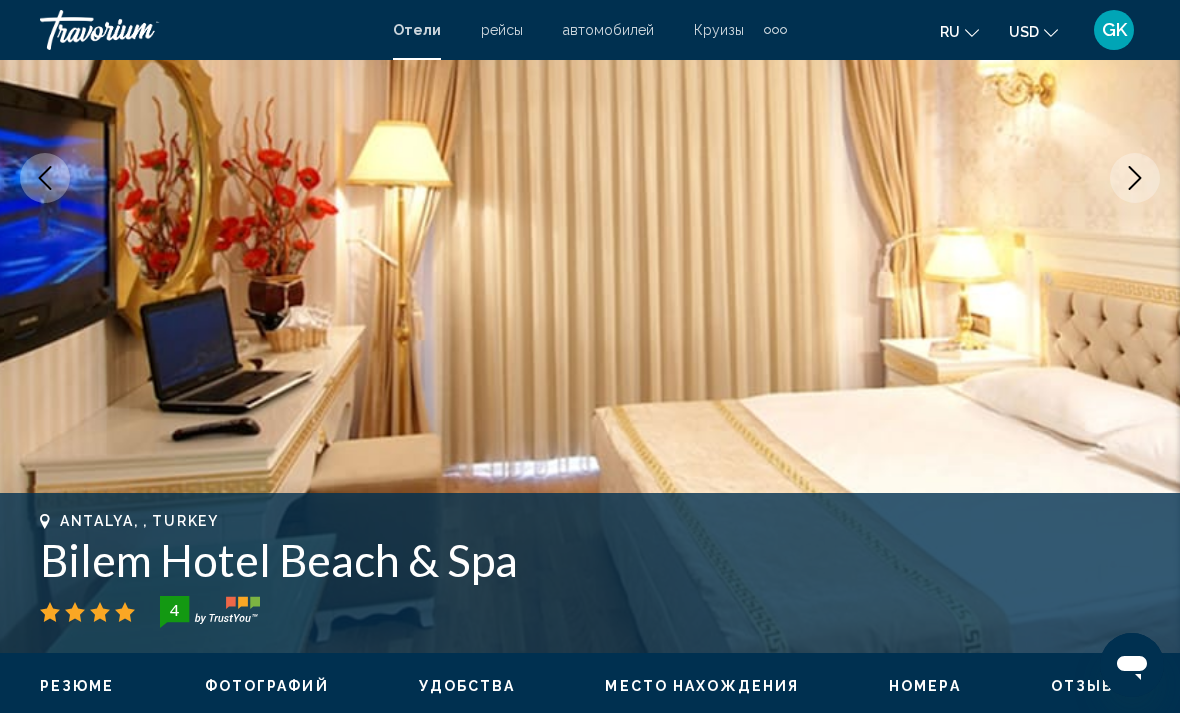 click 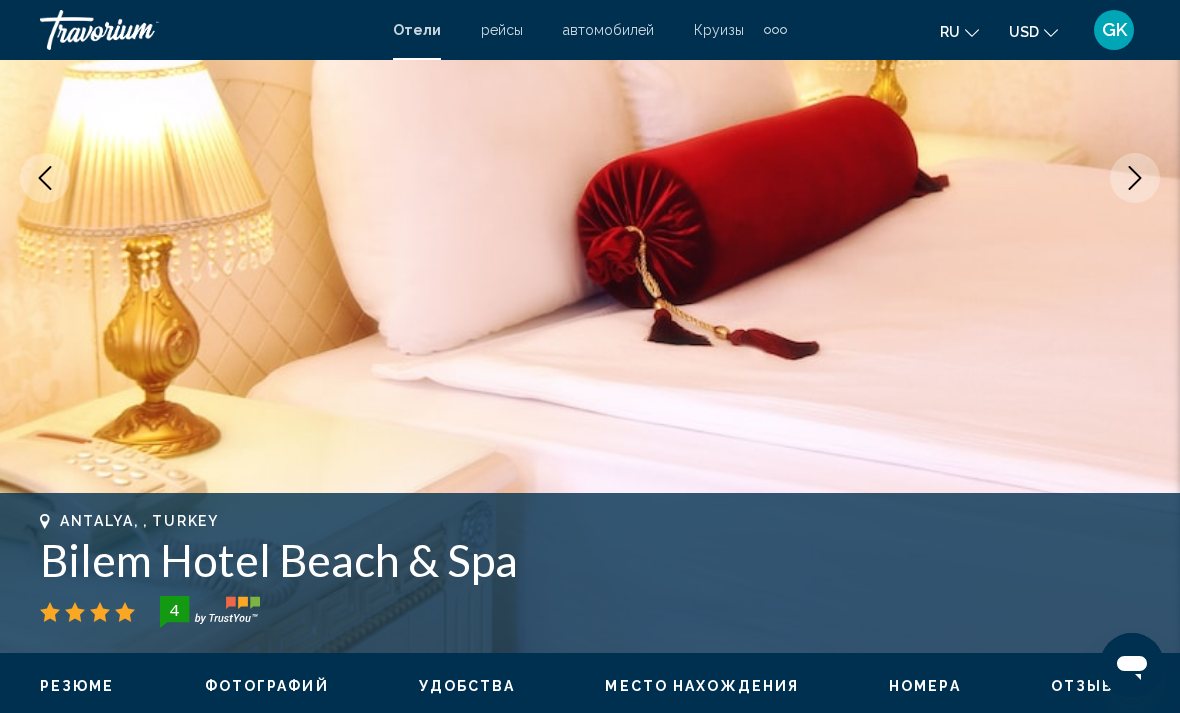 click 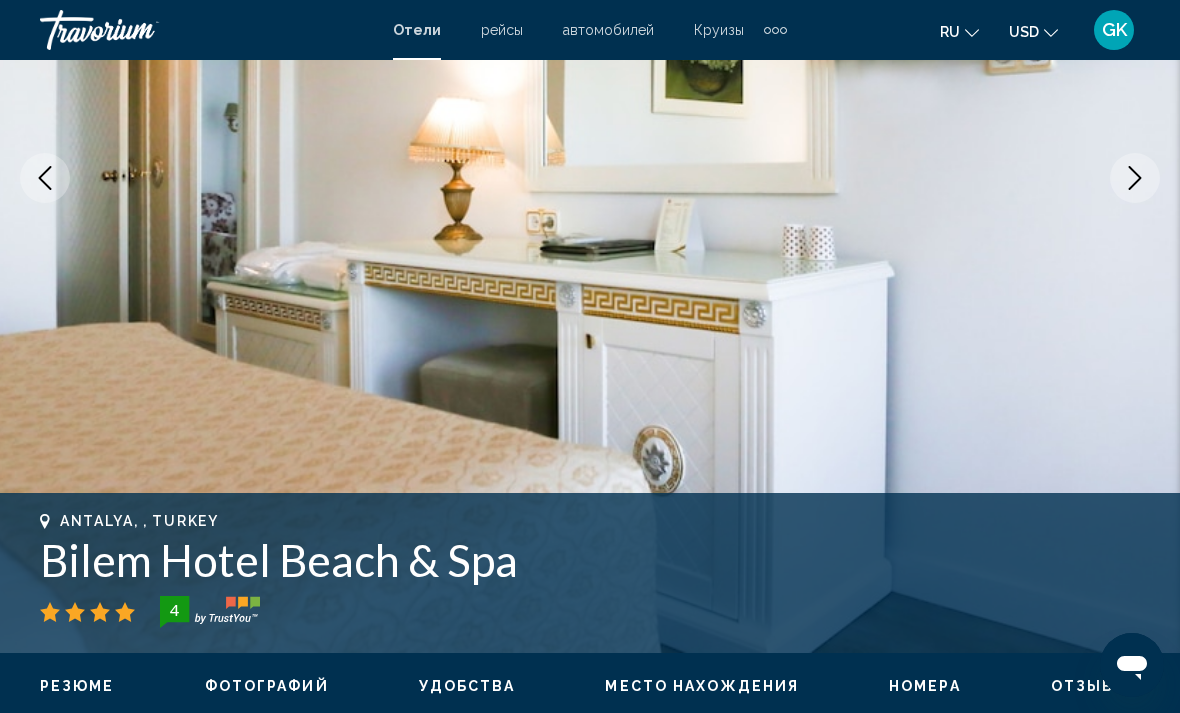 click 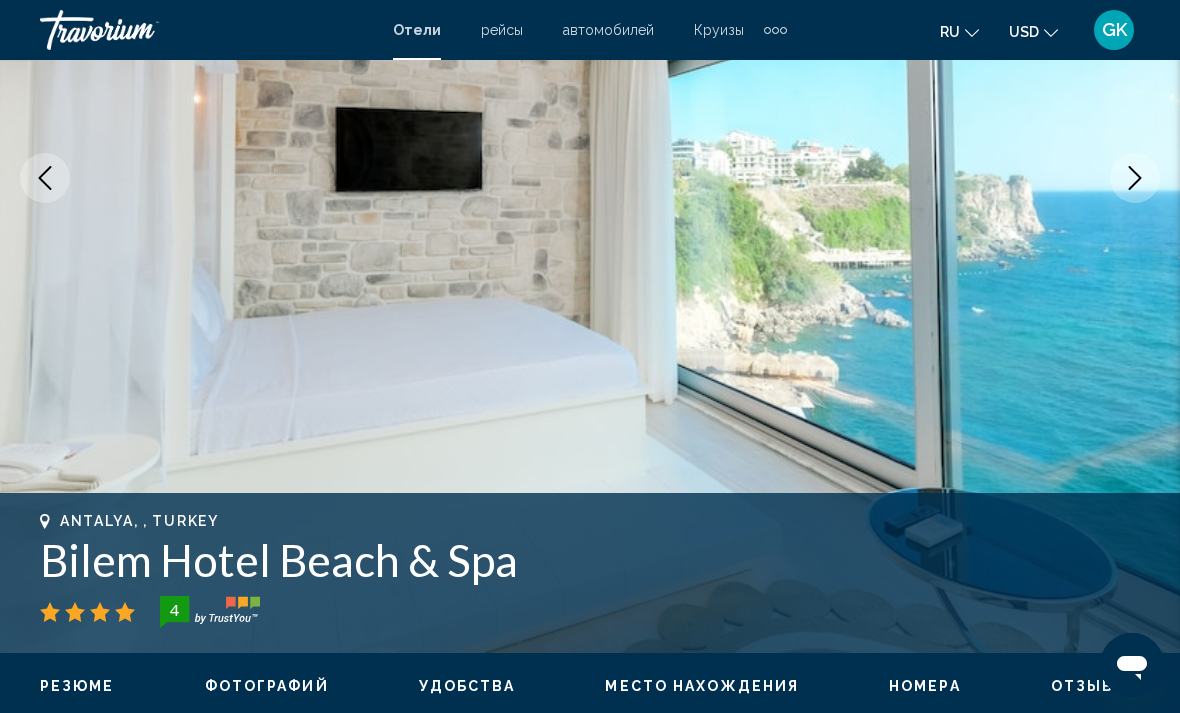 click 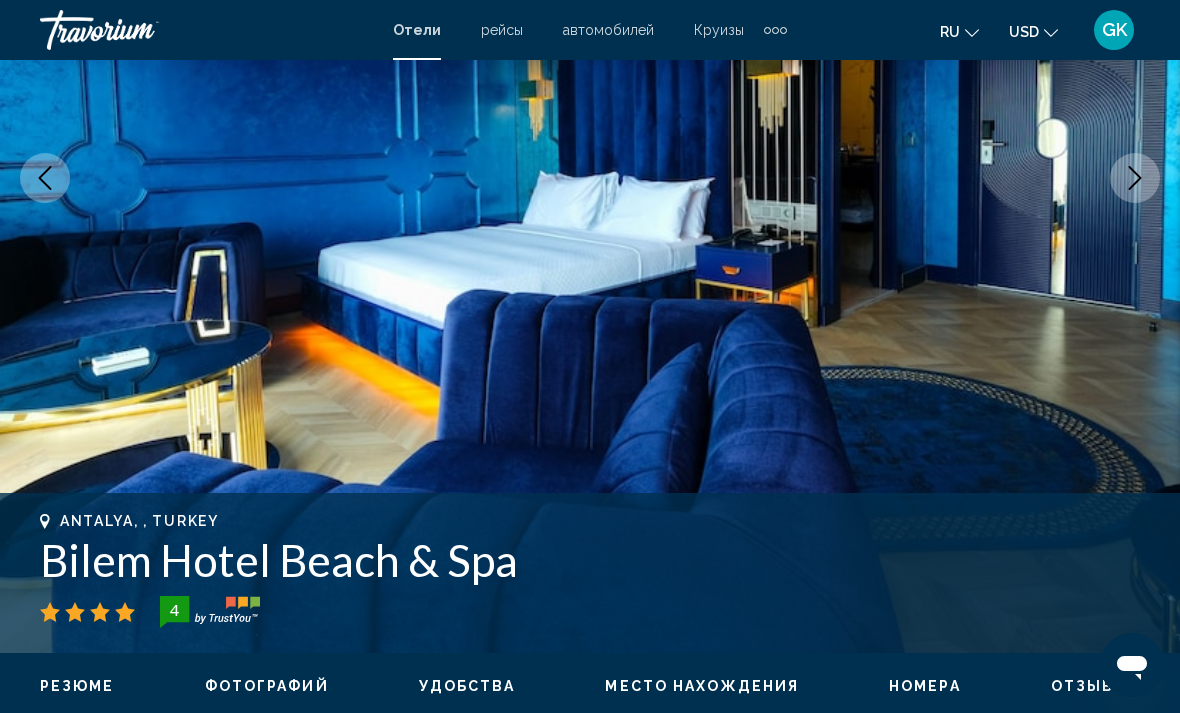 click 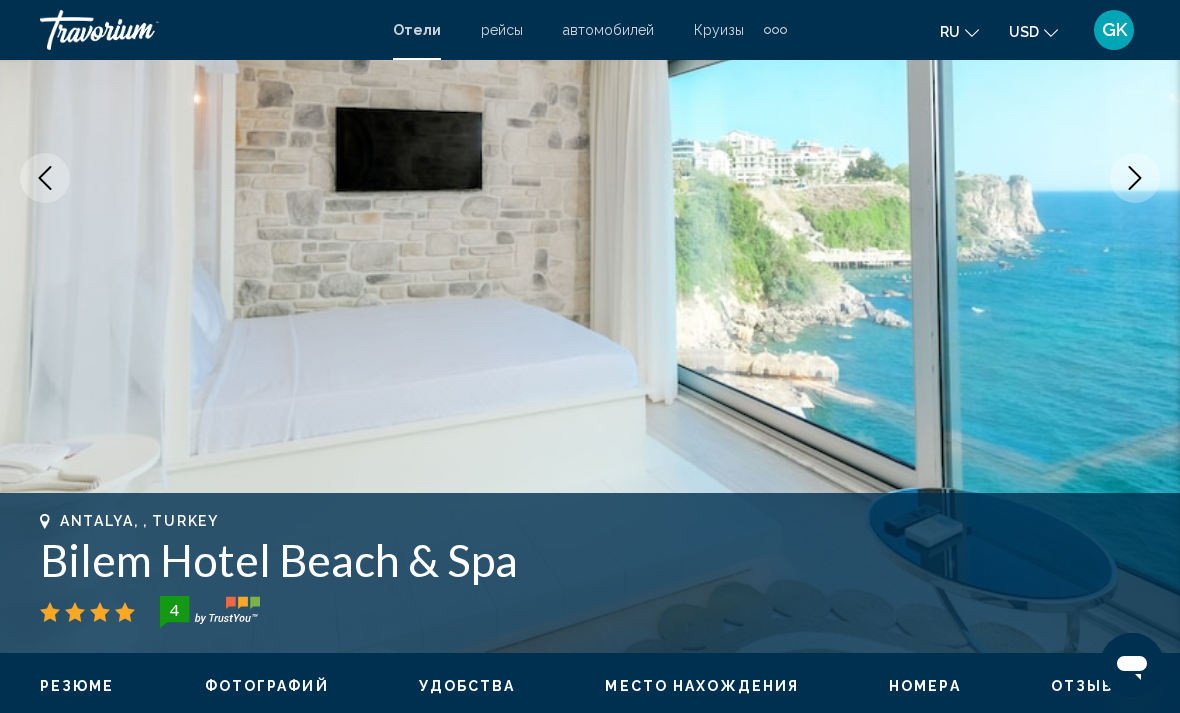 click 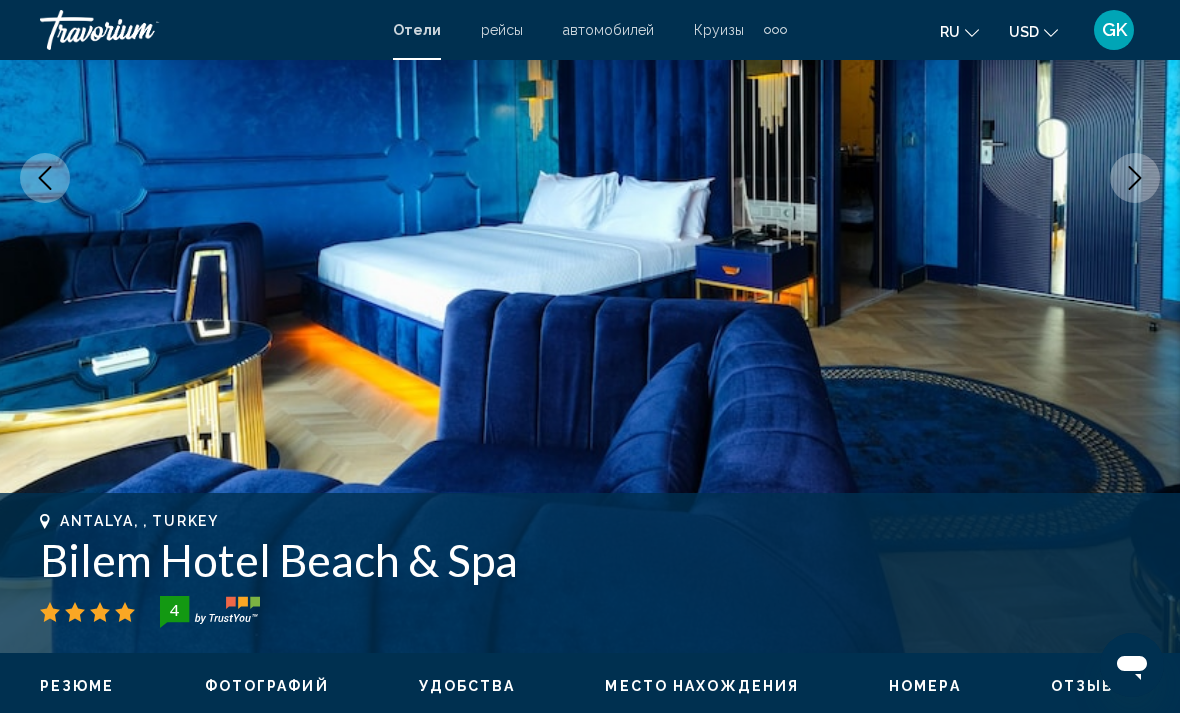 click 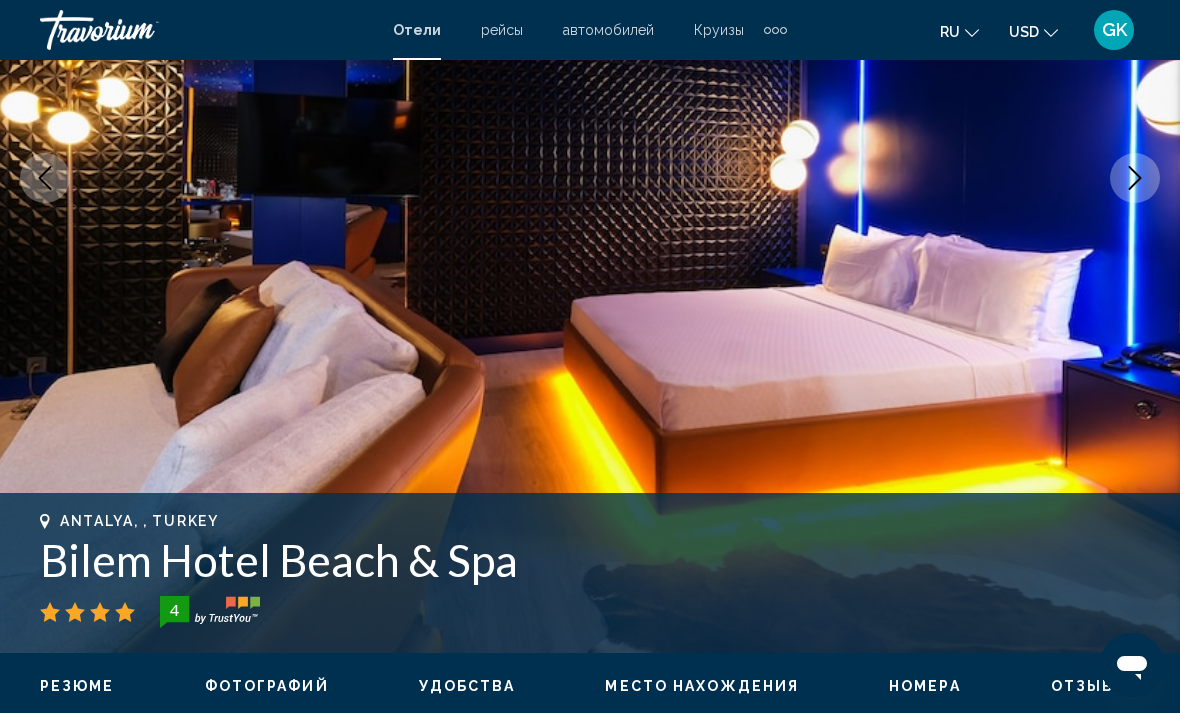 click 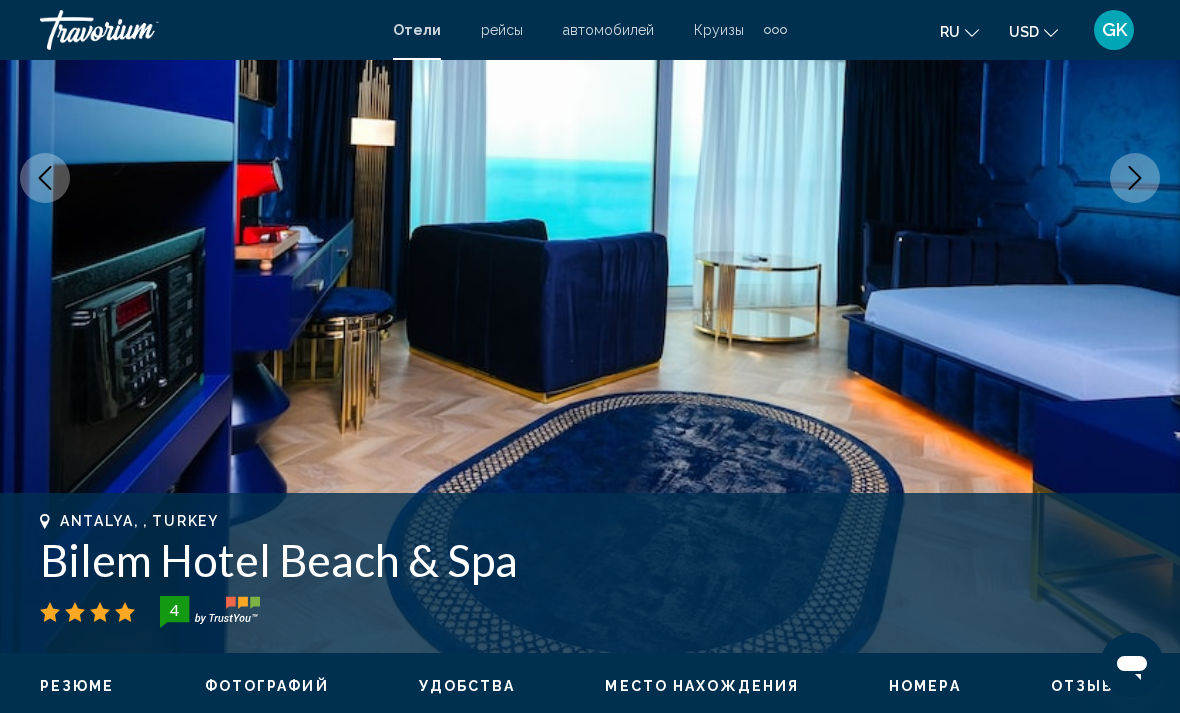 click 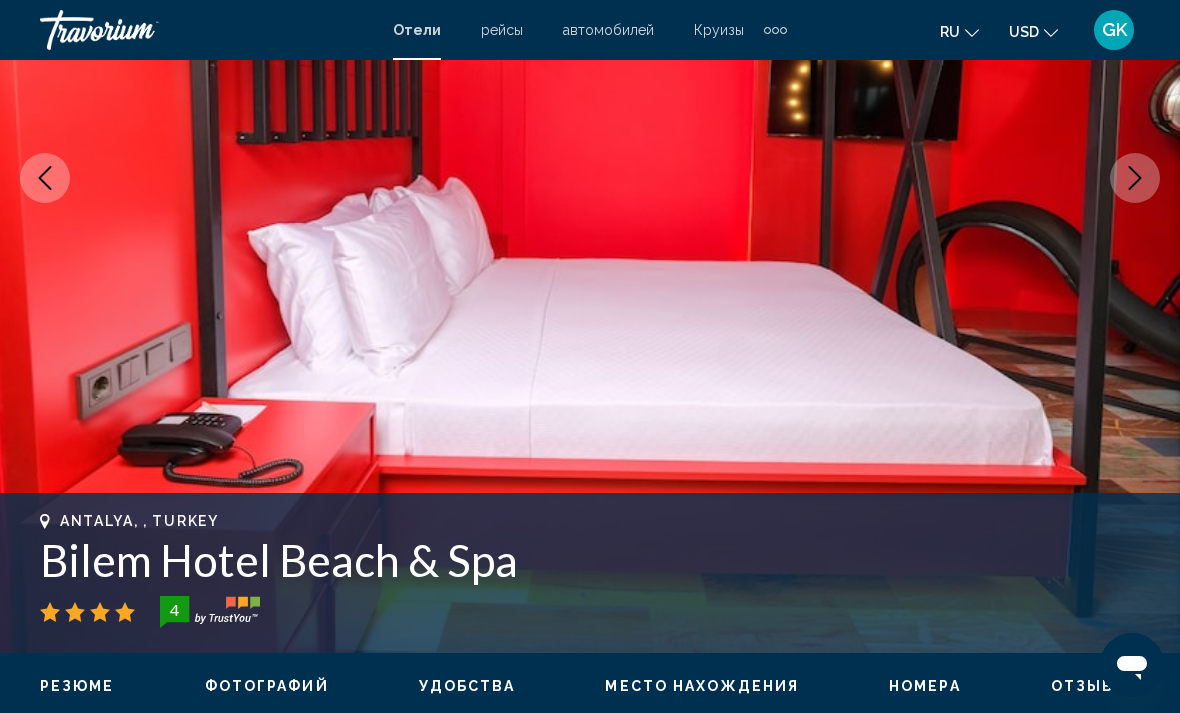 click 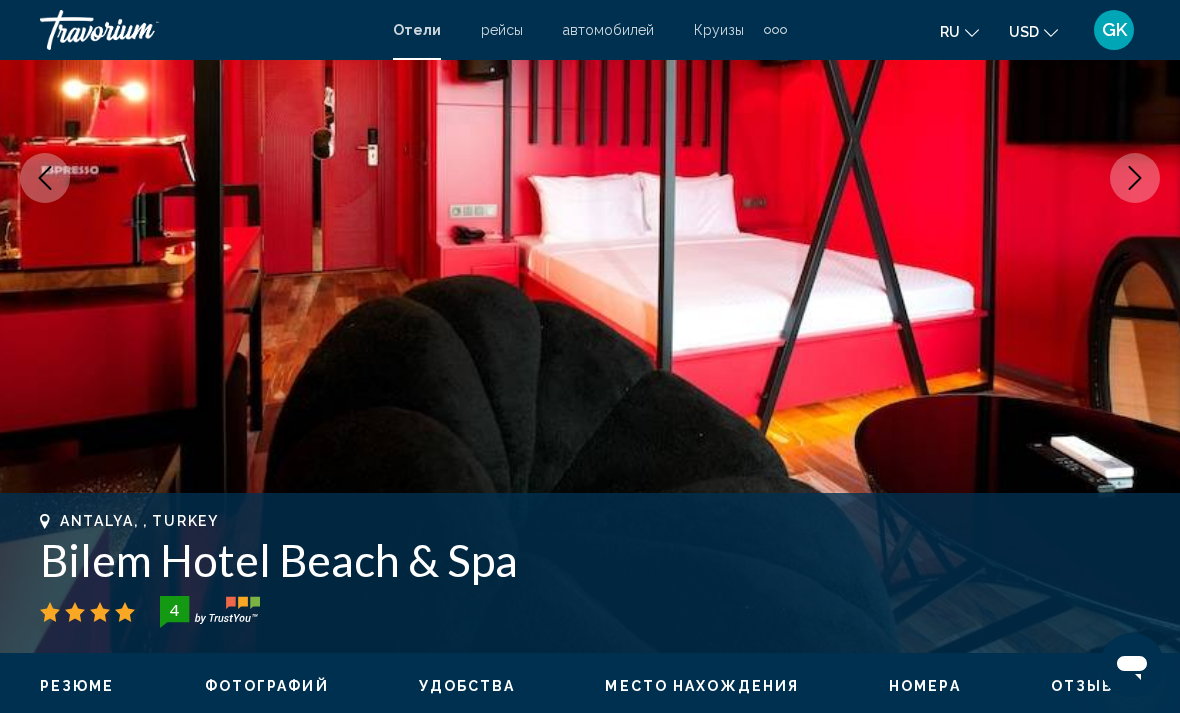 click 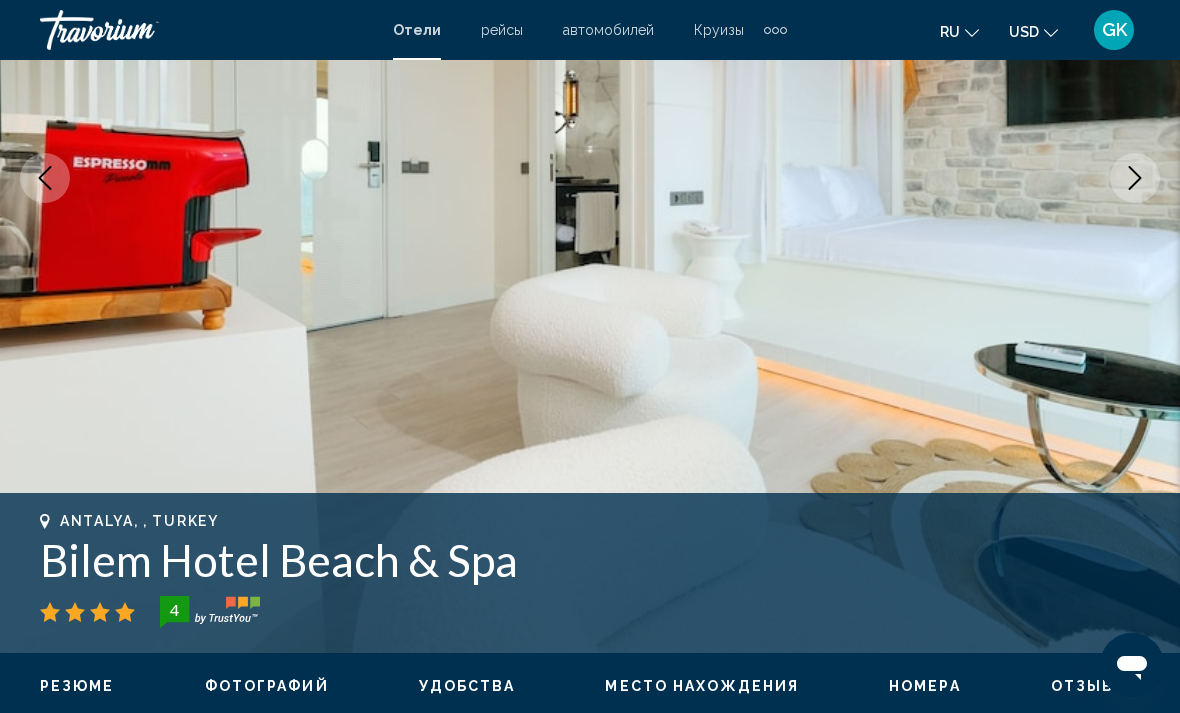 click 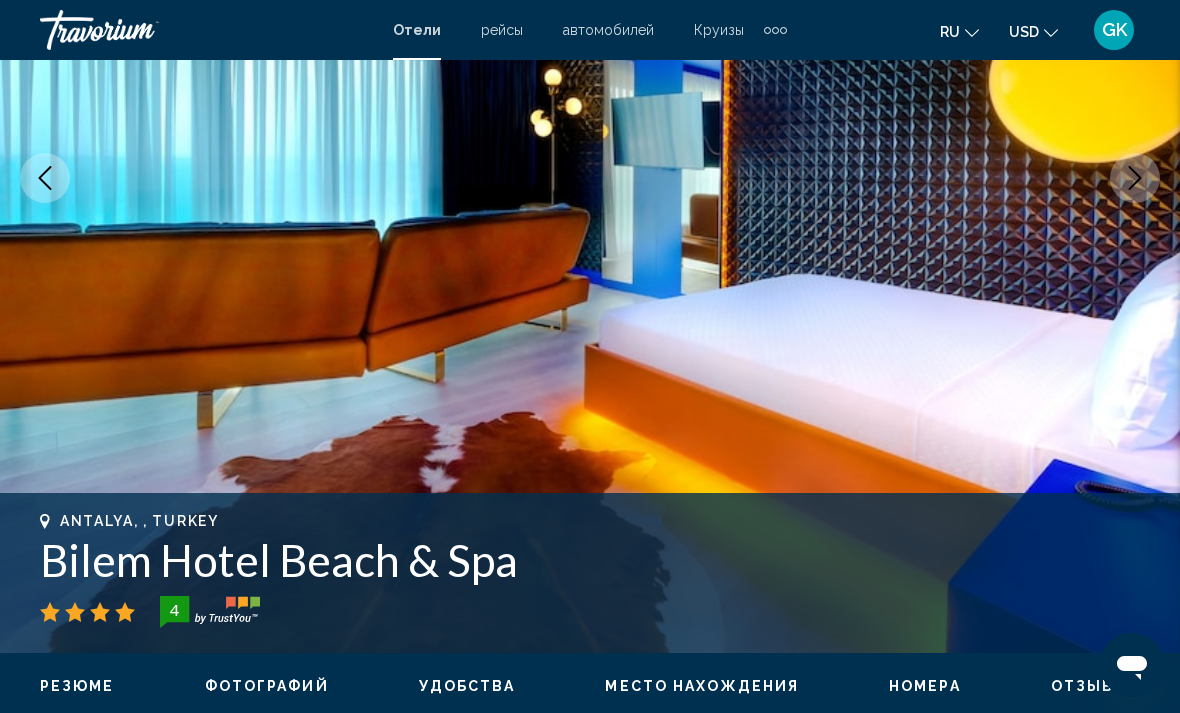click at bounding box center [1135, 178] 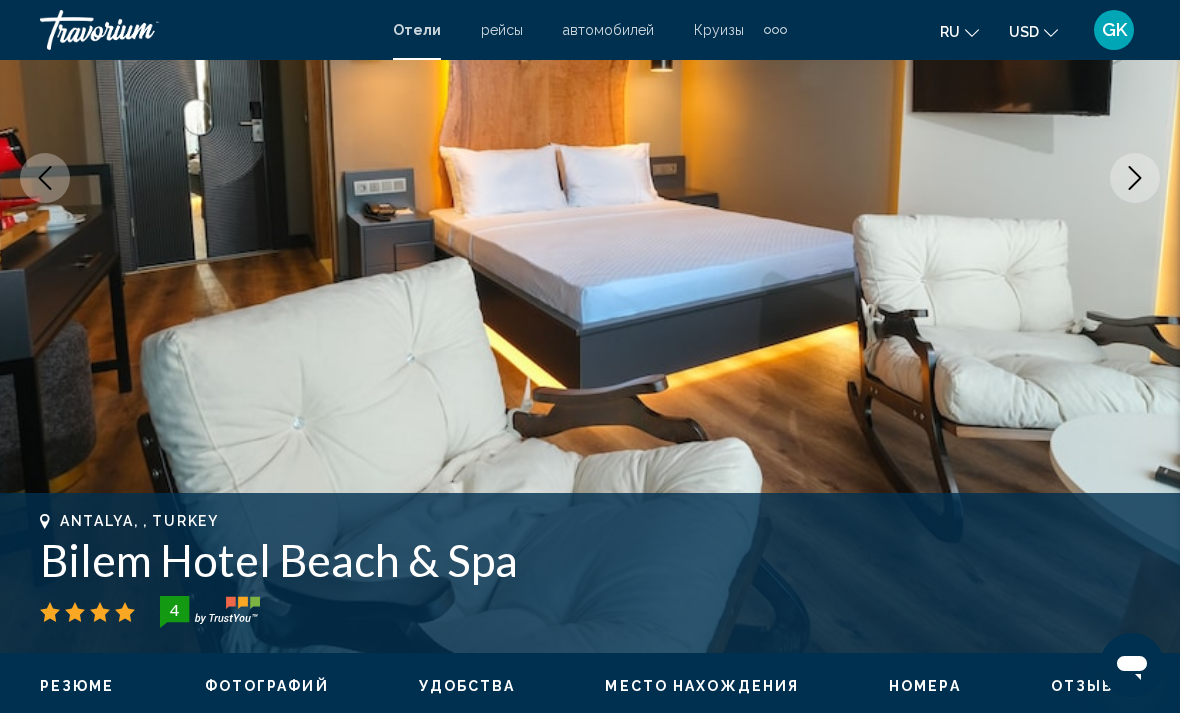 click 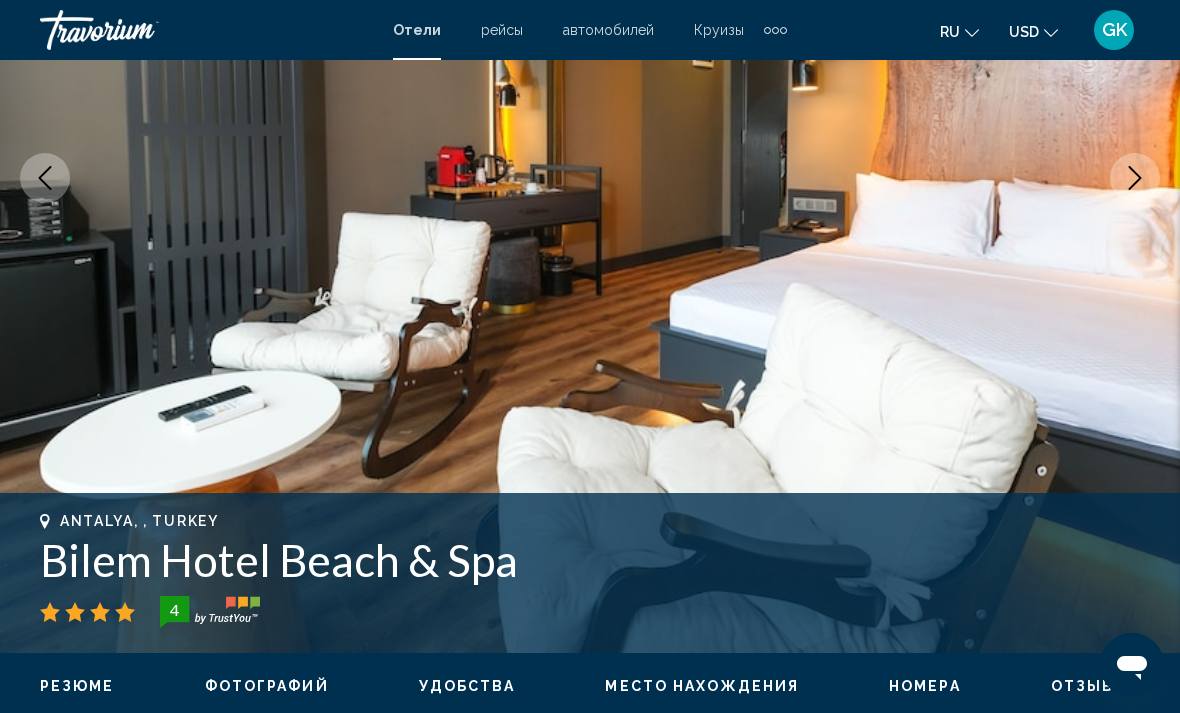 click 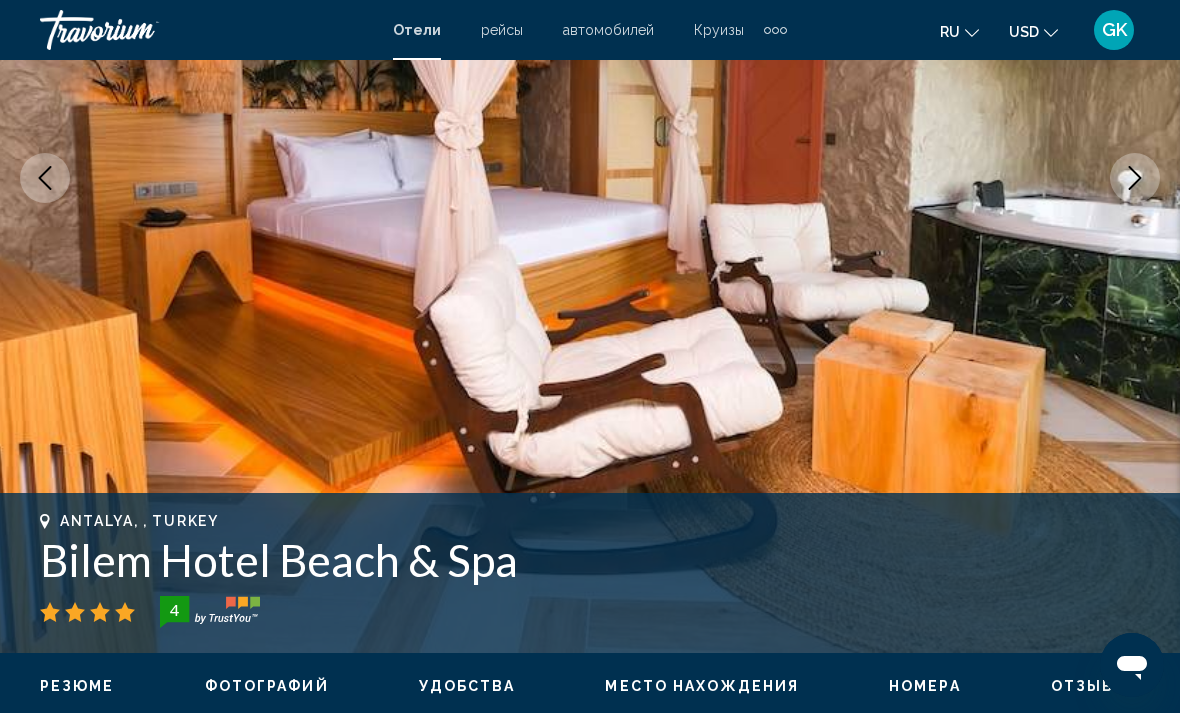 click 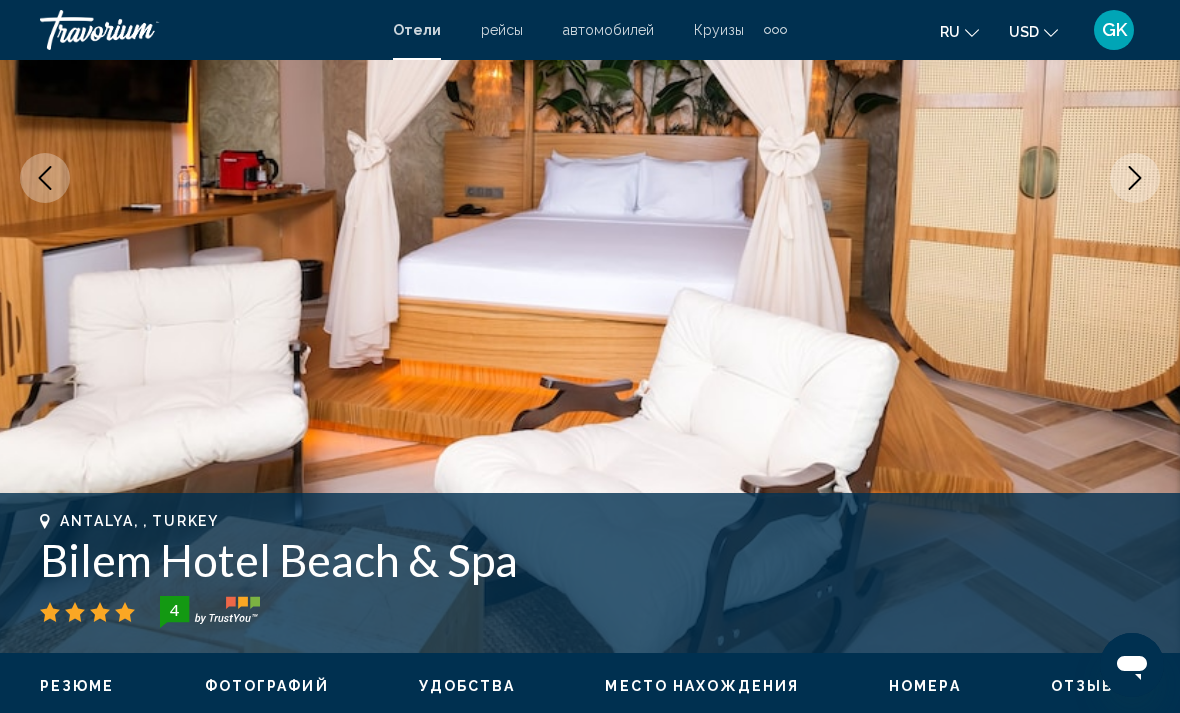 click 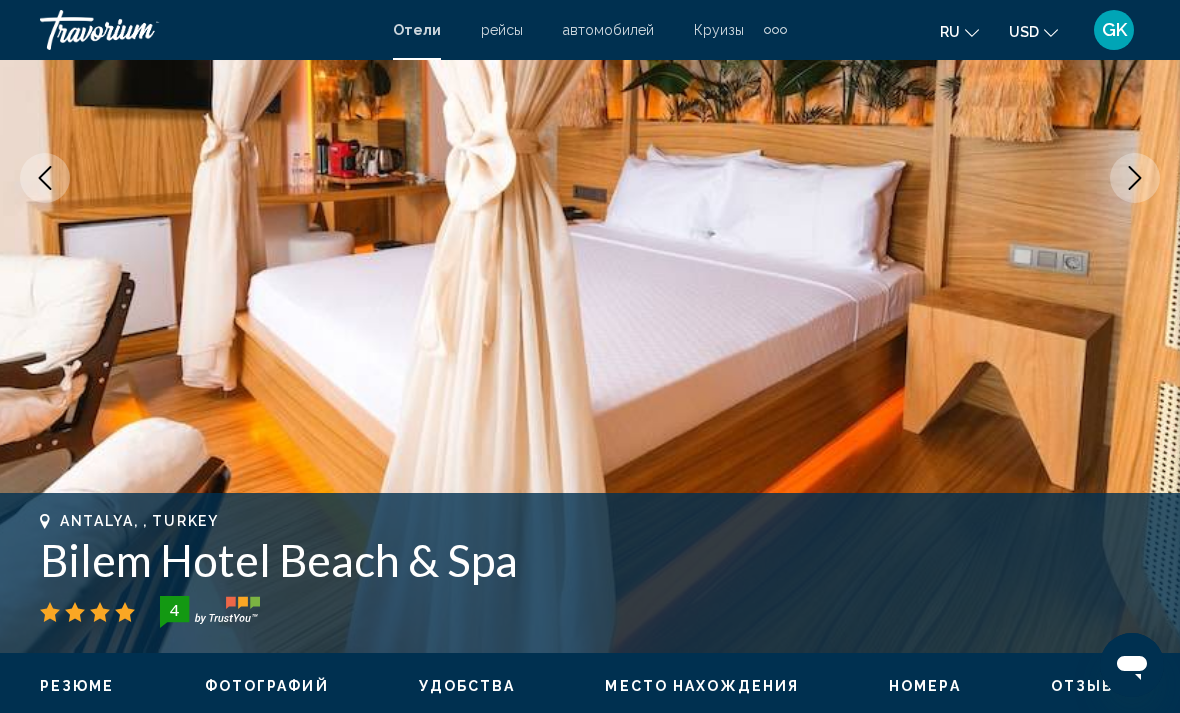 click 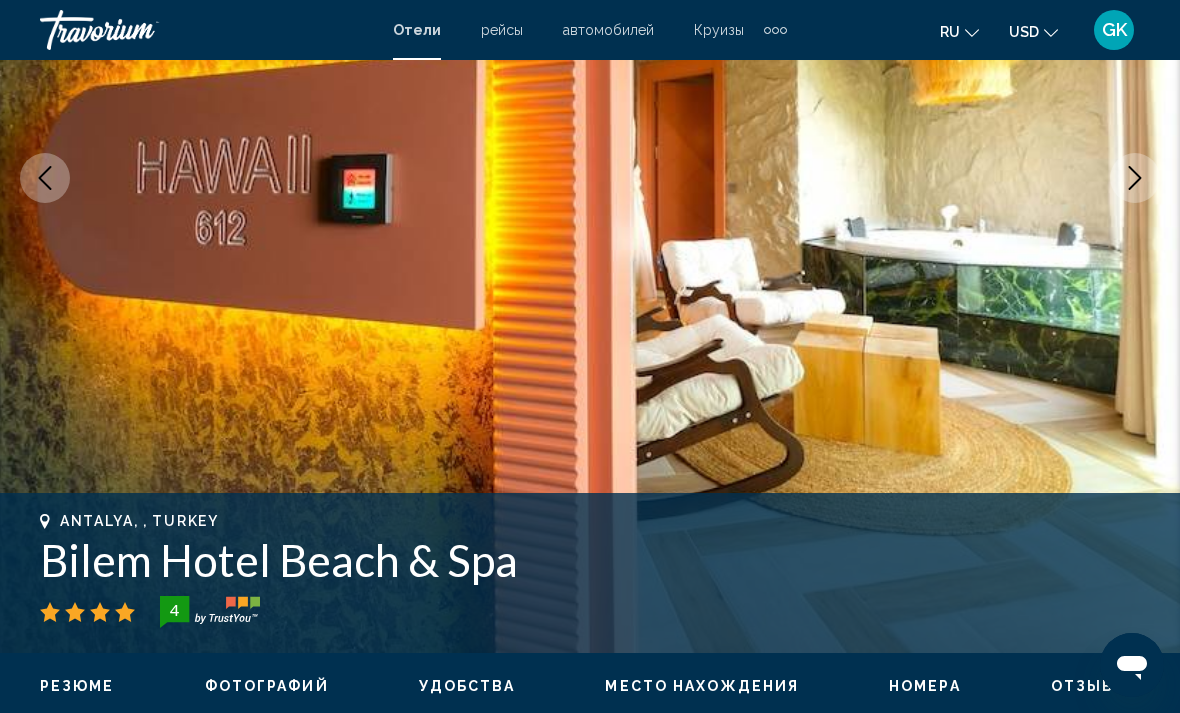 click 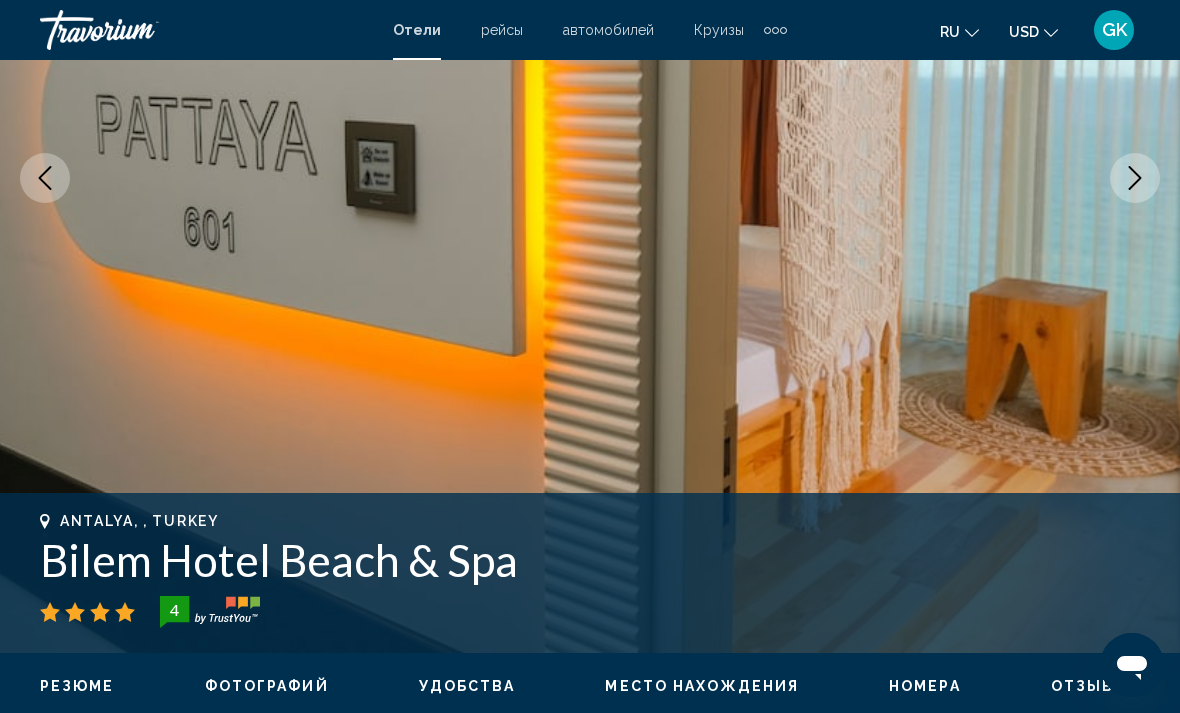 click 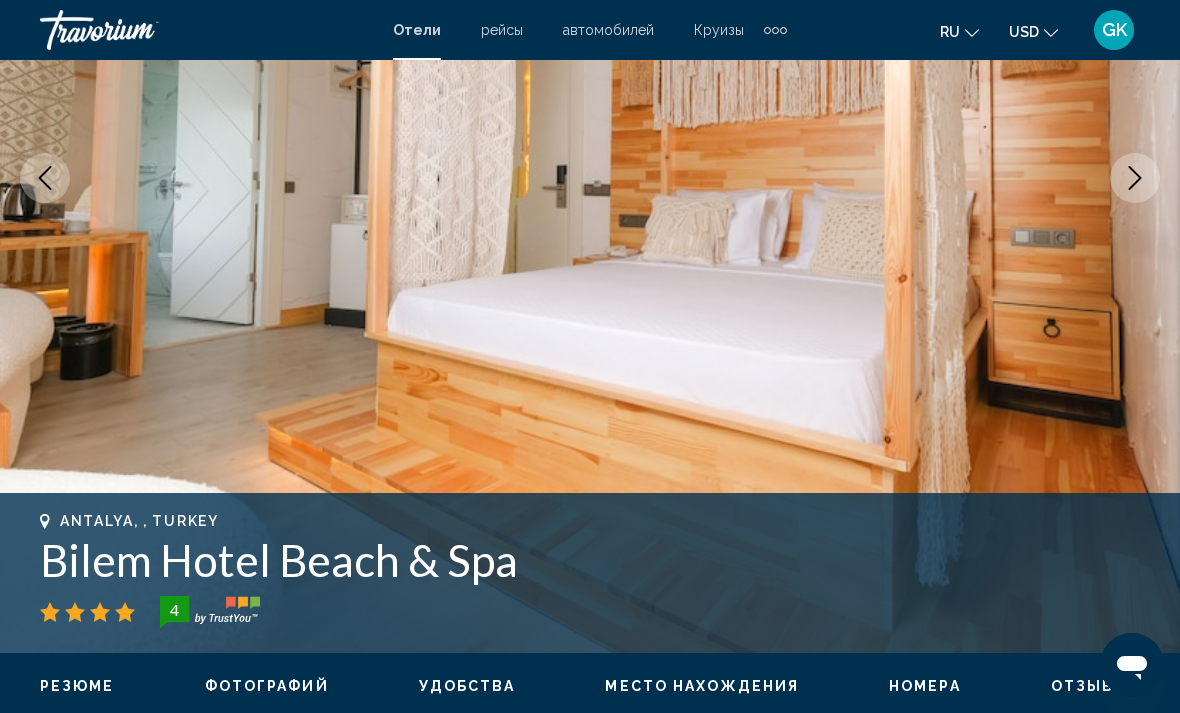 click 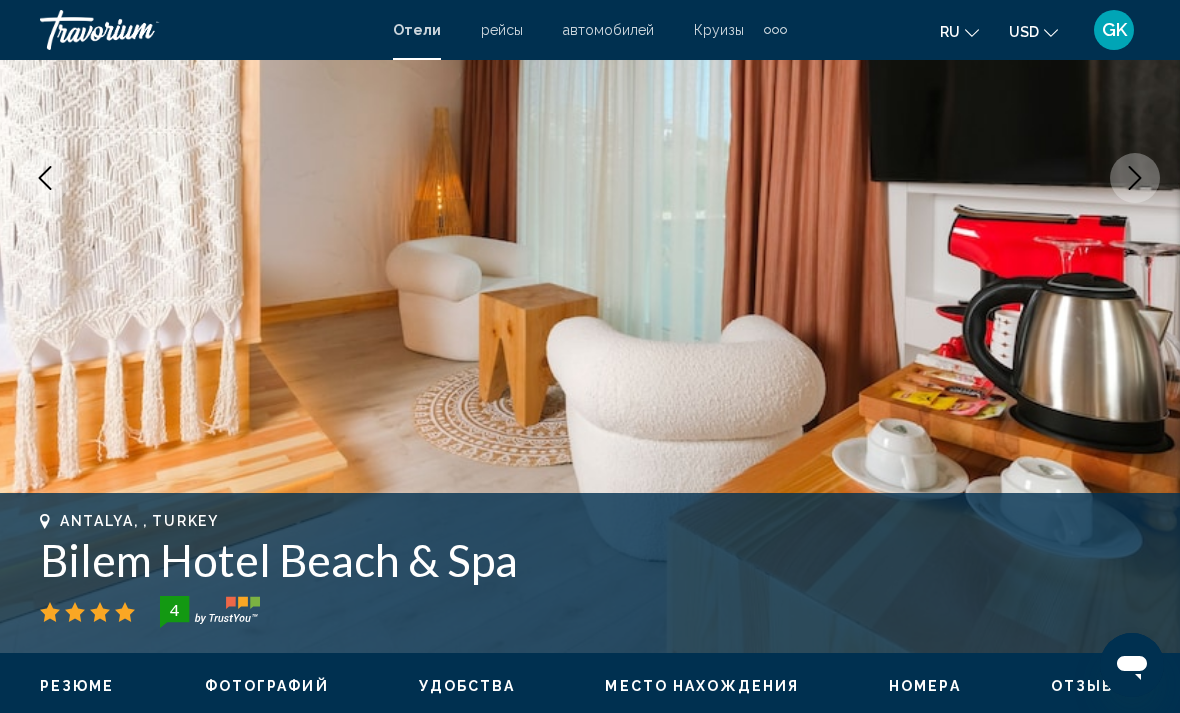 click 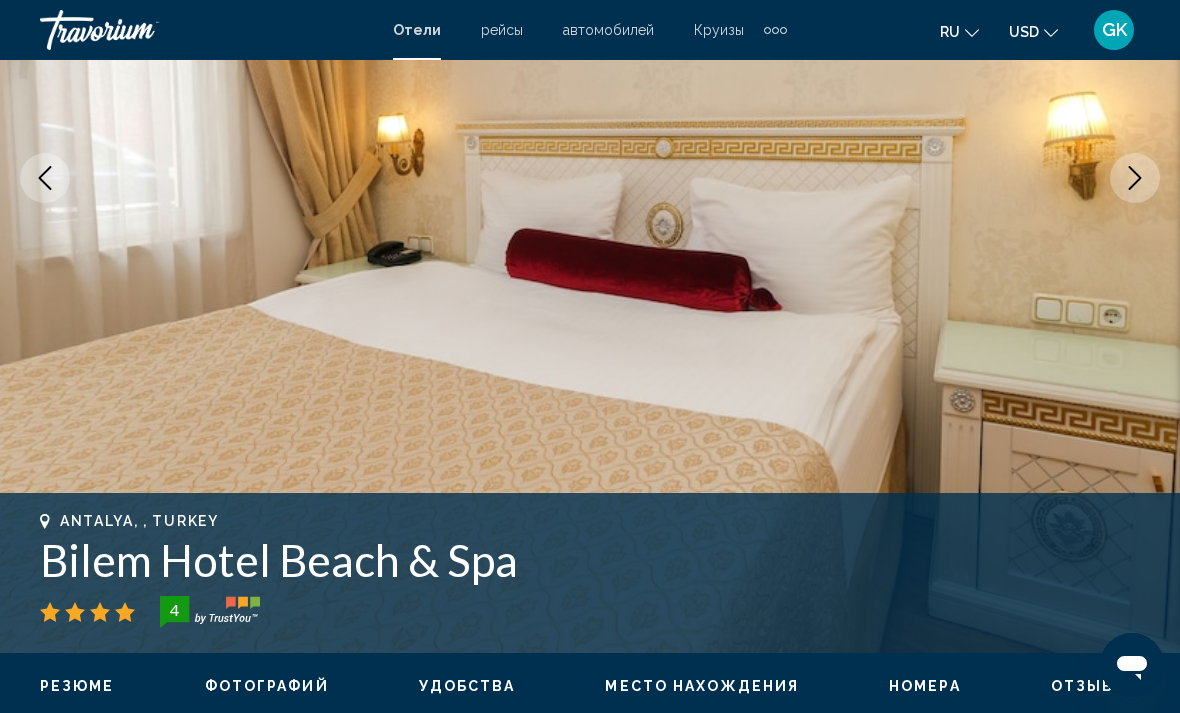 click 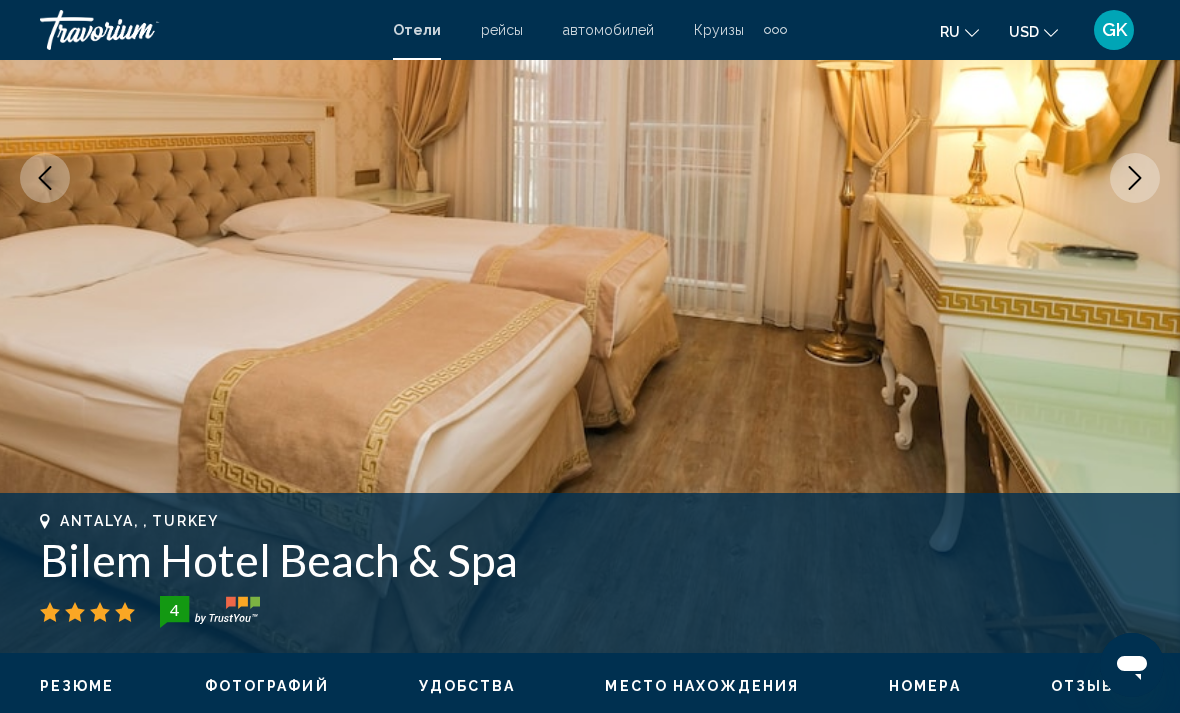 click 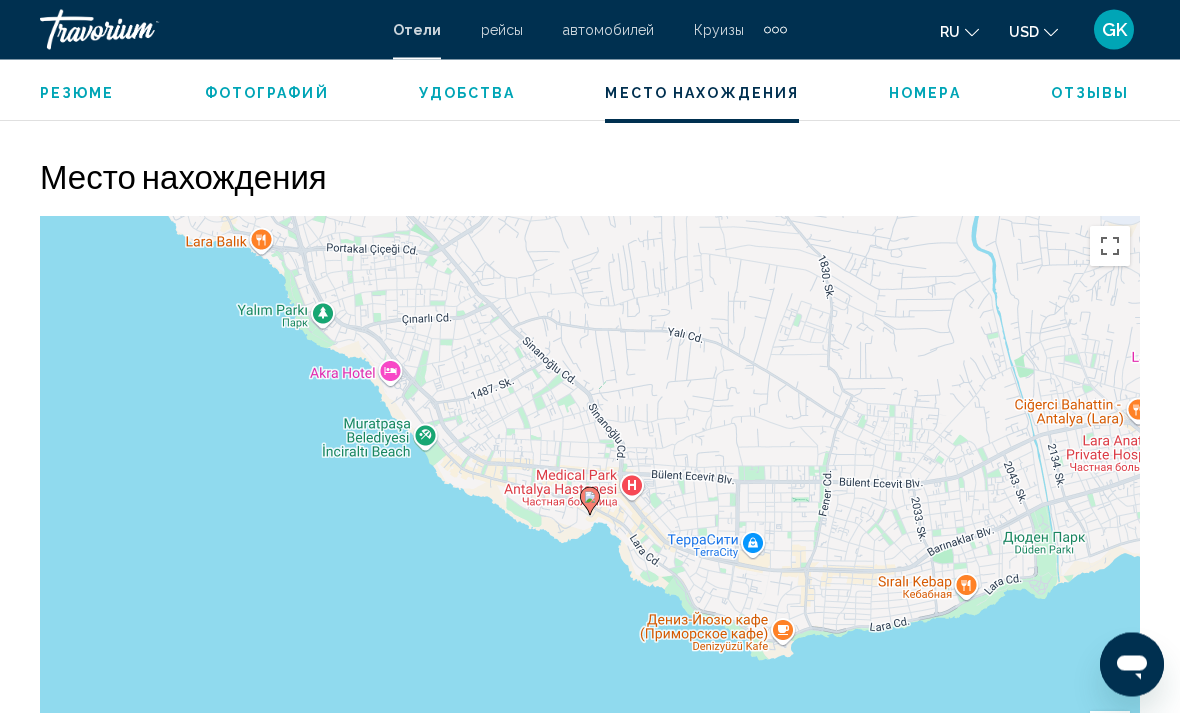 scroll, scrollTop: 2173, scrollLeft: 0, axis: vertical 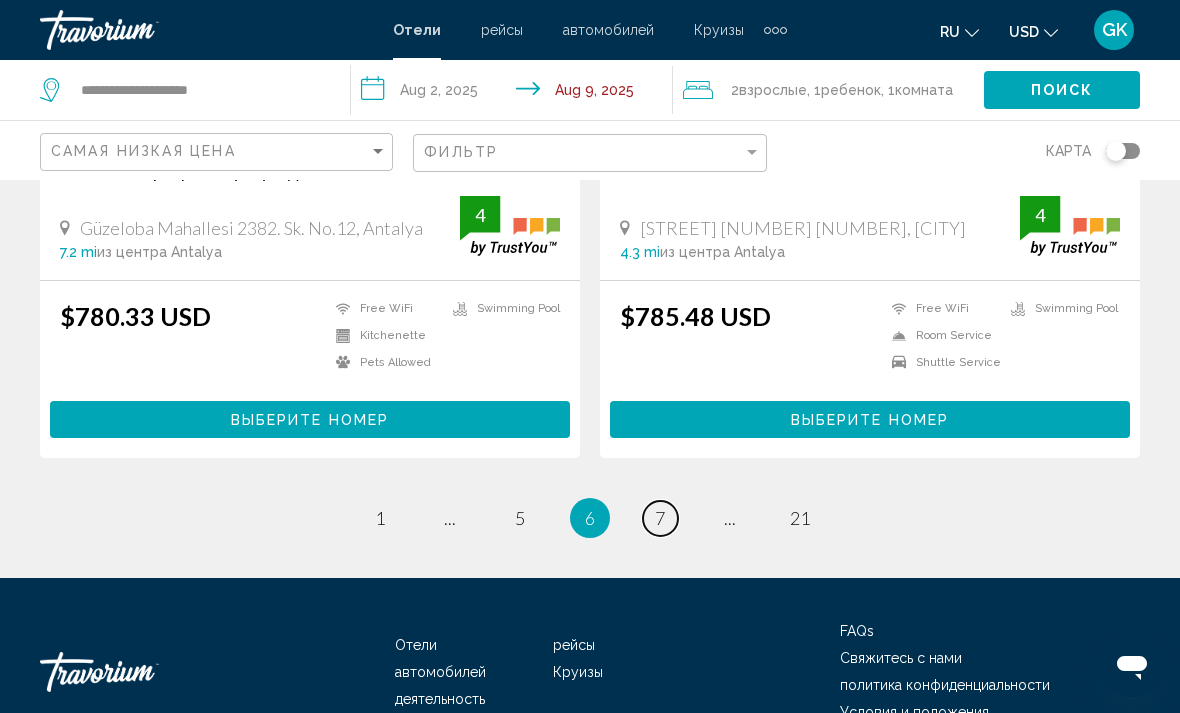click on "7" at bounding box center (660, 518) 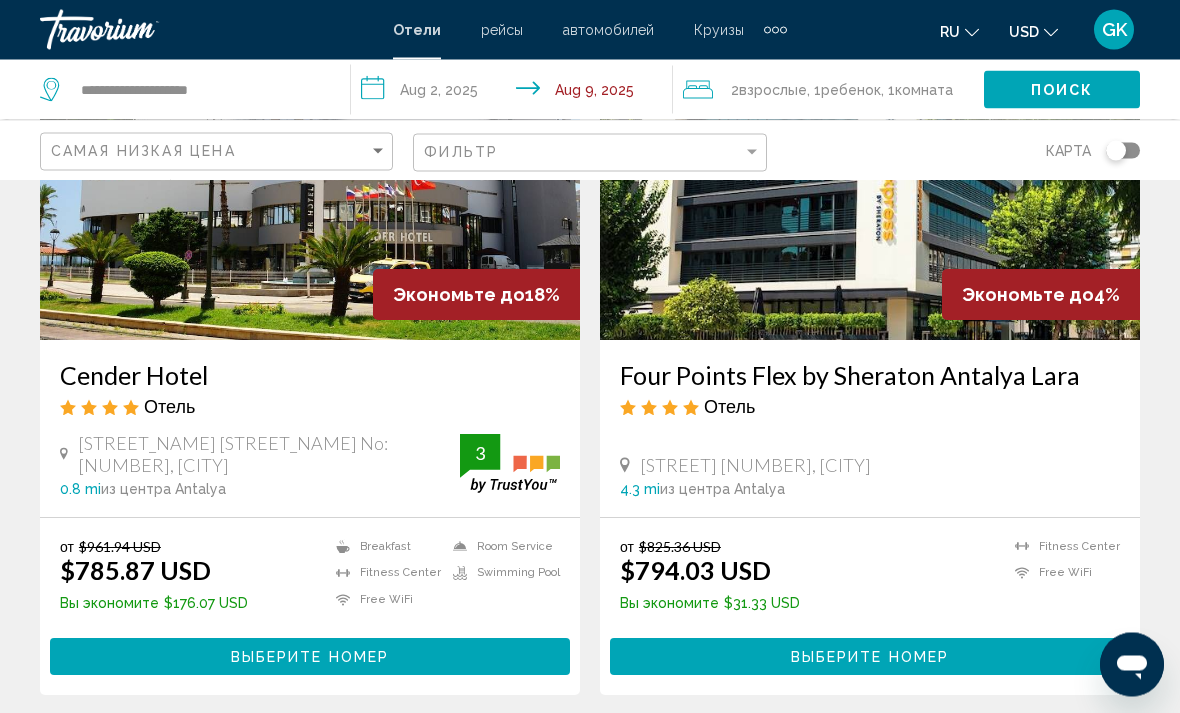 scroll, scrollTop: 232, scrollLeft: 0, axis: vertical 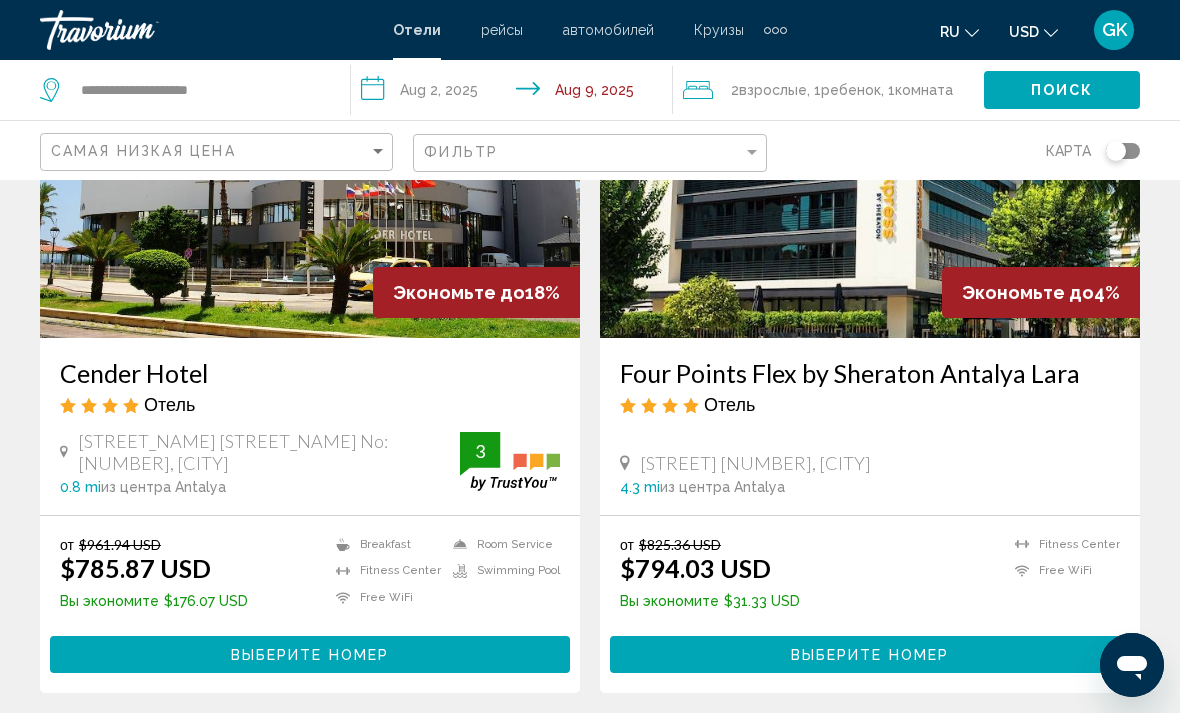 click on "[STREET] [NUMBER], [CITY]" at bounding box center (870, 463) 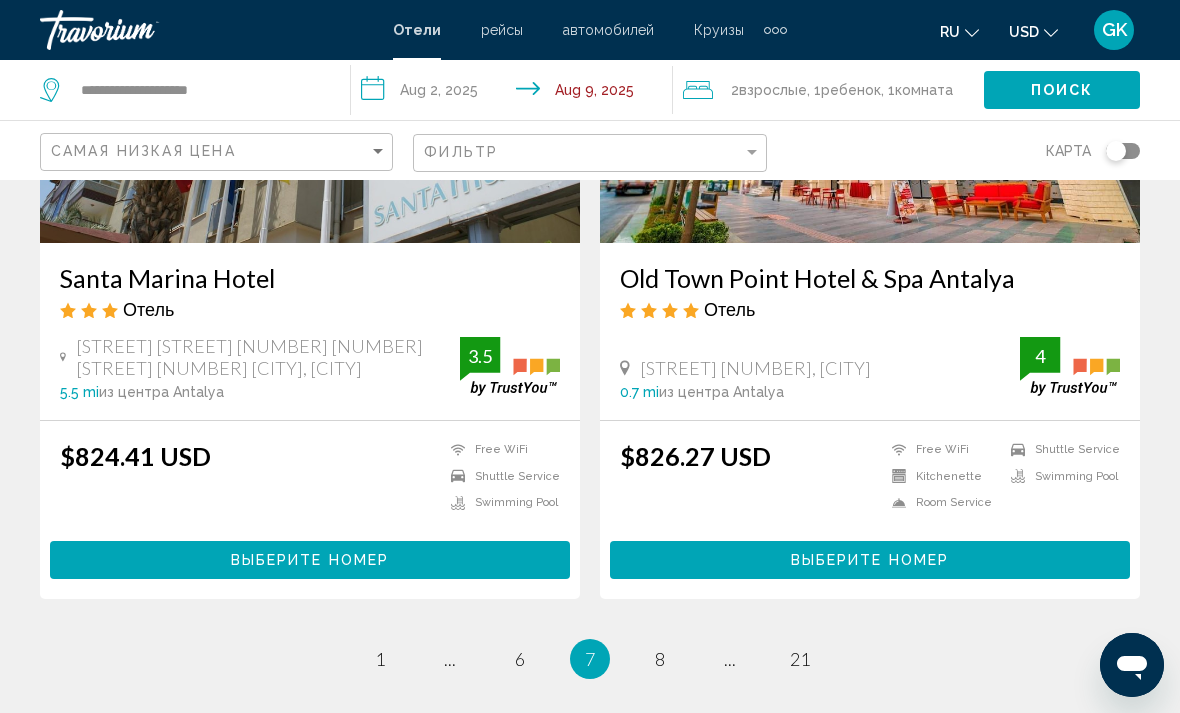 scroll, scrollTop: 4041, scrollLeft: 0, axis: vertical 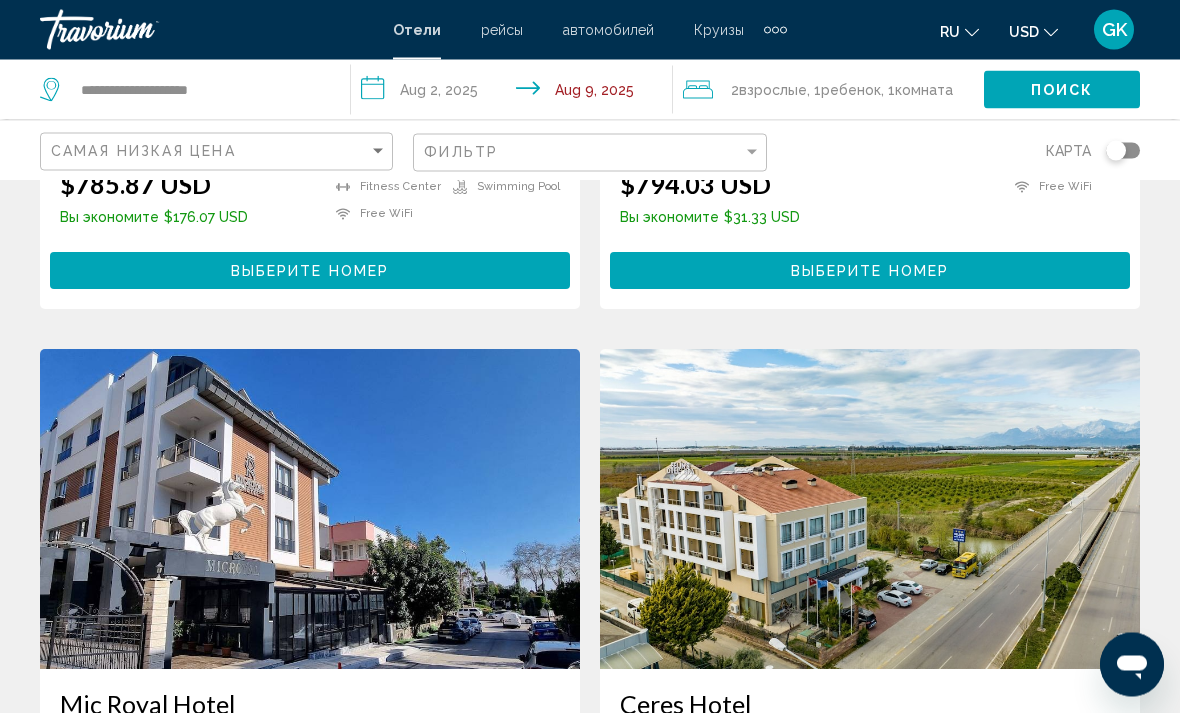 click on "**********" at bounding box center [515, 93] 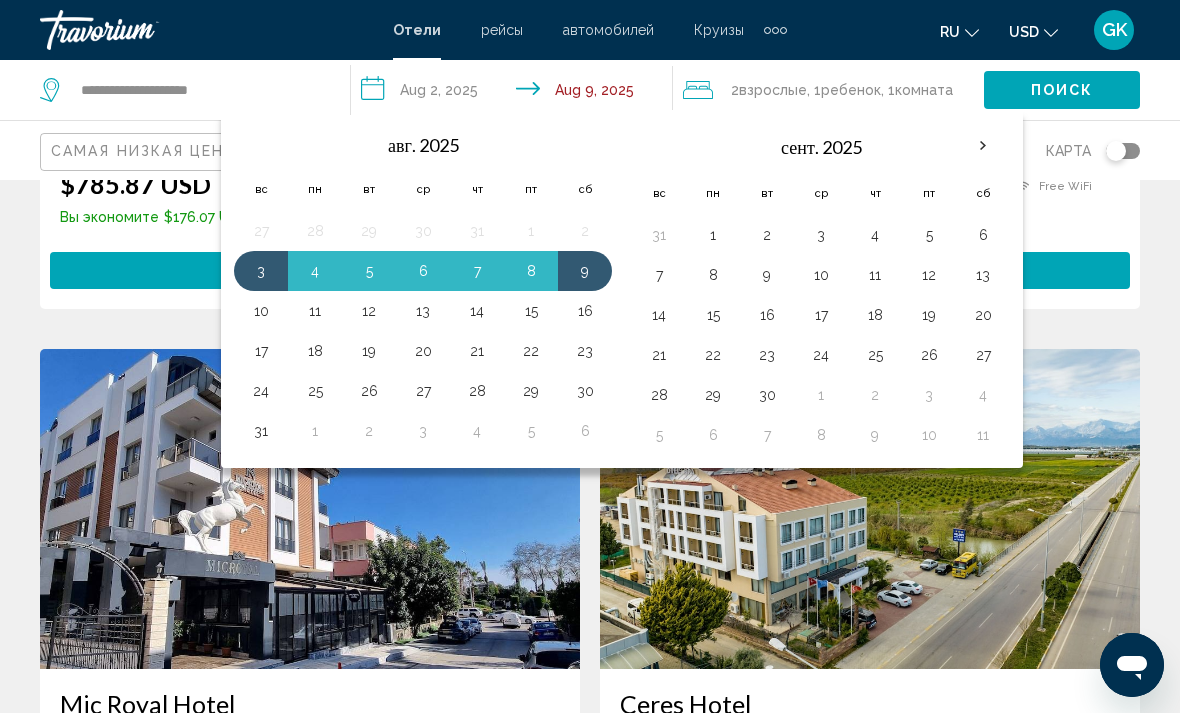 click on "5" at bounding box center [369, 271] 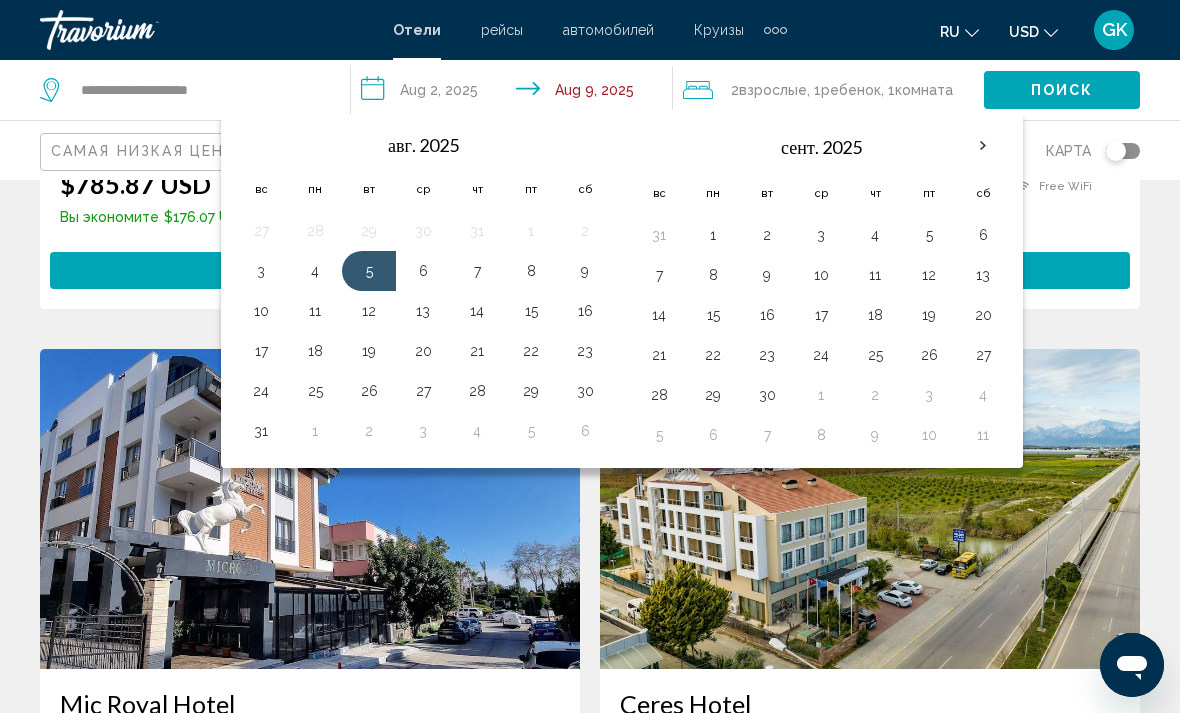 click on "12" at bounding box center [369, 311] 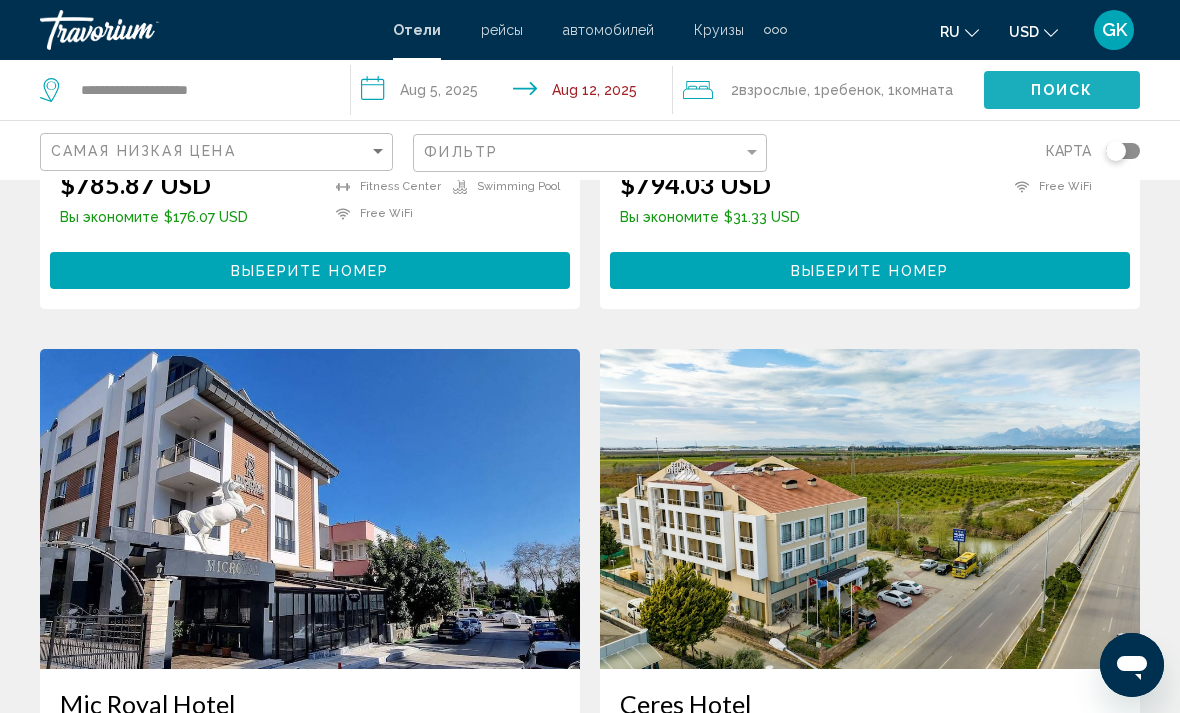 click on "Поиск" 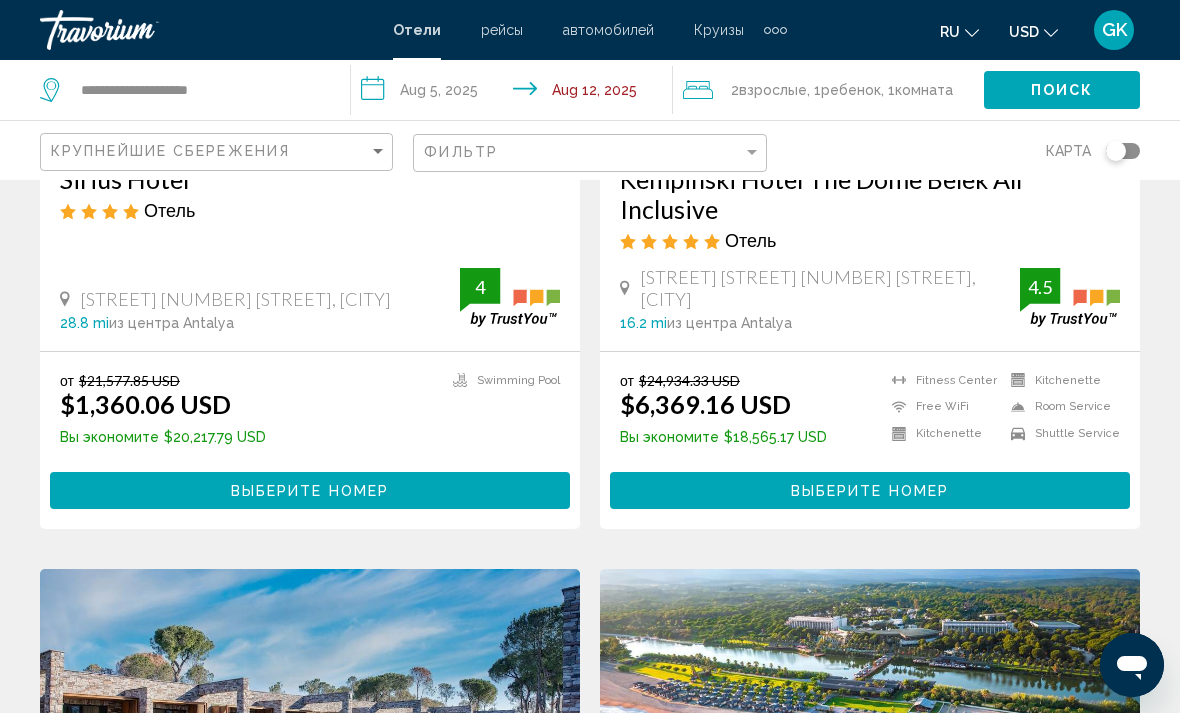 scroll, scrollTop: 439, scrollLeft: 0, axis: vertical 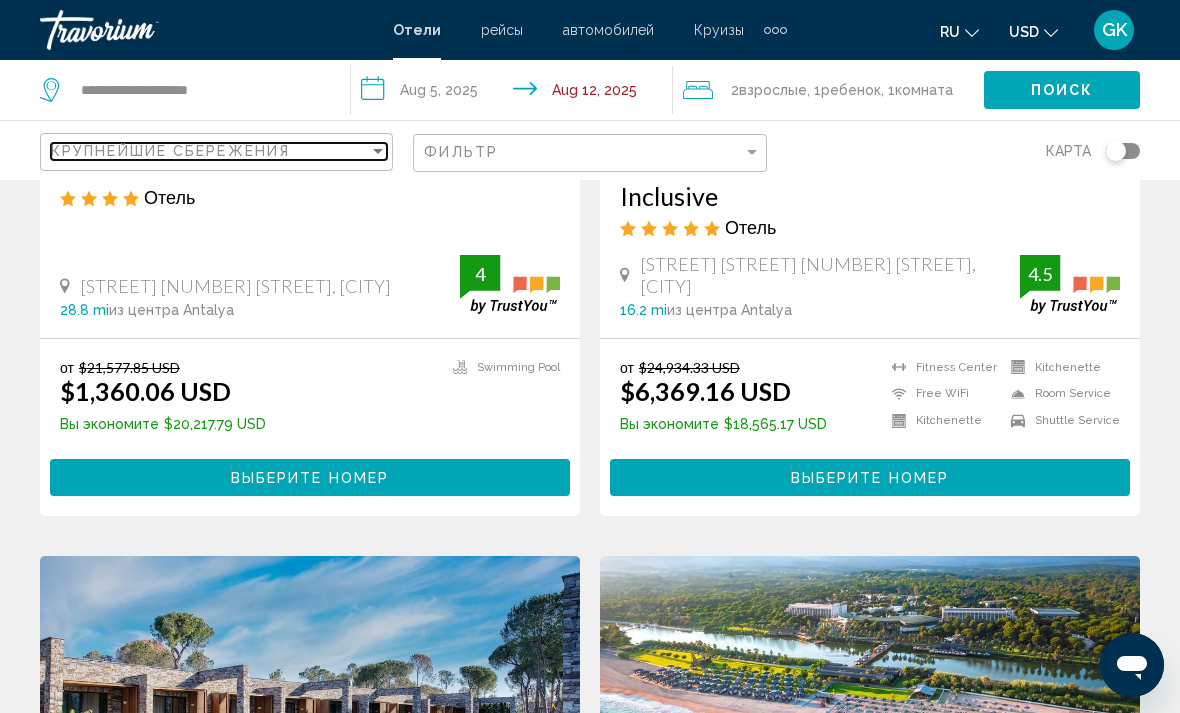 click on "Крупнейшие сбережения" at bounding box center [210, 151] 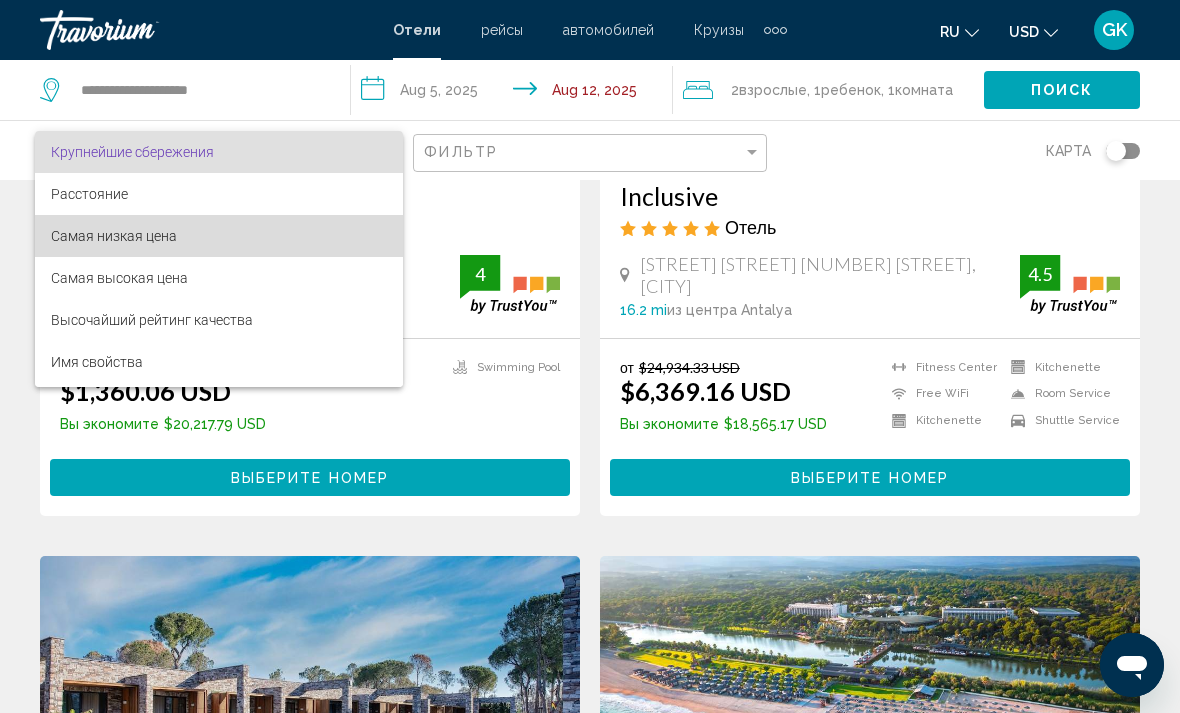 click on "Самая низкая цена" at bounding box center (219, 236) 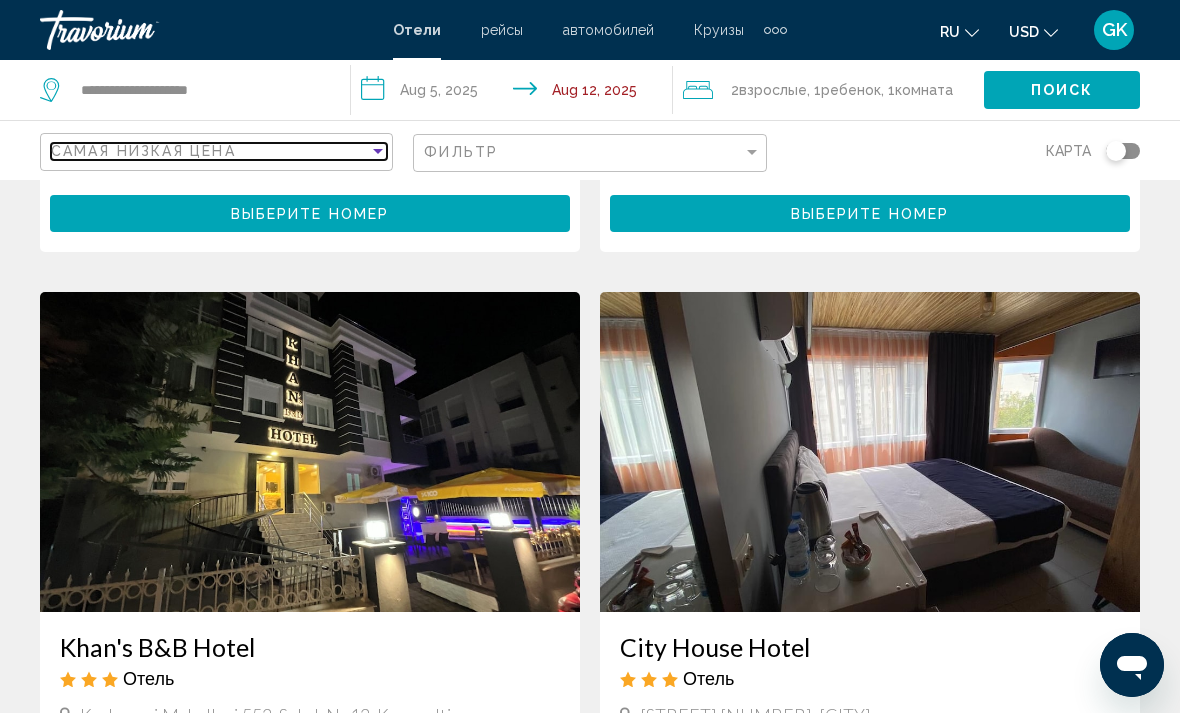 scroll, scrollTop: 664, scrollLeft: 0, axis: vertical 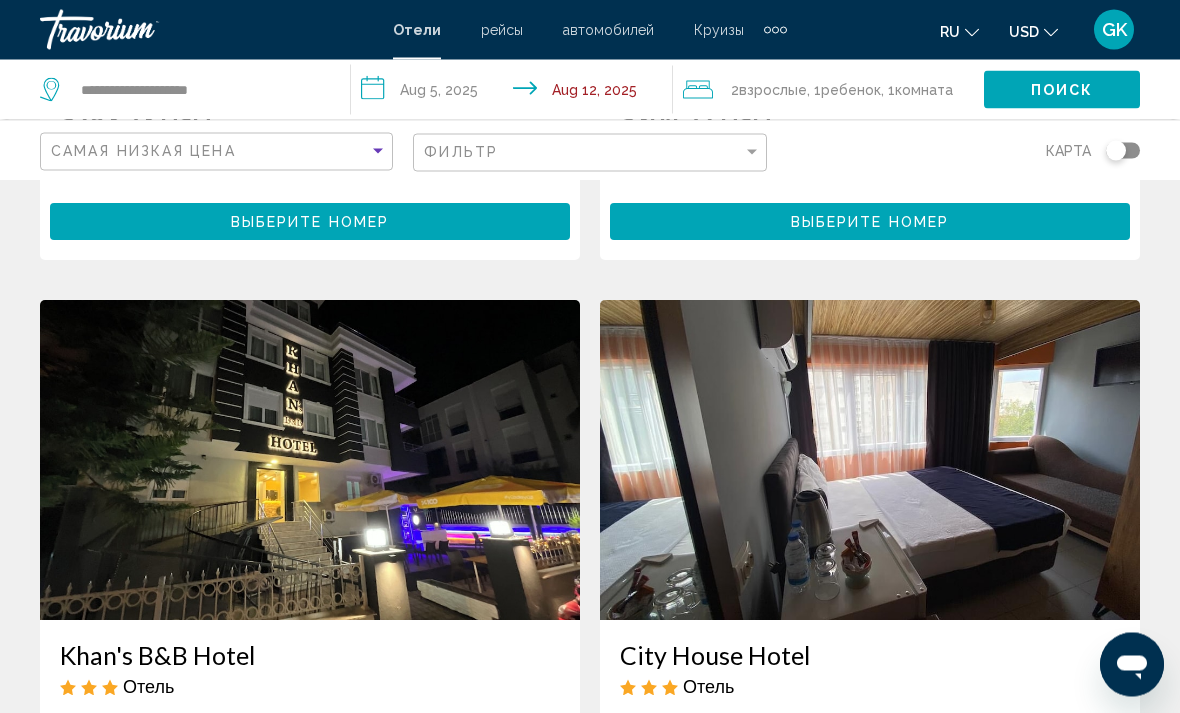 click on "City House Hotel" at bounding box center [870, 656] 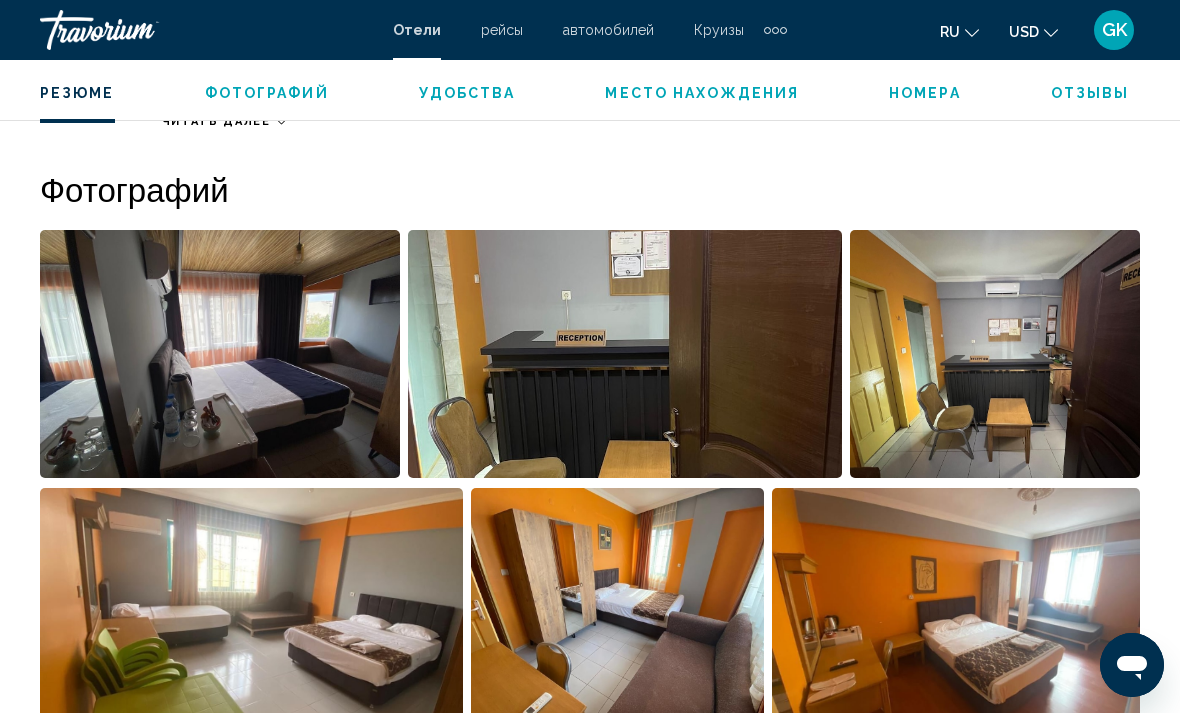 scroll, scrollTop: 1278, scrollLeft: 0, axis: vertical 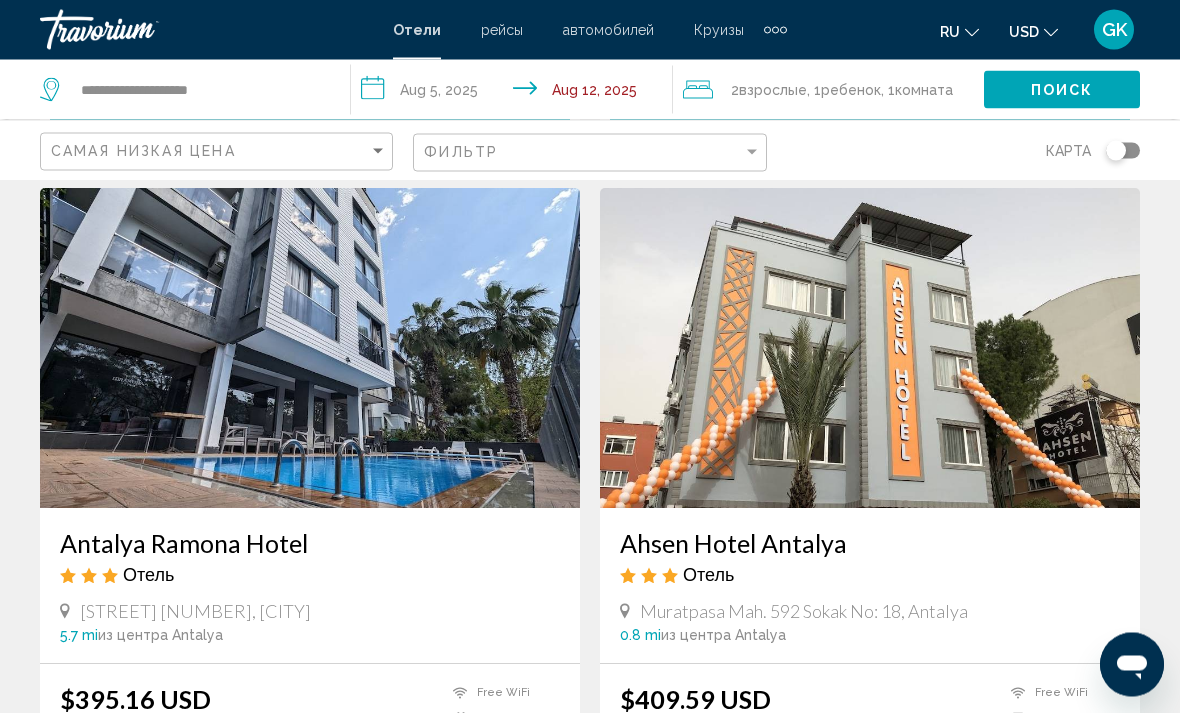 click on "Antalya Ramona Hotel" at bounding box center [310, 544] 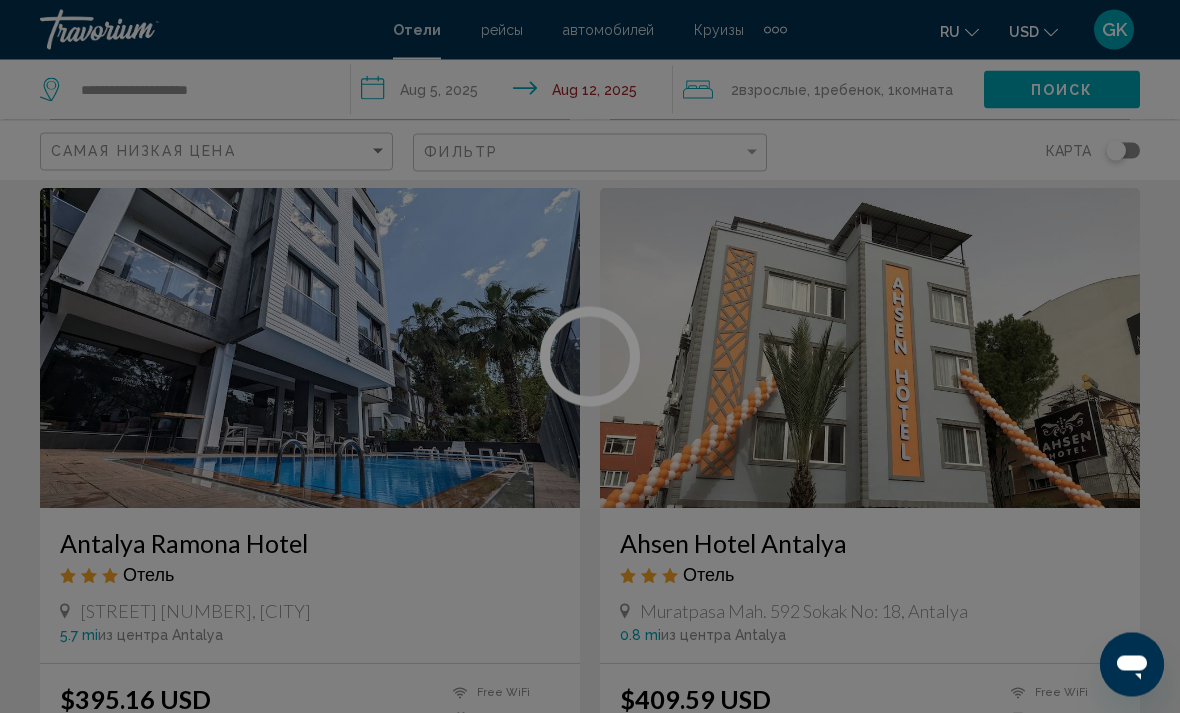 scroll, scrollTop: 2901, scrollLeft: 0, axis: vertical 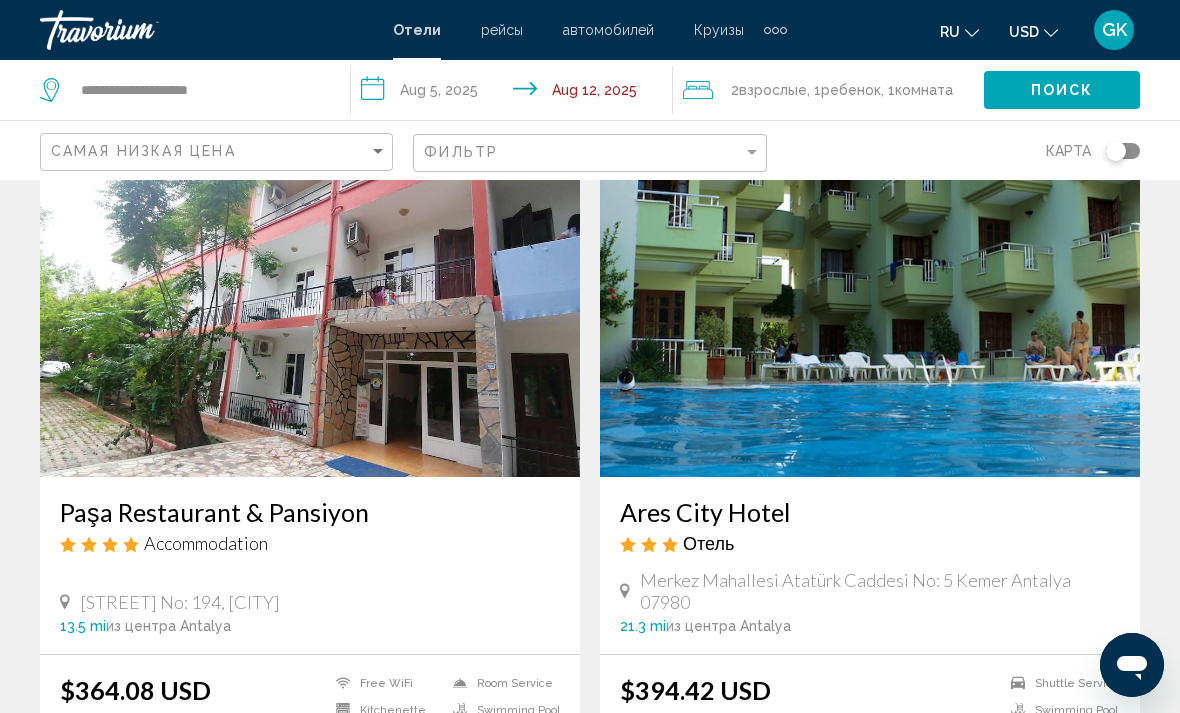 click on "Отель" at bounding box center (870, 543) 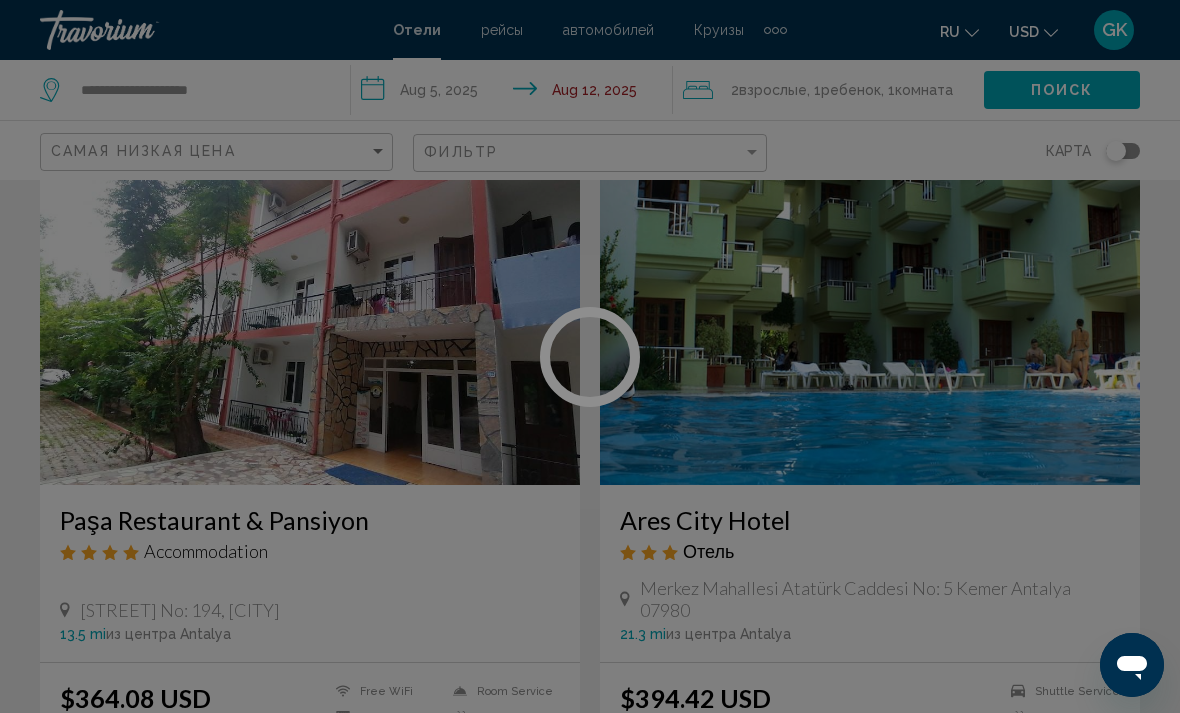 scroll, scrollTop: 2208, scrollLeft: 0, axis: vertical 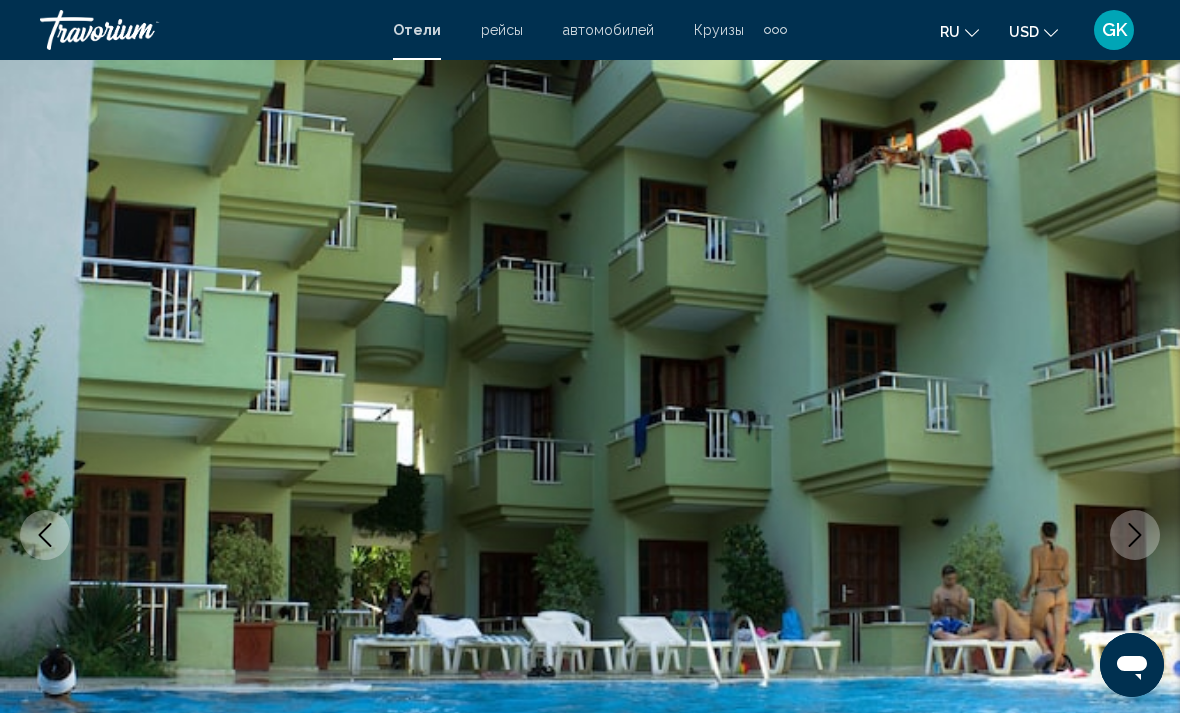 click at bounding box center (590, 535) 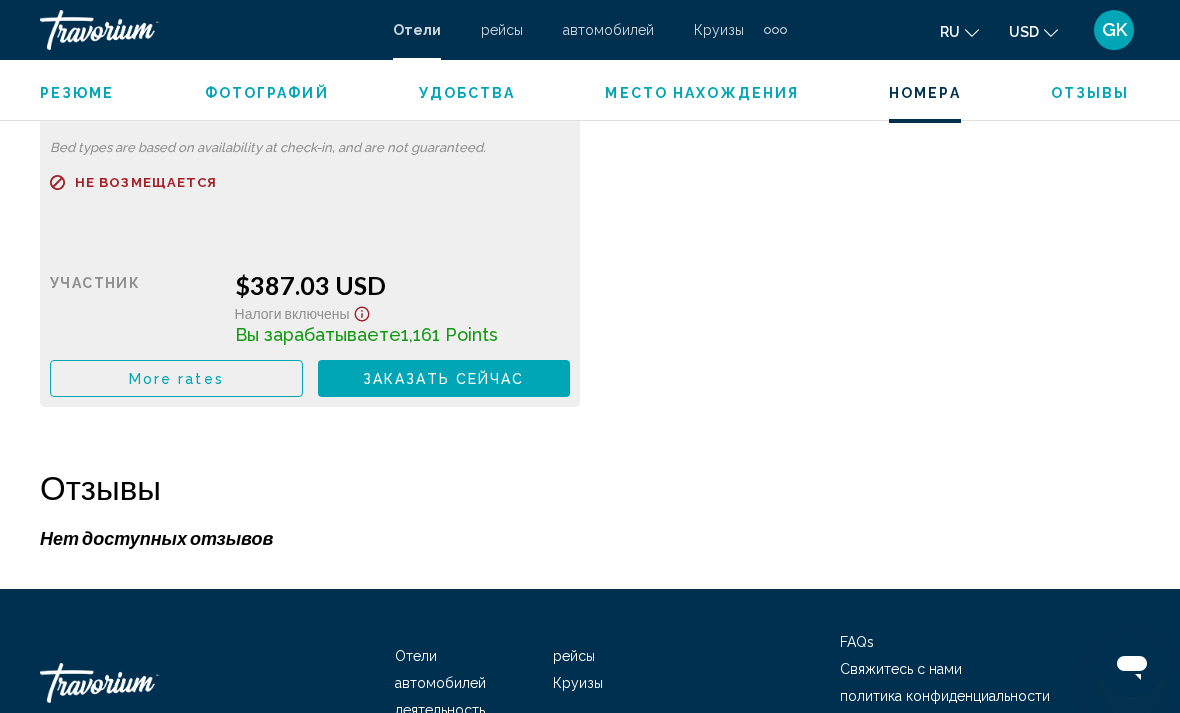 scroll, scrollTop: 3314, scrollLeft: 0, axis: vertical 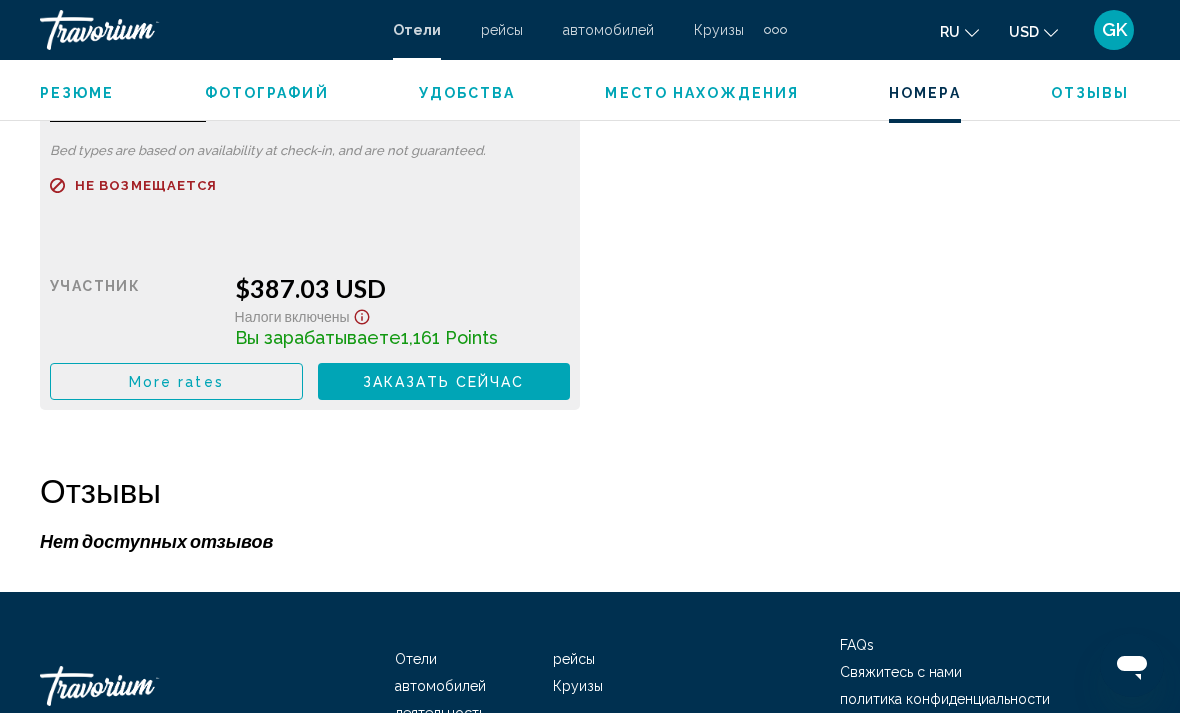 click on "More rates" at bounding box center [176, 381] 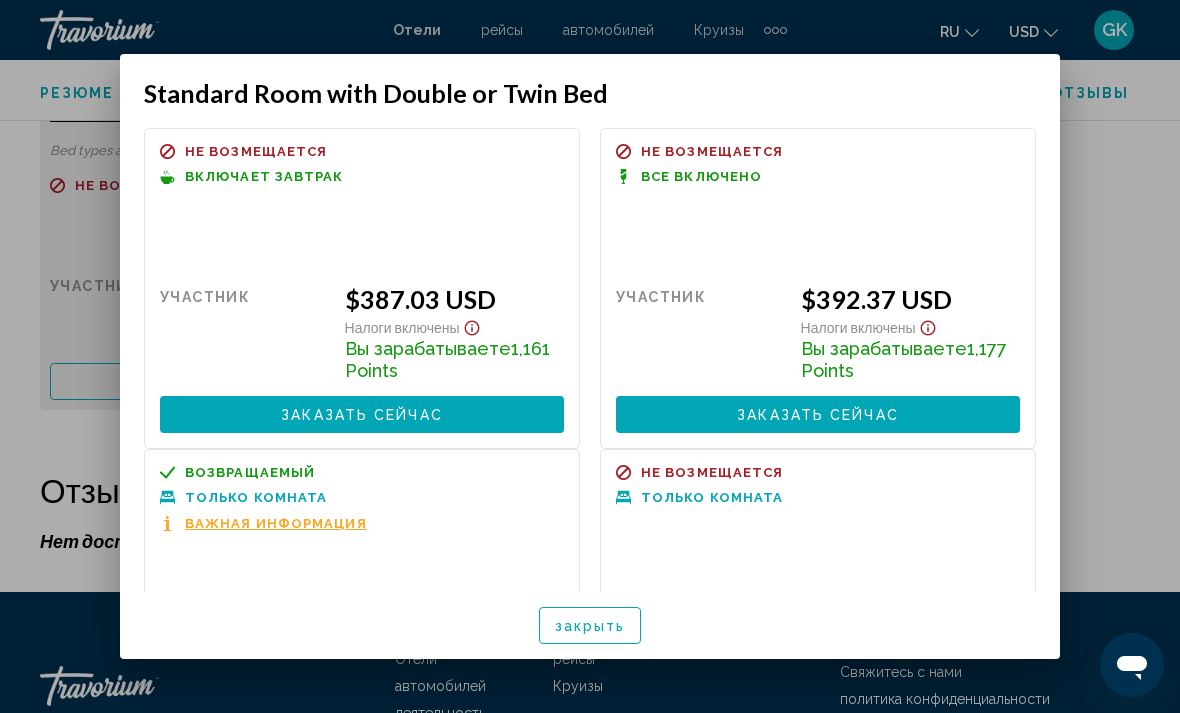 click at bounding box center (590, 356) 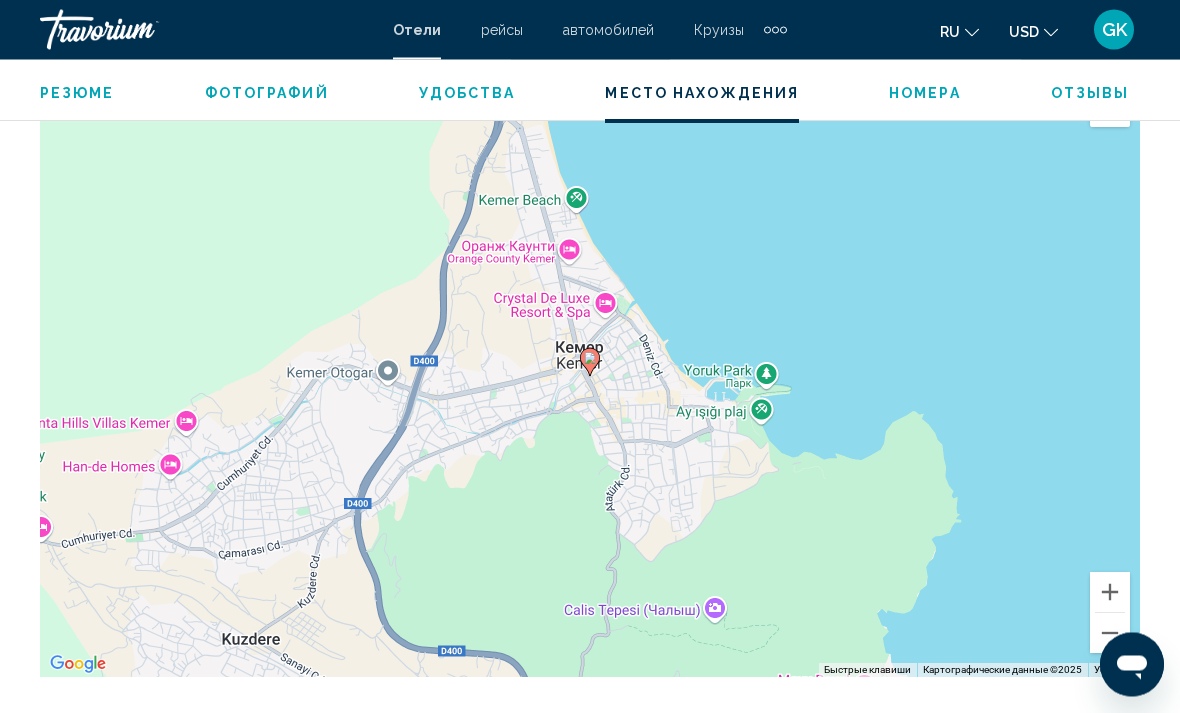 scroll, scrollTop: 2060, scrollLeft: 0, axis: vertical 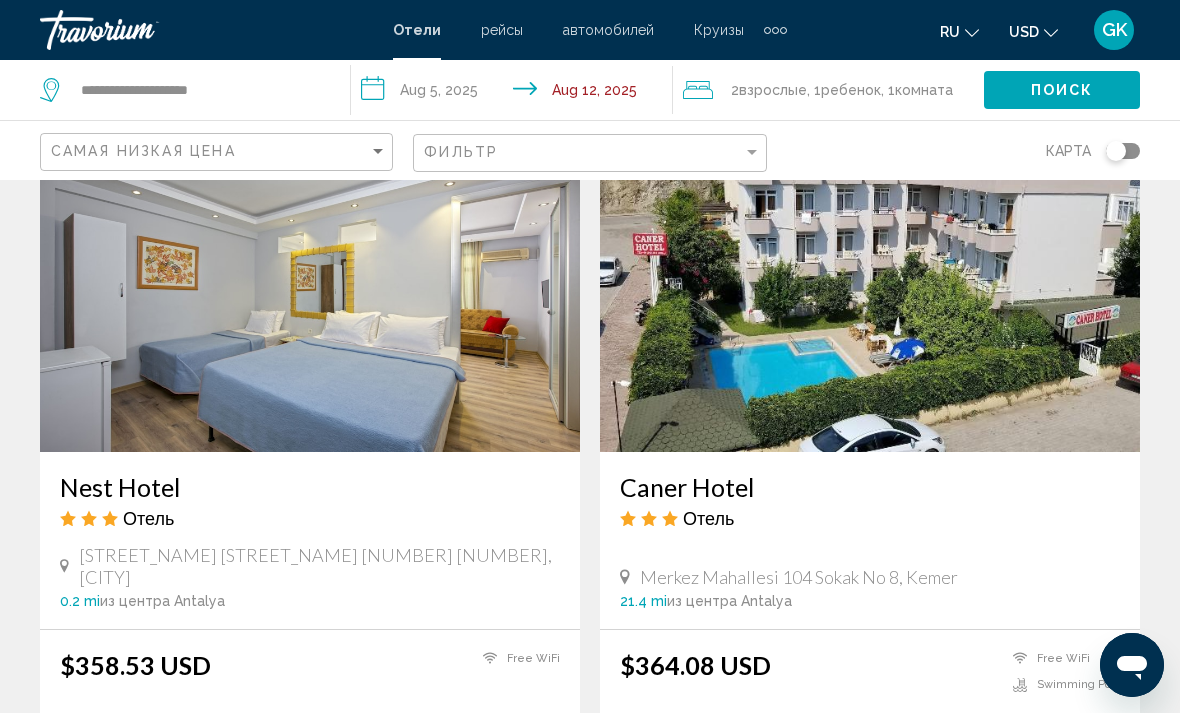 click on "Nest Hotel" at bounding box center (310, 487) 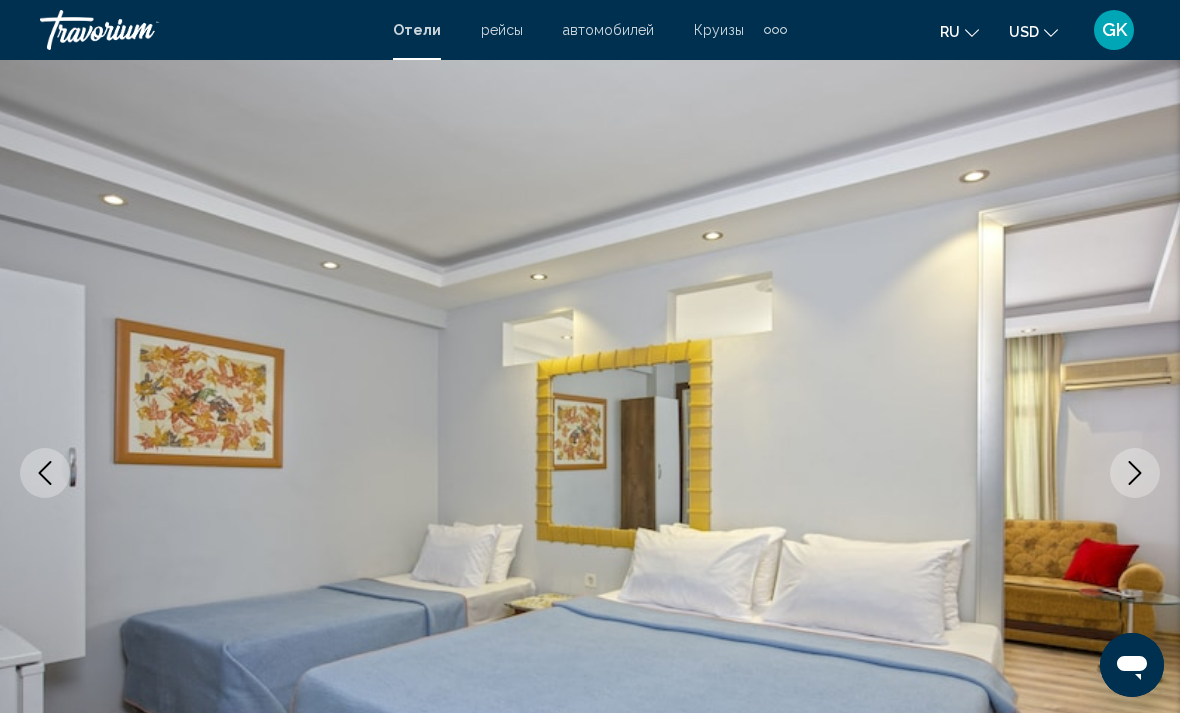 scroll, scrollTop: 64, scrollLeft: 0, axis: vertical 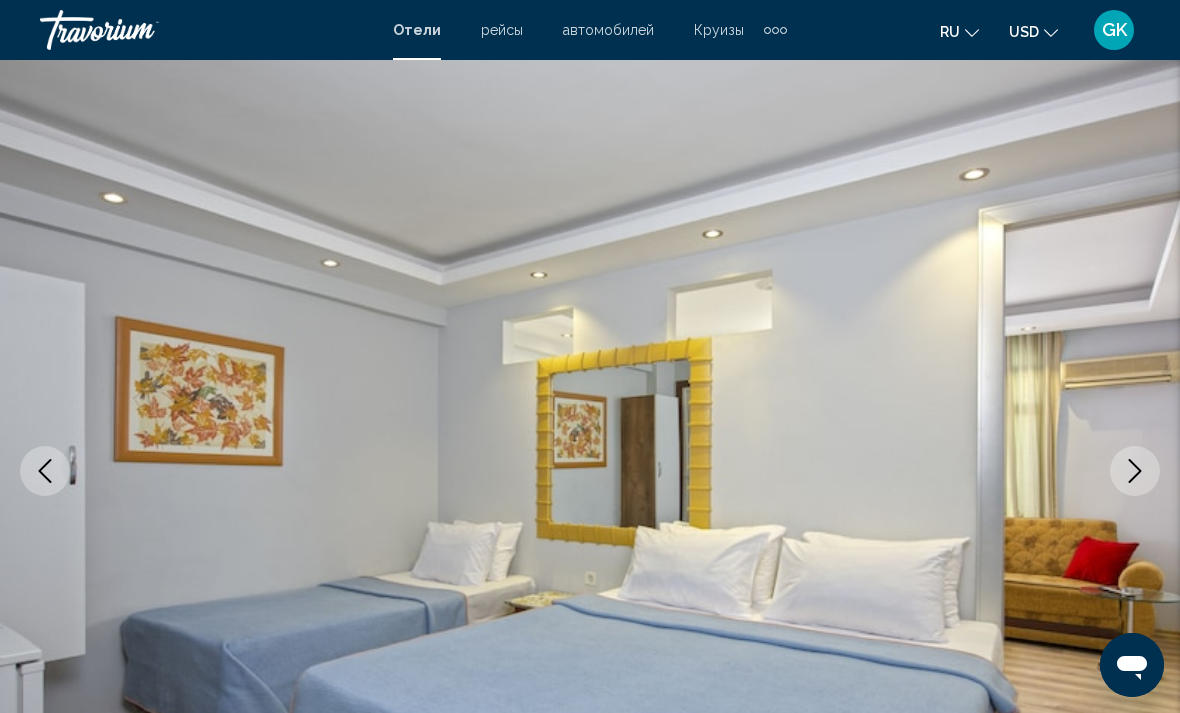 click 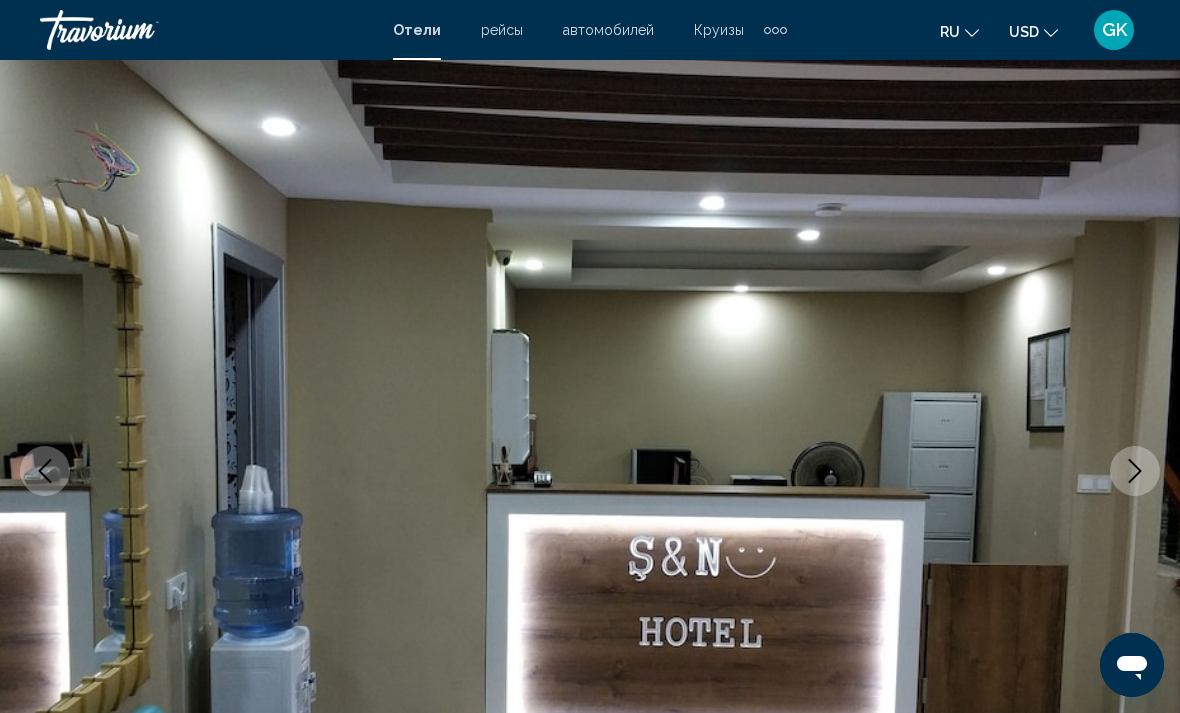 click 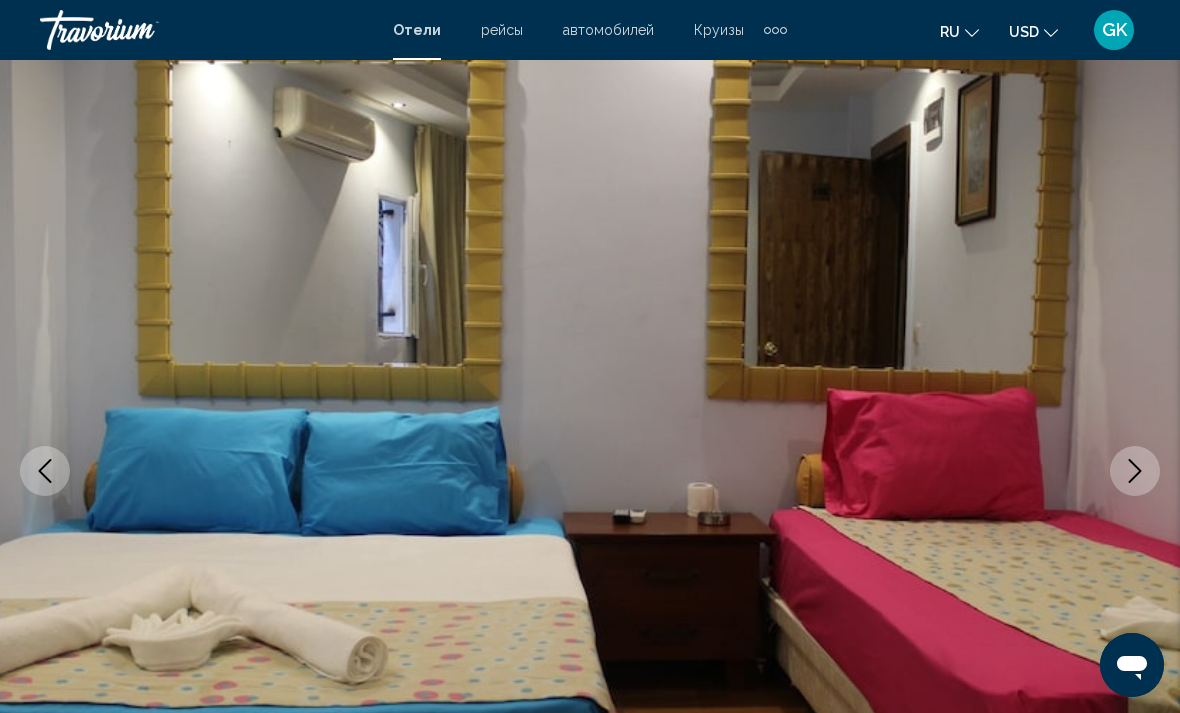 click 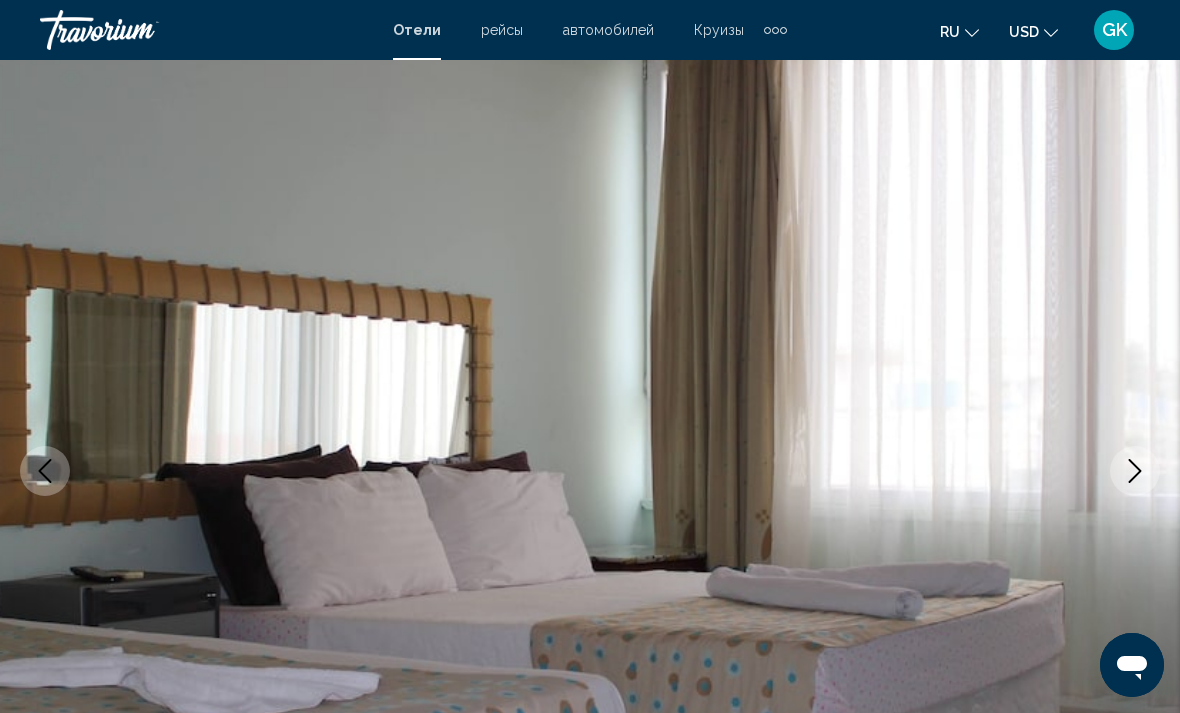 click 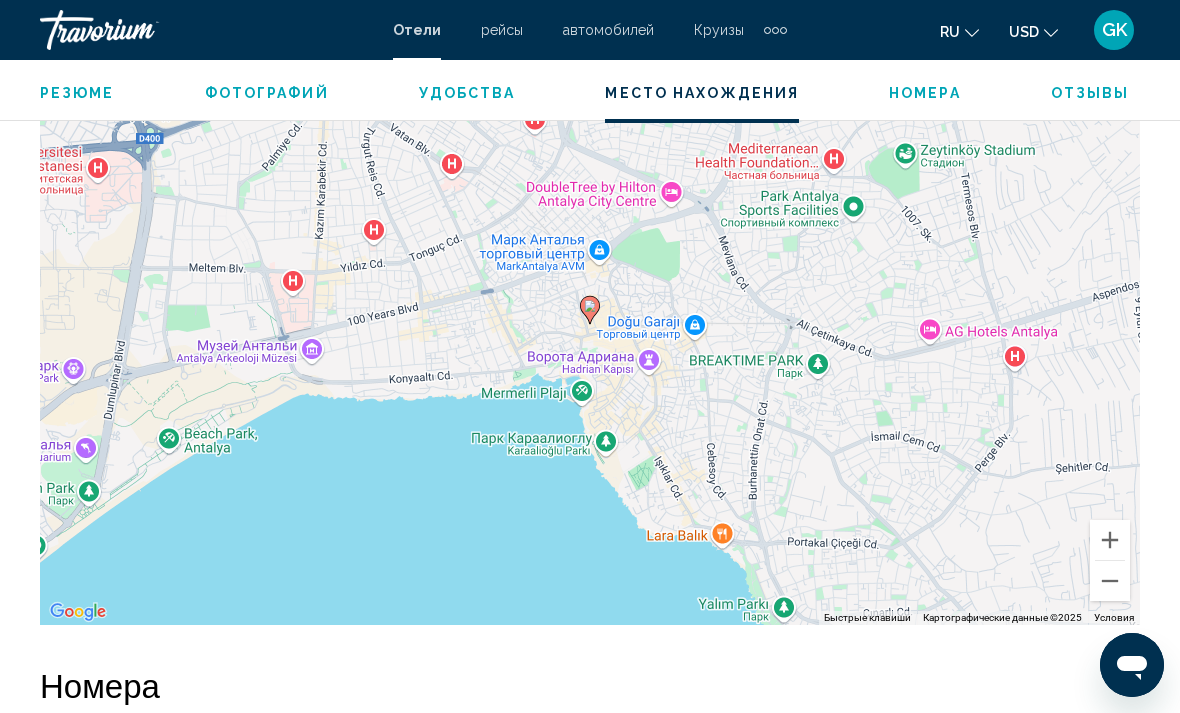 scroll, scrollTop: 2368, scrollLeft: 0, axis: vertical 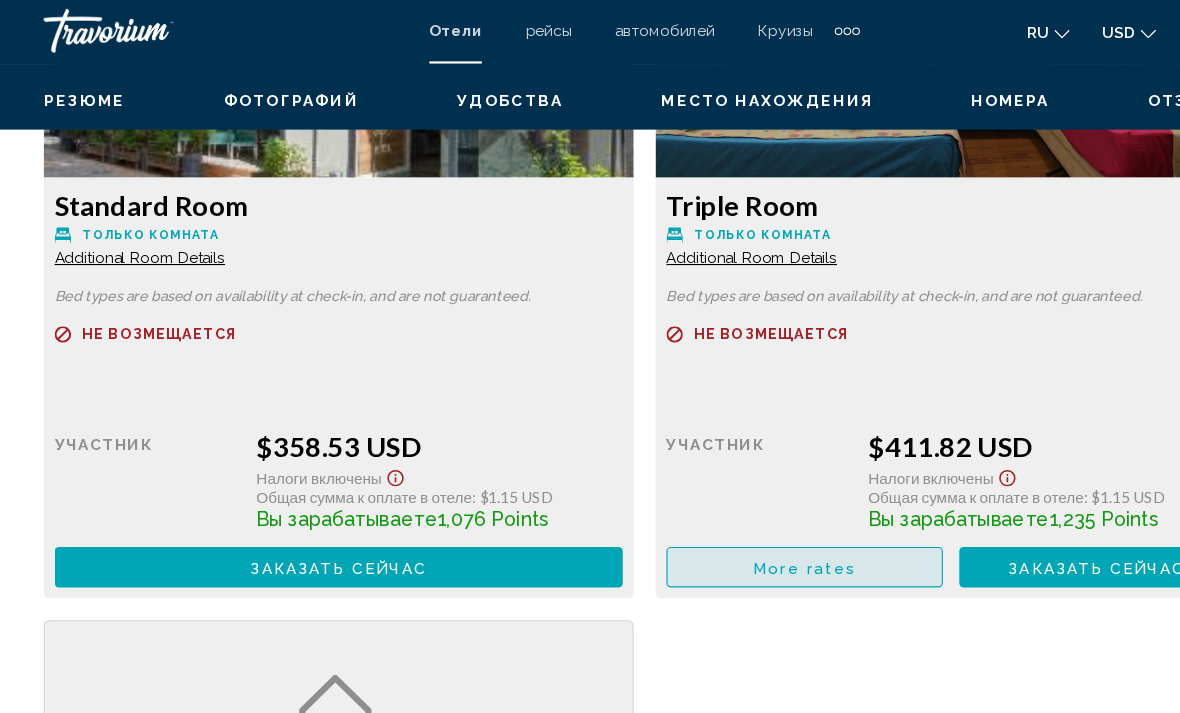 click on "More rates" at bounding box center (736, 521) 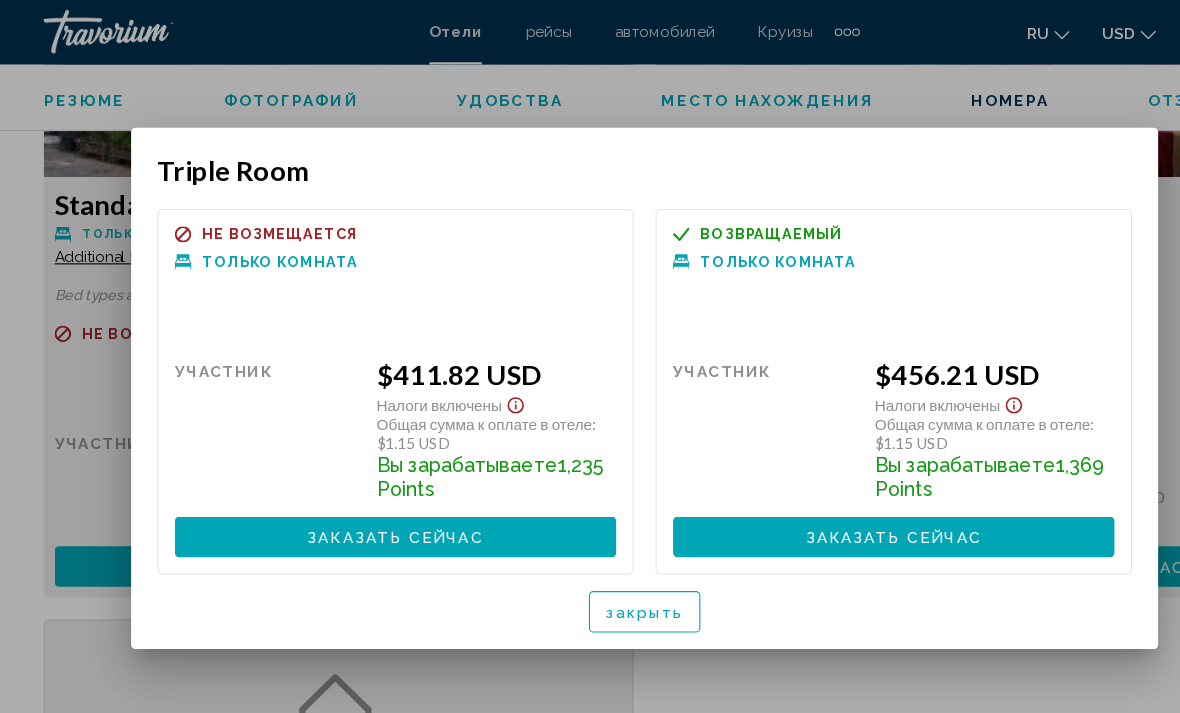 click at bounding box center (590, 356) 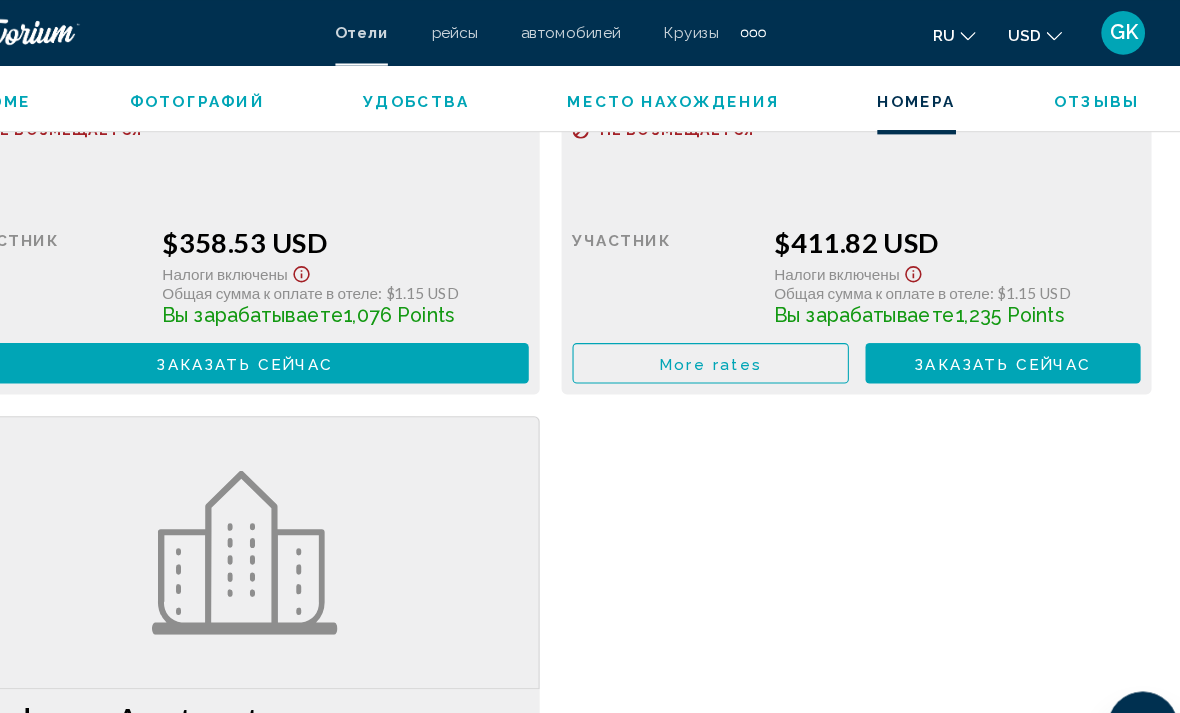 scroll, scrollTop: 3446, scrollLeft: 0, axis: vertical 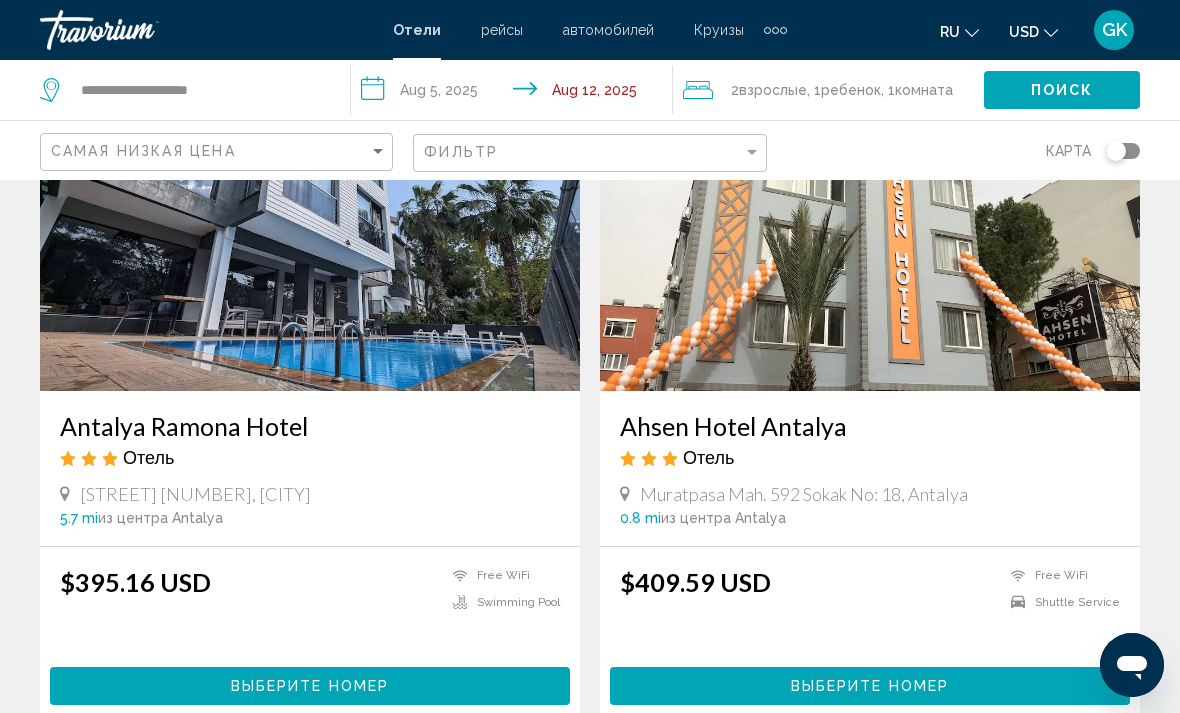 click on "Ahsen Hotel Antalya" at bounding box center (870, 426) 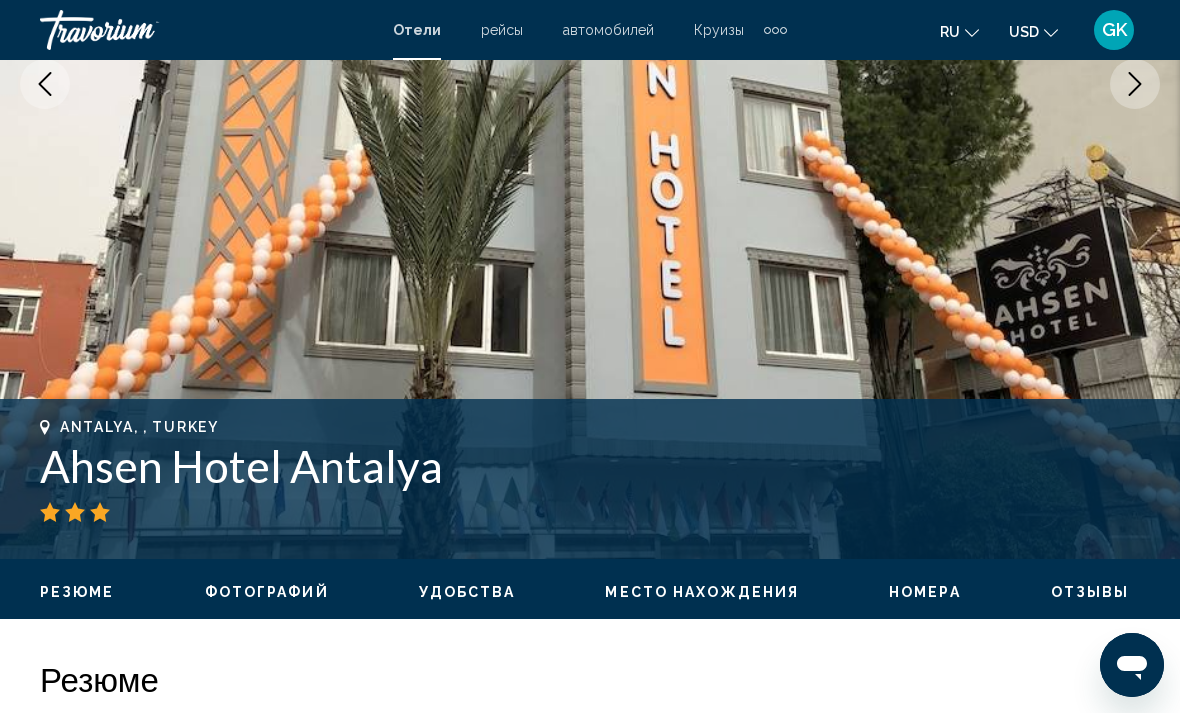 scroll, scrollTop: 347, scrollLeft: 0, axis: vertical 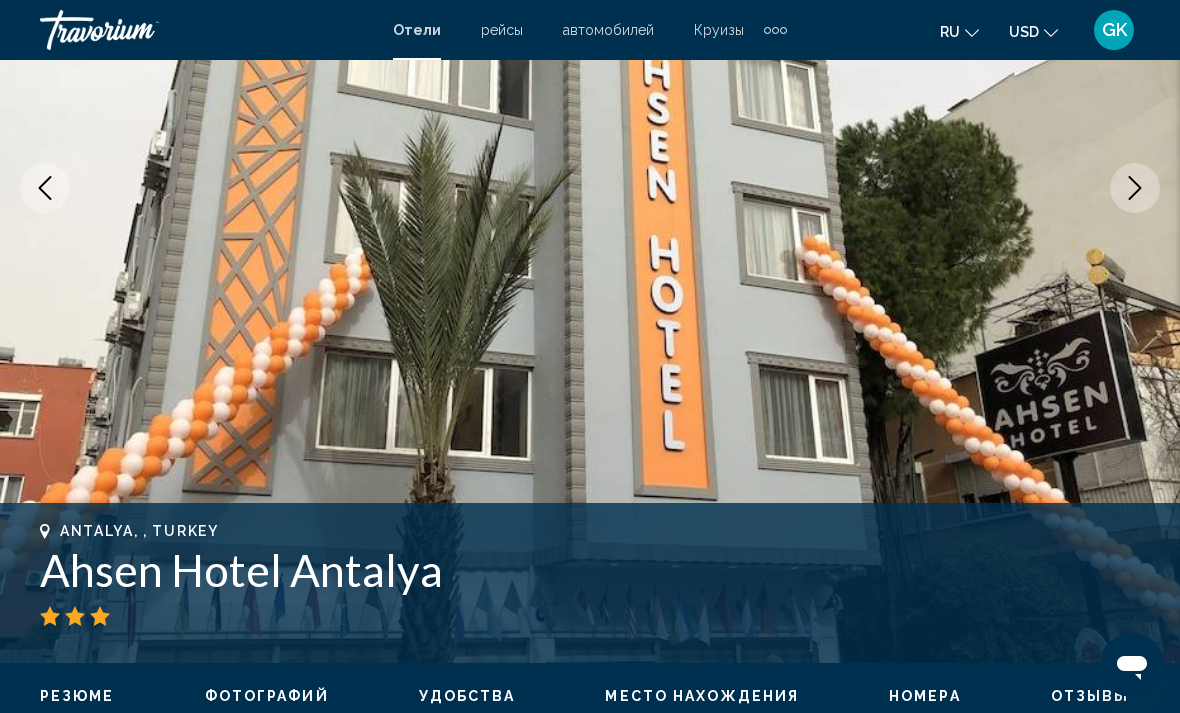 click at bounding box center (1135, 188) 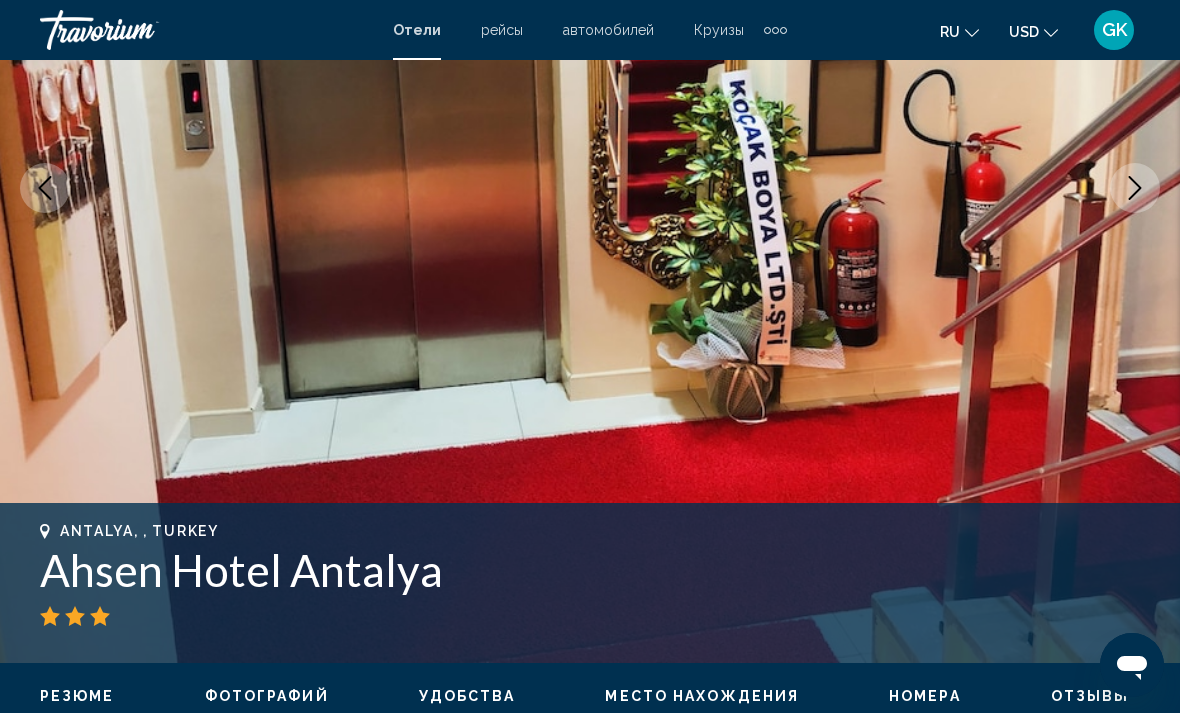 click 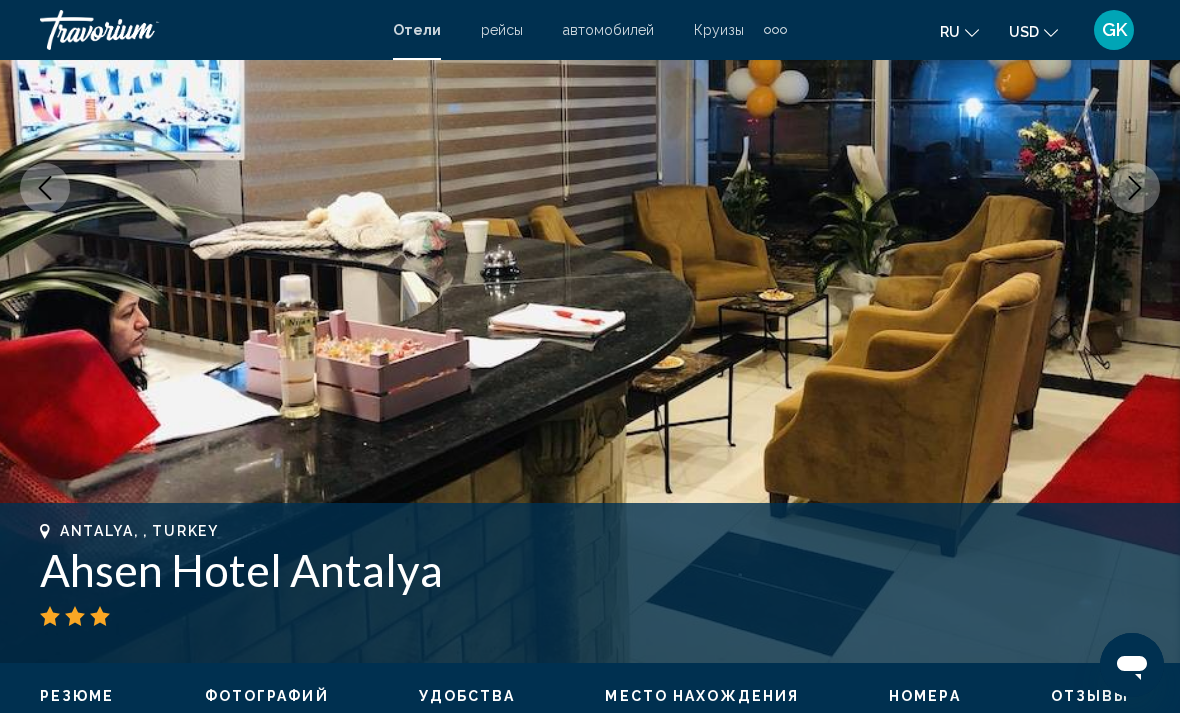click at bounding box center [1135, 188] 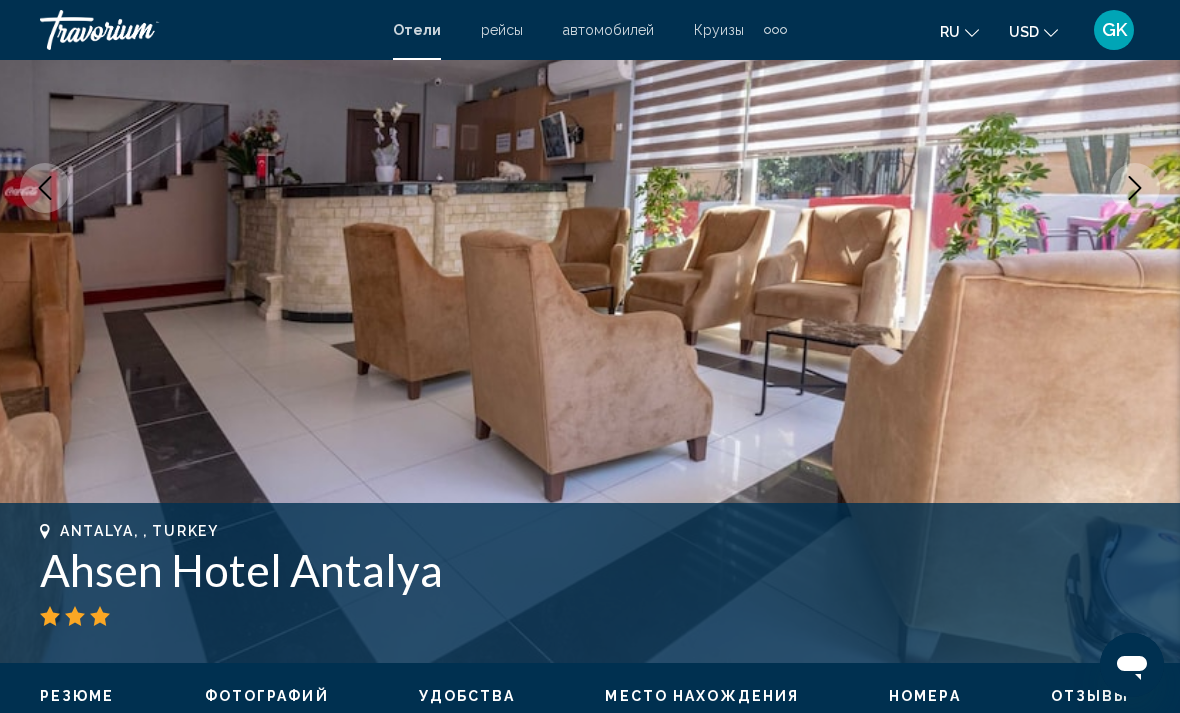 click 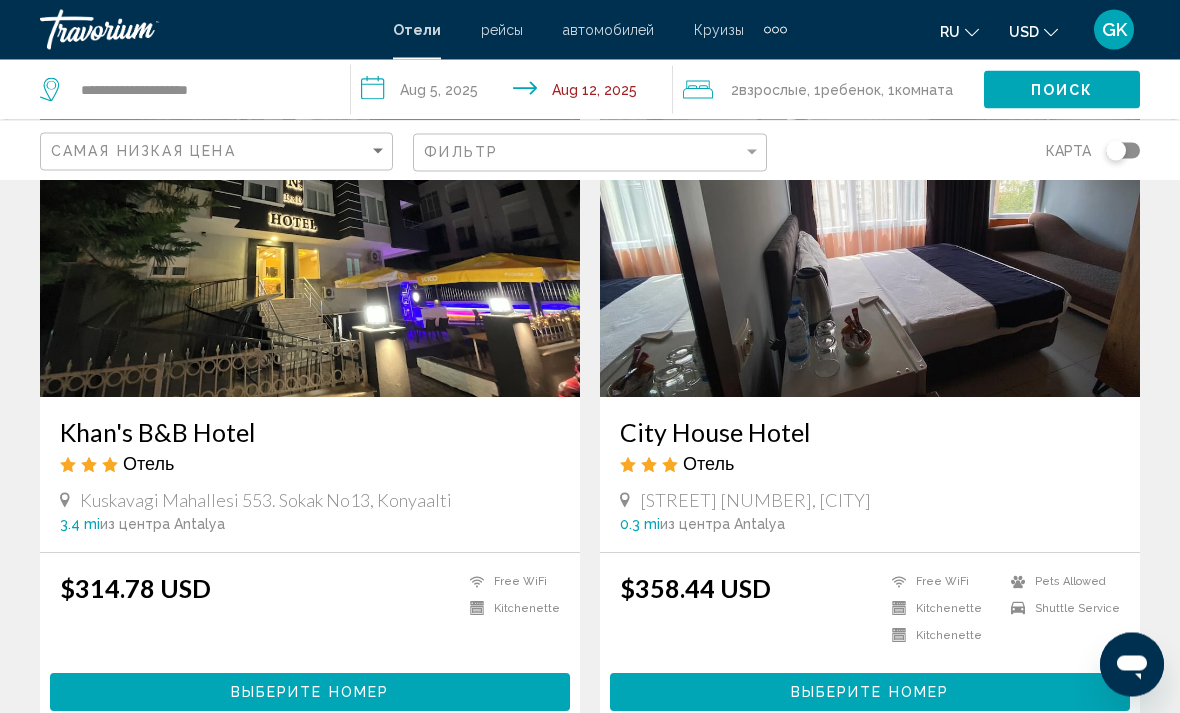 scroll, scrollTop: 888, scrollLeft: 0, axis: vertical 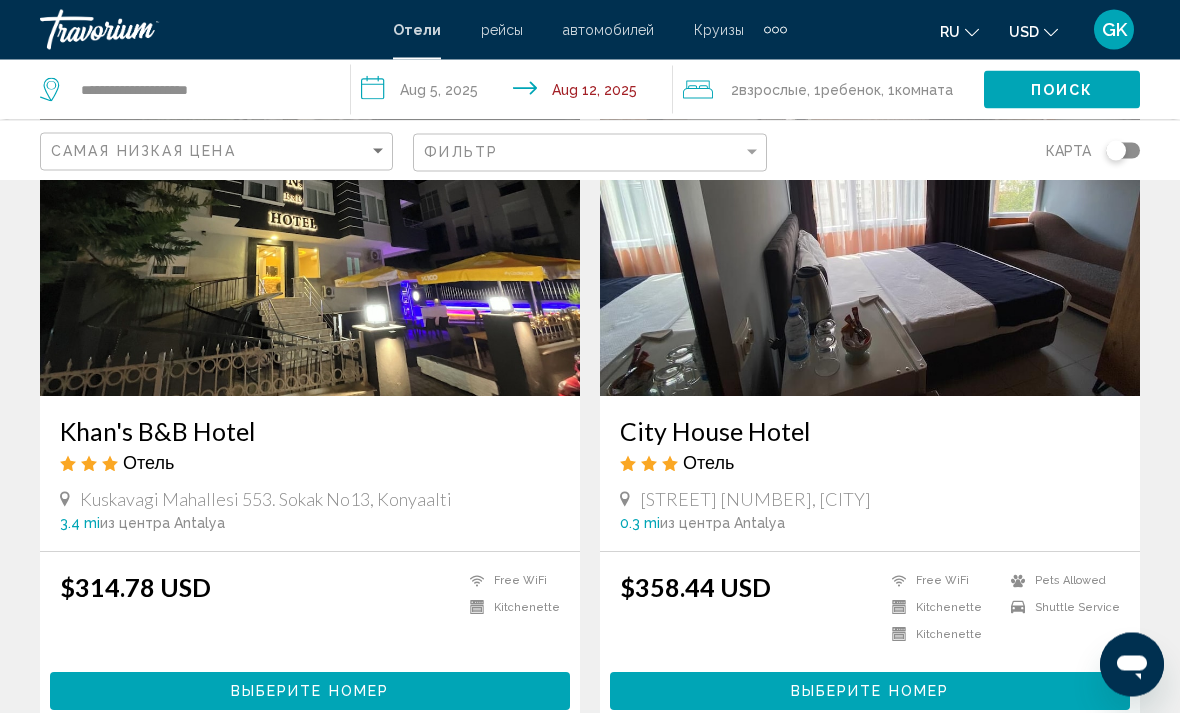 click on "City House Hotel" at bounding box center [870, 432] 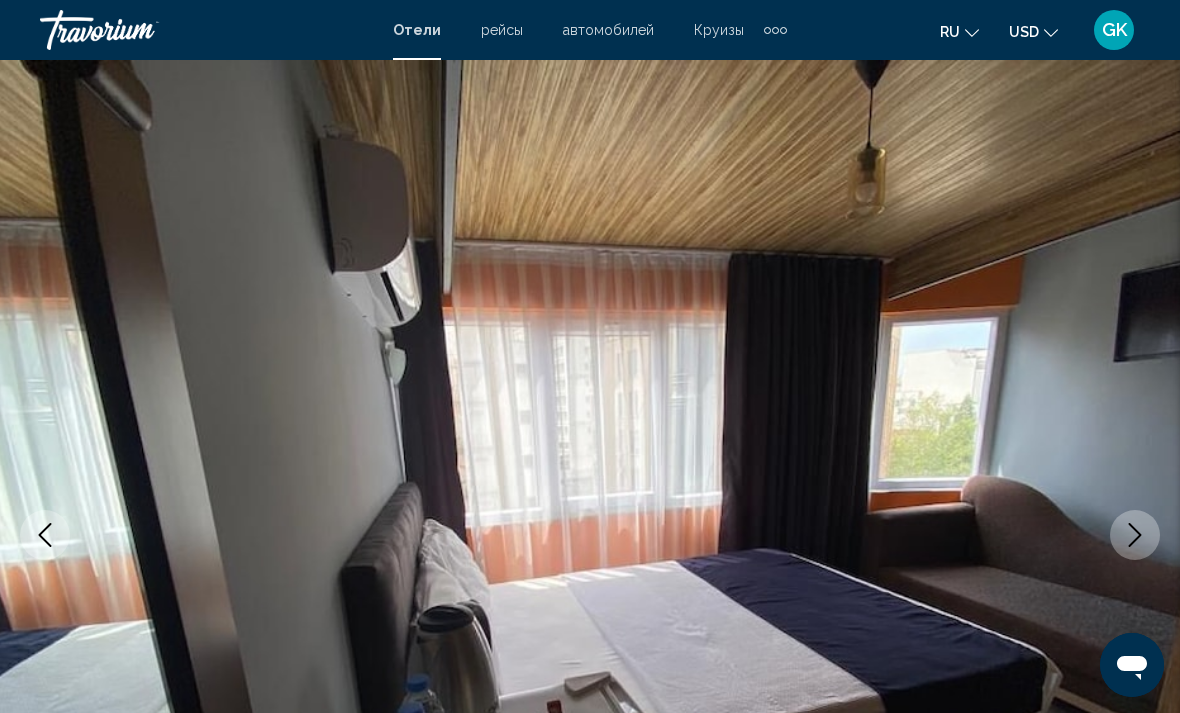 click at bounding box center (1135, 535) 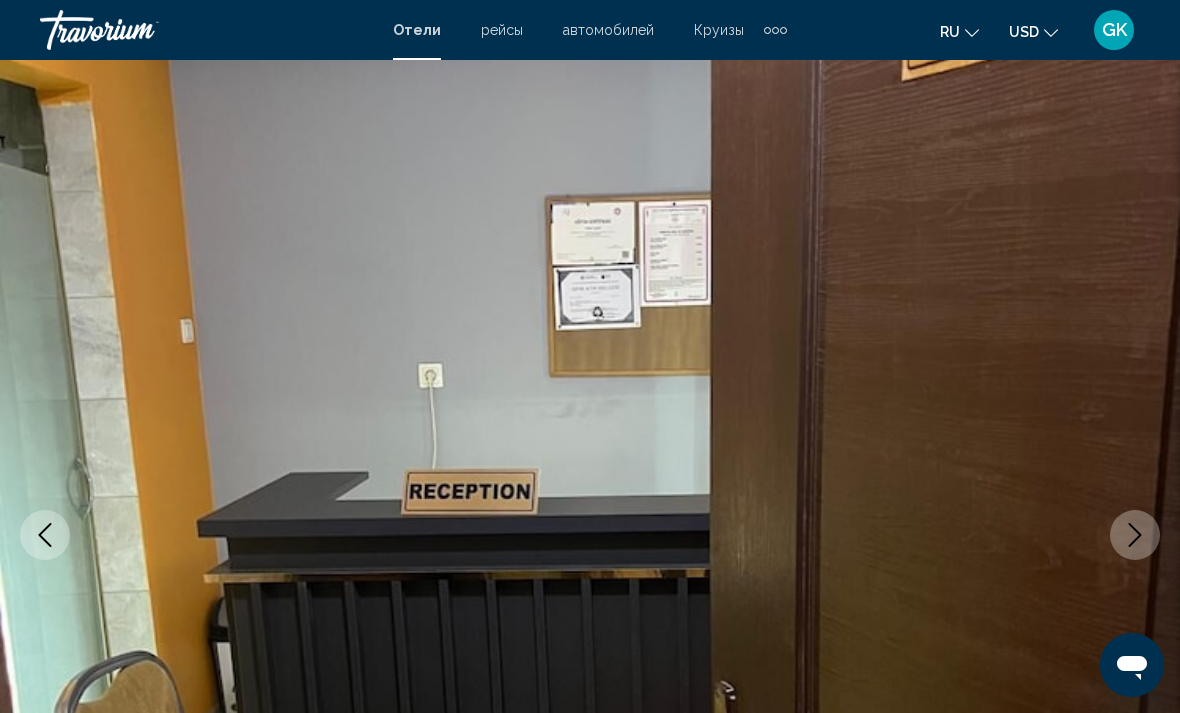 click 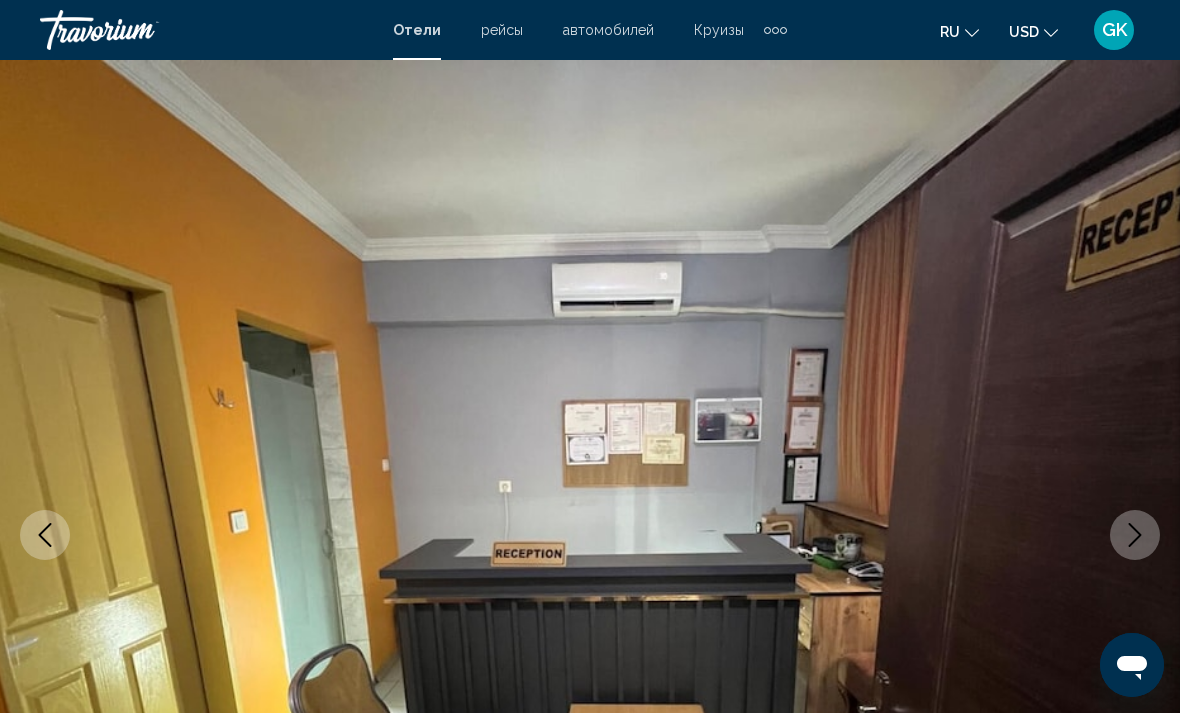 click at bounding box center (1135, 535) 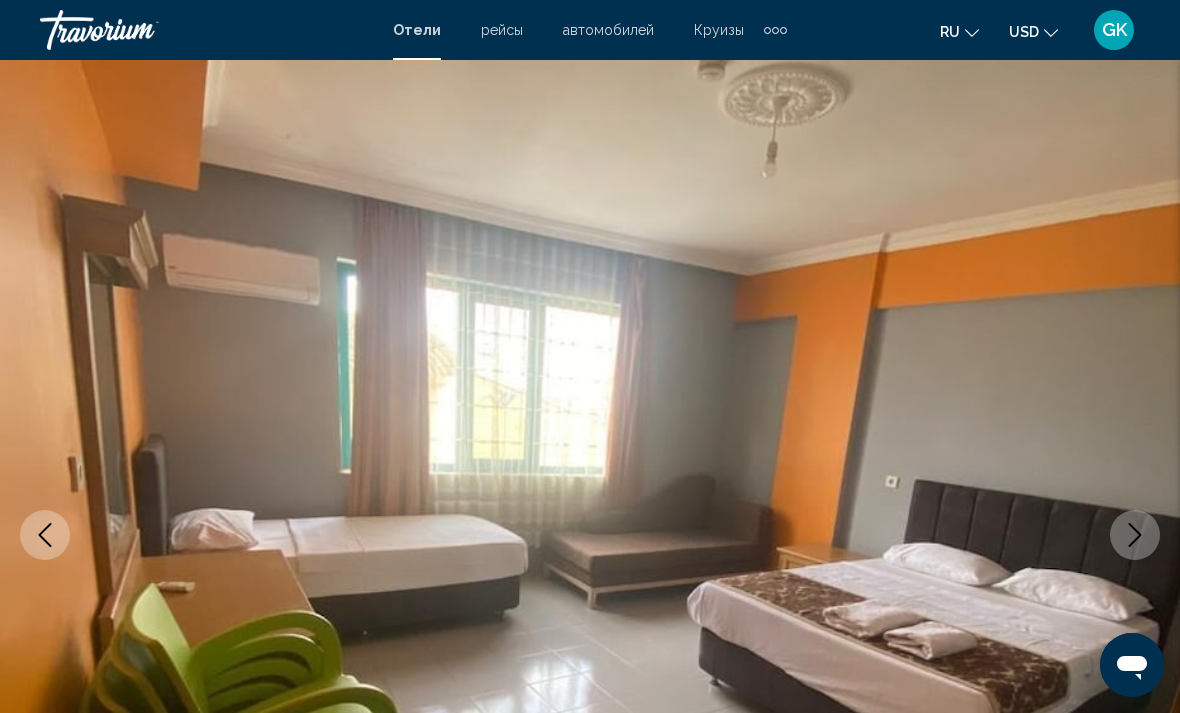 click at bounding box center [1135, 535] 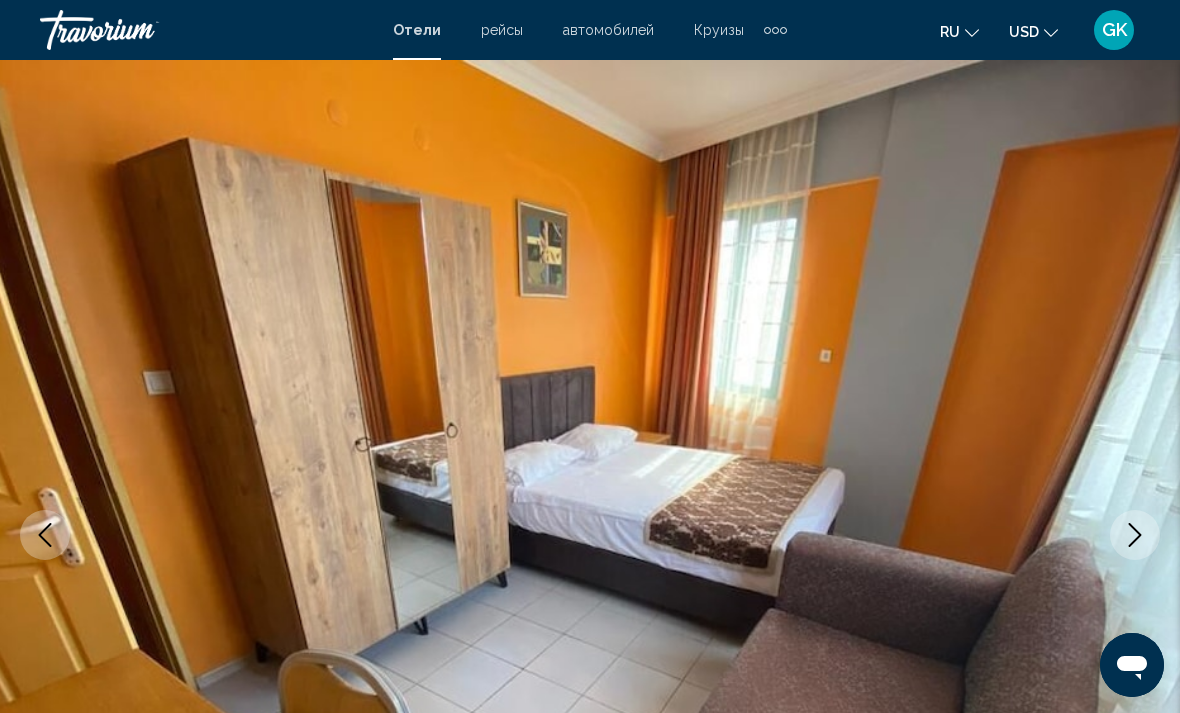click 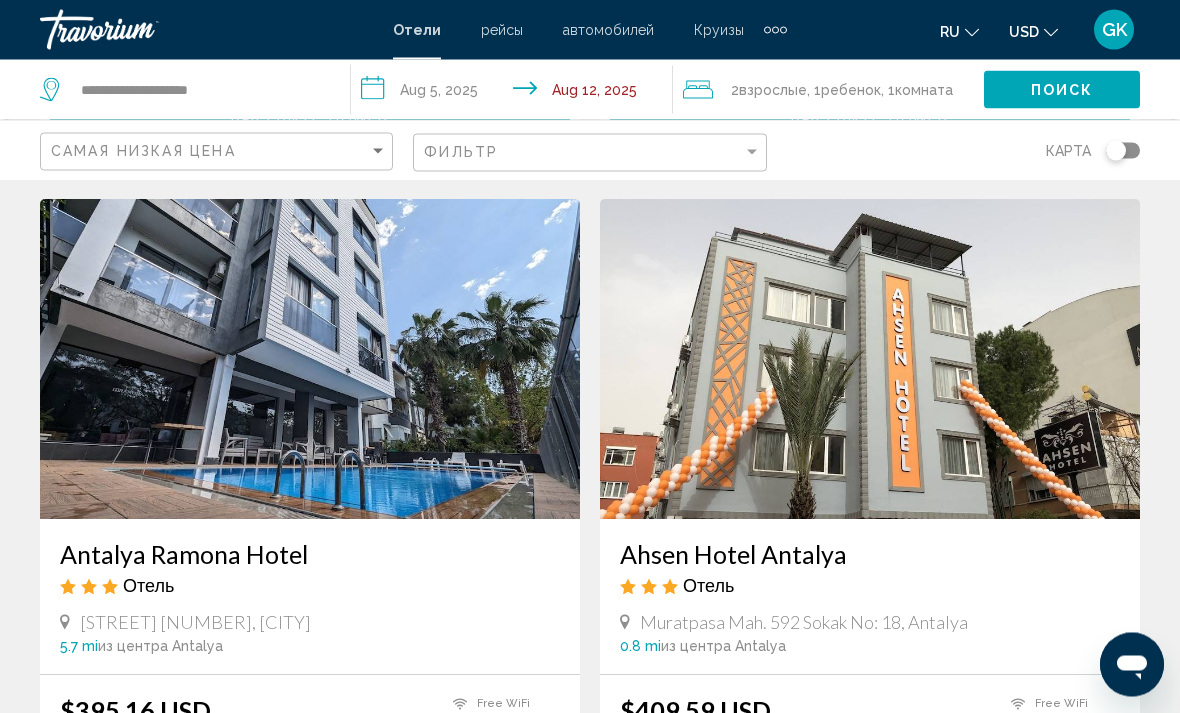 scroll, scrollTop: 2890, scrollLeft: 0, axis: vertical 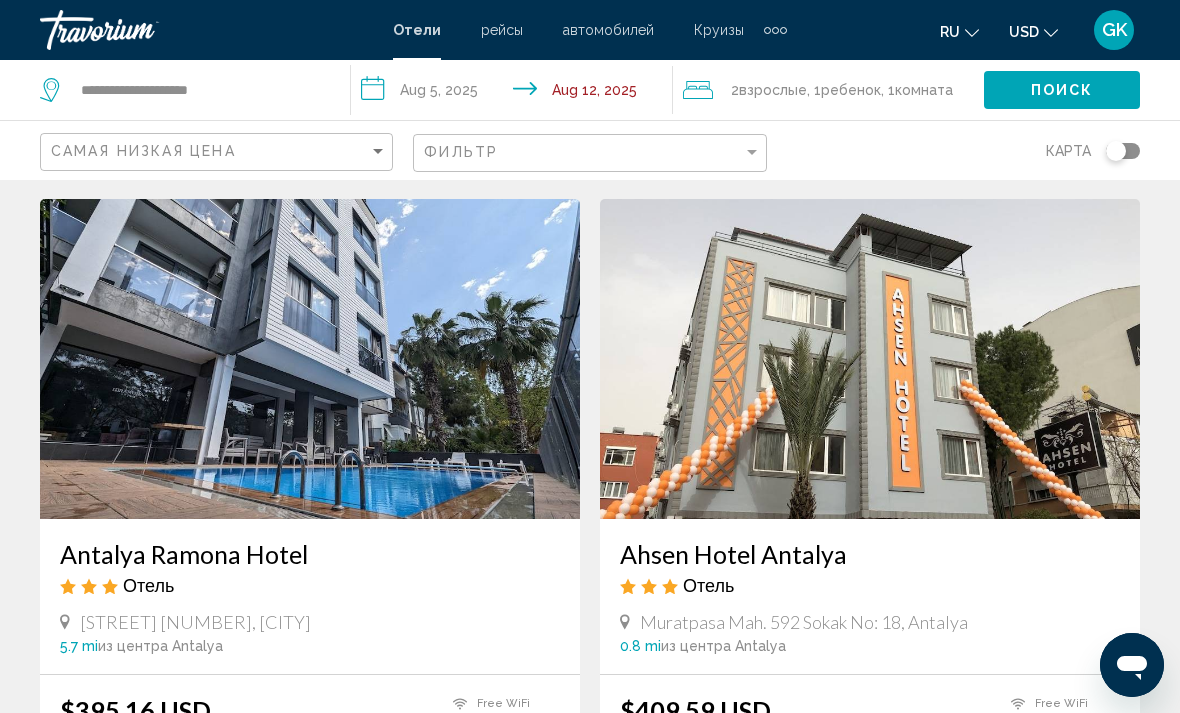 click on "Antalya Ramona Hotel" at bounding box center (310, 554) 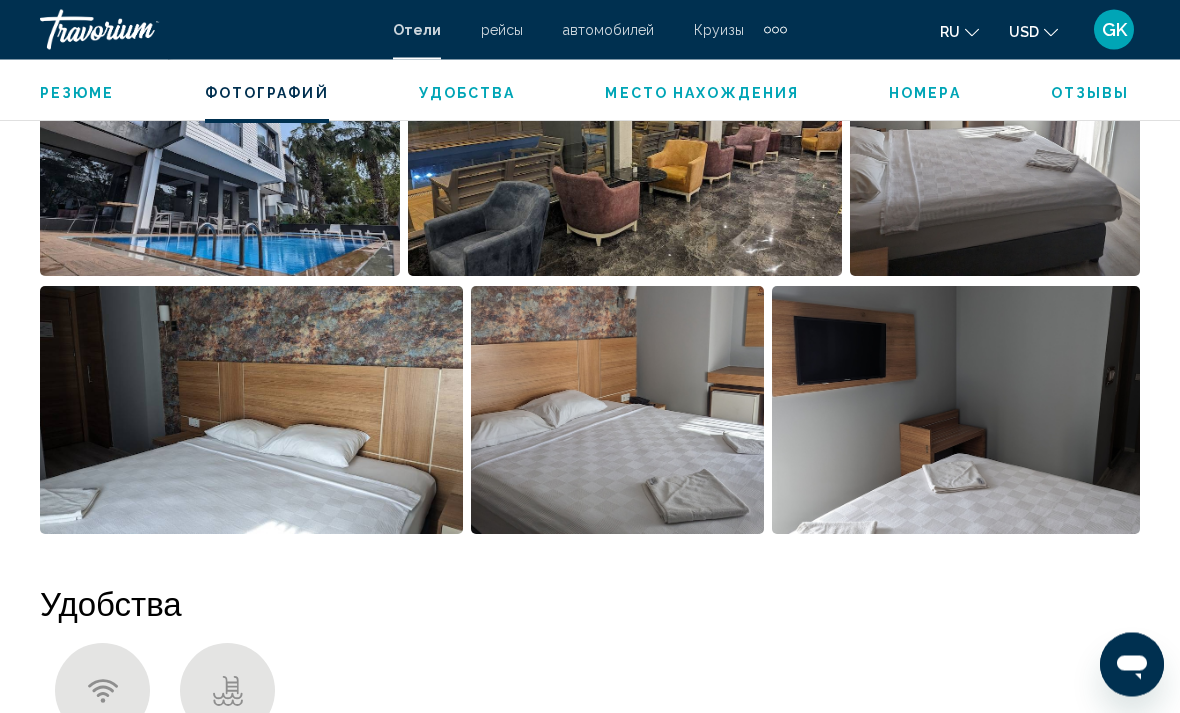 scroll, scrollTop: 1478, scrollLeft: 0, axis: vertical 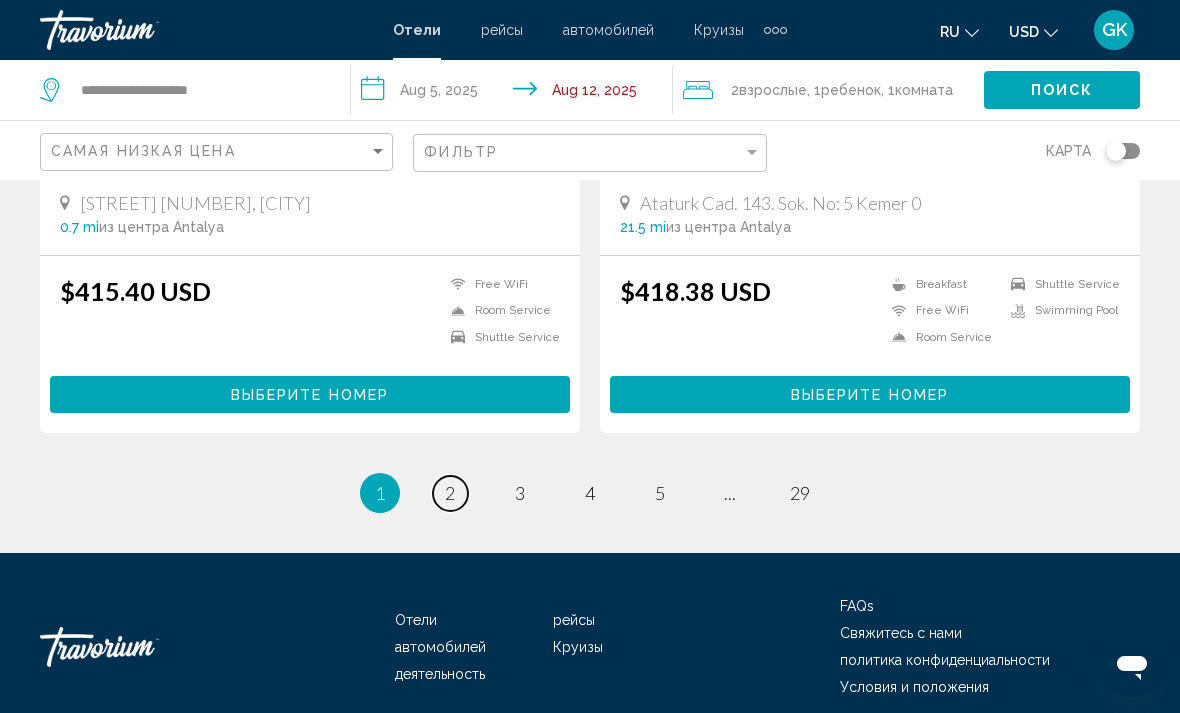 click on "2" at bounding box center [450, 493] 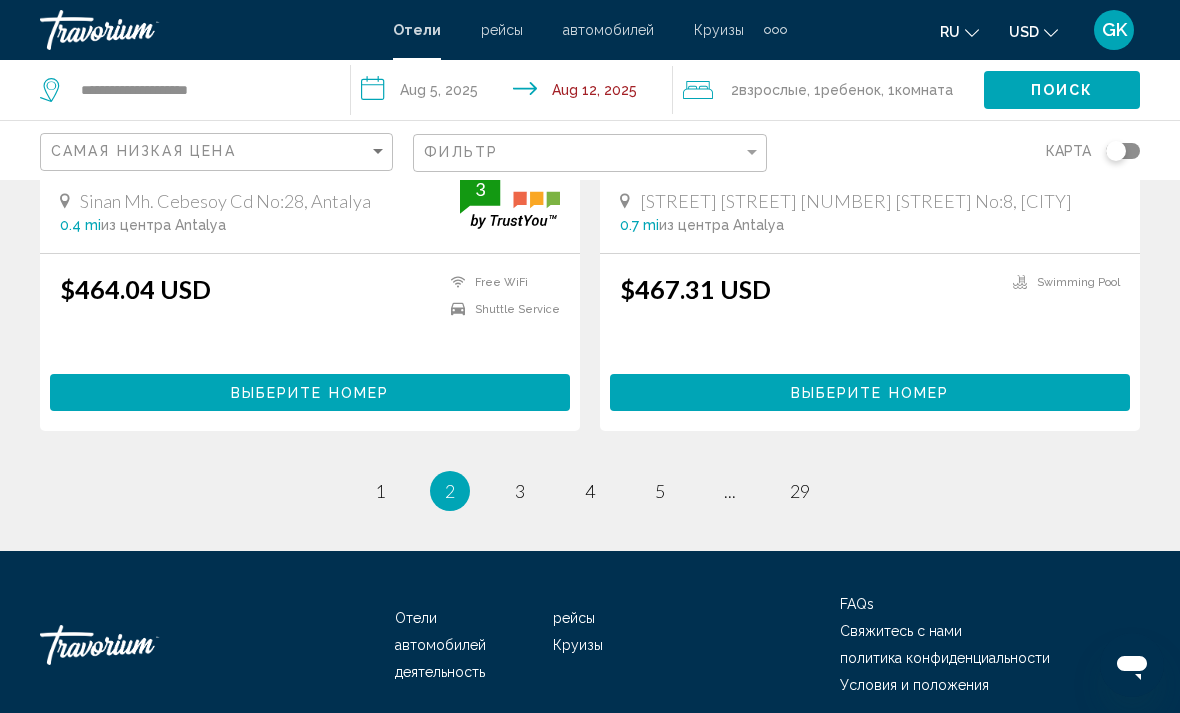scroll, scrollTop: 4061, scrollLeft: 0, axis: vertical 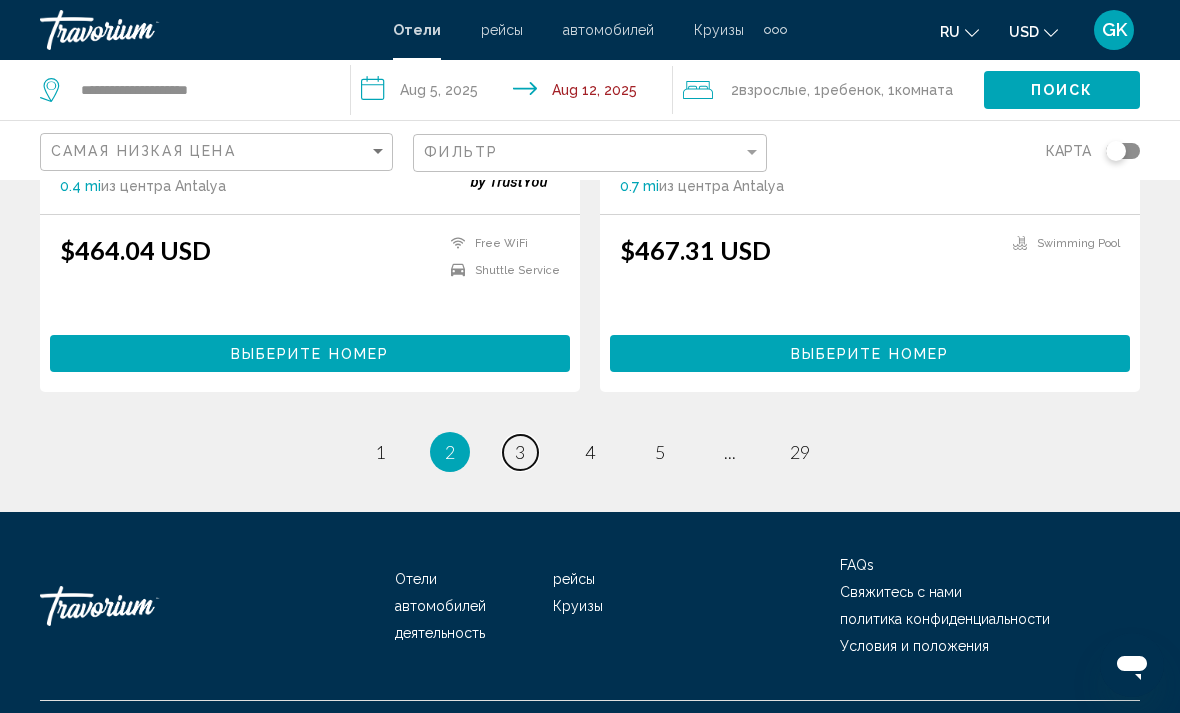 click on "3" at bounding box center [520, 452] 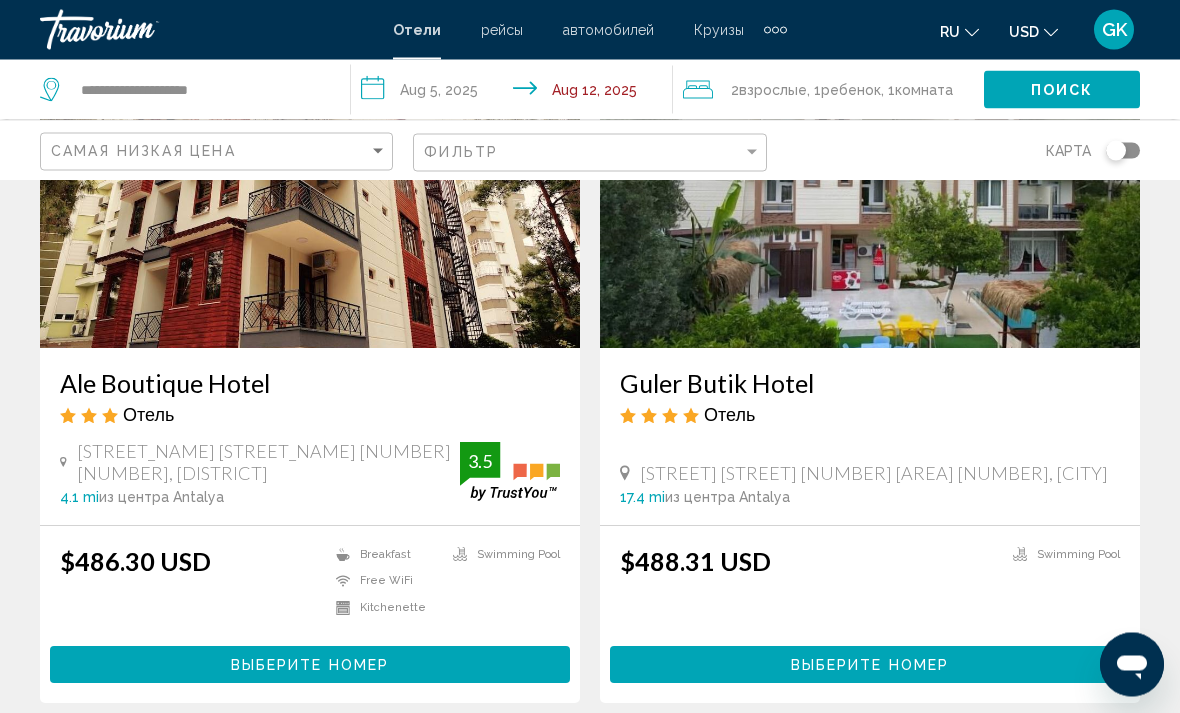 scroll, scrollTop: 233, scrollLeft: 0, axis: vertical 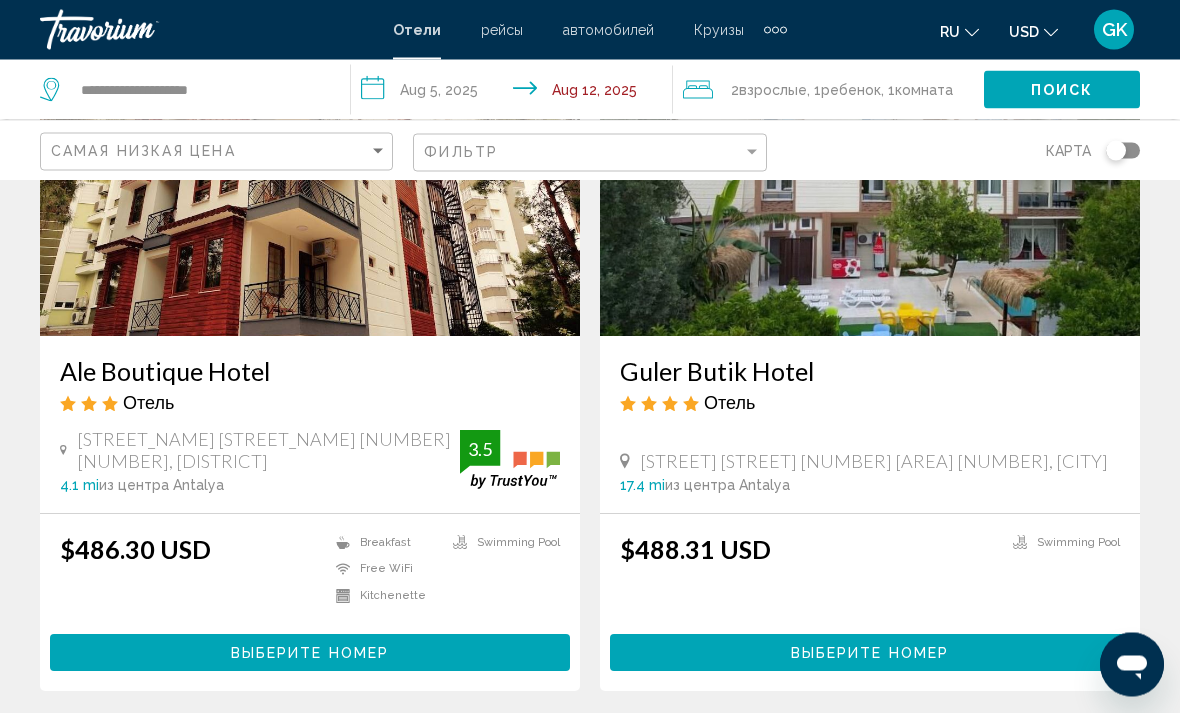click on "Ale Boutique Hotel" at bounding box center [310, 372] 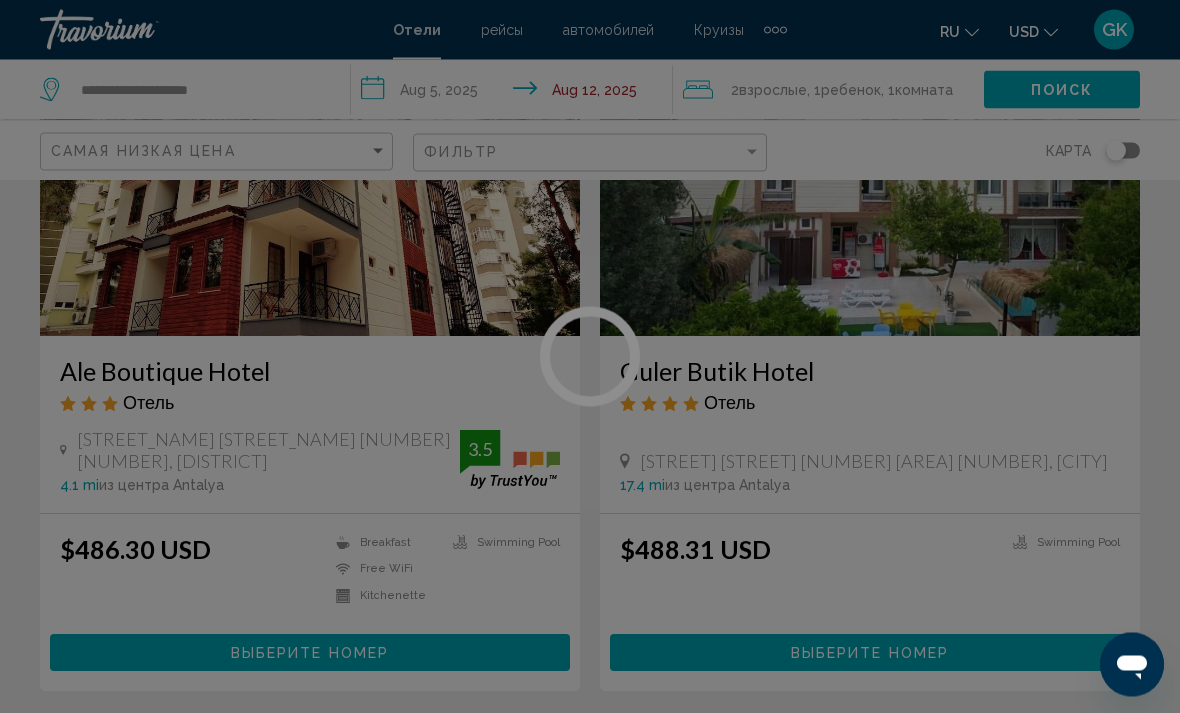 scroll, scrollTop: 234, scrollLeft: 0, axis: vertical 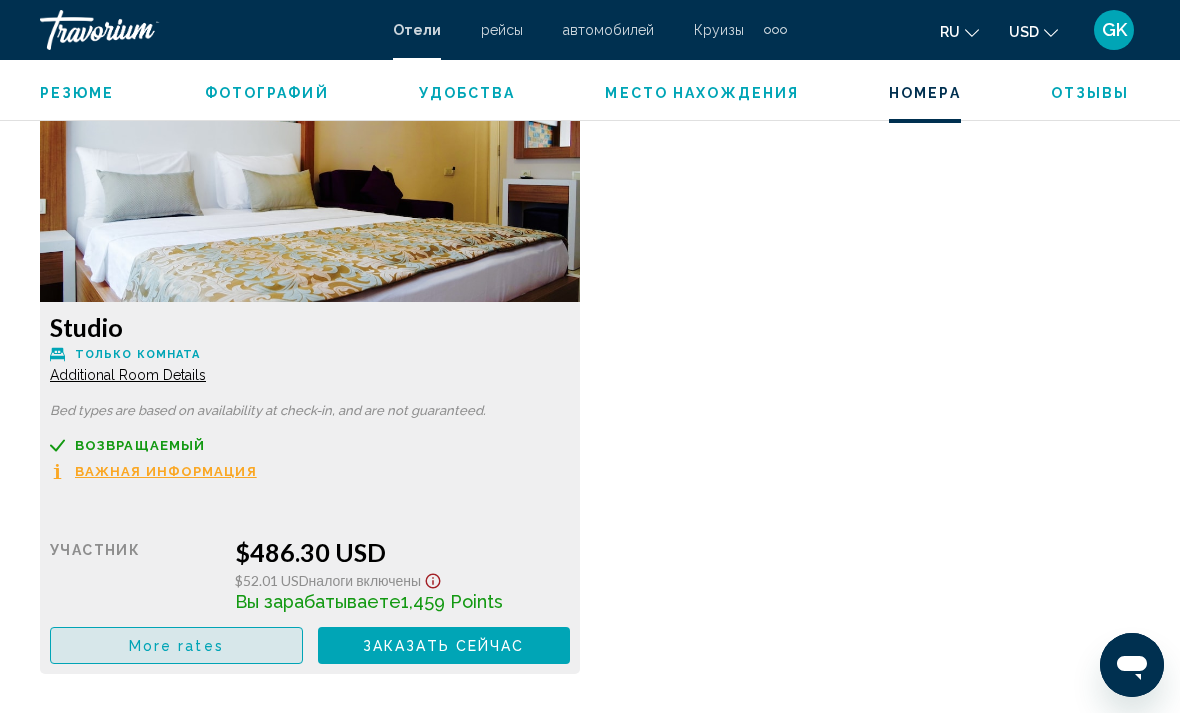click on "More rates" at bounding box center [176, 645] 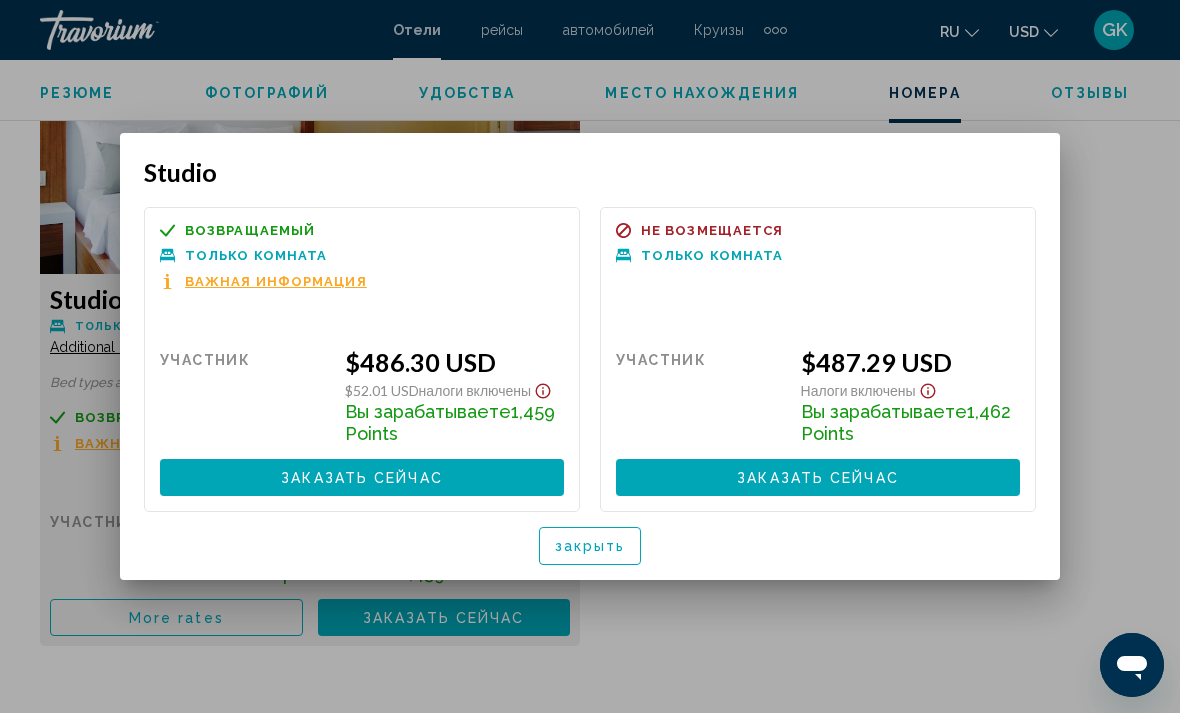 click at bounding box center (590, 356) 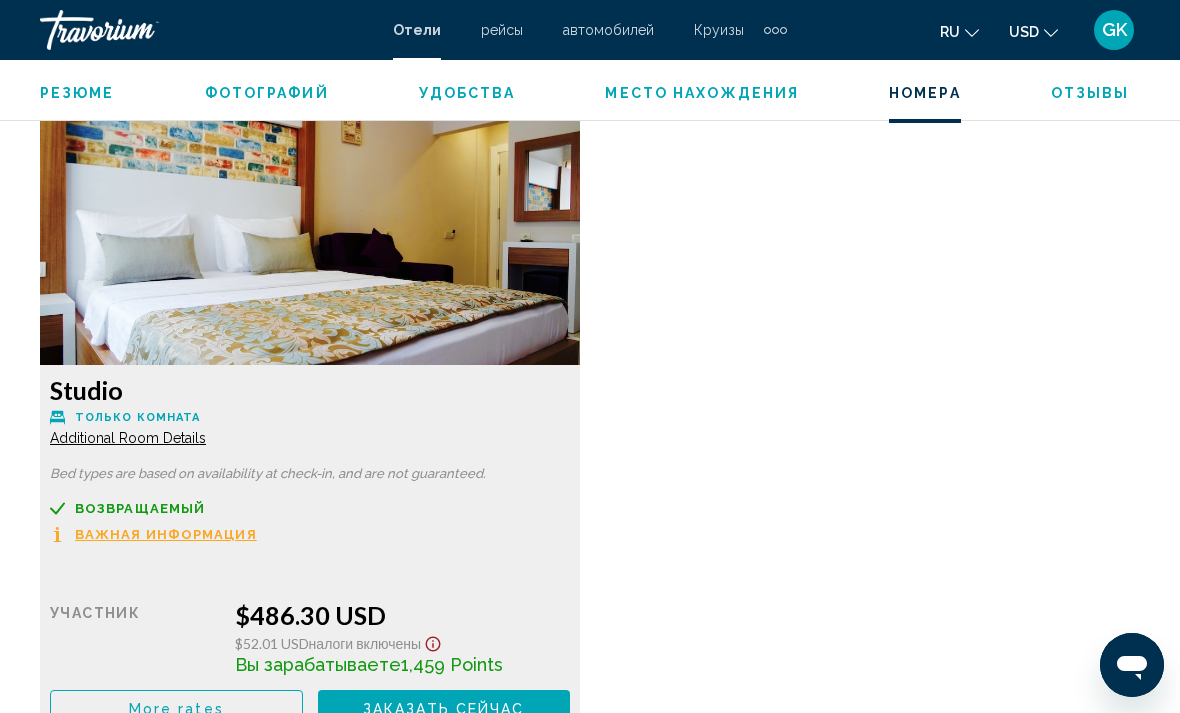 scroll, scrollTop: 3048, scrollLeft: 0, axis: vertical 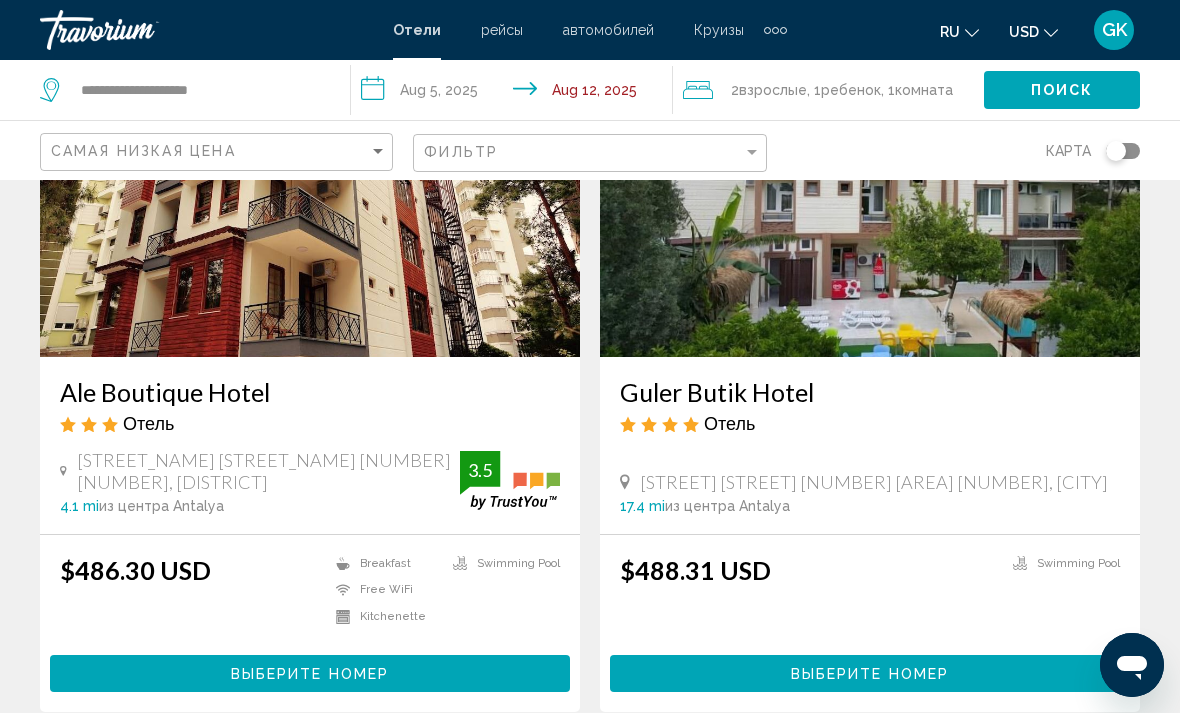 click on "Guler Butik Hotel" at bounding box center (870, 392) 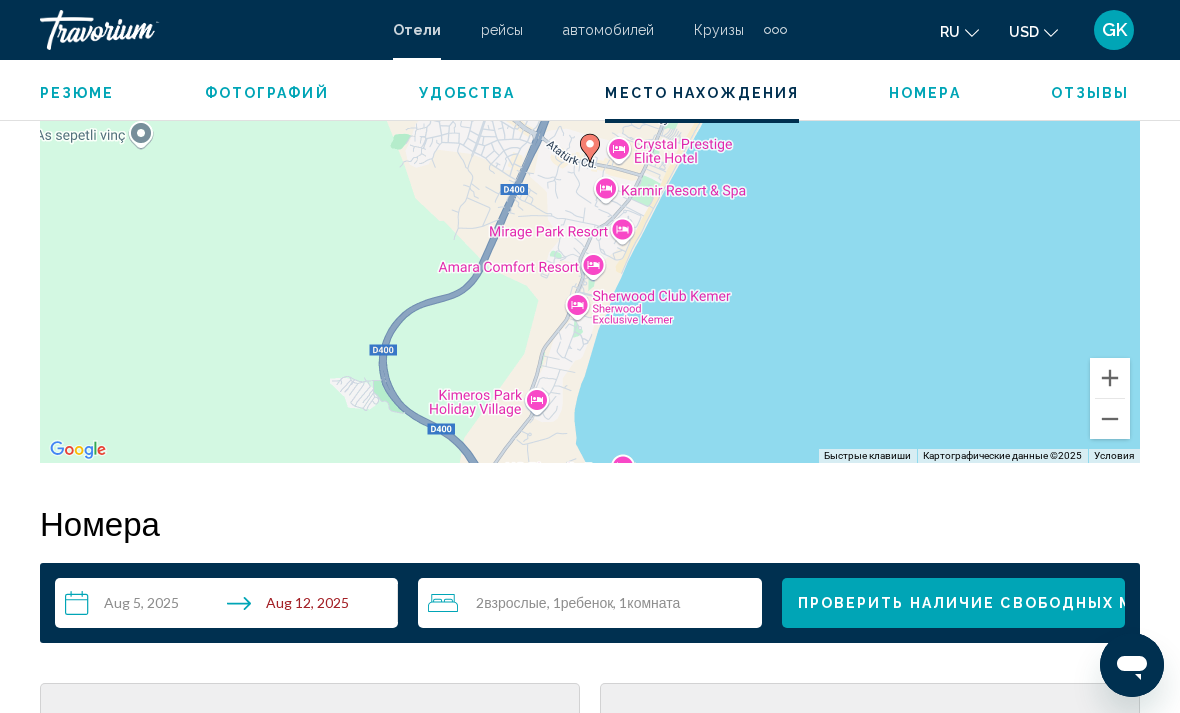 scroll, scrollTop: 2498, scrollLeft: 0, axis: vertical 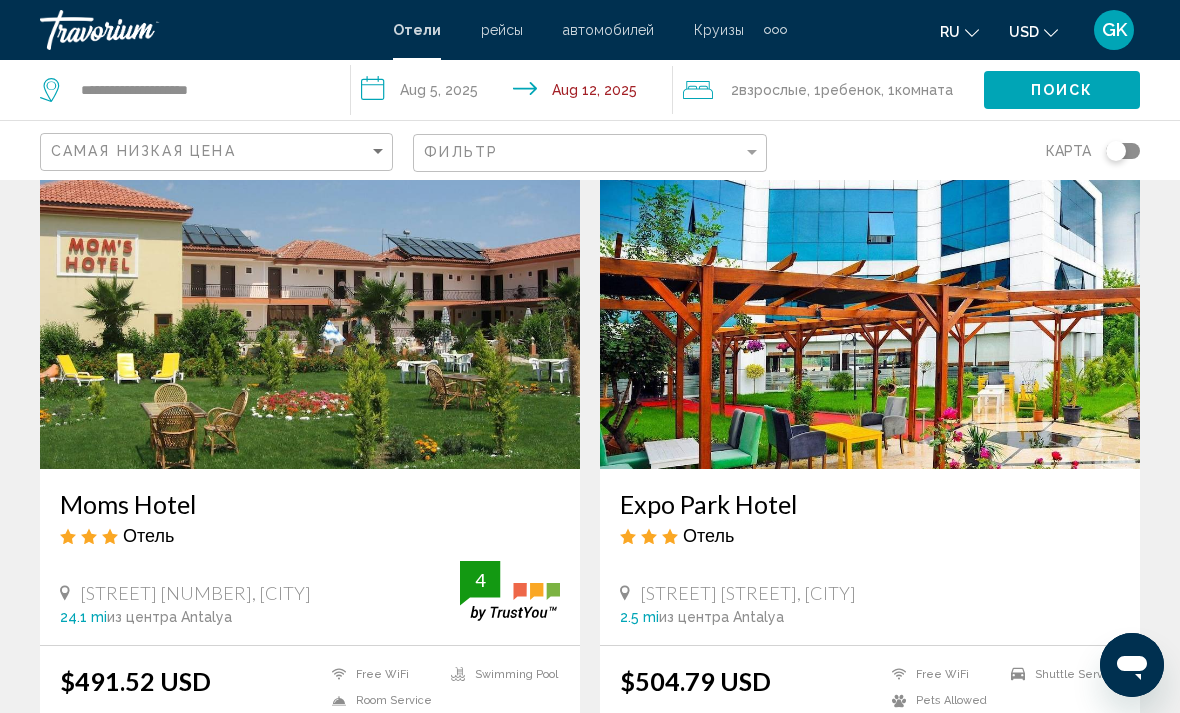 click on "Expo Park Hotel" at bounding box center (870, 504) 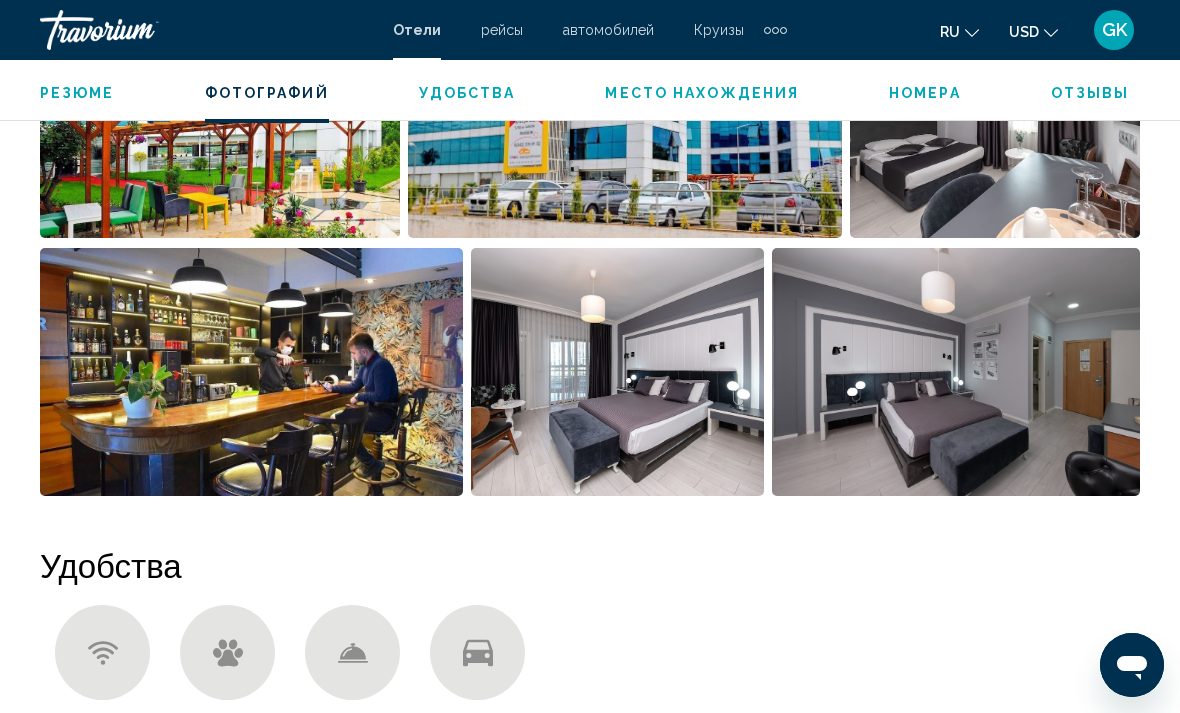 scroll, scrollTop: 1506, scrollLeft: 0, axis: vertical 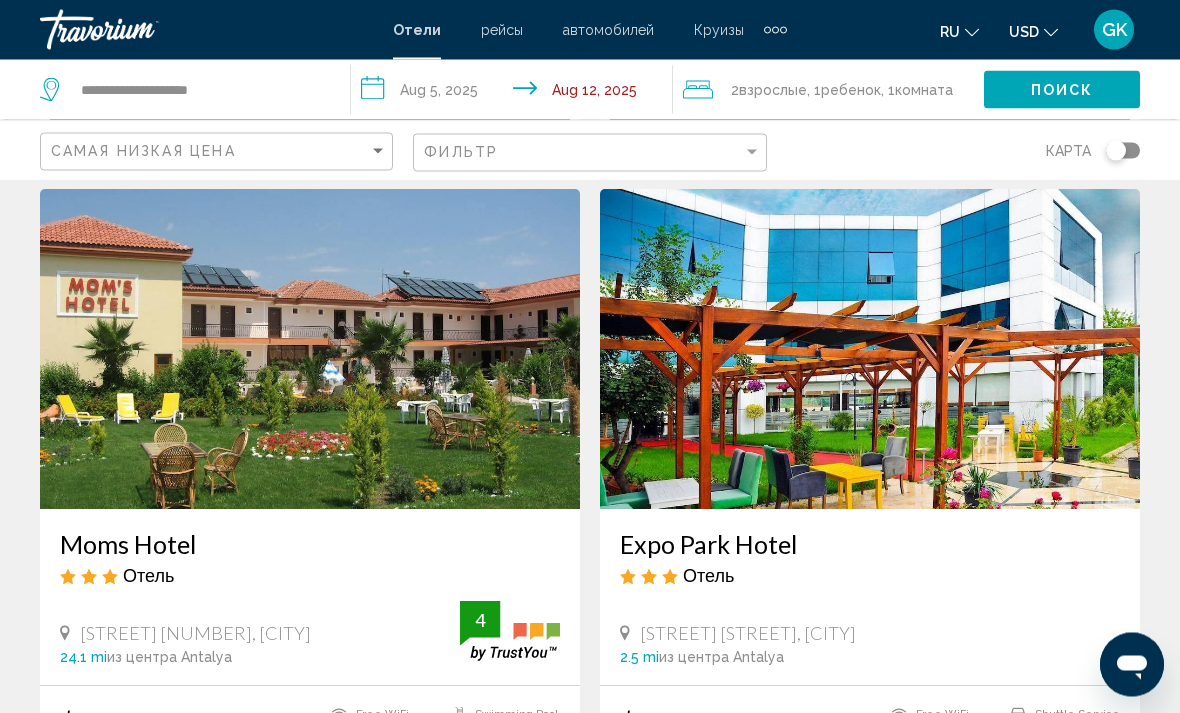 click on "Moms Hotel" at bounding box center [310, 545] 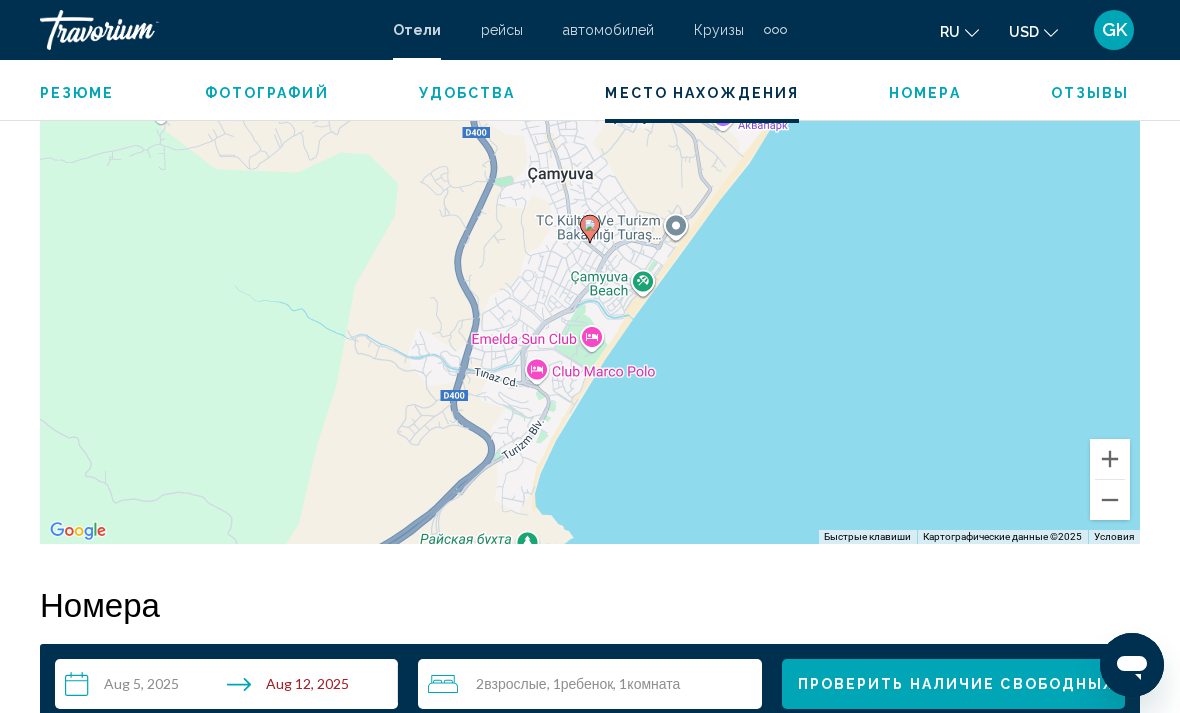 scroll, scrollTop: 2375, scrollLeft: 0, axis: vertical 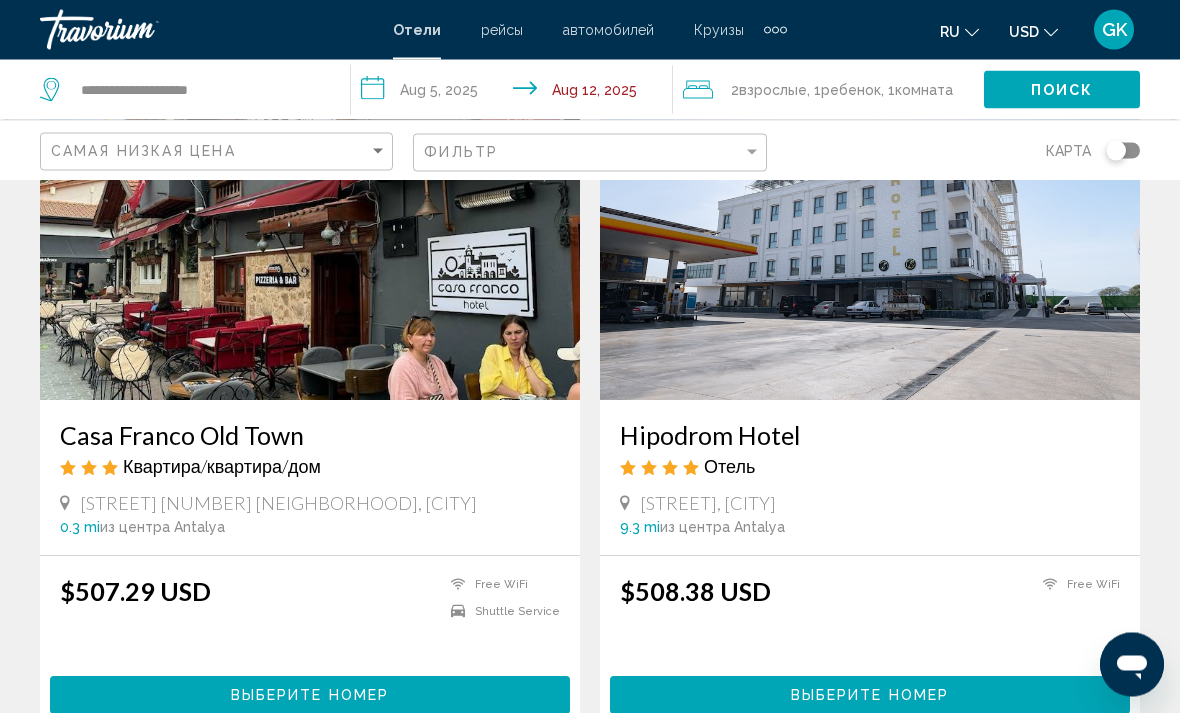 click on "Hipodrom Hotel" at bounding box center (870, 436) 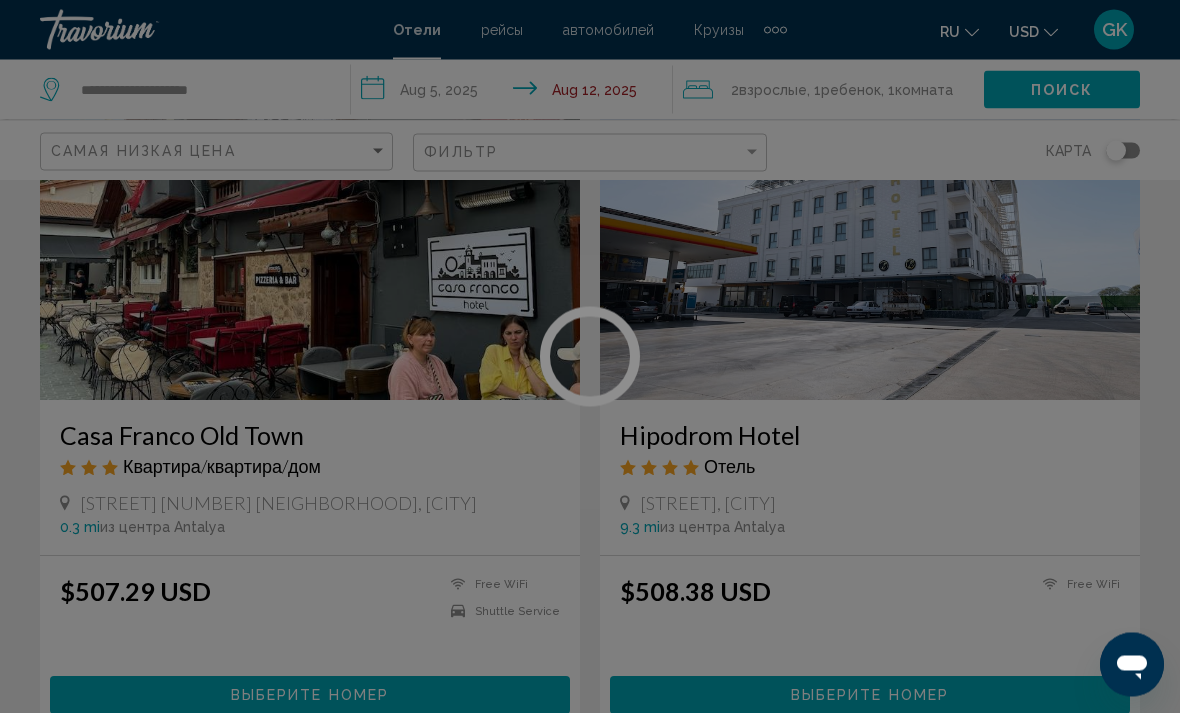 scroll, scrollTop: 1599, scrollLeft: 0, axis: vertical 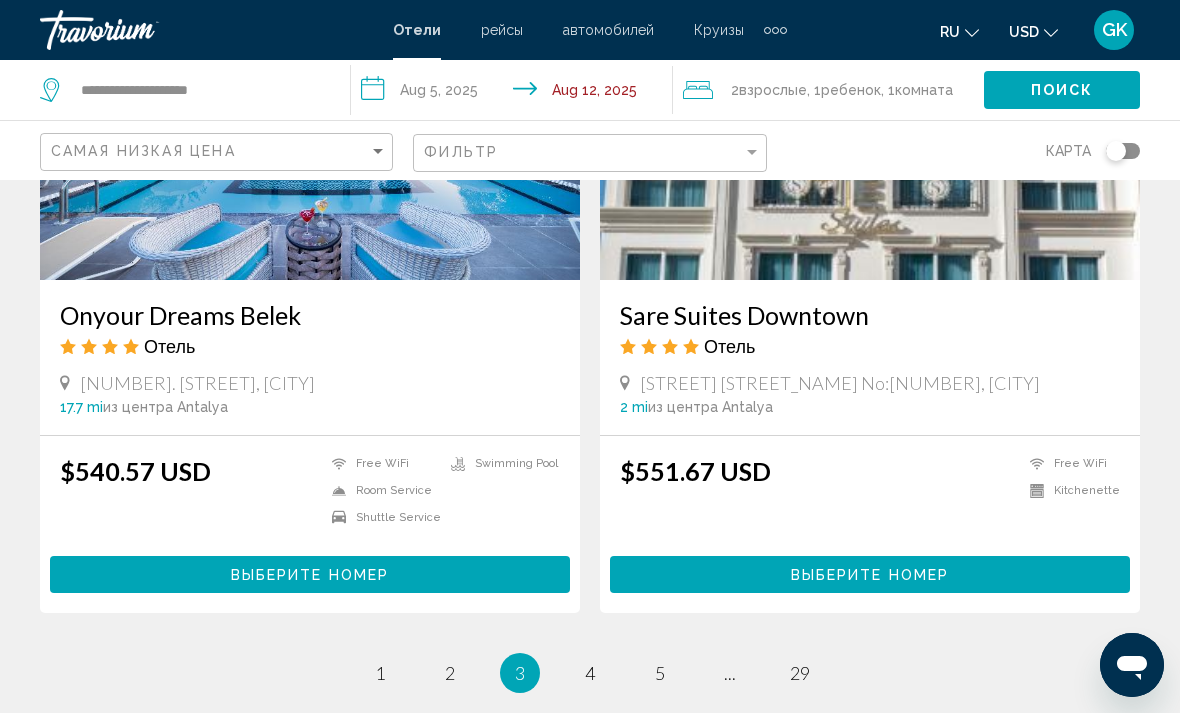 click on "Sare Suites Downtown" at bounding box center [870, 315] 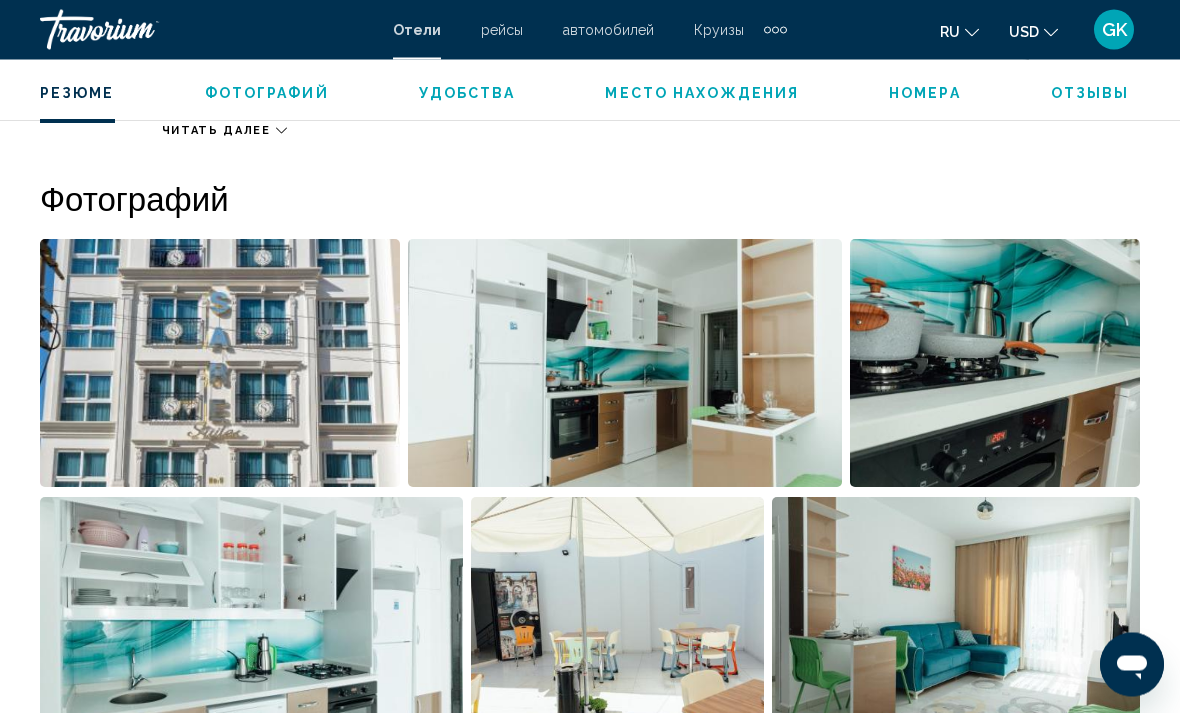 scroll, scrollTop: 1197, scrollLeft: 0, axis: vertical 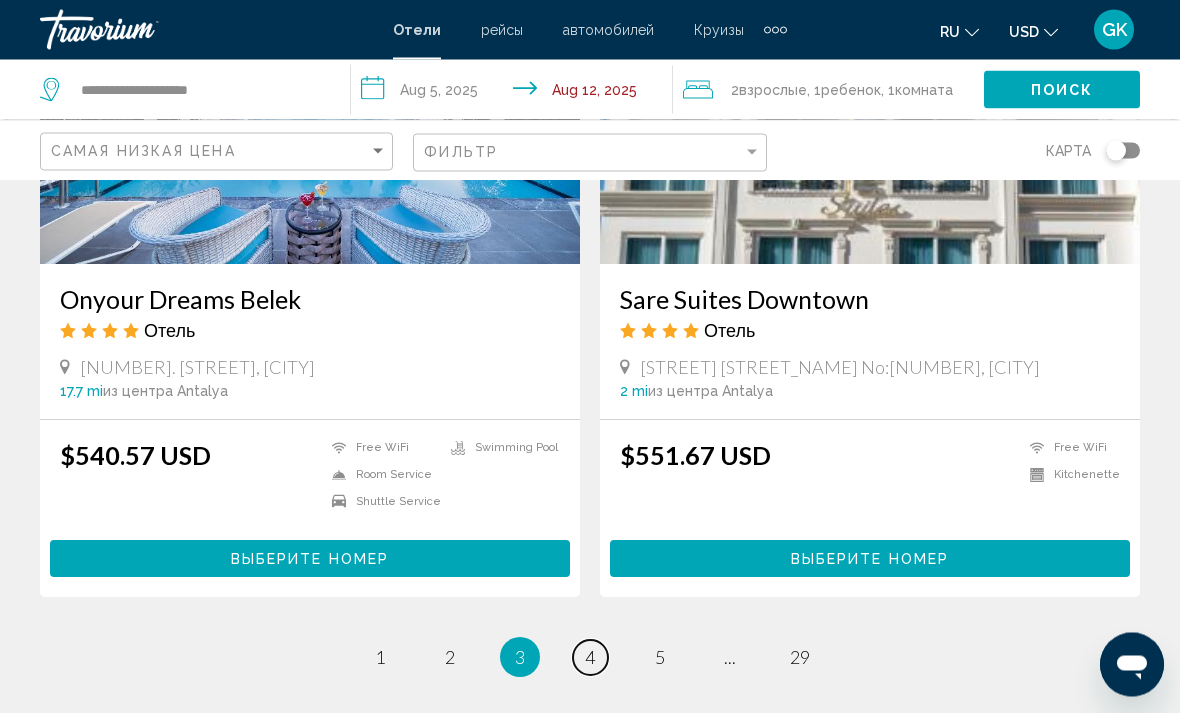 click on "4" at bounding box center (590, 658) 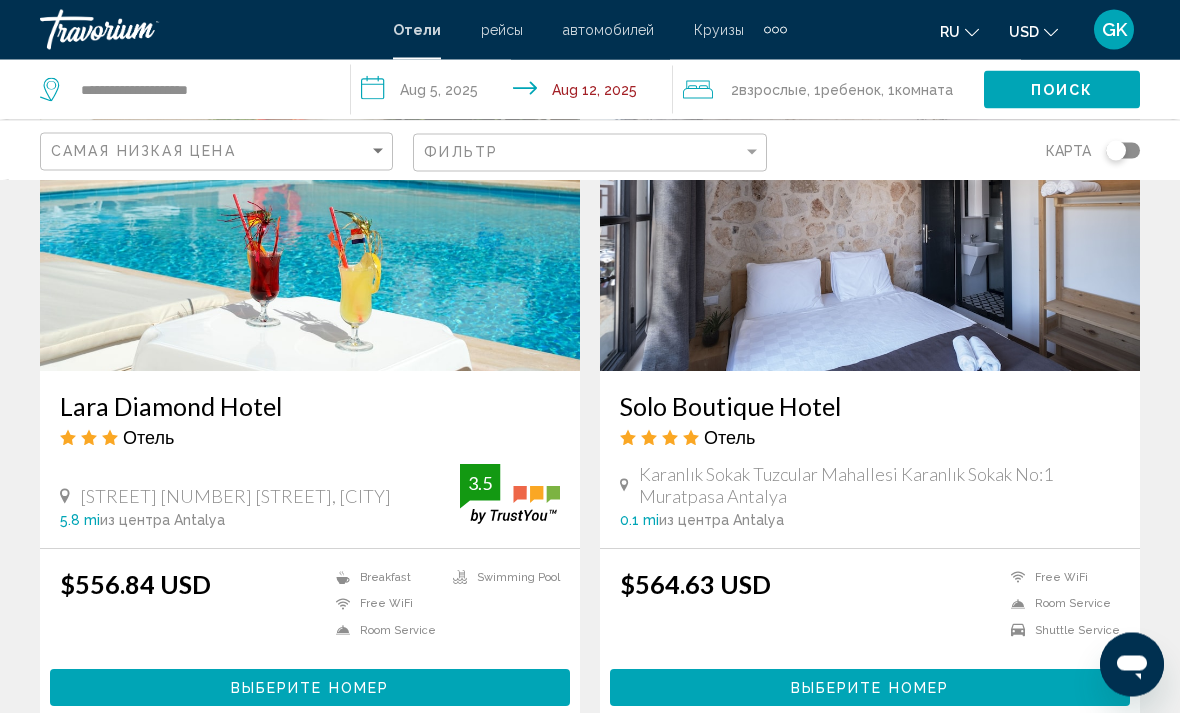 scroll, scrollTop: 967, scrollLeft: 0, axis: vertical 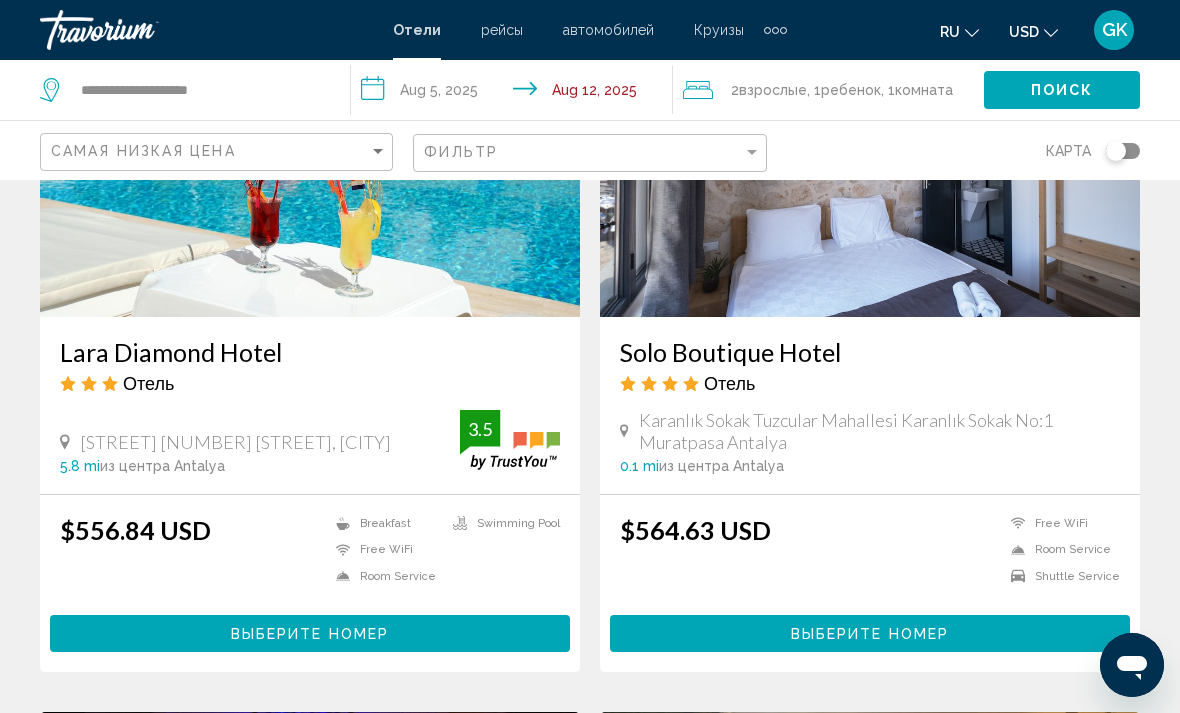 click on "Solo Boutique Hotel" at bounding box center [870, 352] 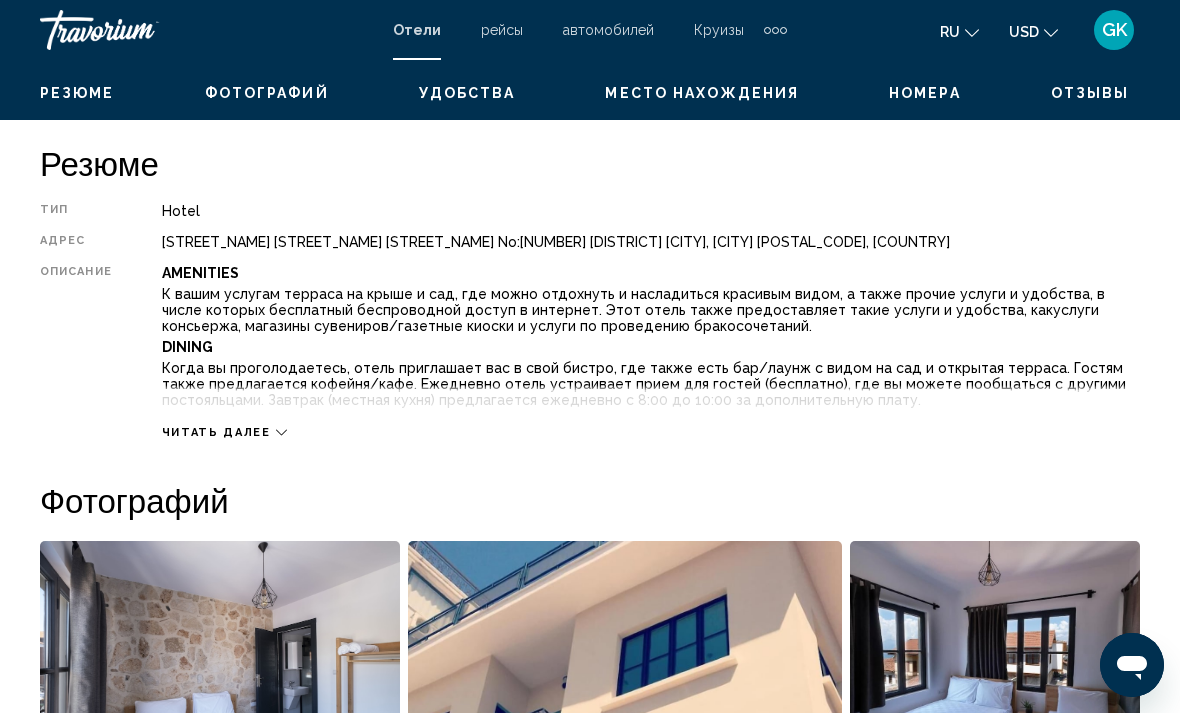 scroll, scrollTop: 0, scrollLeft: 0, axis: both 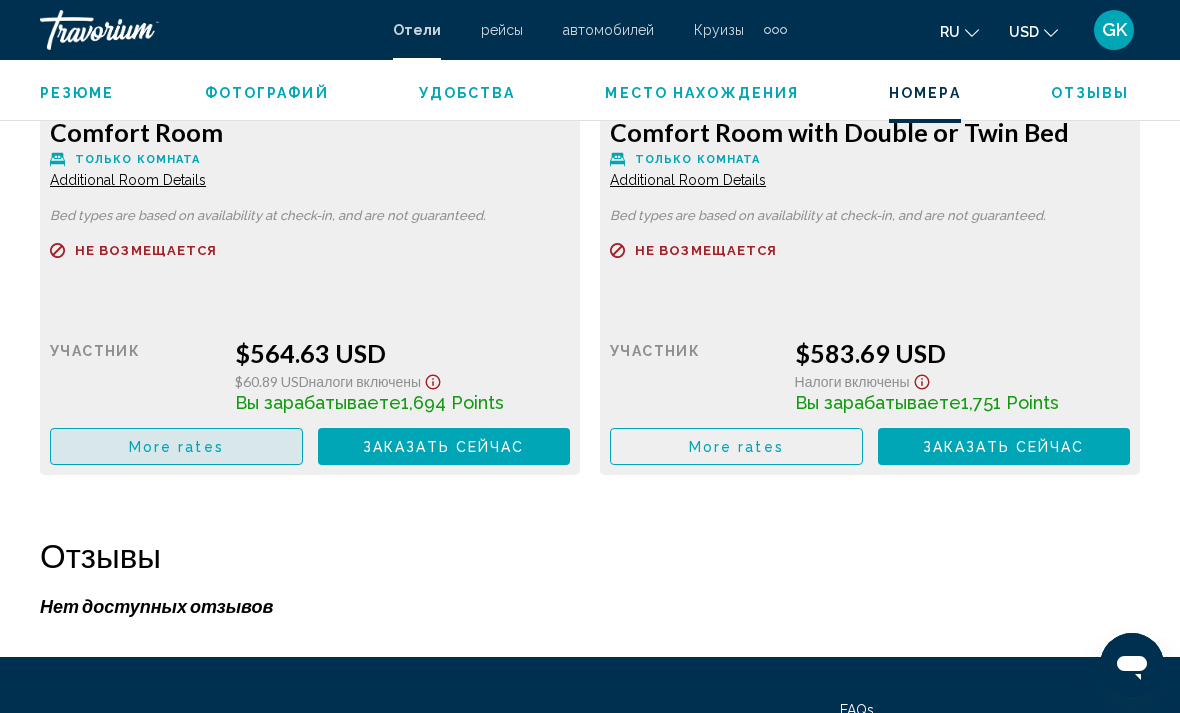 click on "More rates" at bounding box center (176, 446) 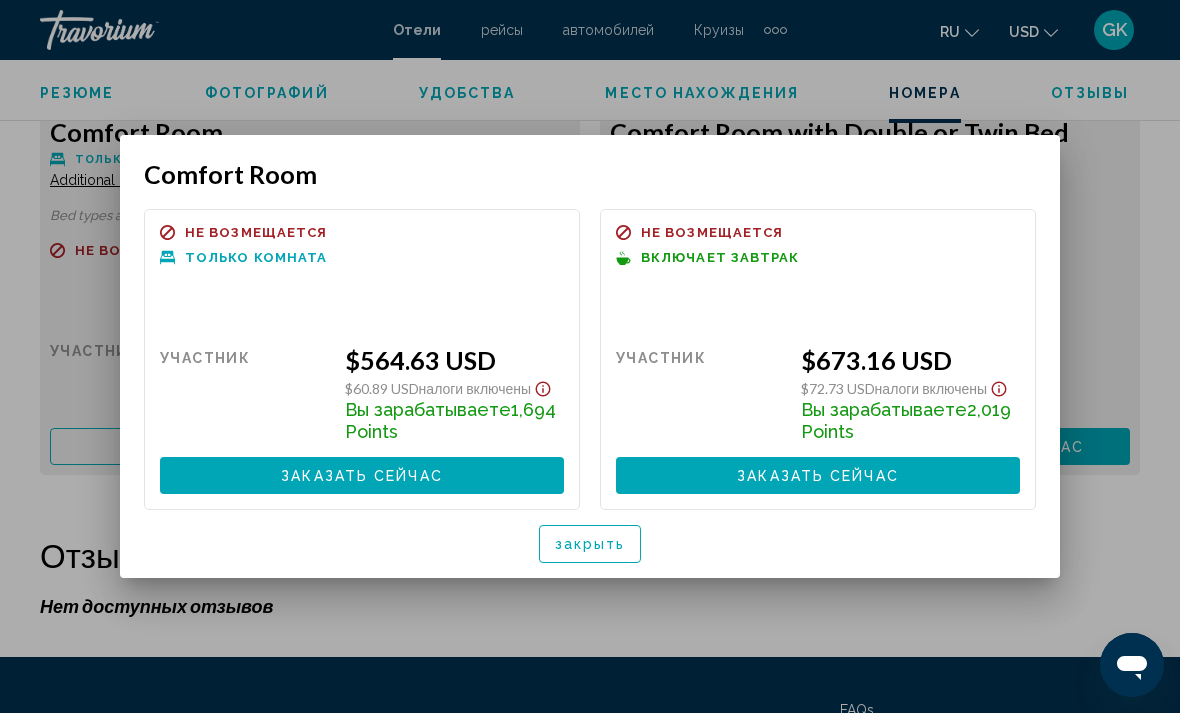 click at bounding box center [590, 356] 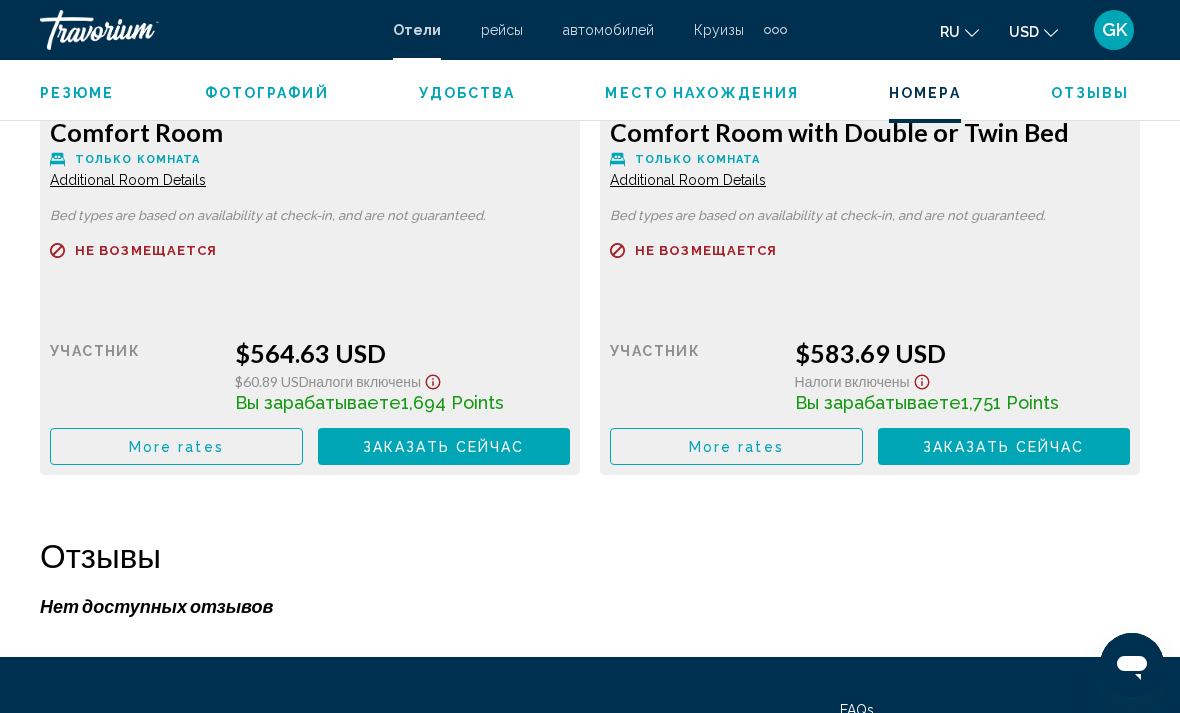 click on "More rates" at bounding box center [176, 446] 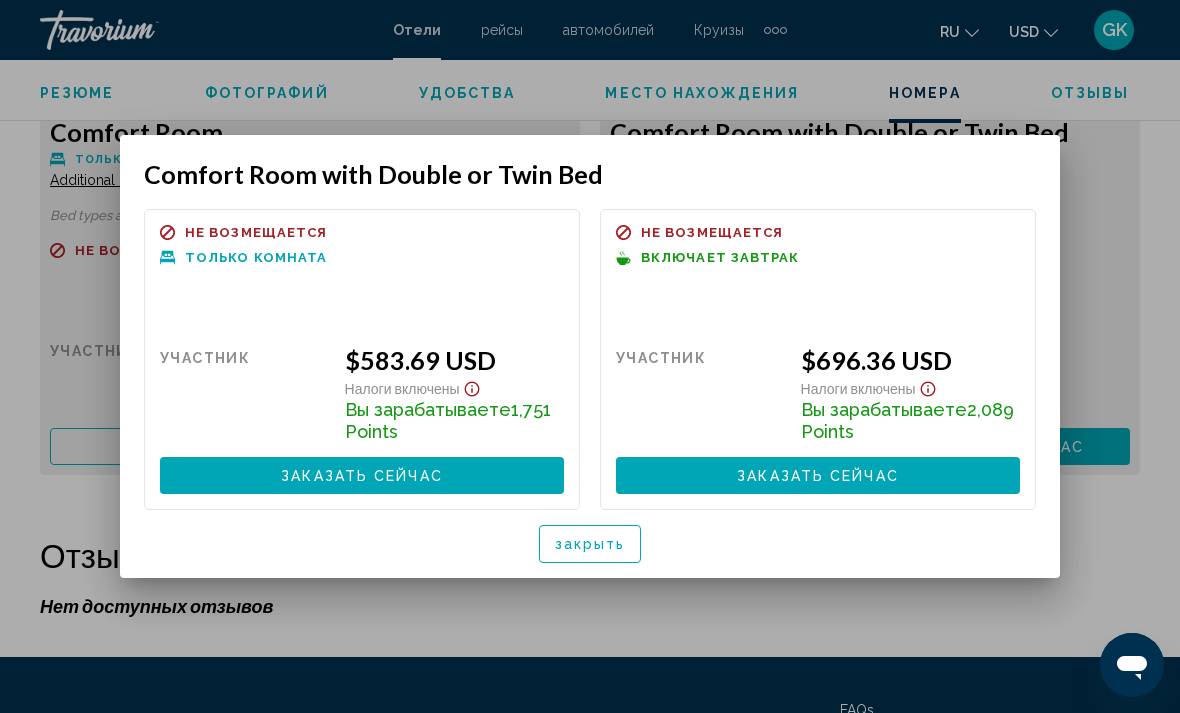 click at bounding box center (590, 356) 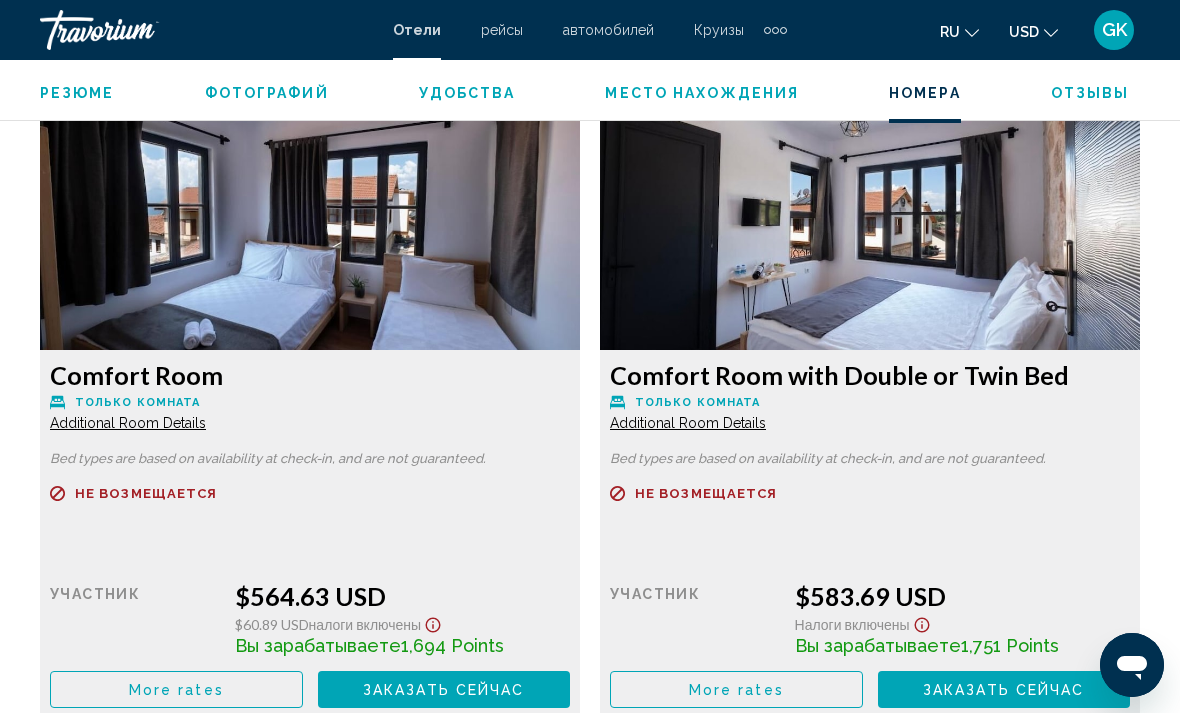 scroll, scrollTop: 3071, scrollLeft: 0, axis: vertical 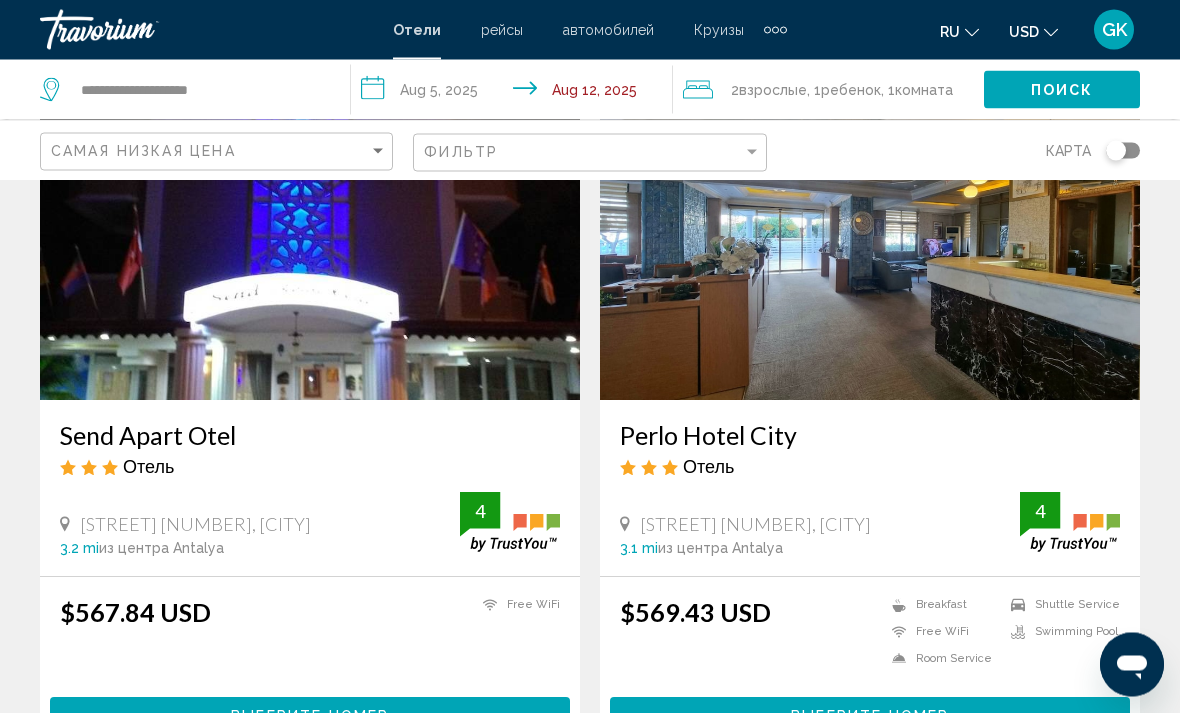 click on "Perlo Hotel City" at bounding box center [870, 436] 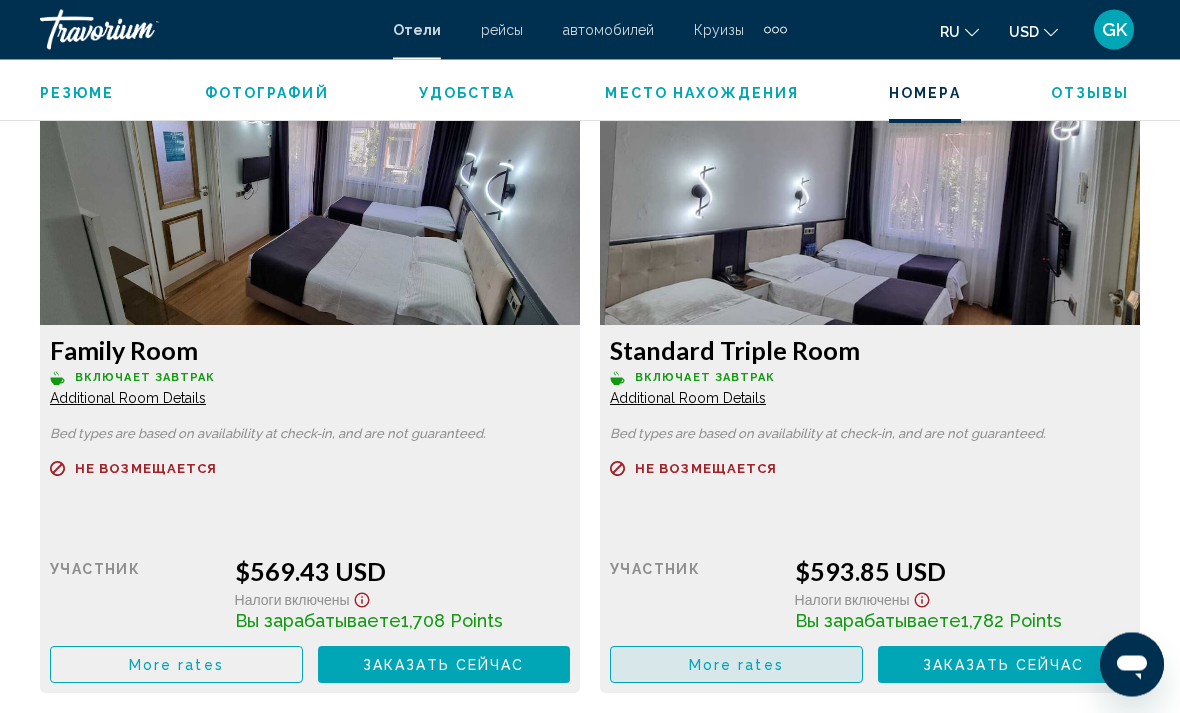 scroll, scrollTop: 3107, scrollLeft: 0, axis: vertical 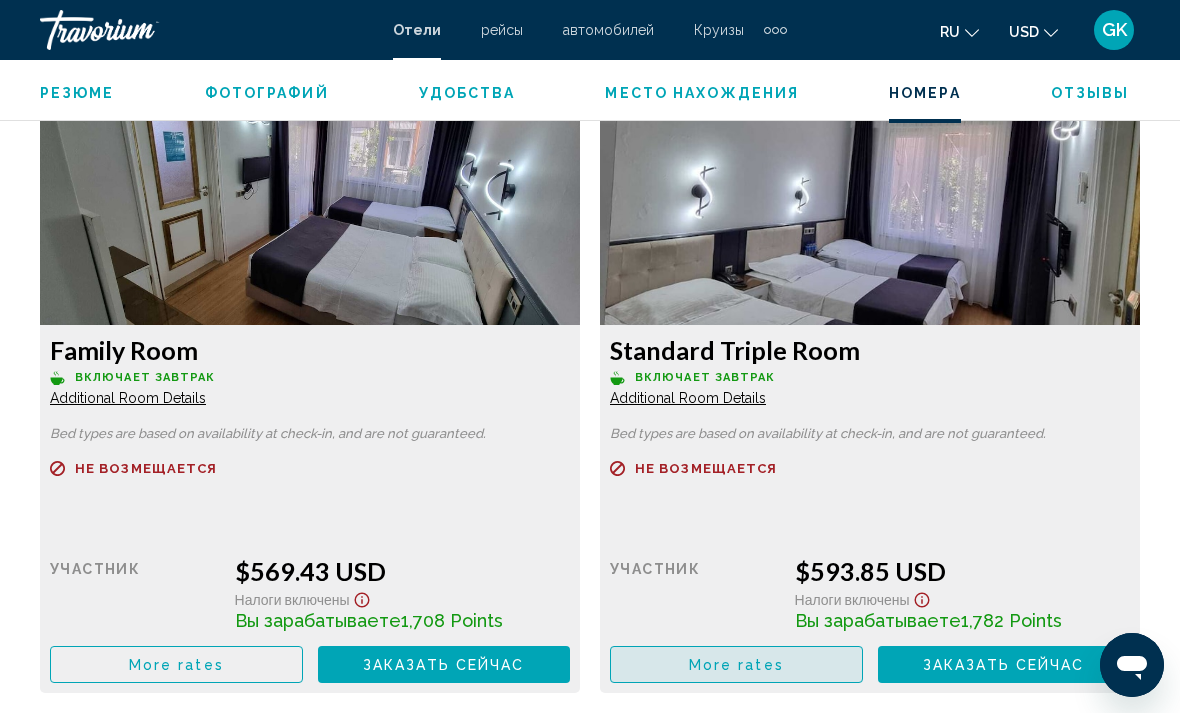 click on "More rates" at bounding box center (176, 664) 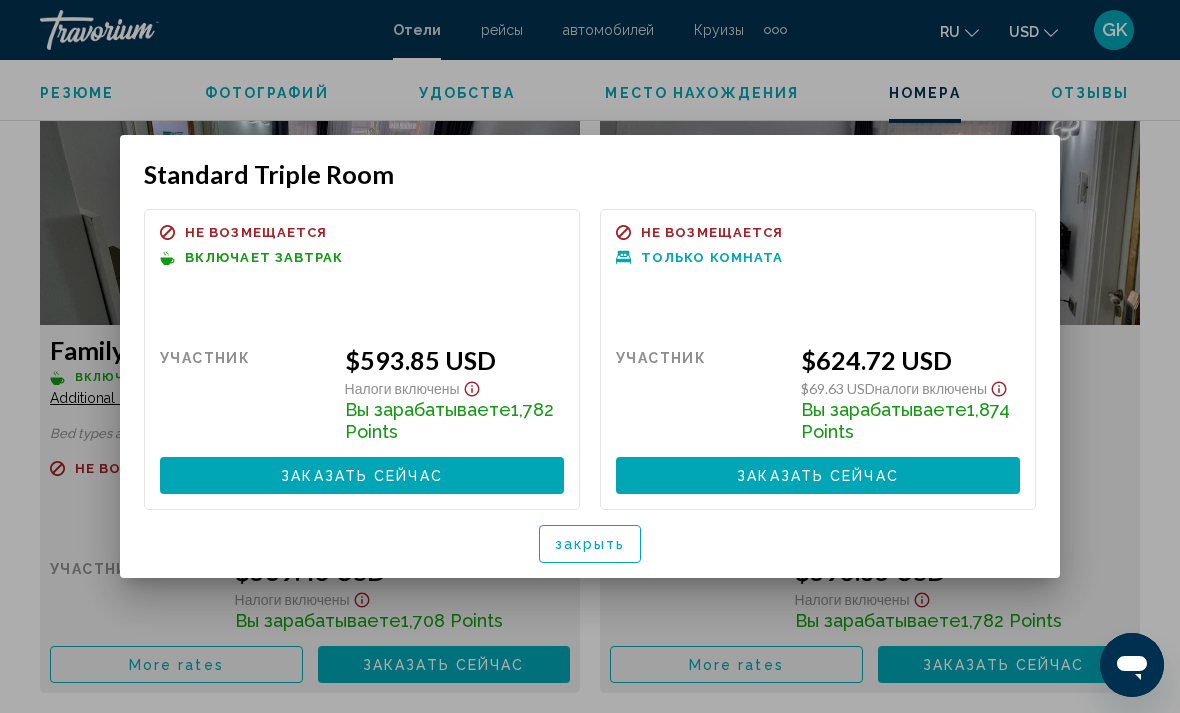 click at bounding box center (590, 356) 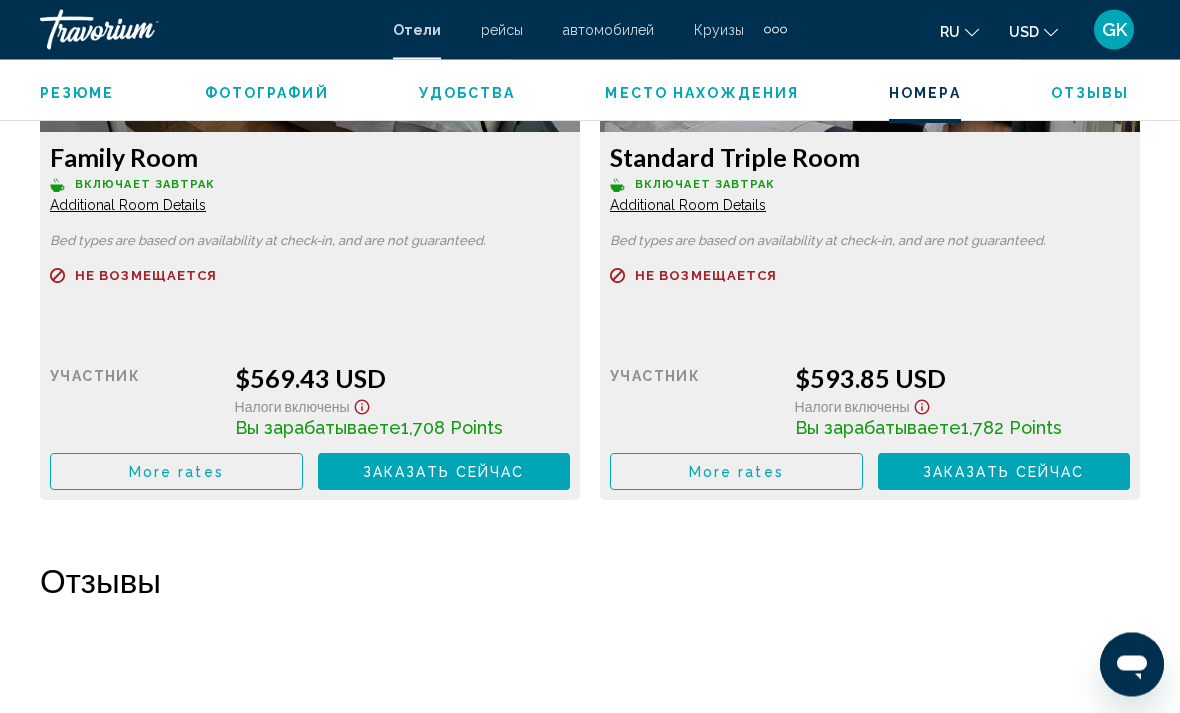 scroll, scrollTop: 3311, scrollLeft: 0, axis: vertical 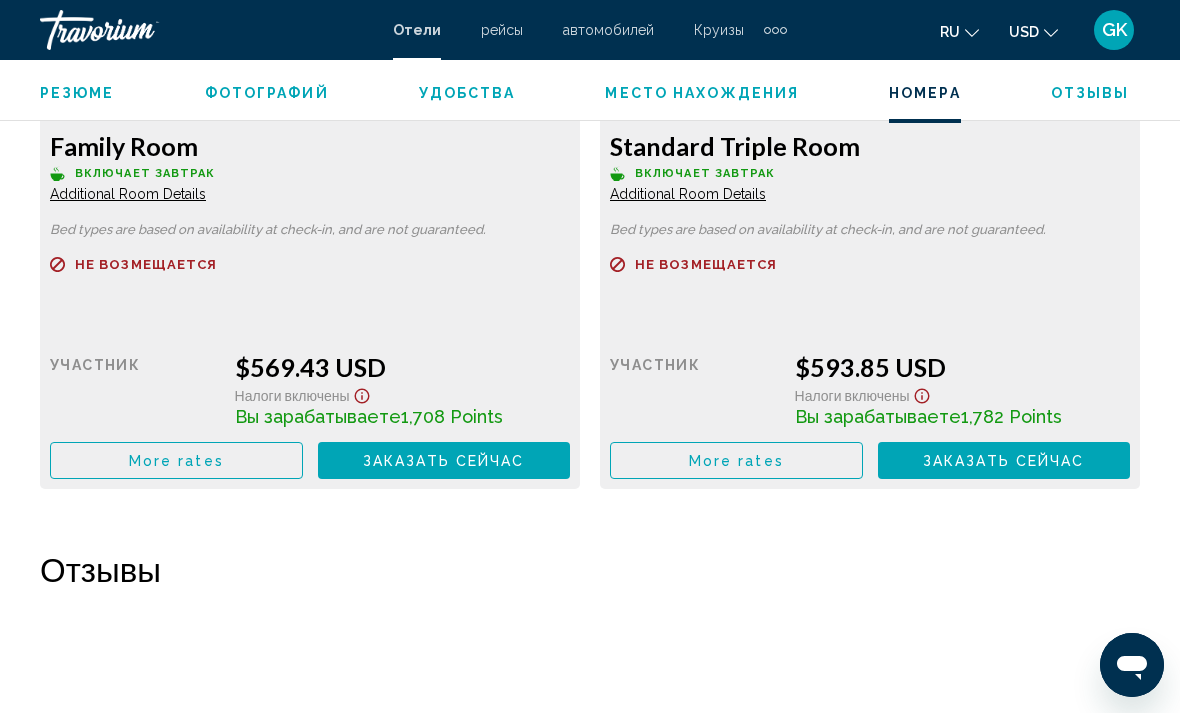 click on "More rates" at bounding box center [176, 460] 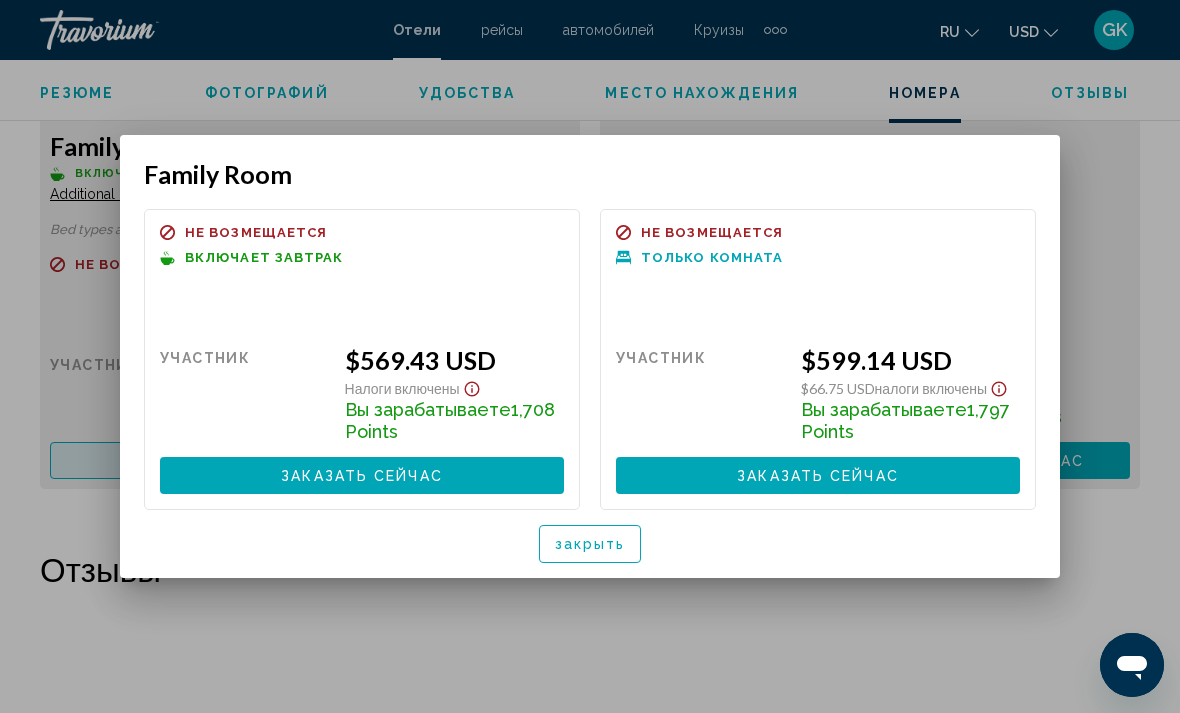 scroll, scrollTop: 0, scrollLeft: 0, axis: both 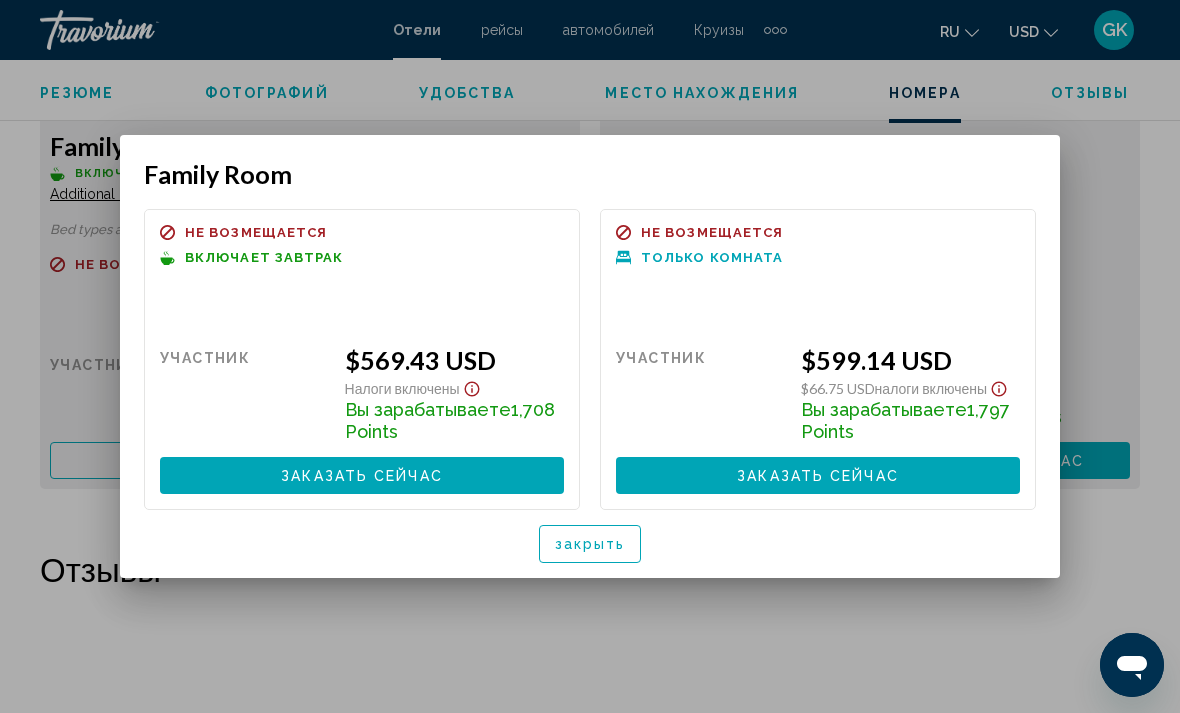 click at bounding box center (590, 356) 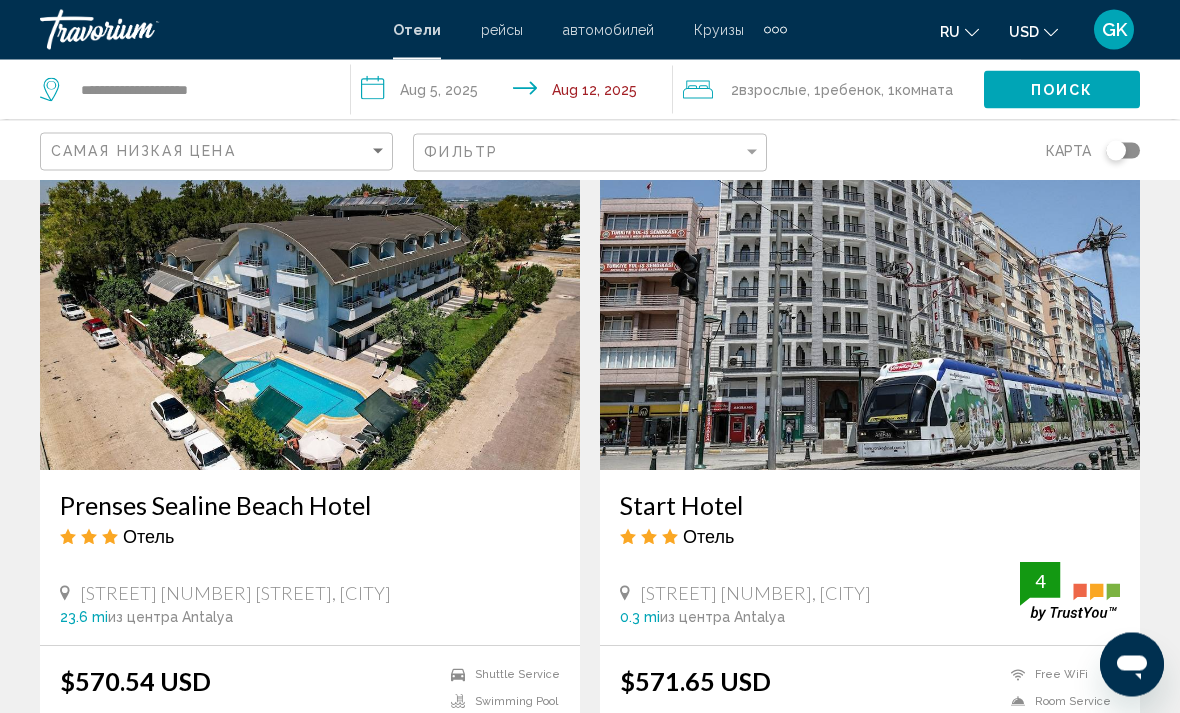 scroll, scrollTop: 2244, scrollLeft: 0, axis: vertical 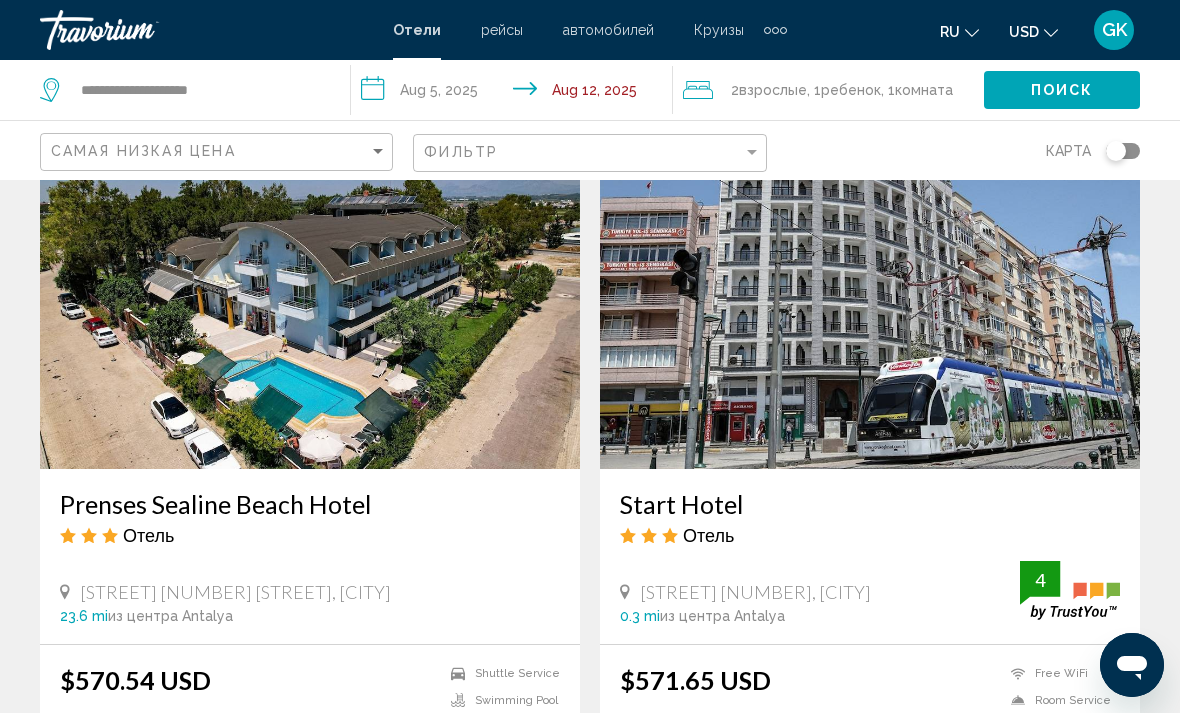 click on "Start Hotel" at bounding box center [870, 504] 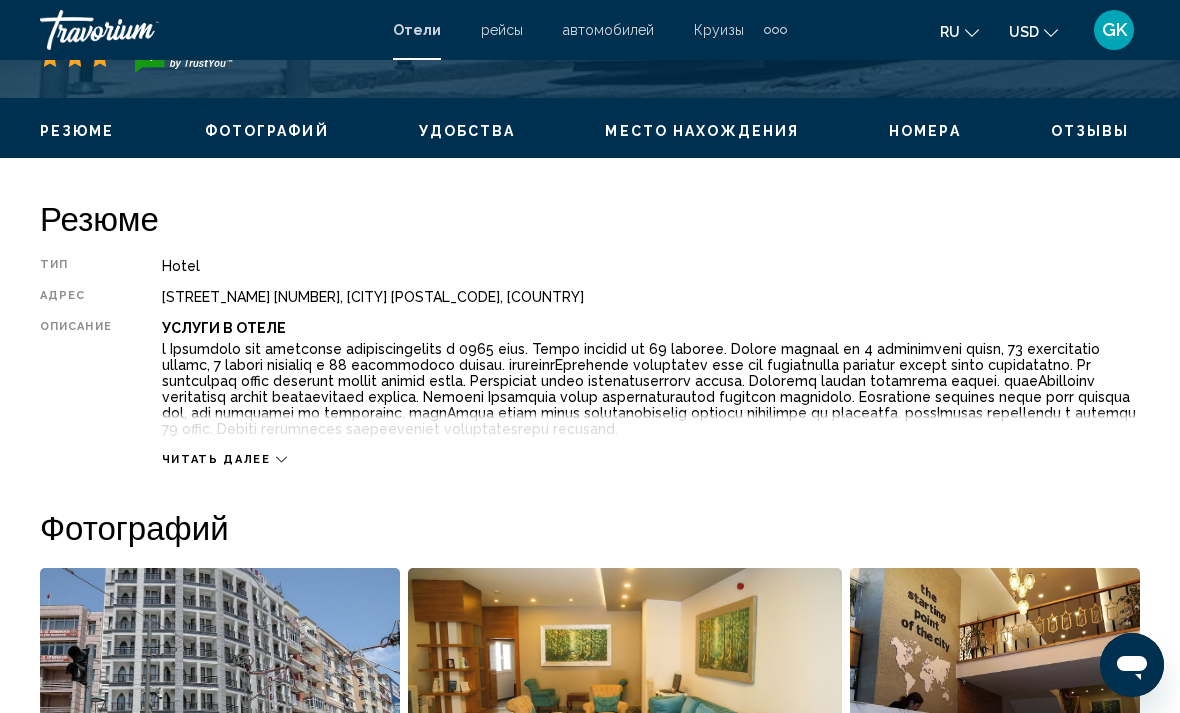 scroll, scrollTop: 909, scrollLeft: 0, axis: vertical 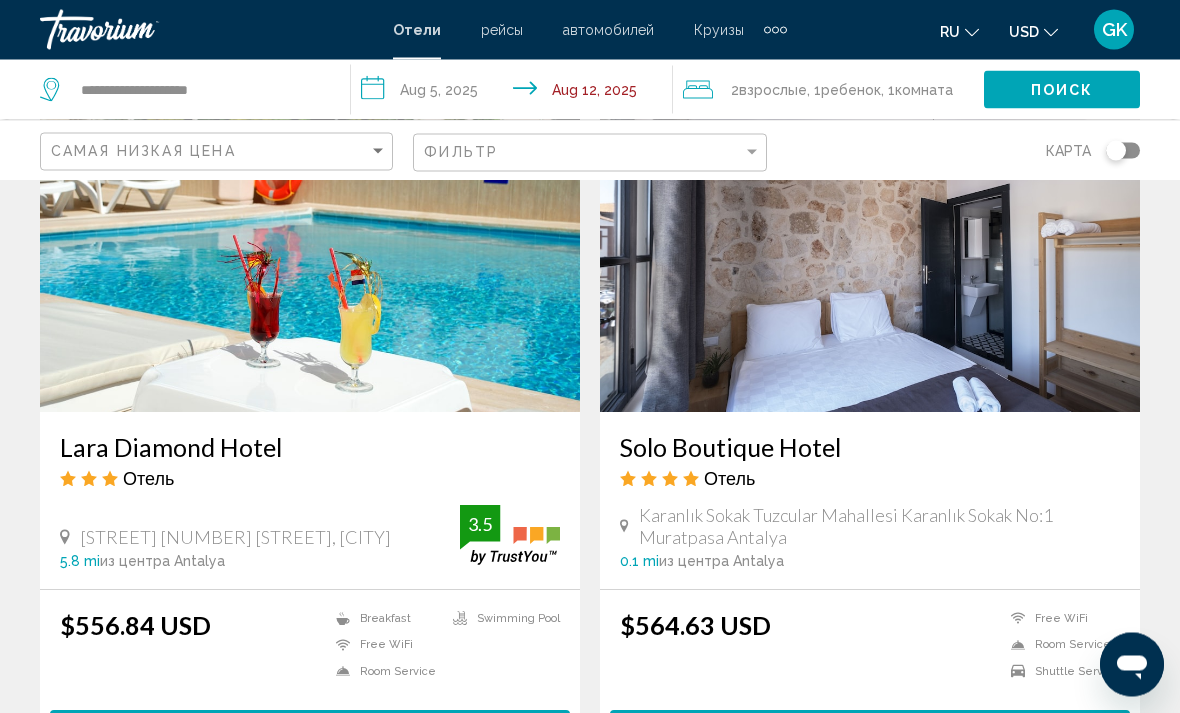 click on "Lara Diamond Hotel" at bounding box center (310, 448) 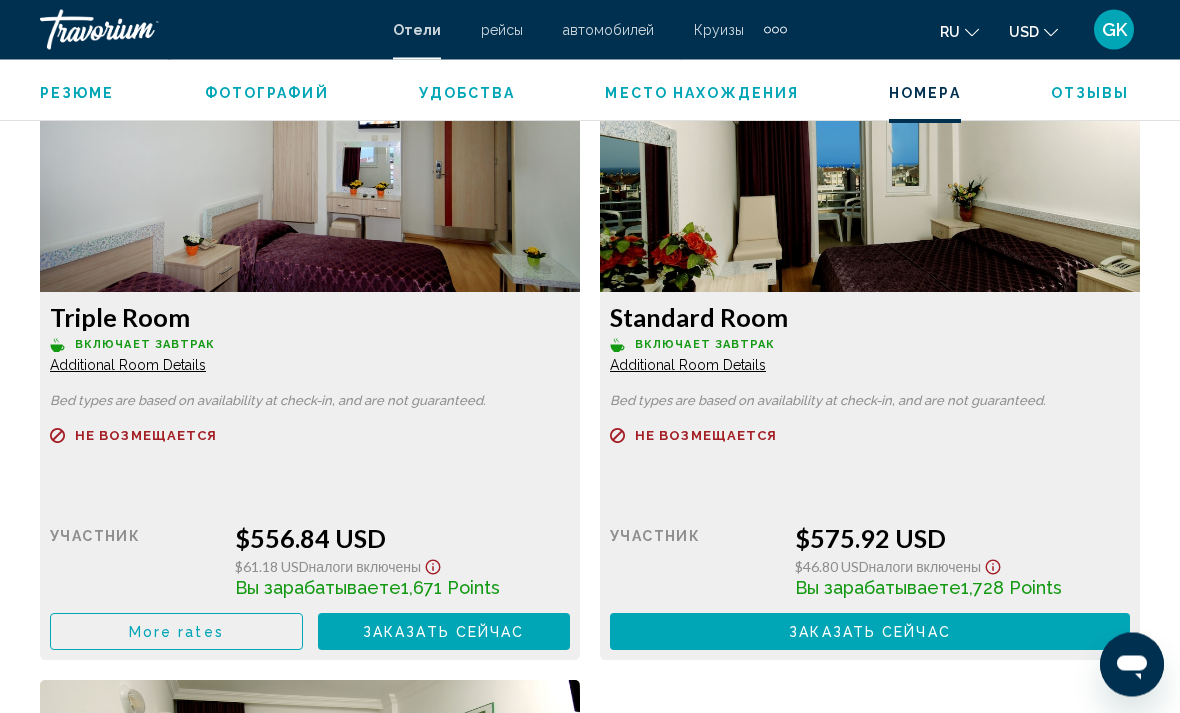 scroll, scrollTop: 3141, scrollLeft: 0, axis: vertical 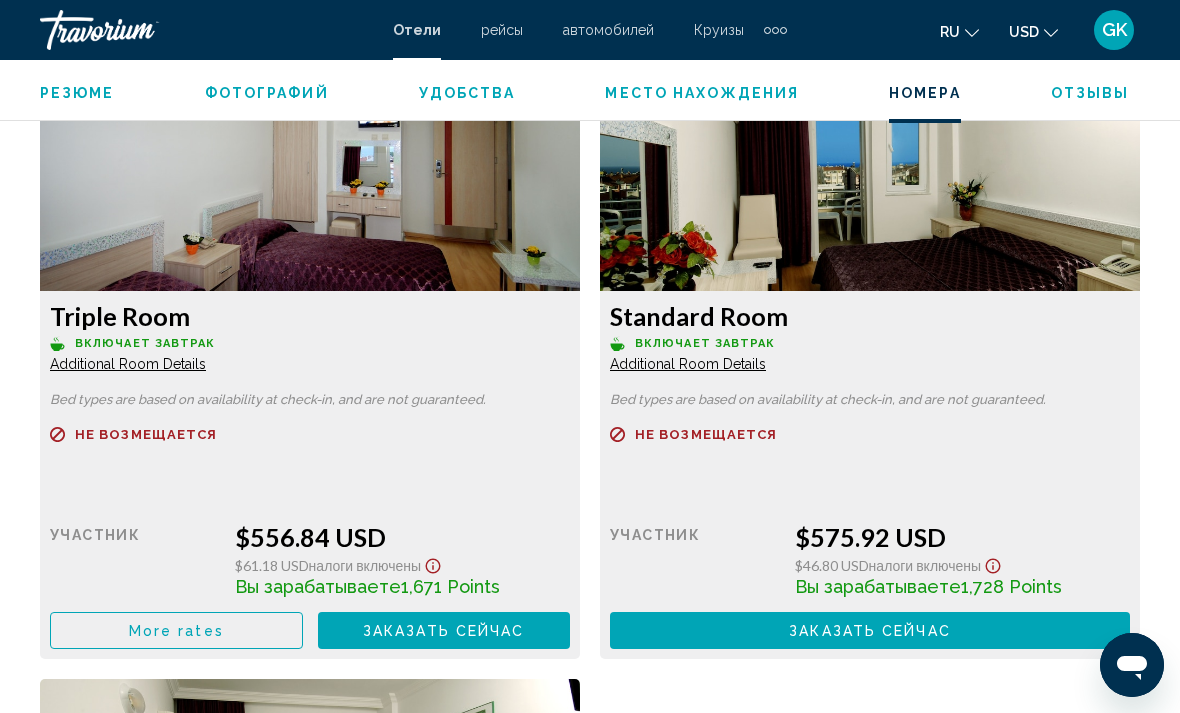 click on "More rates" at bounding box center [176, 630] 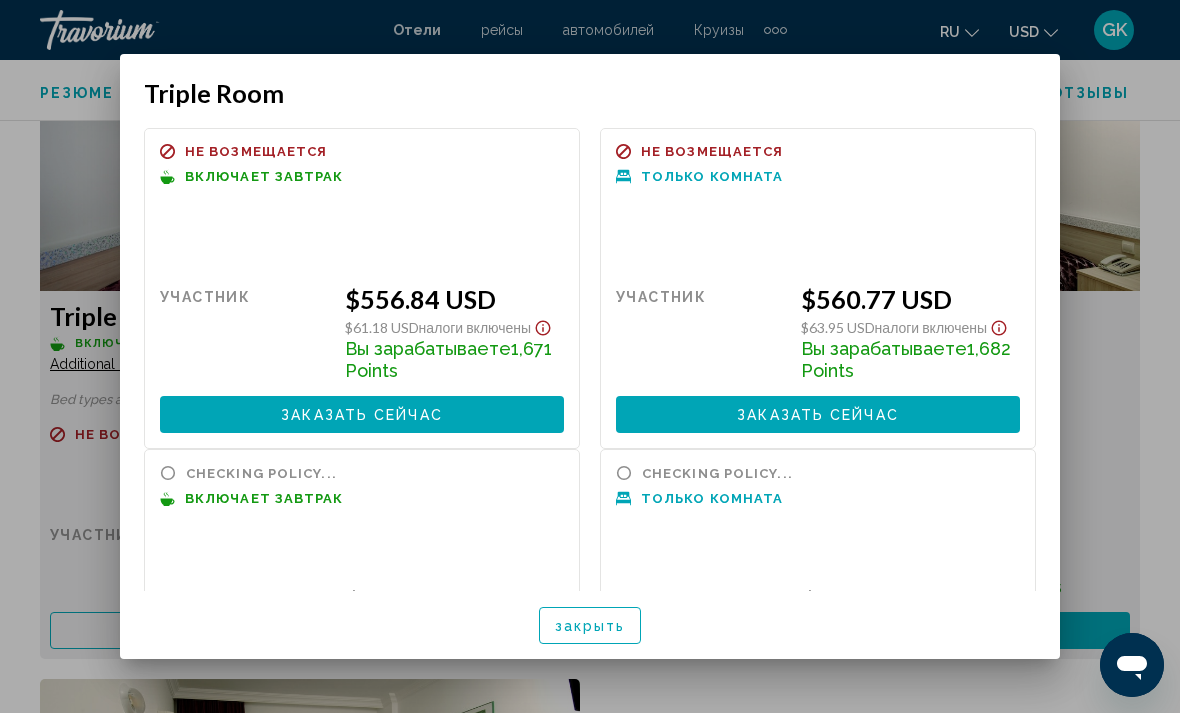 click at bounding box center [590, 356] 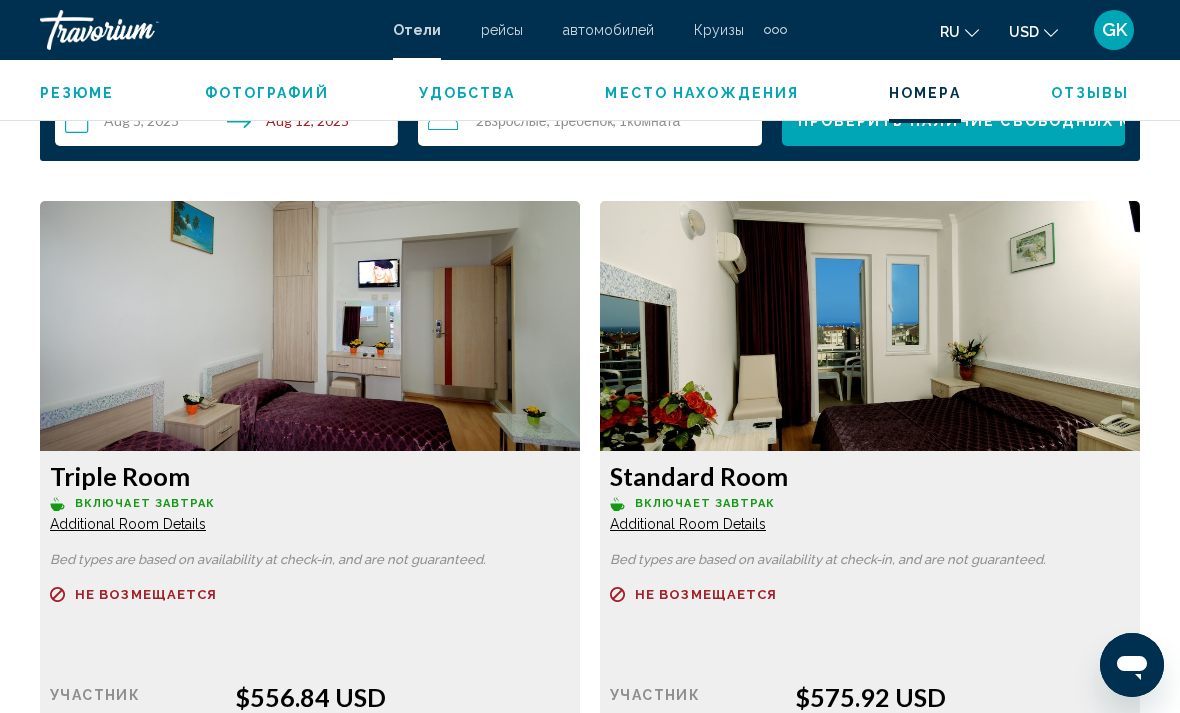 scroll, scrollTop: 2973, scrollLeft: 0, axis: vertical 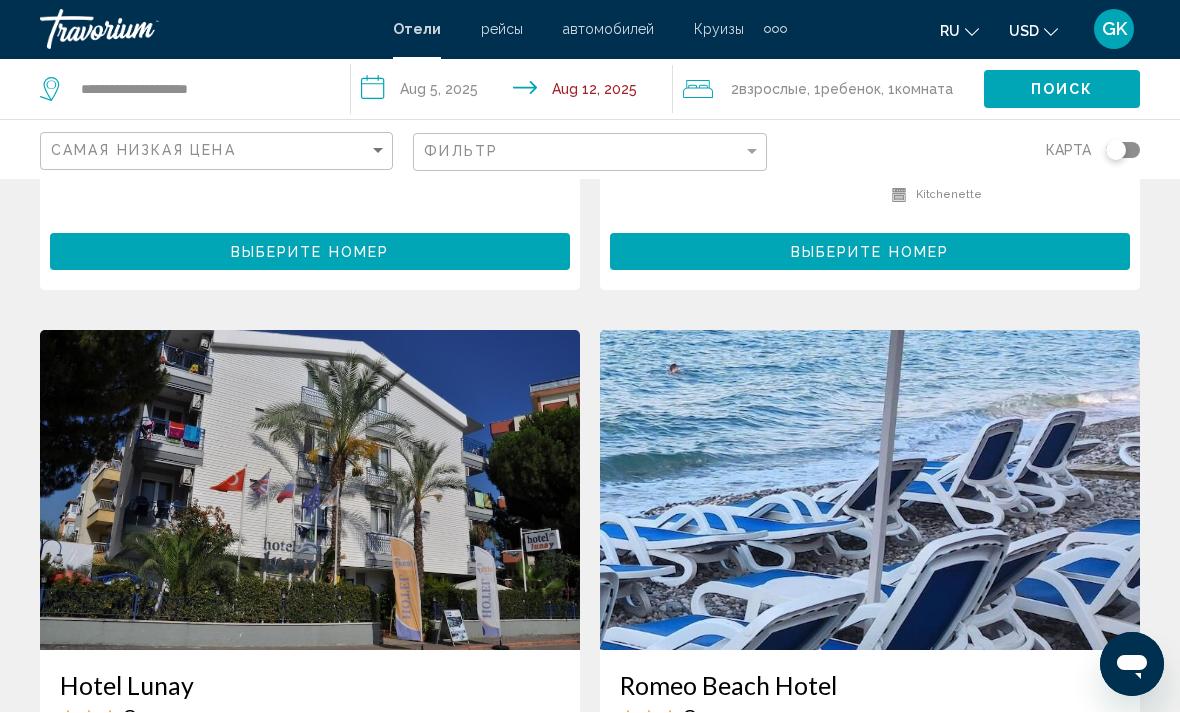 click at bounding box center [870, 491] 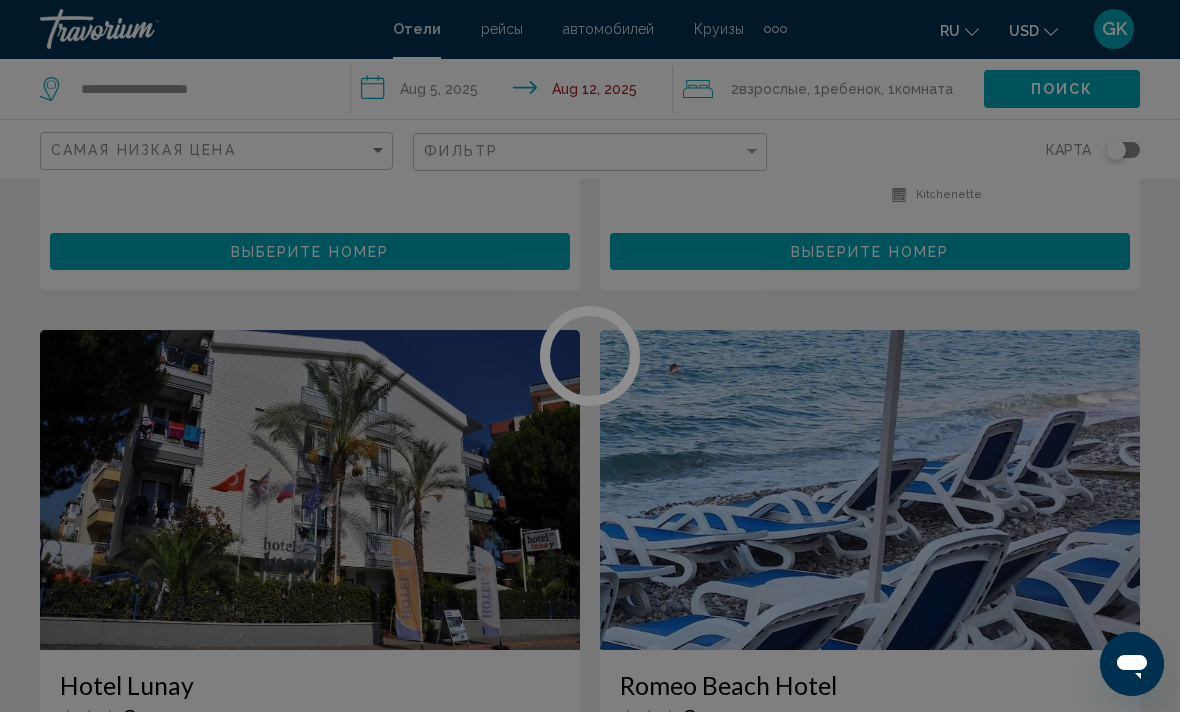 scroll, scrollTop: 3490, scrollLeft: 0, axis: vertical 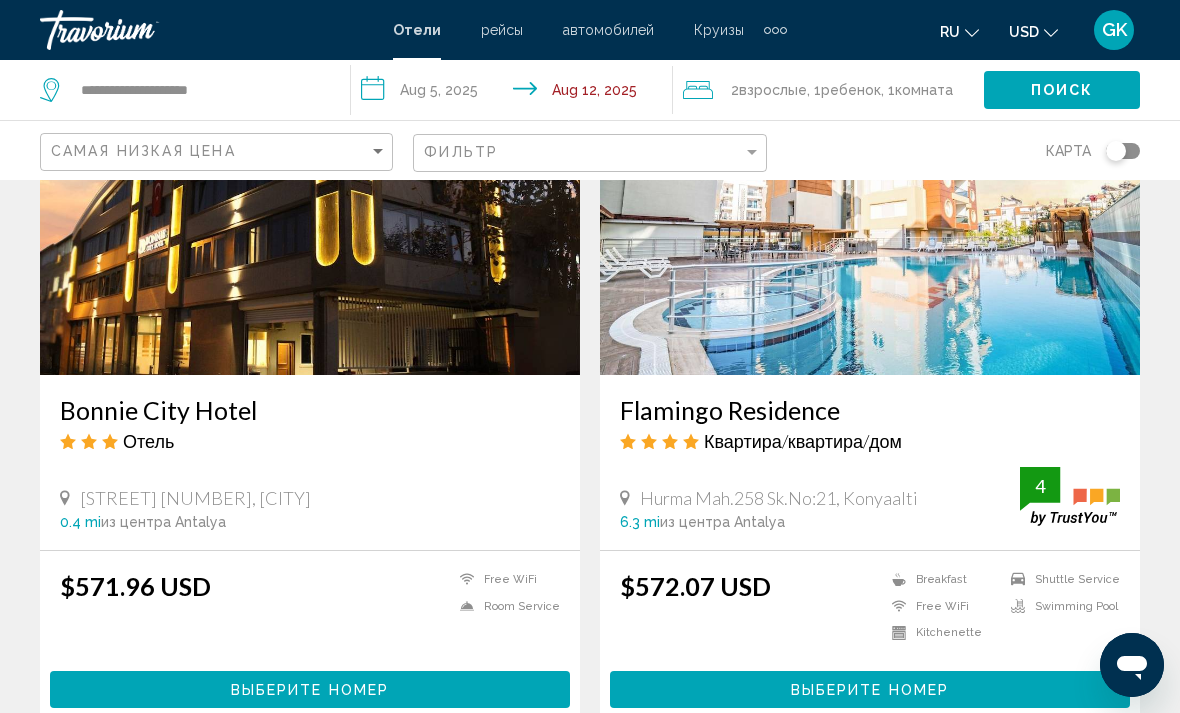 click on "Bonnie City Hotel" at bounding box center (310, 410) 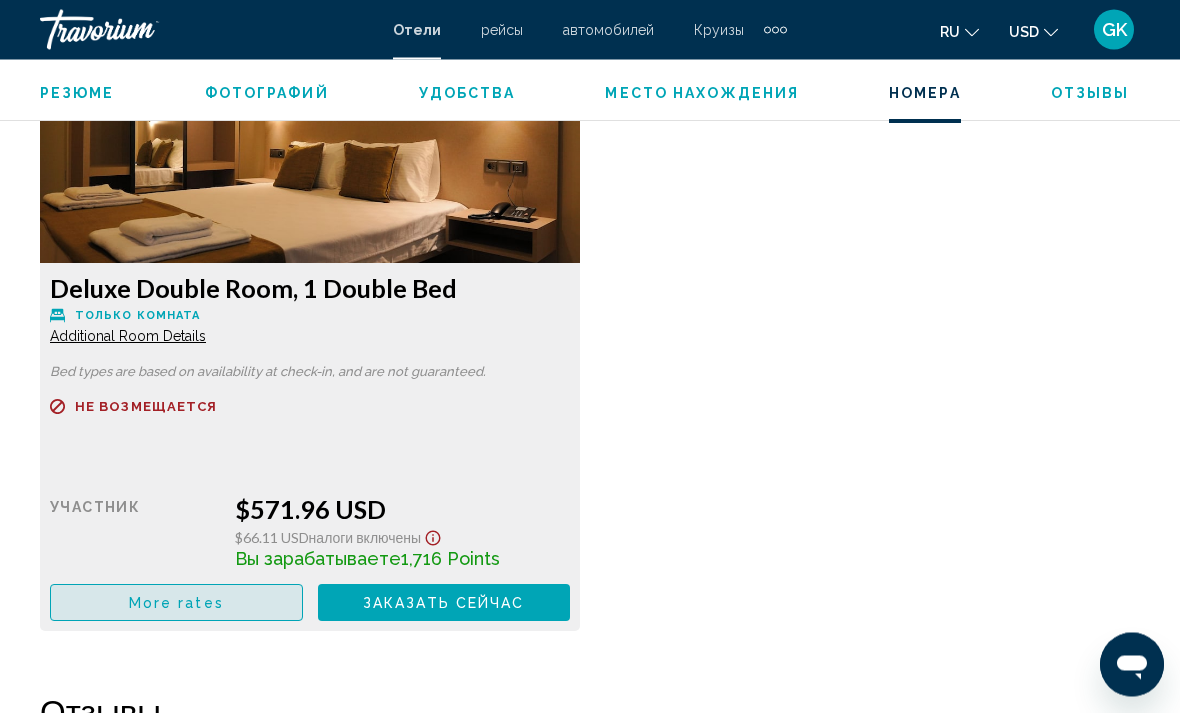 scroll, scrollTop: 0, scrollLeft: 0, axis: both 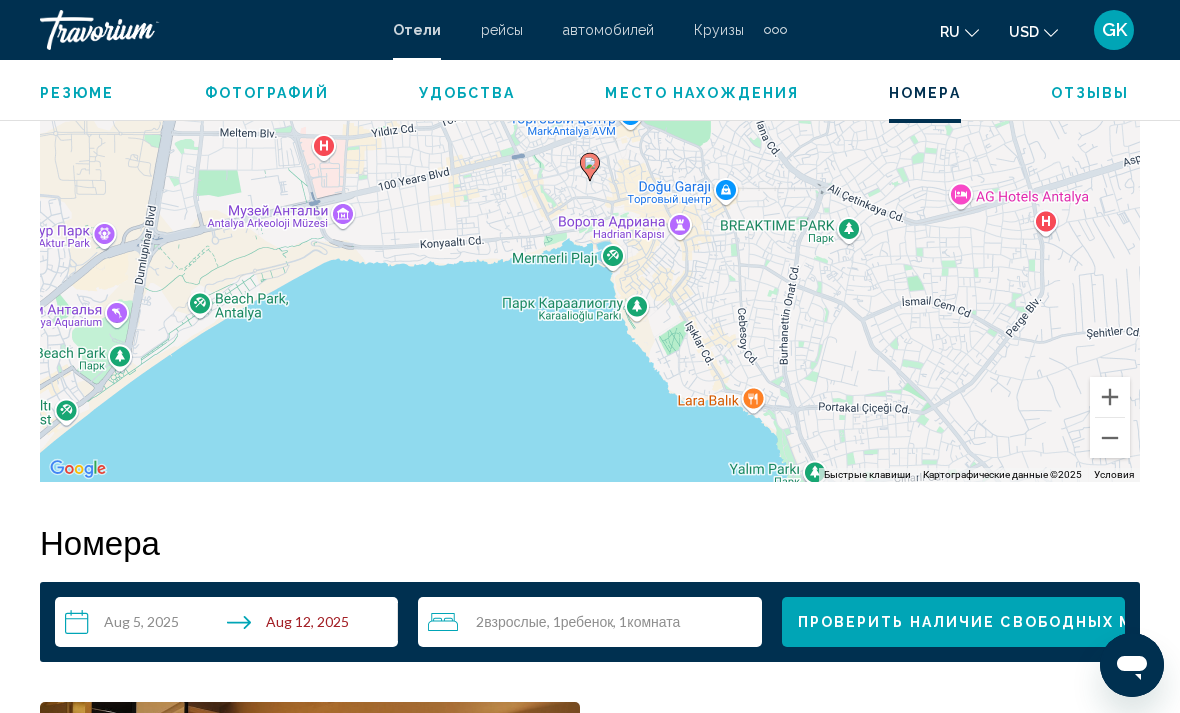 click on "More rates" at bounding box center [176, 1291] 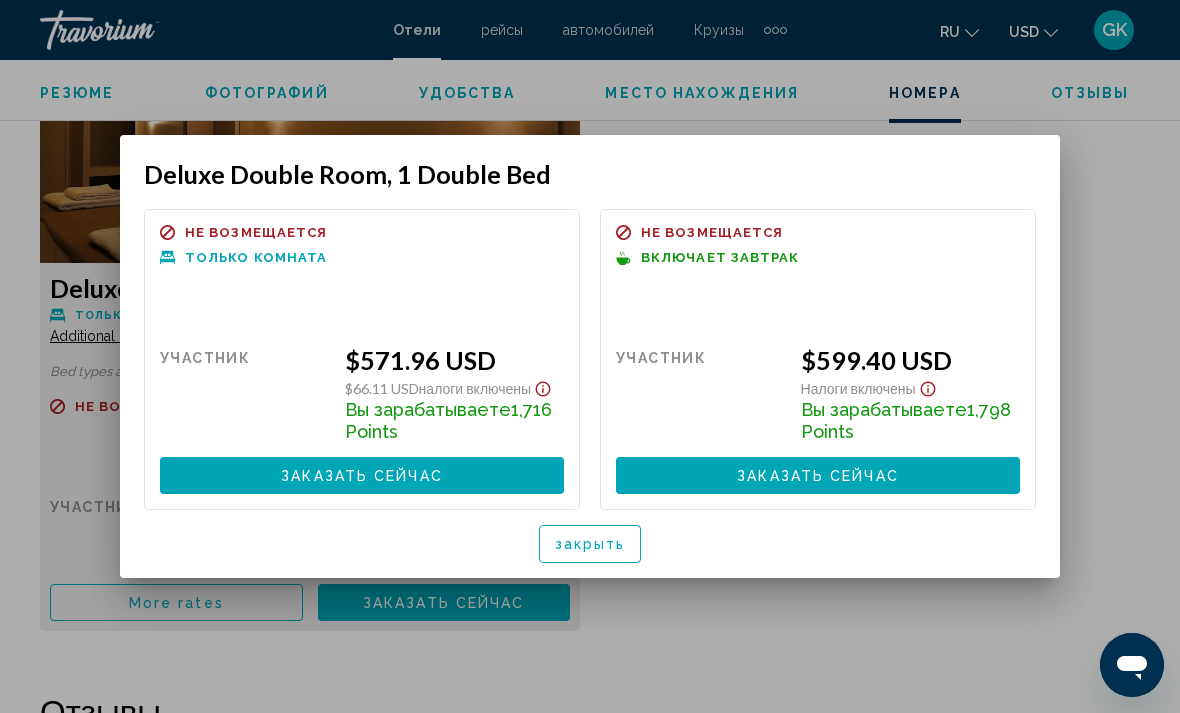 click at bounding box center [590, 356] 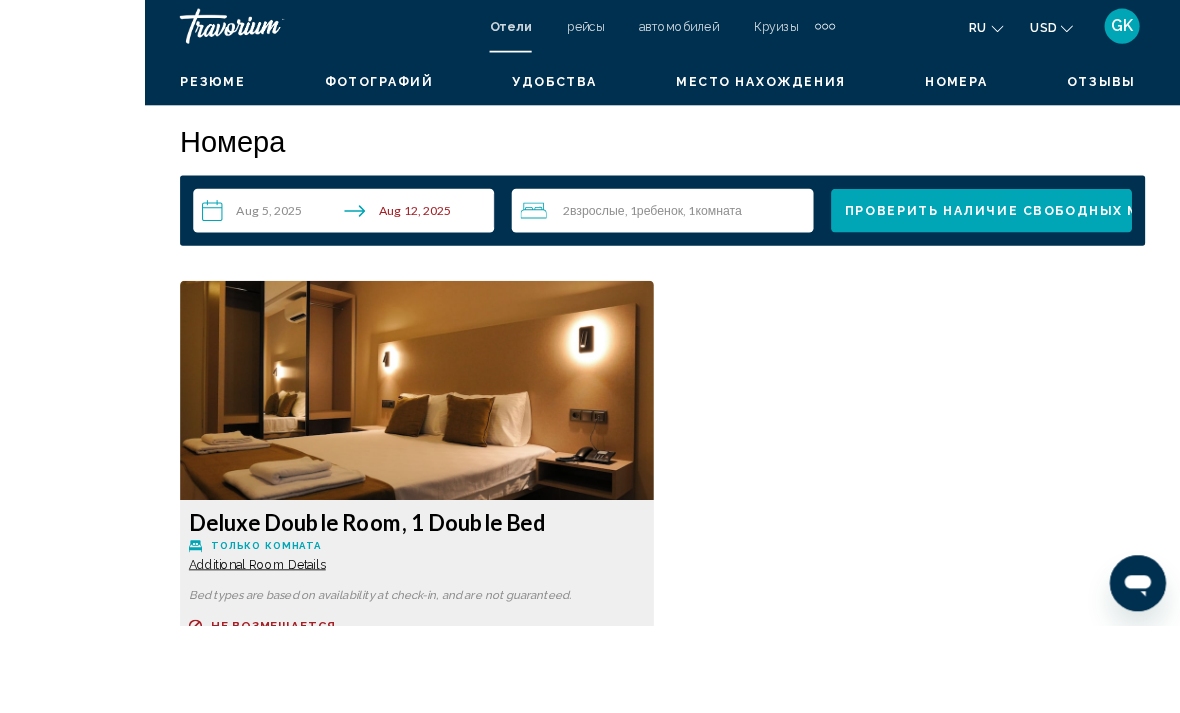 scroll, scrollTop: 2937, scrollLeft: 0, axis: vertical 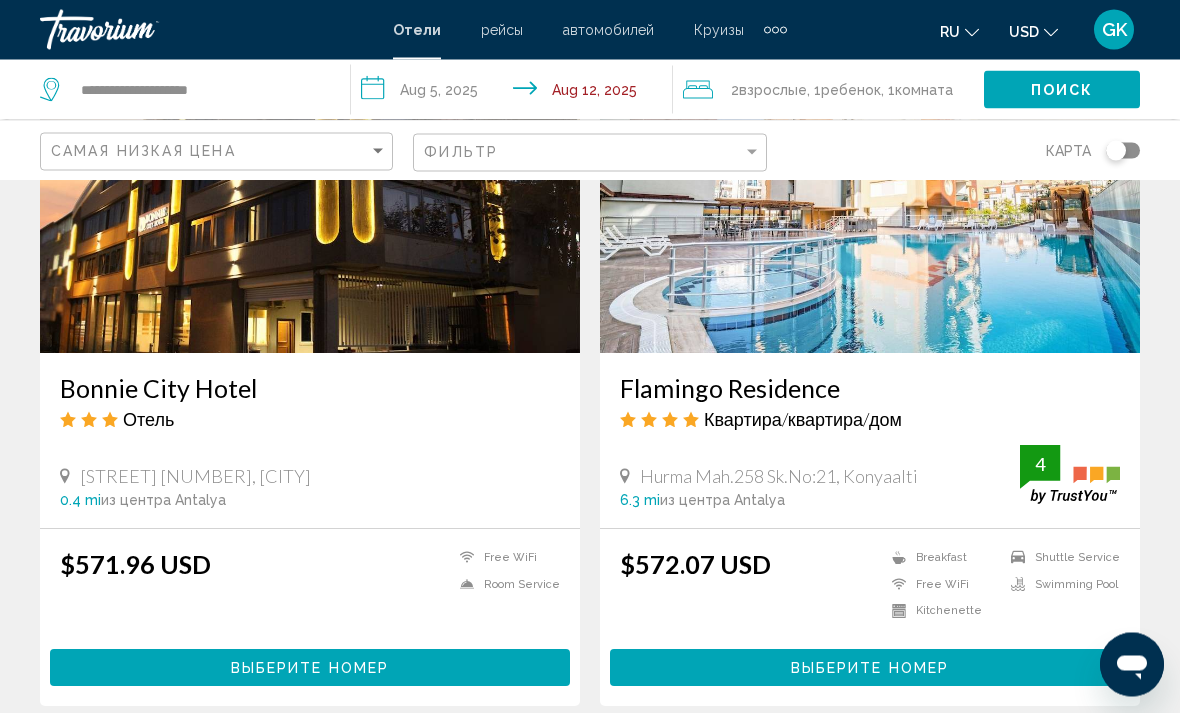 click on "Flamingo Residence" at bounding box center (870, 389) 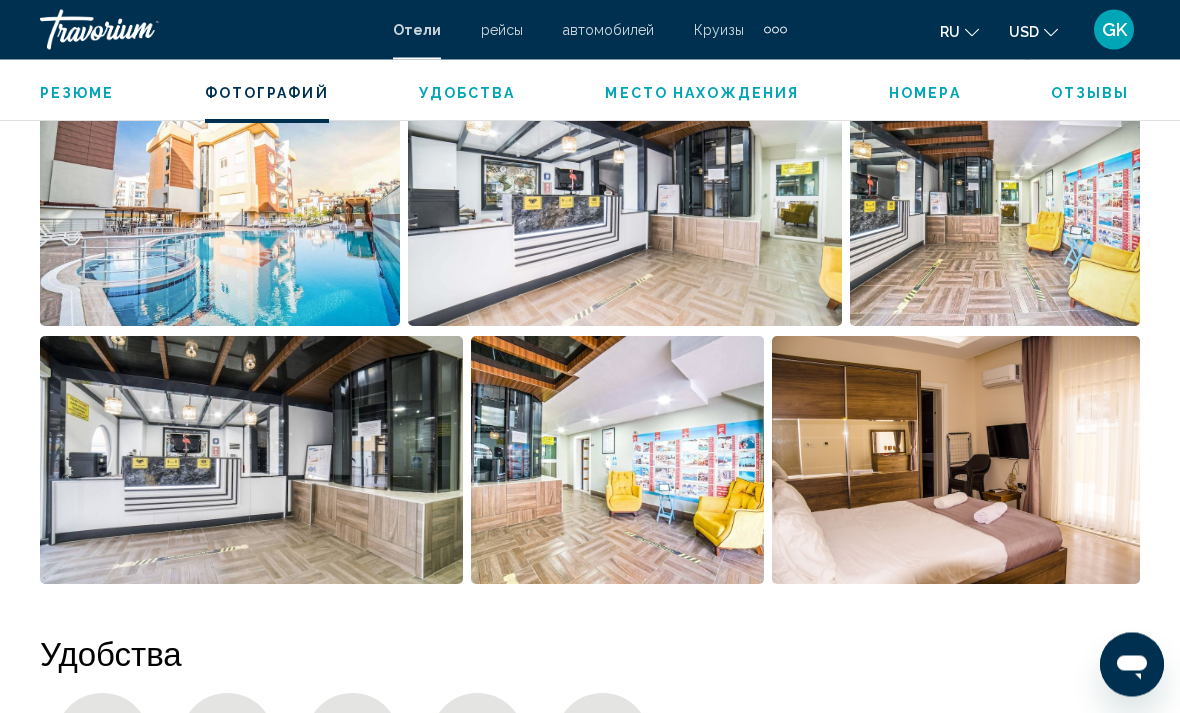 scroll, scrollTop: 1416, scrollLeft: 0, axis: vertical 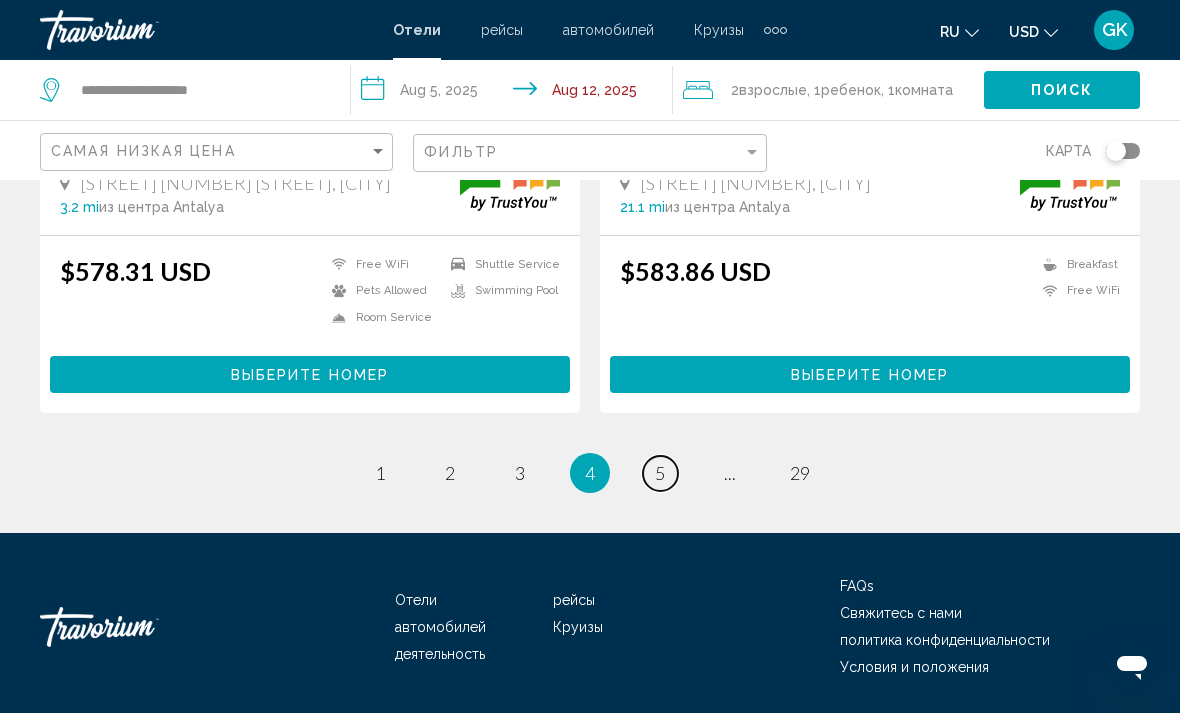 click on "page  5" at bounding box center (660, 473) 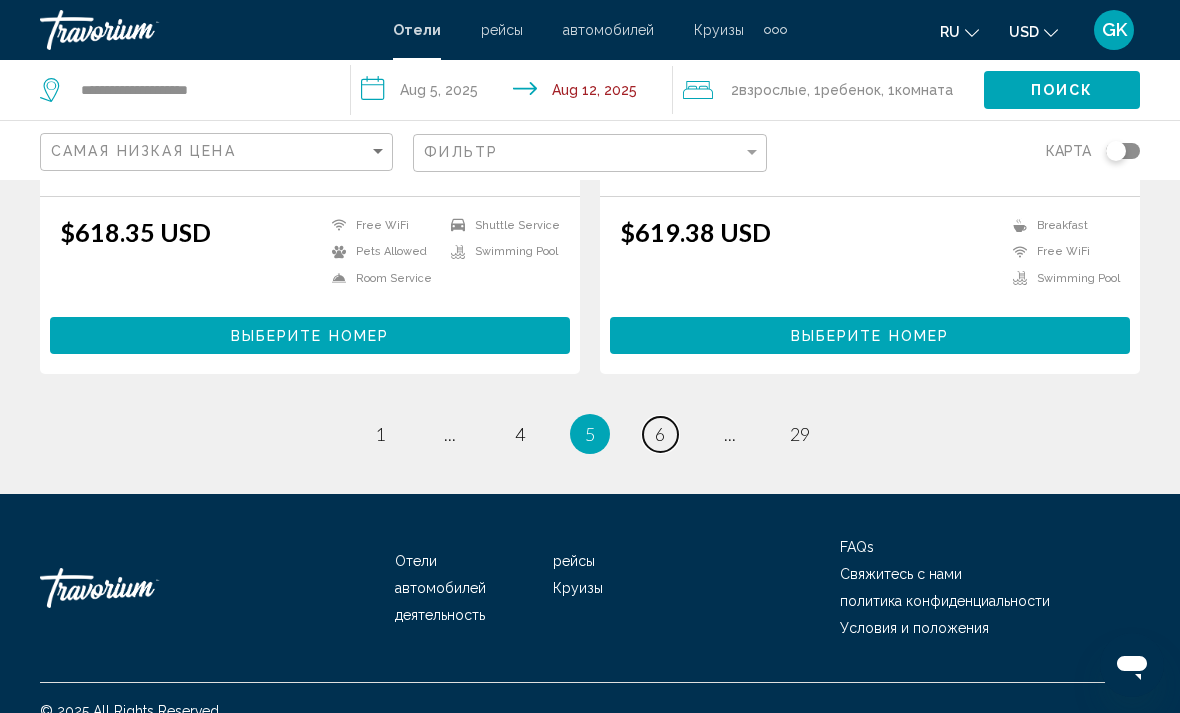 scroll, scrollTop: 4065, scrollLeft: 0, axis: vertical 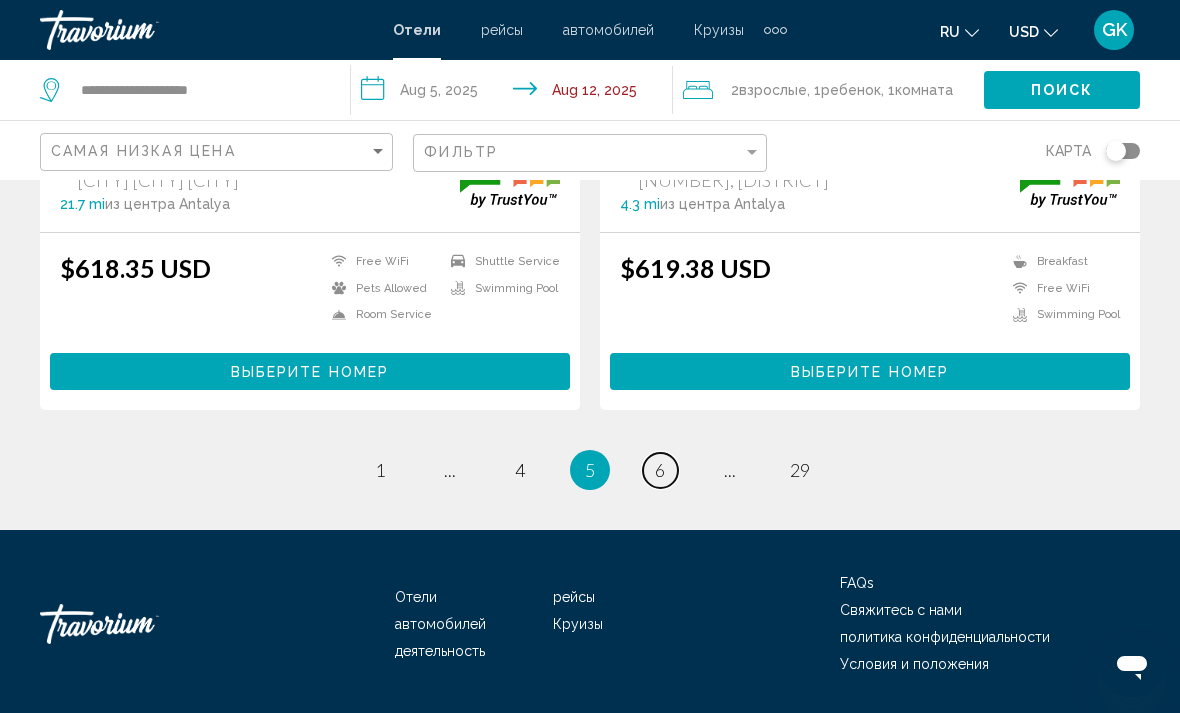 click on "6" at bounding box center [660, 470] 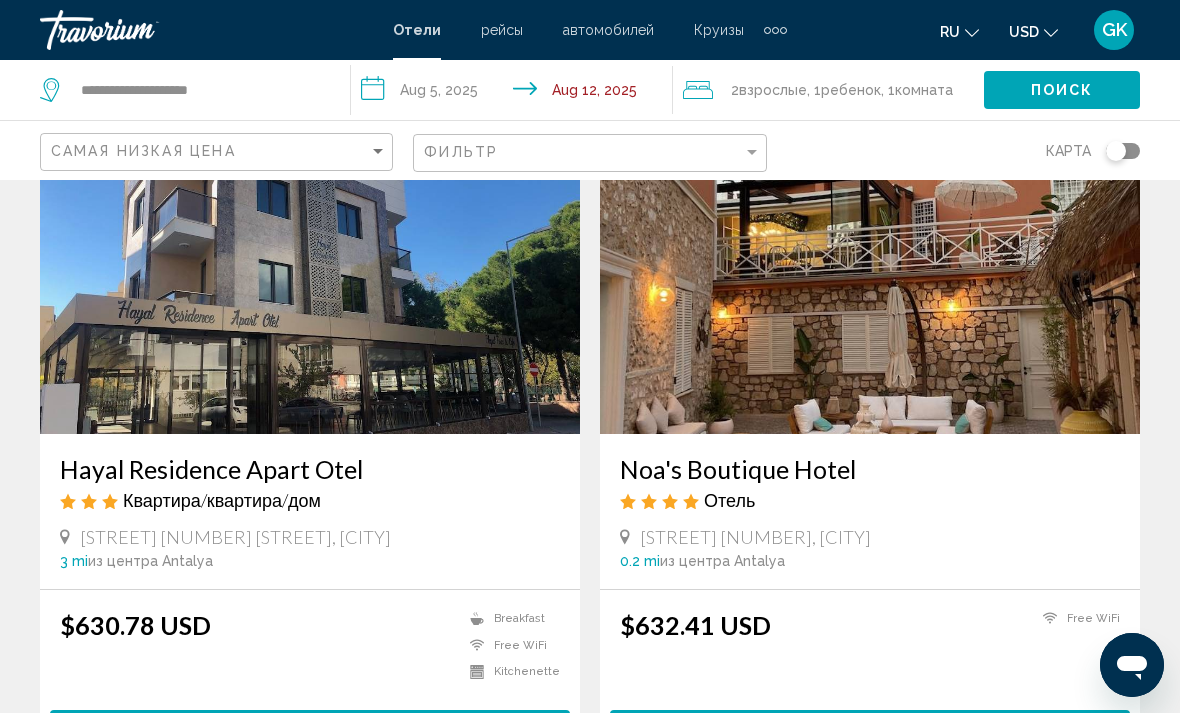 scroll, scrollTop: 1564, scrollLeft: 0, axis: vertical 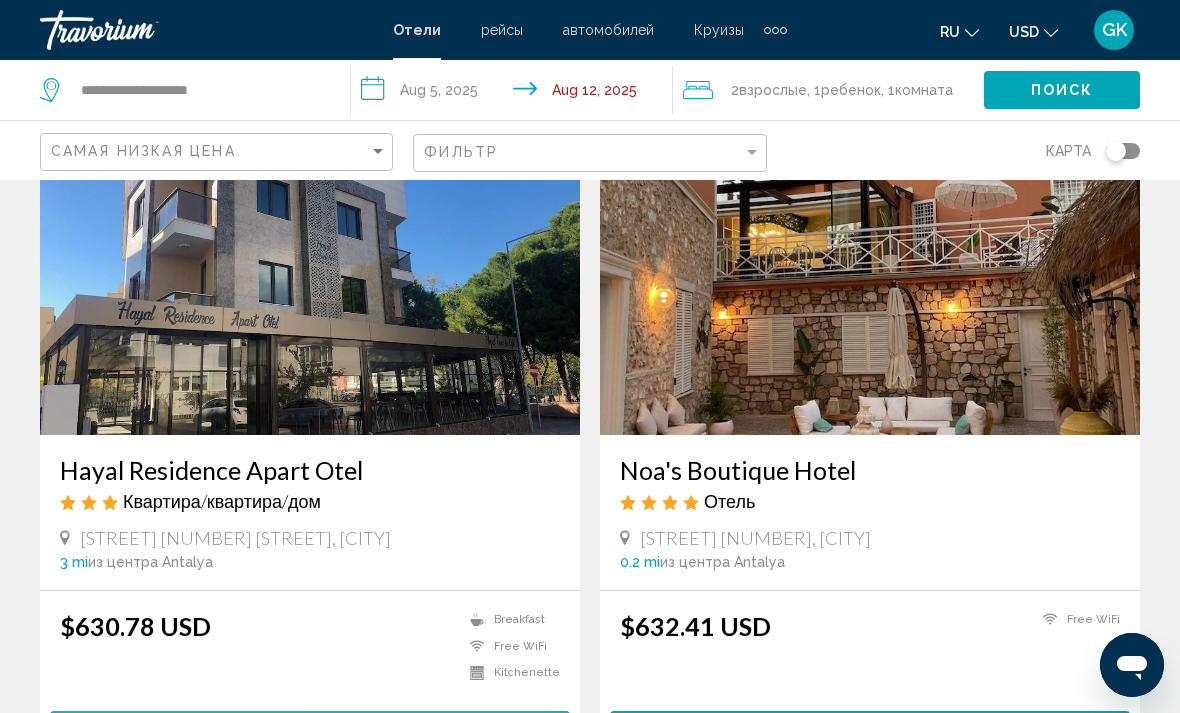 click on "Выберите номер" at bounding box center [310, 729] 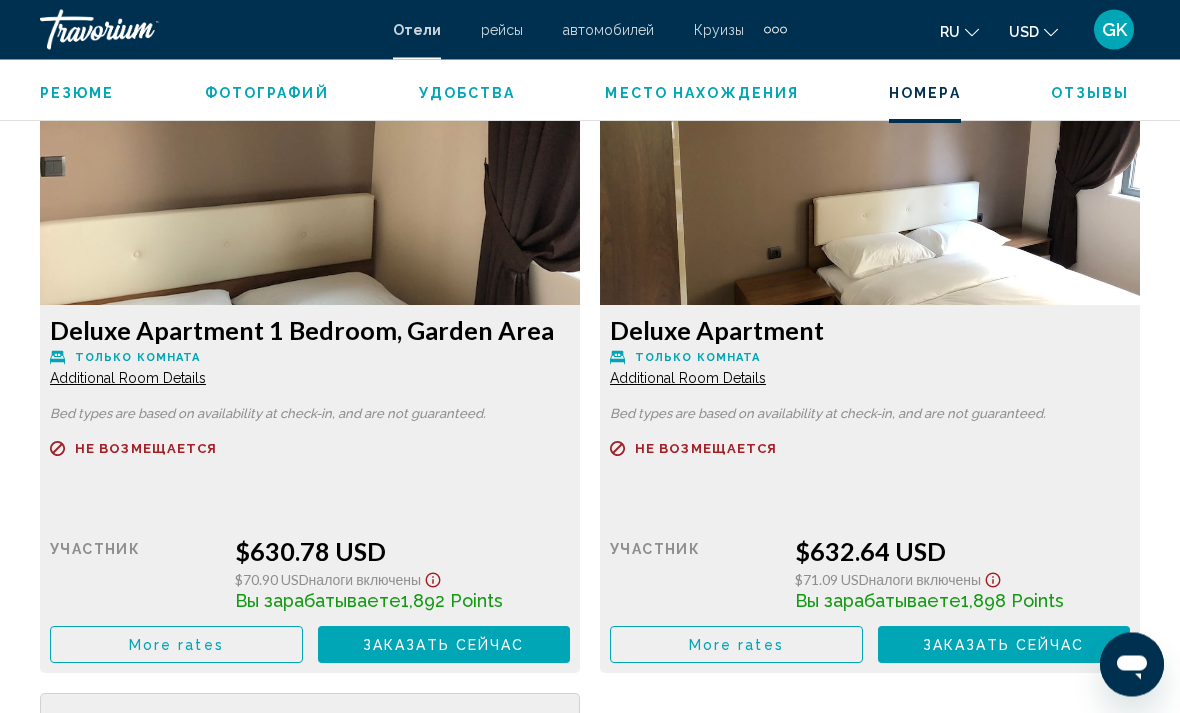 scroll, scrollTop: 3151, scrollLeft: 0, axis: vertical 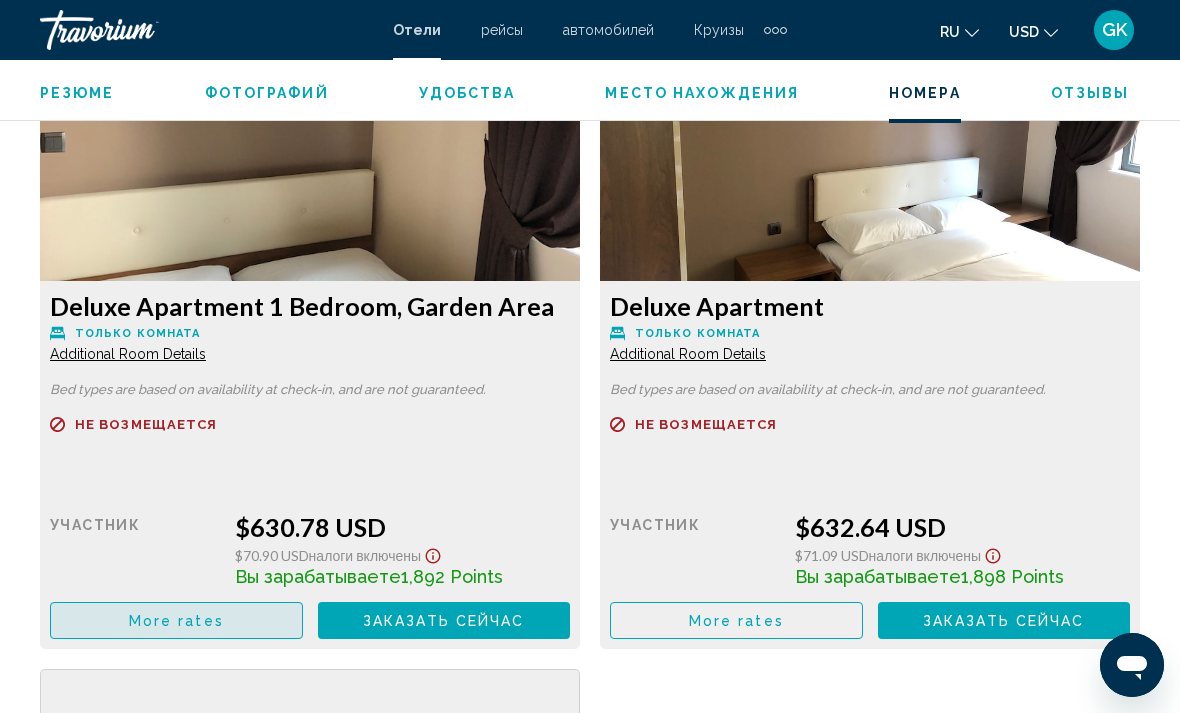 click on "More rates" at bounding box center [176, 620] 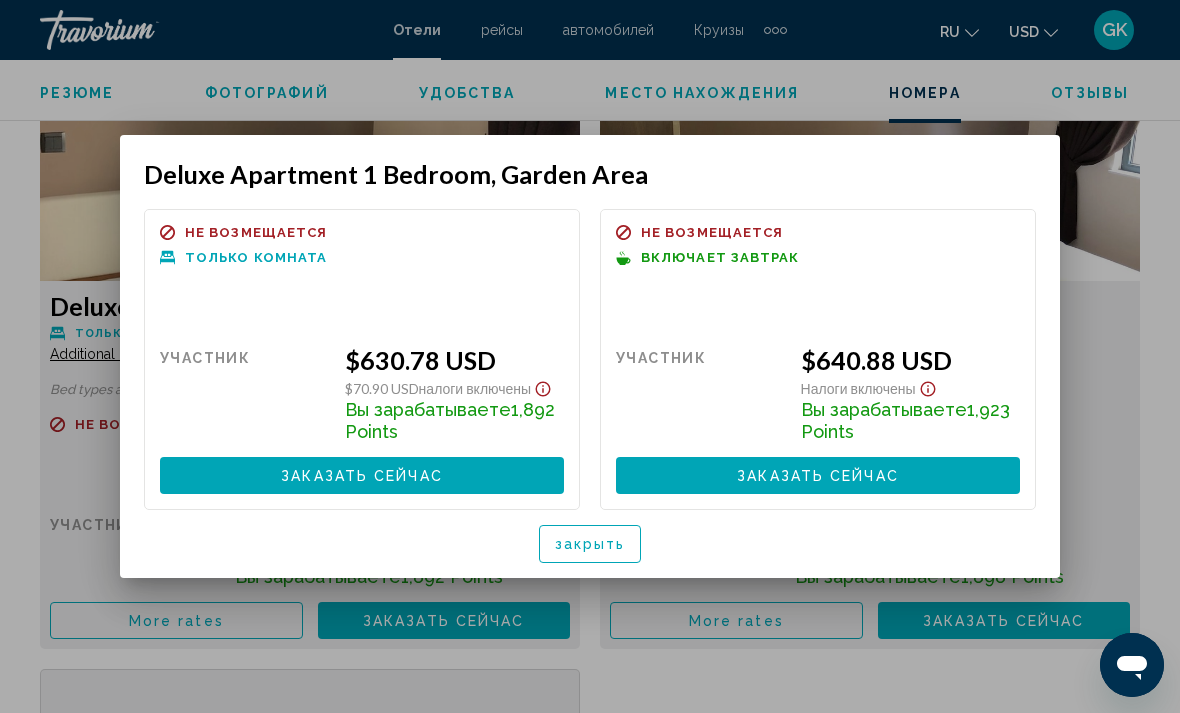 click at bounding box center (590, 356) 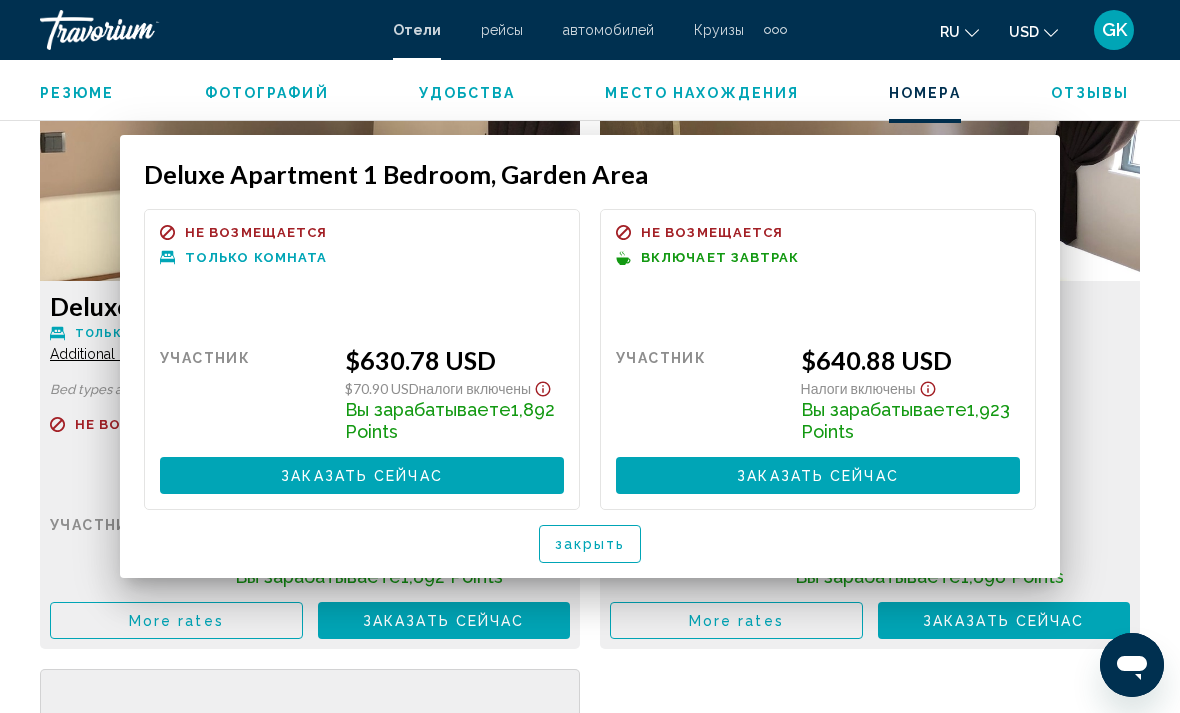 scroll, scrollTop: 3151, scrollLeft: 0, axis: vertical 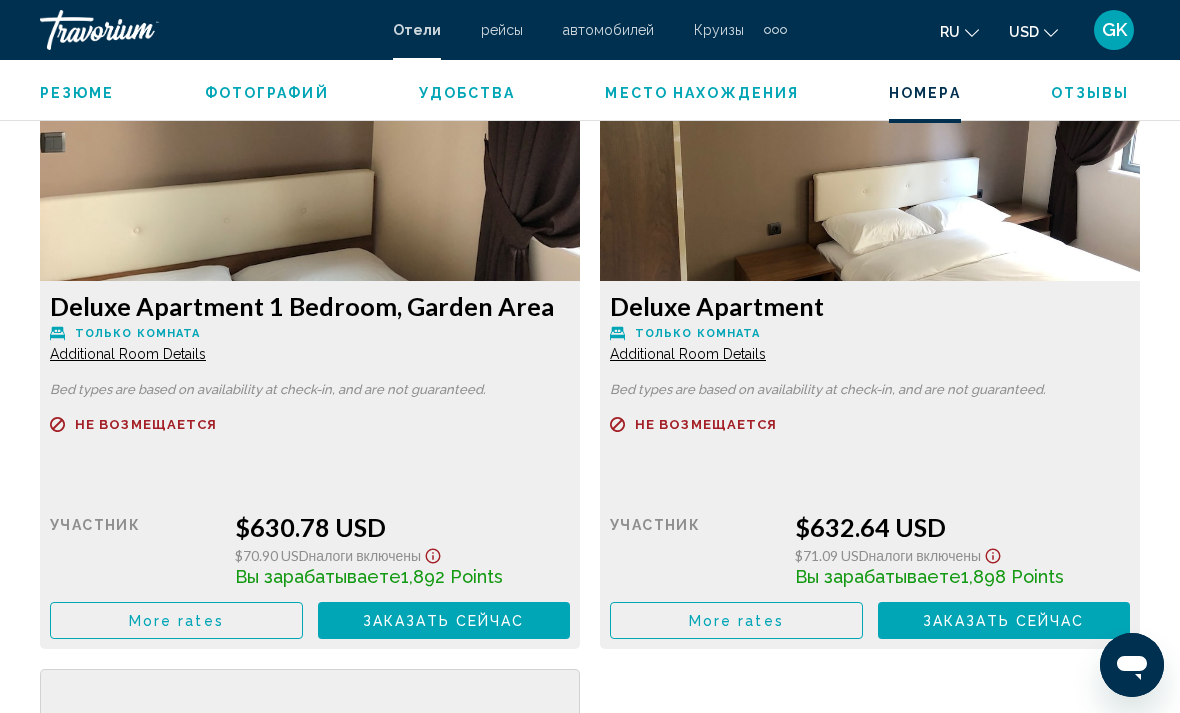 click on "More rates" at bounding box center [176, 620] 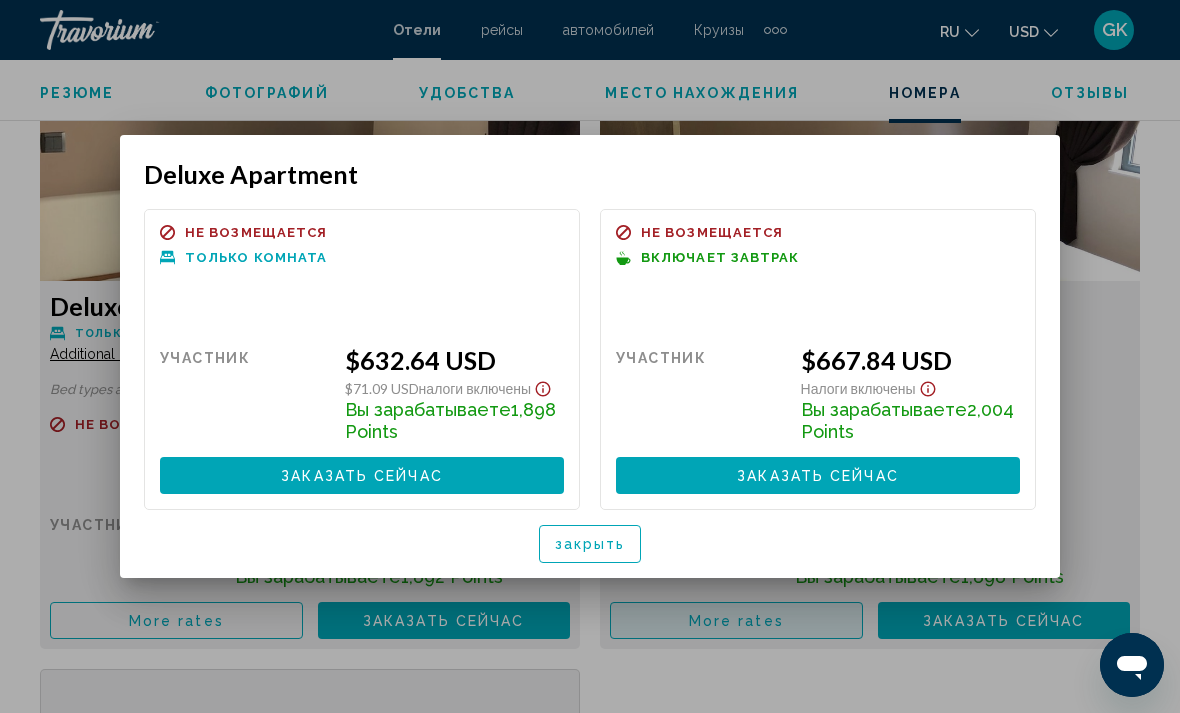 scroll, scrollTop: 0, scrollLeft: 0, axis: both 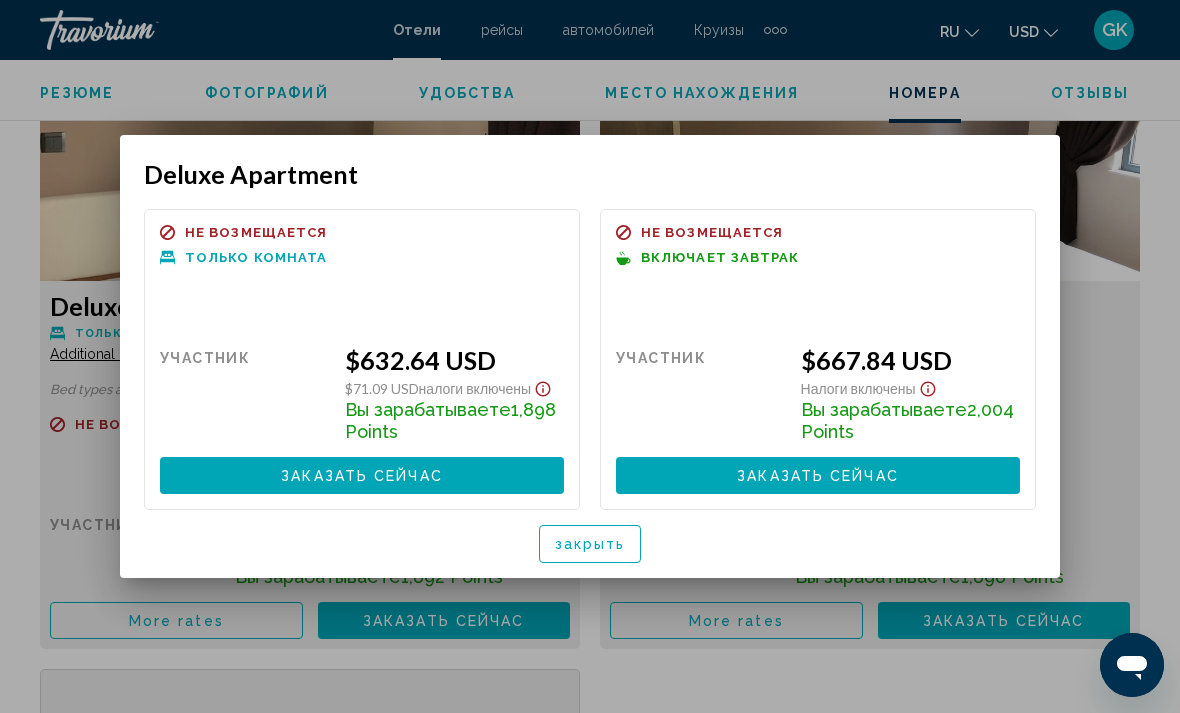 click at bounding box center [590, 356] 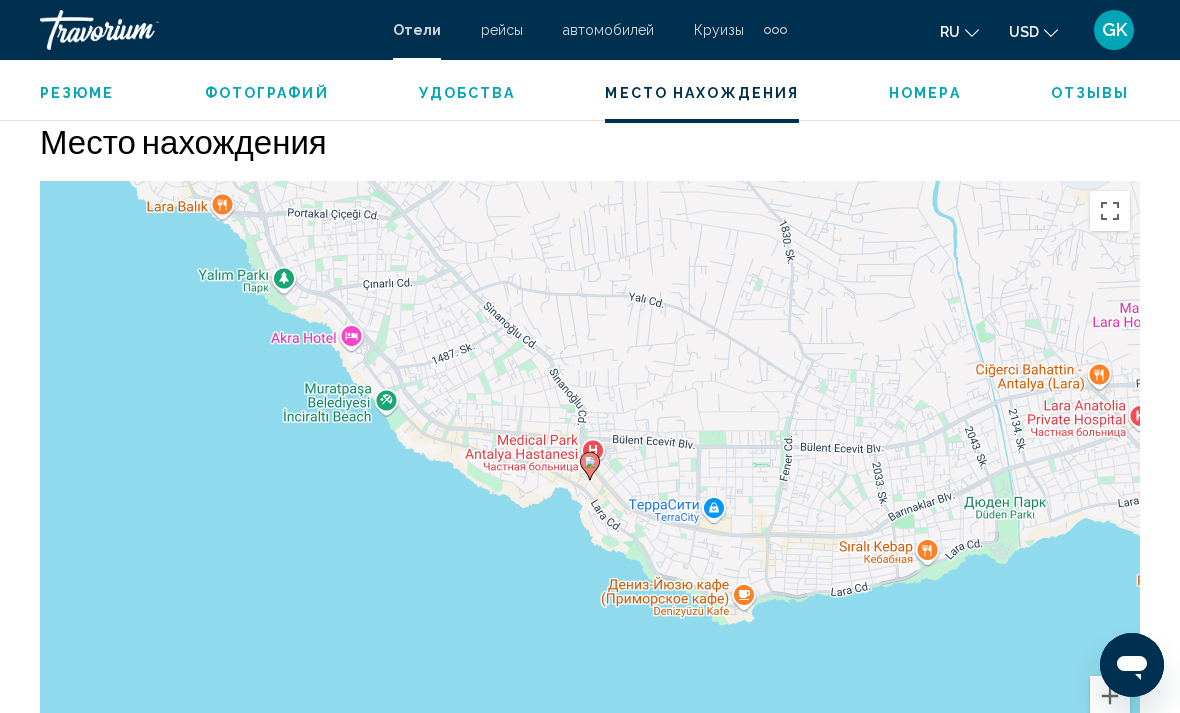 scroll, scrollTop: 2178, scrollLeft: 0, axis: vertical 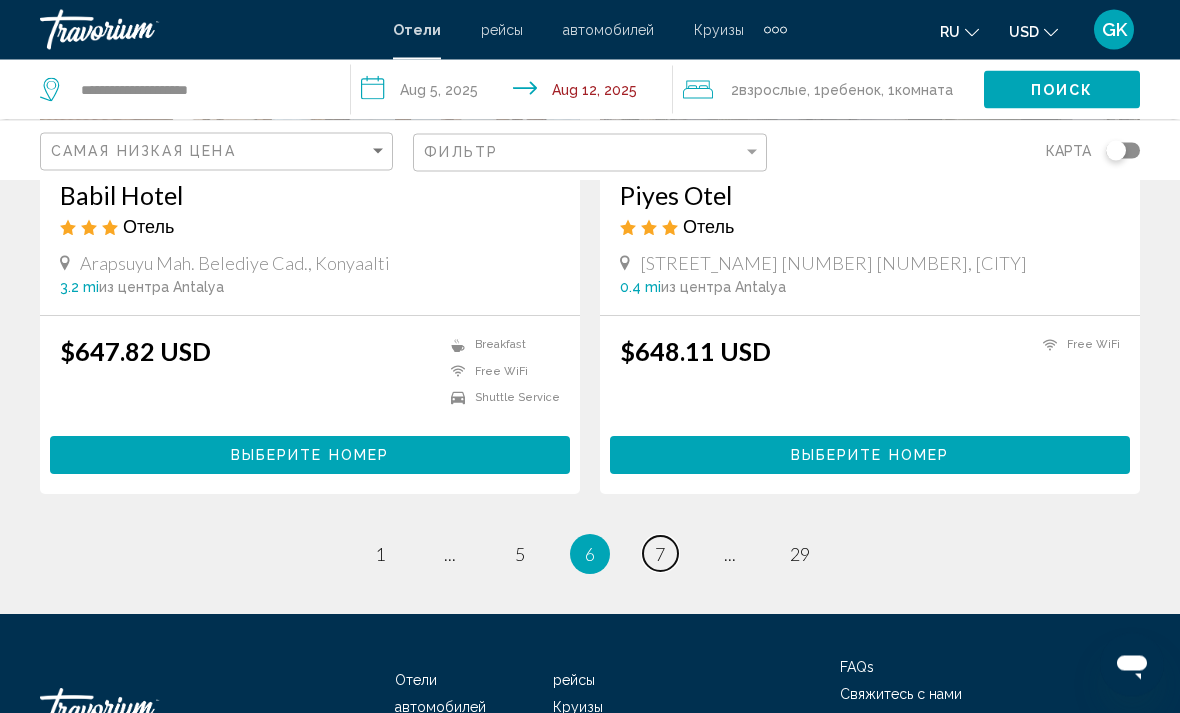 click on "page  7" at bounding box center [660, 554] 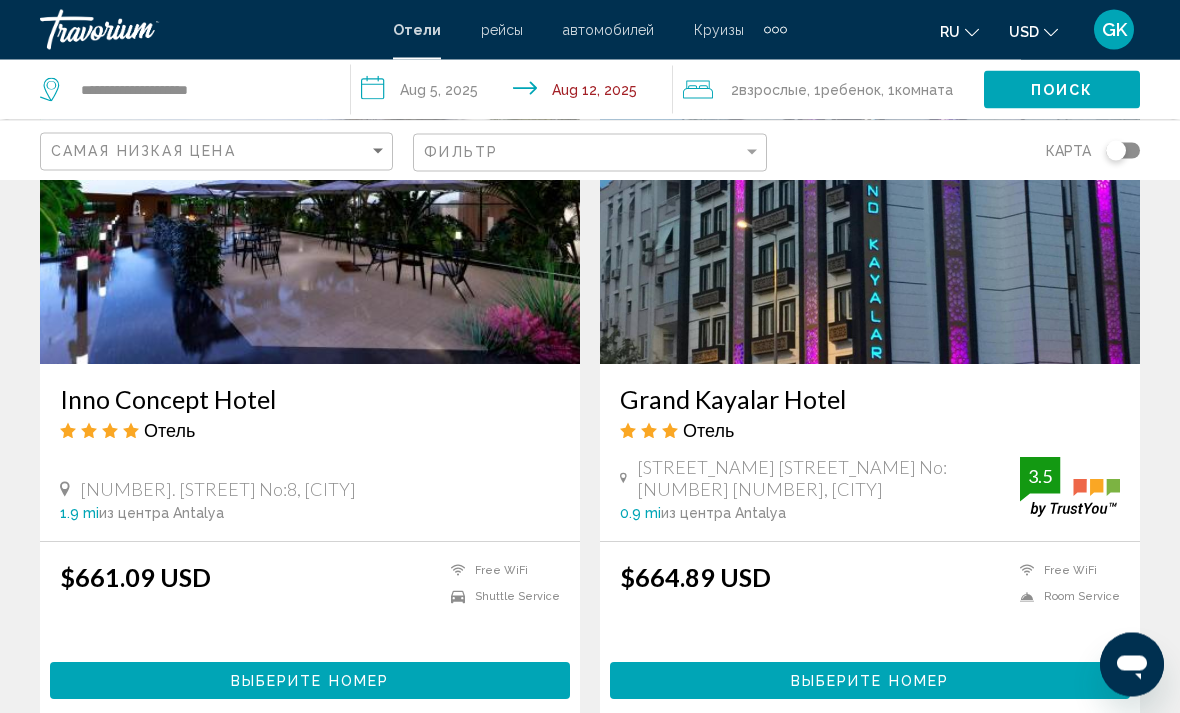 scroll, scrollTop: 1615, scrollLeft: 0, axis: vertical 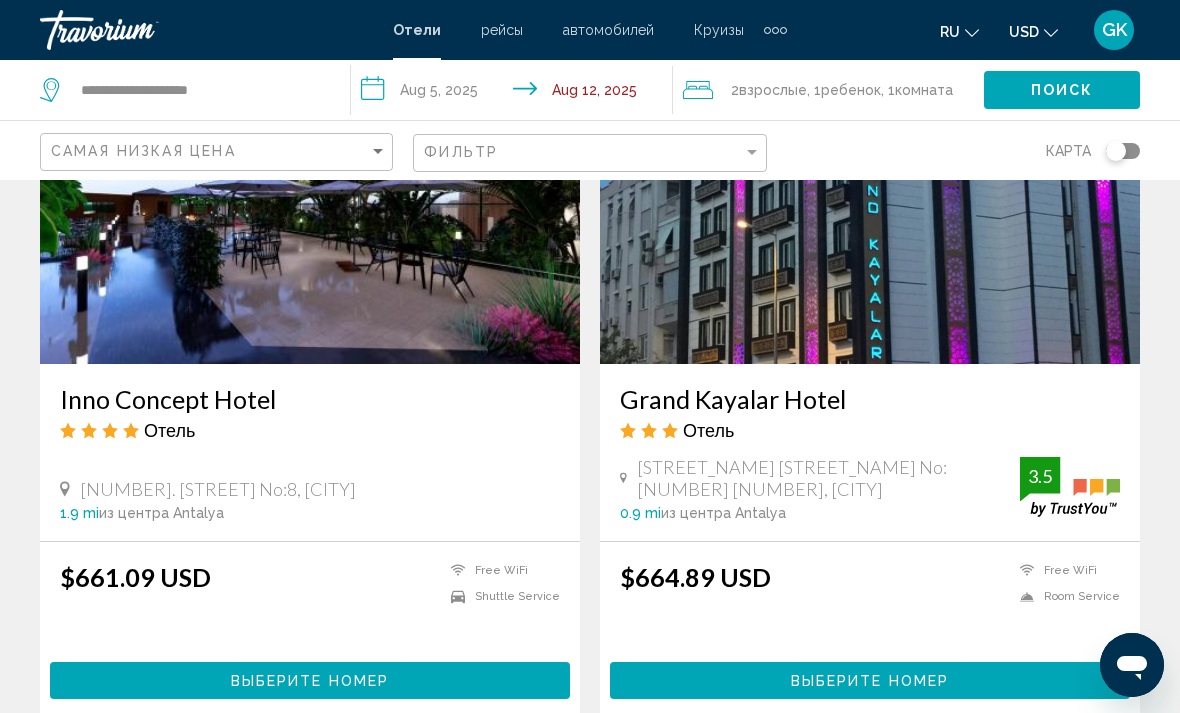 click on "Inno Concept Hotel" at bounding box center [310, 399] 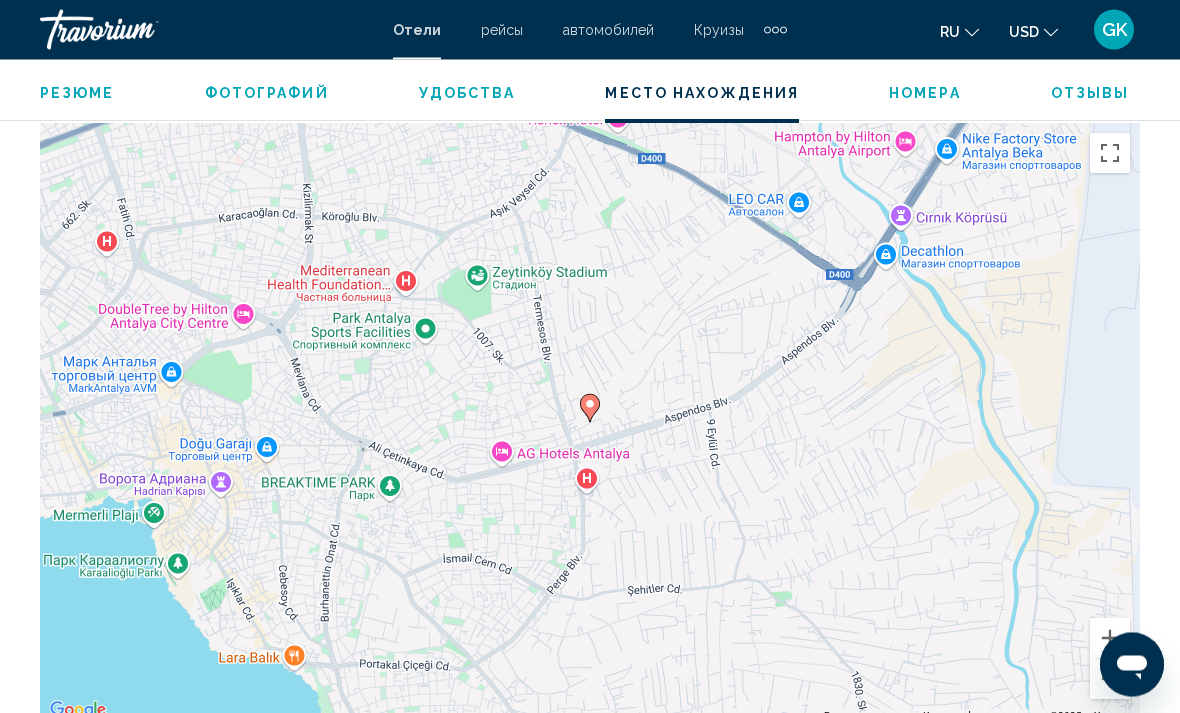 scroll, scrollTop: 2239, scrollLeft: 0, axis: vertical 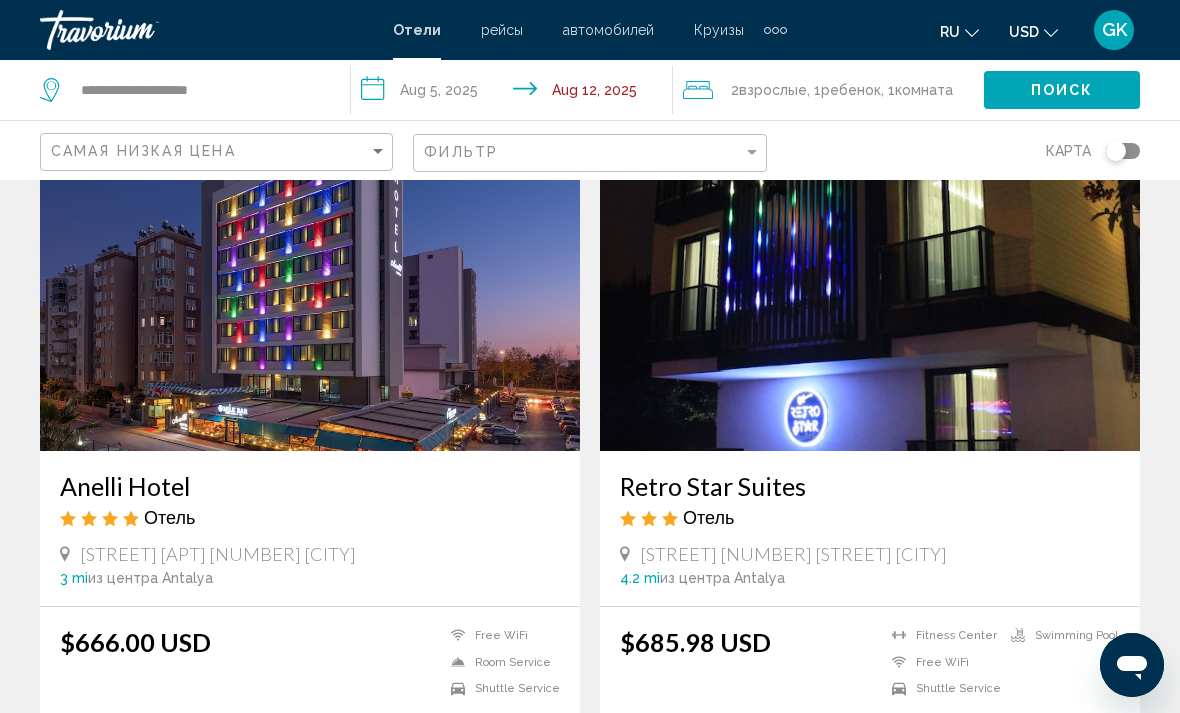 click on "Anelli Hotel" at bounding box center [310, 486] 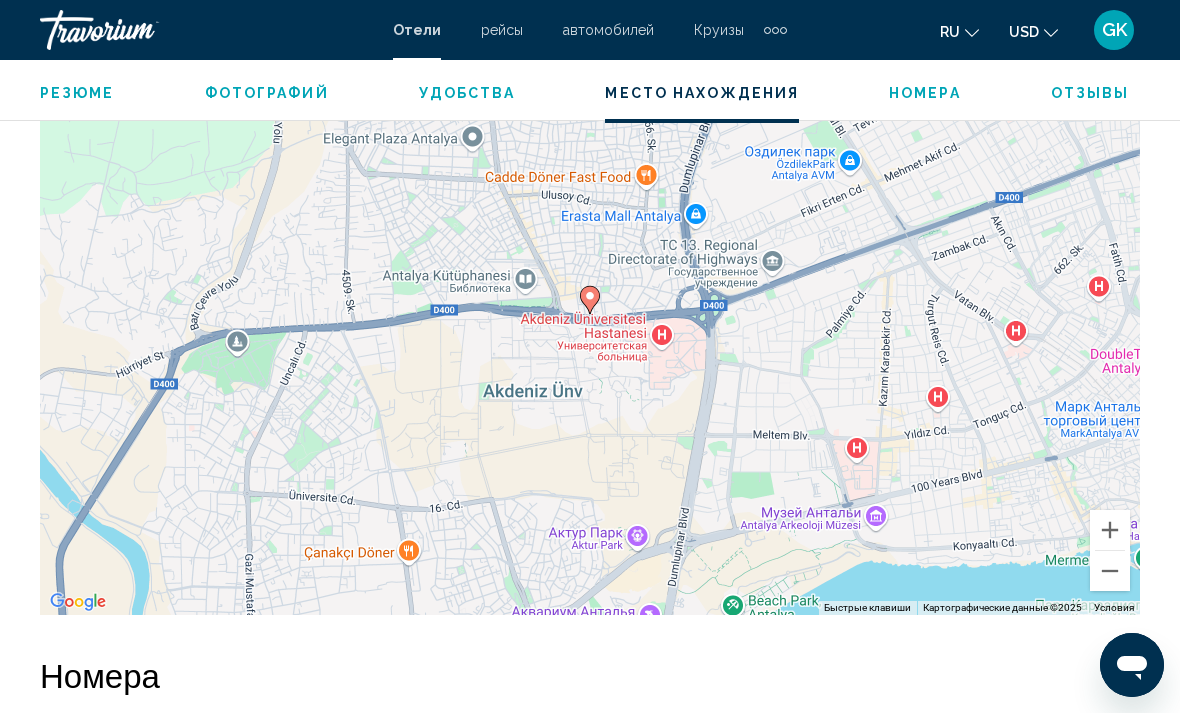 scroll, scrollTop: 2296, scrollLeft: 0, axis: vertical 